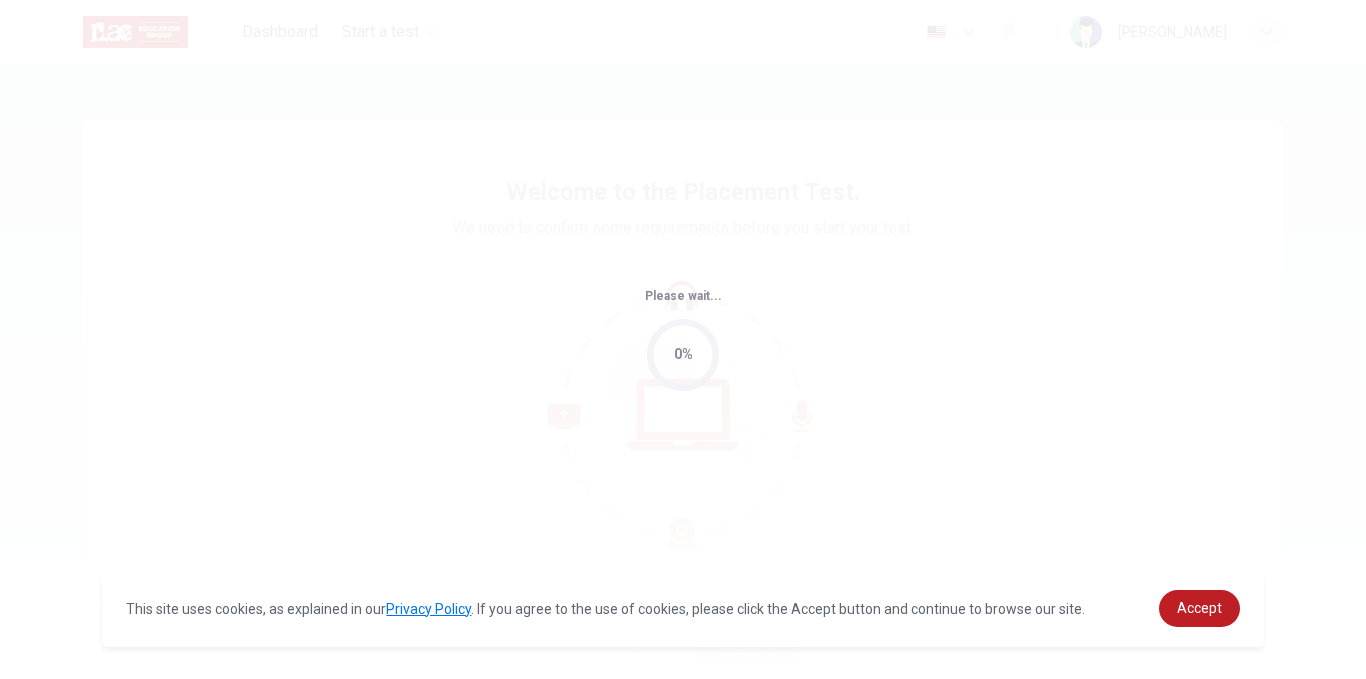 scroll, scrollTop: 0, scrollLeft: 0, axis: both 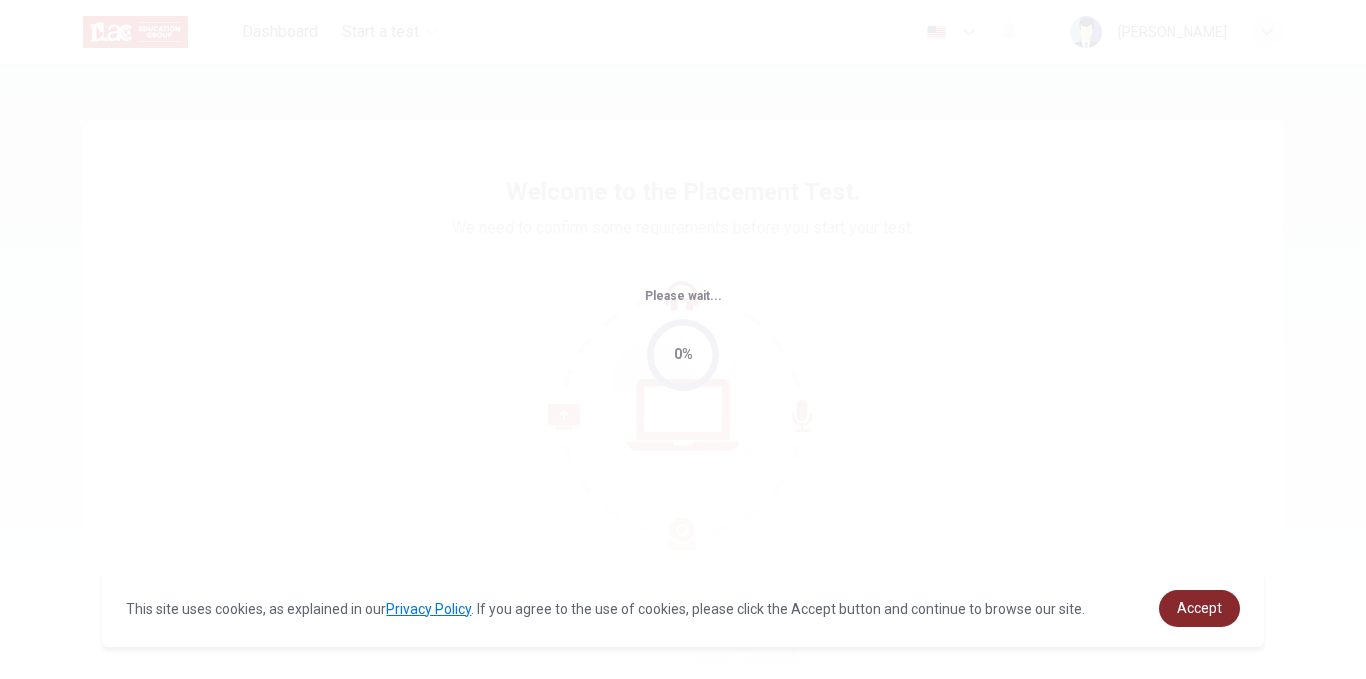 click on "Accept" at bounding box center [1199, 608] 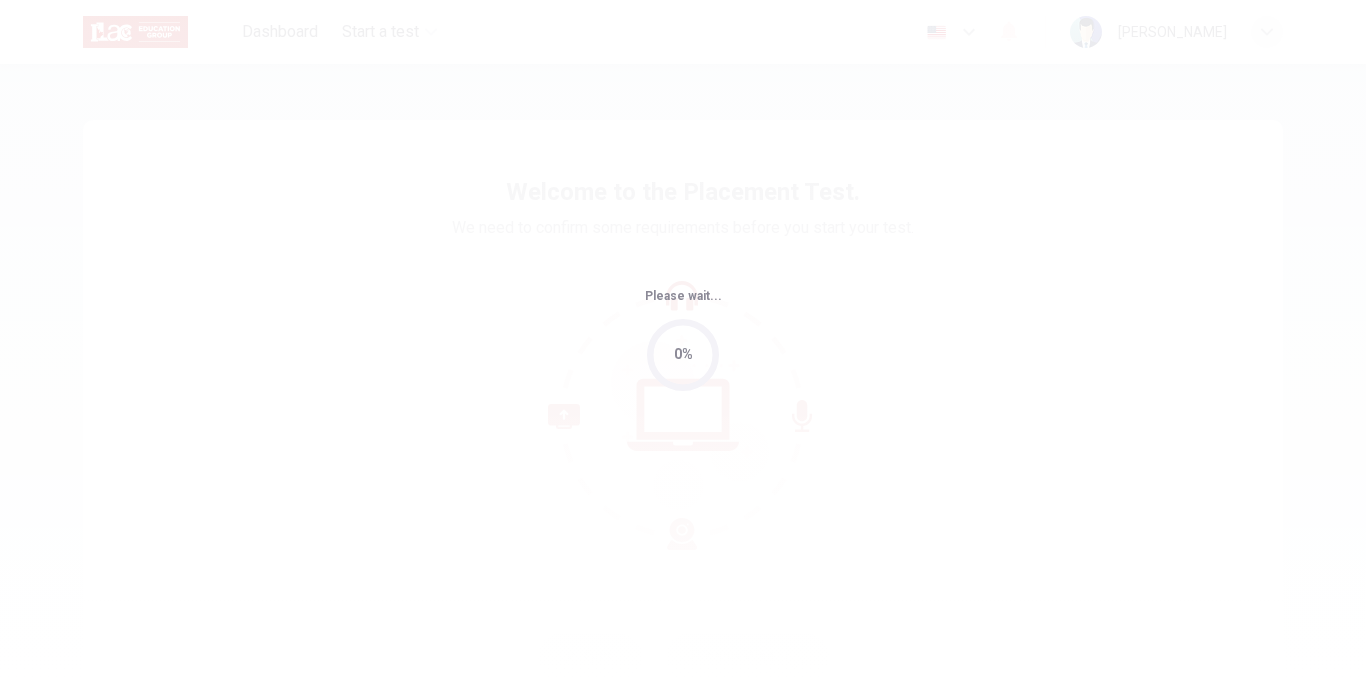 scroll, scrollTop: 0, scrollLeft: 0, axis: both 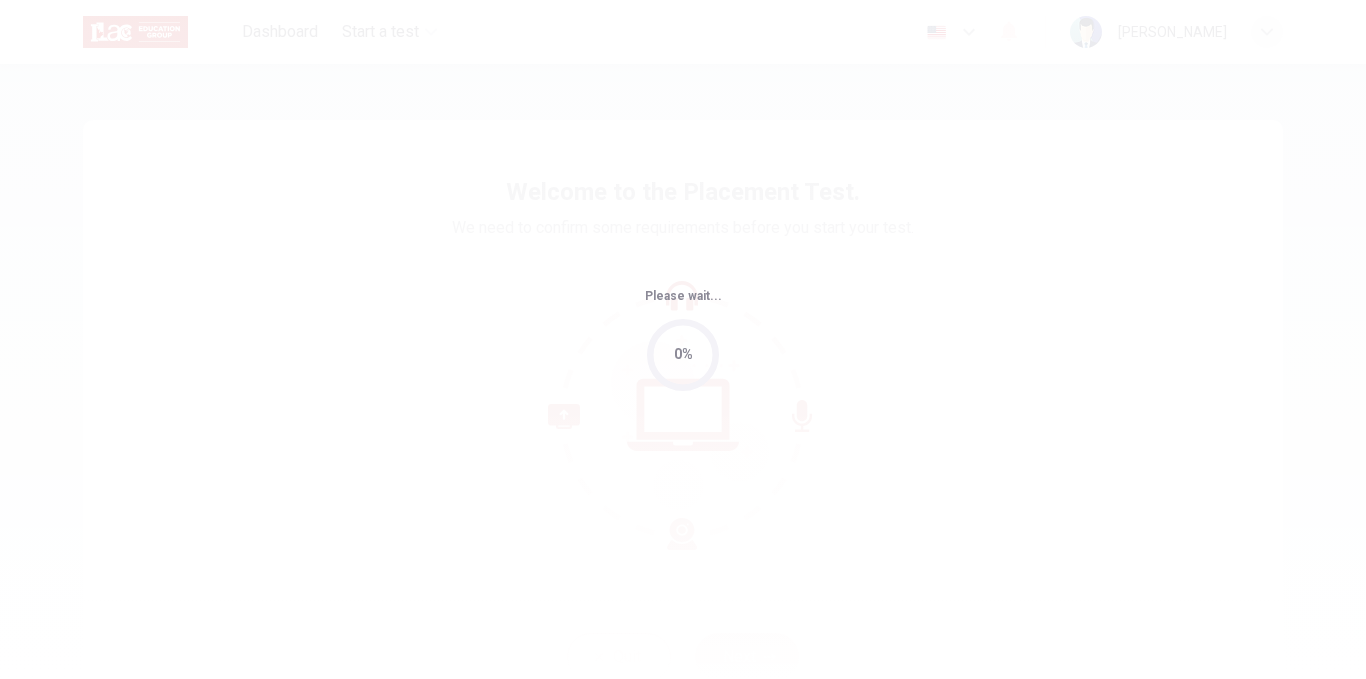 click on "0%" at bounding box center (683, 354) 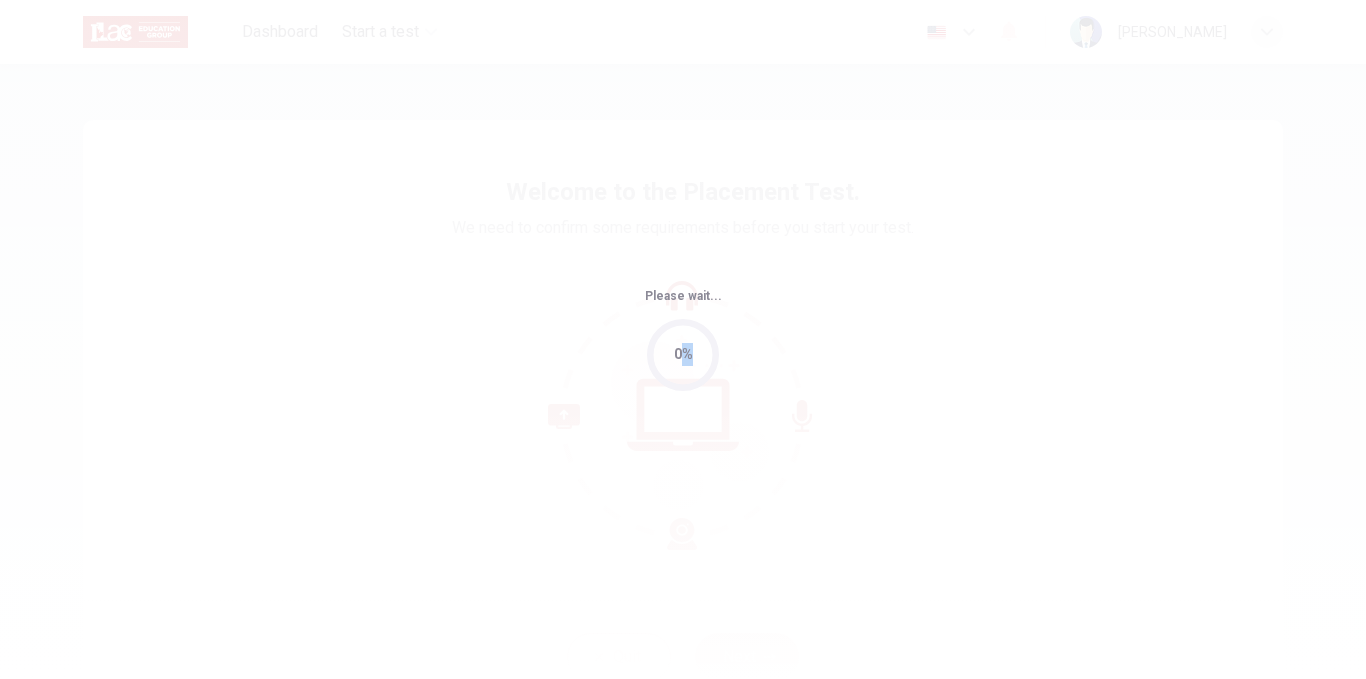 click on "0%" at bounding box center [683, 354] 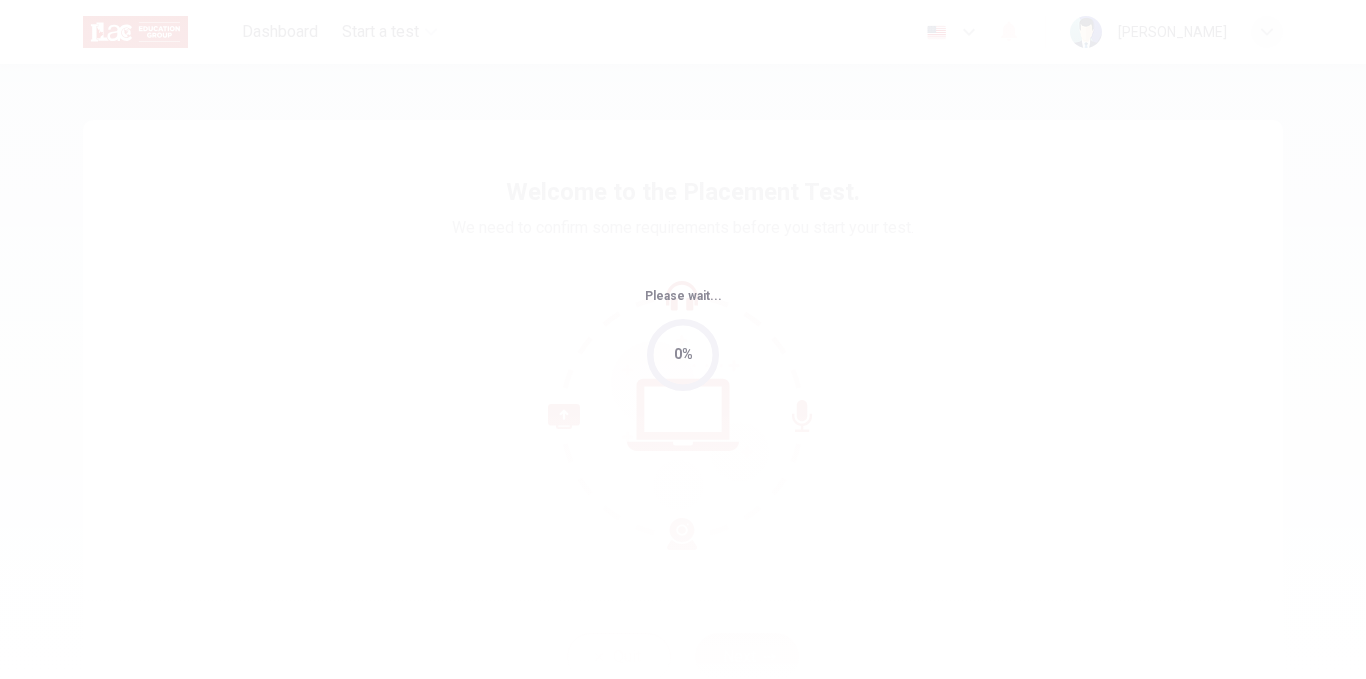click on "Please wait... 0%" at bounding box center [683, 339] 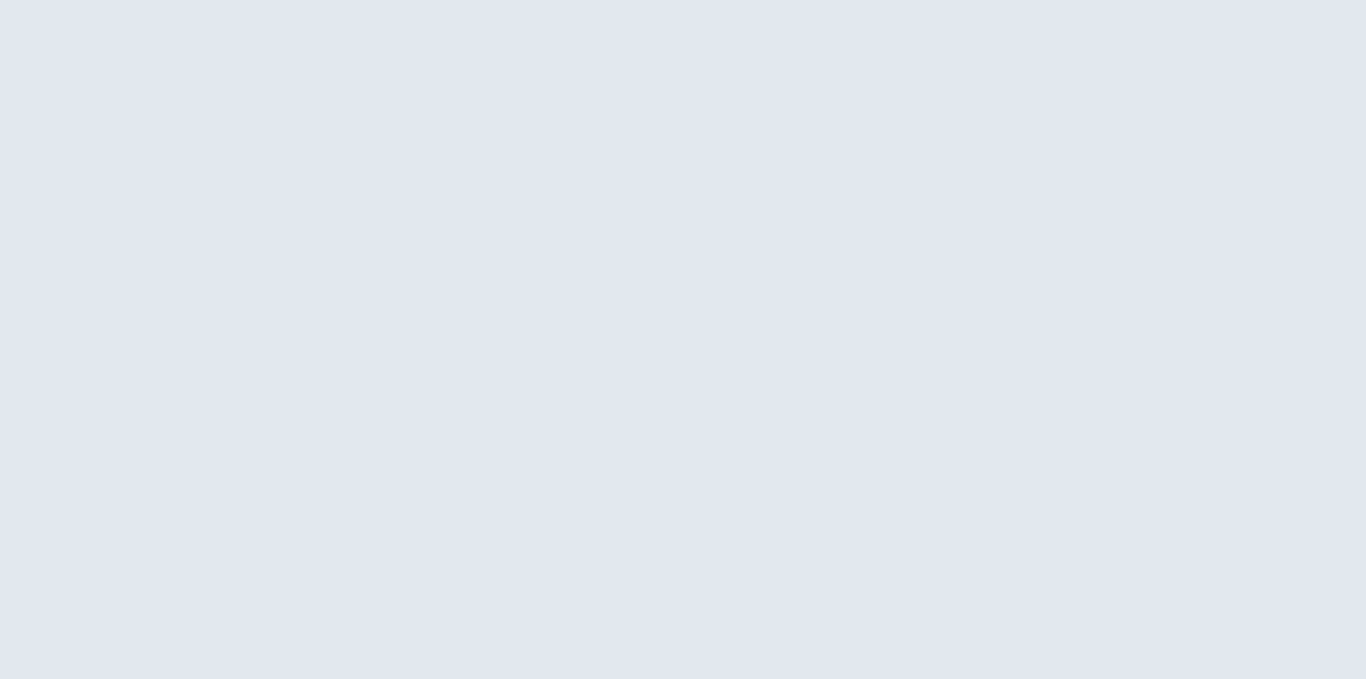scroll, scrollTop: 0, scrollLeft: 0, axis: both 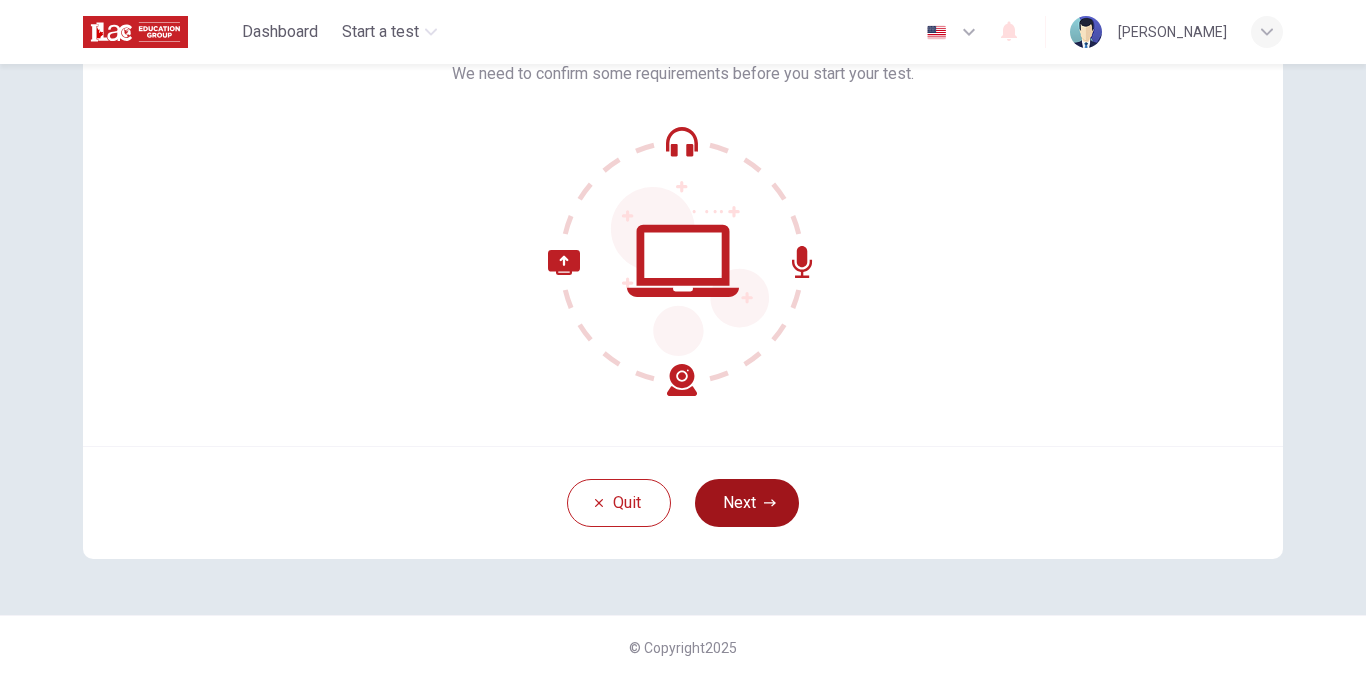 click on "Next" at bounding box center [747, 503] 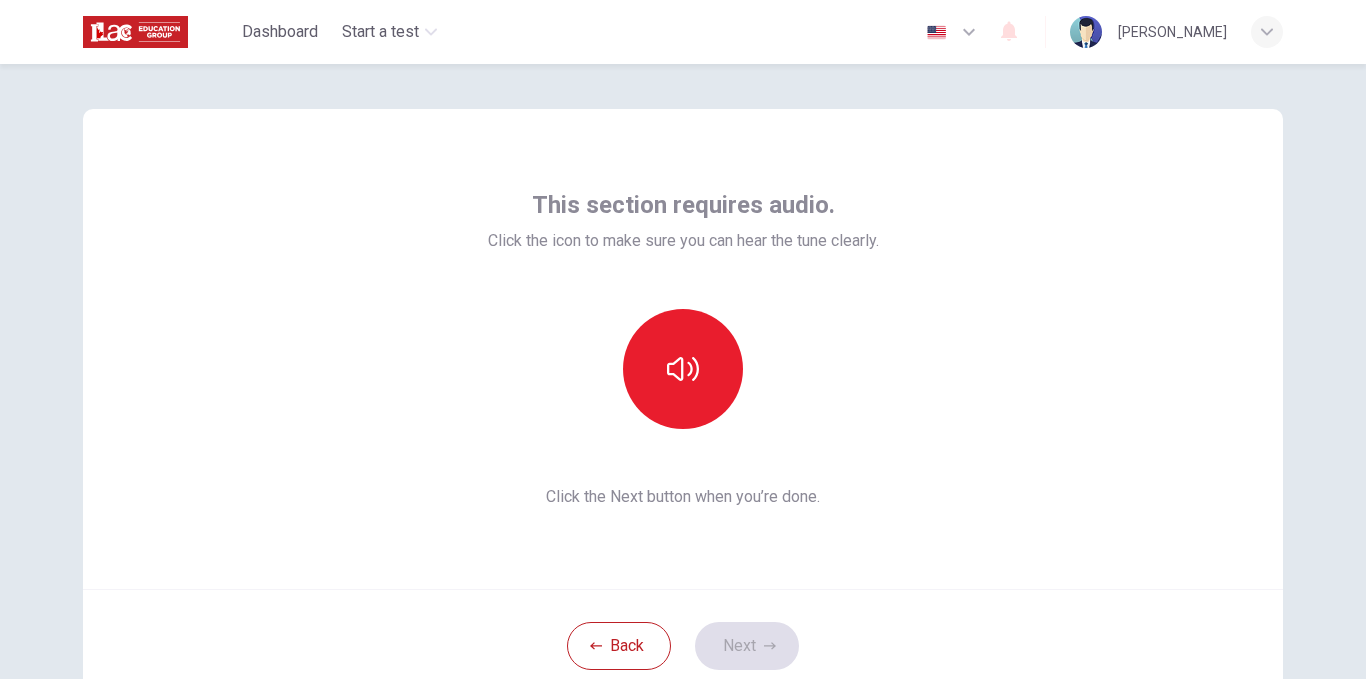 scroll, scrollTop: 0, scrollLeft: 0, axis: both 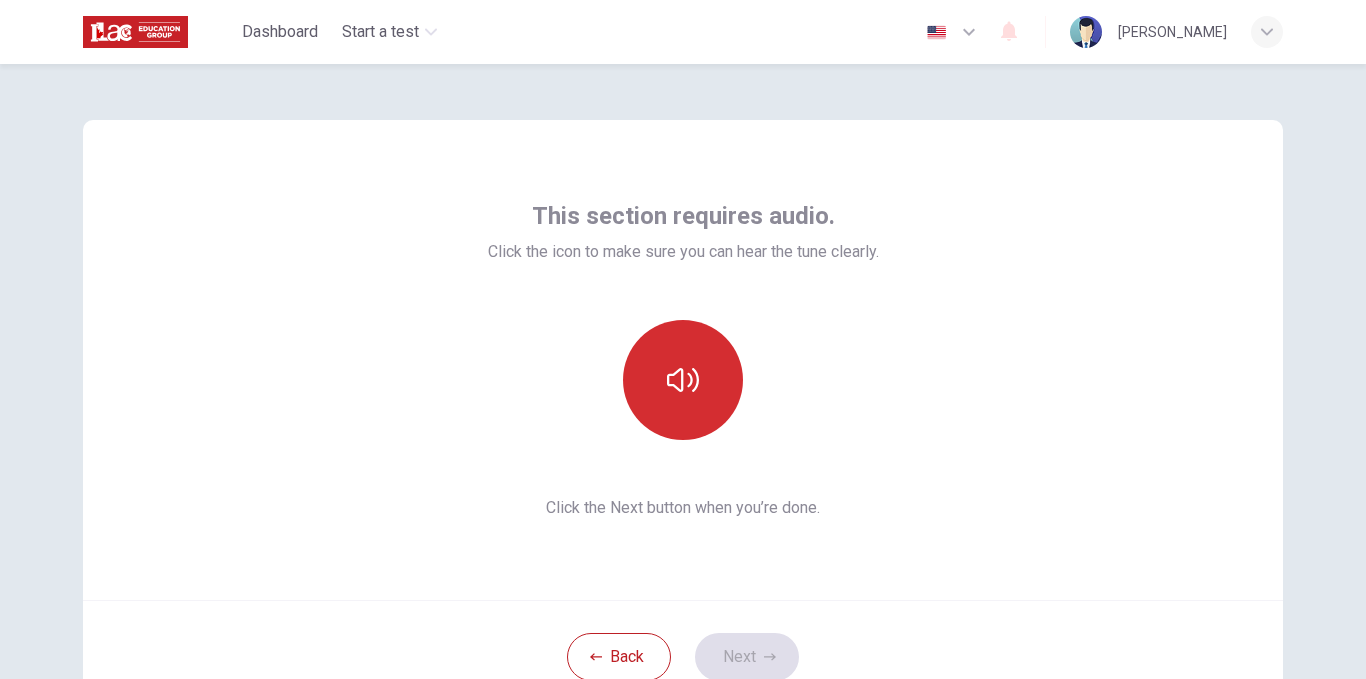 click at bounding box center [683, 380] 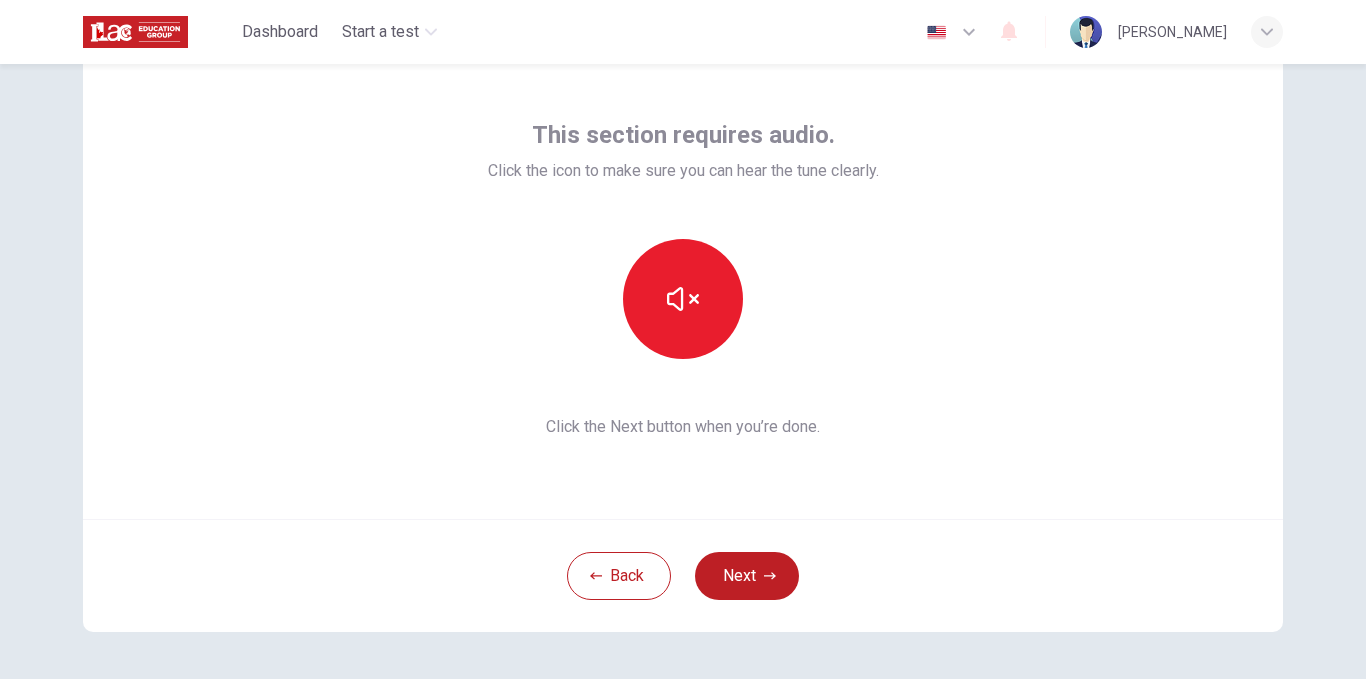 scroll, scrollTop: 154, scrollLeft: 0, axis: vertical 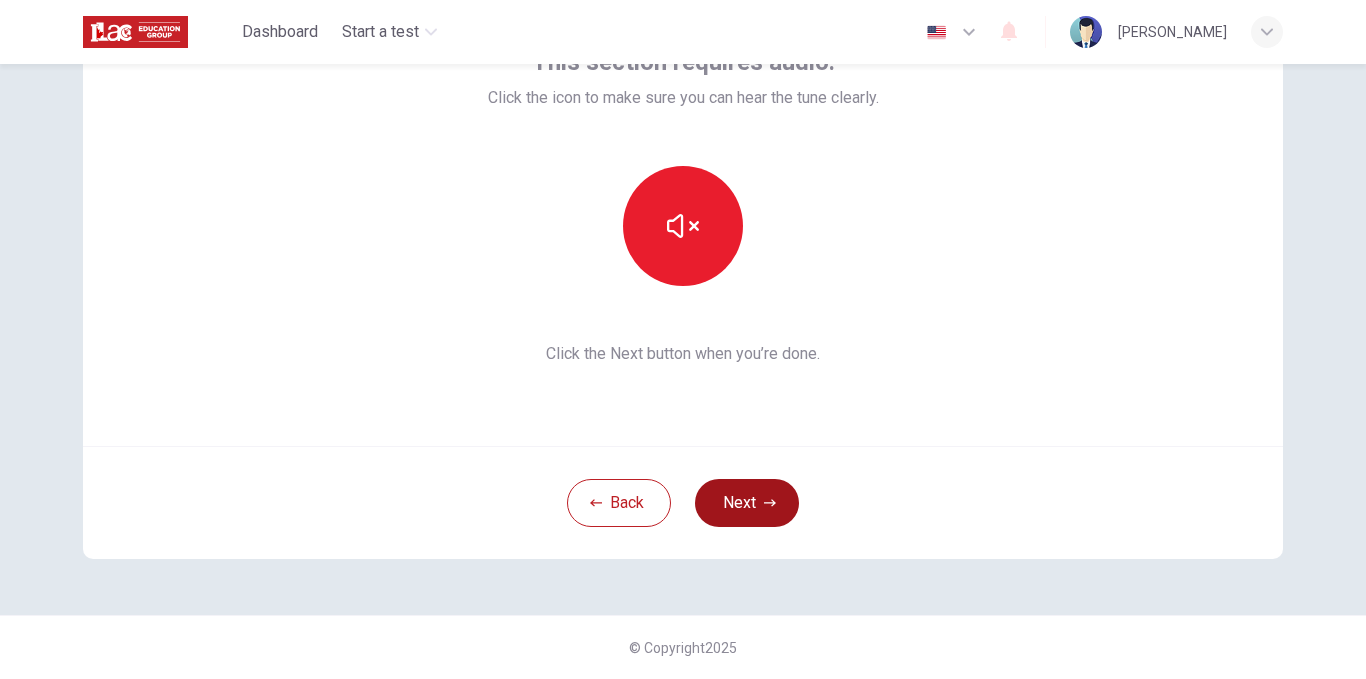 click on "Next" at bounding box center [747, 503] 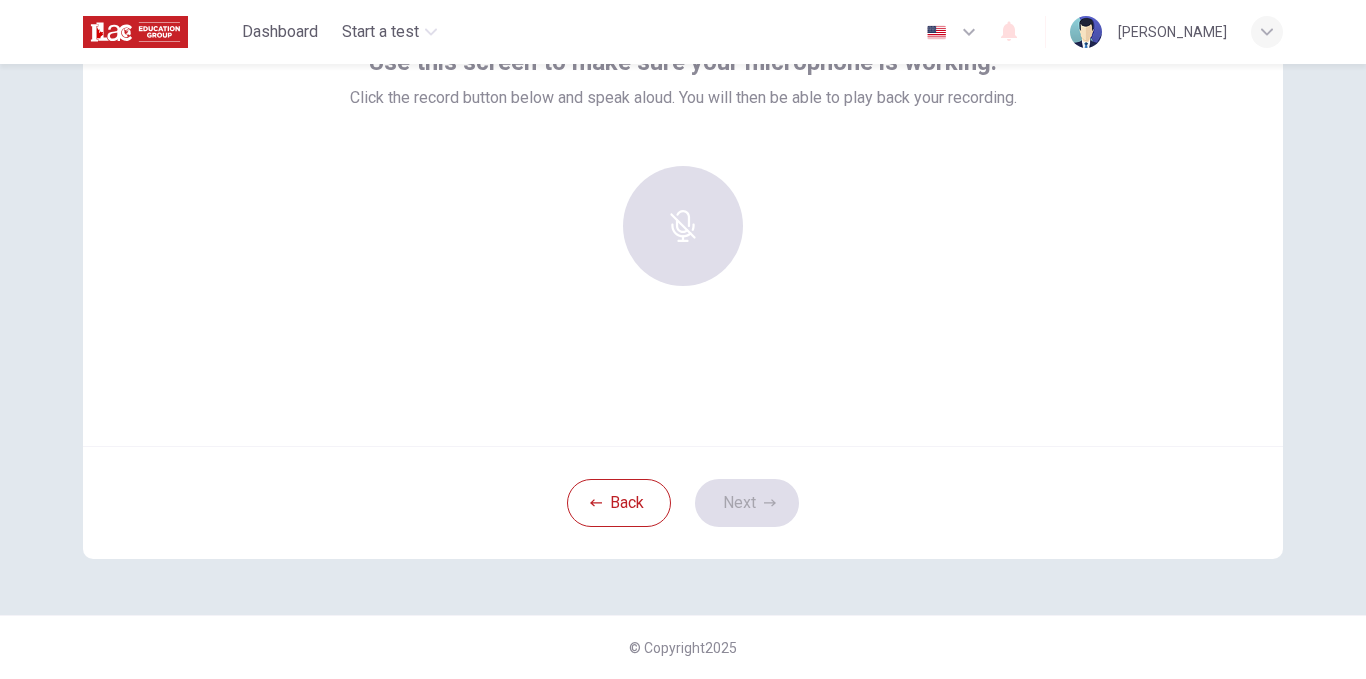 scroll, scrollTop: 0, scrollLeft: 0, axis: both 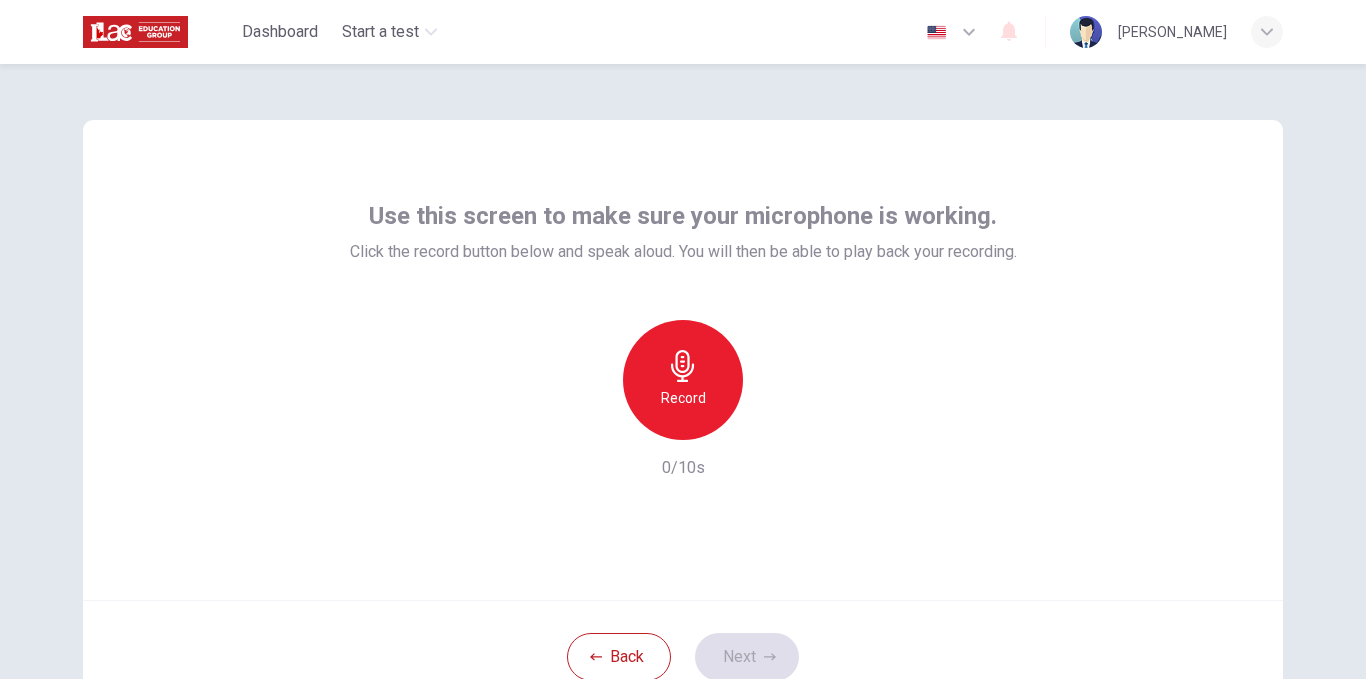 click 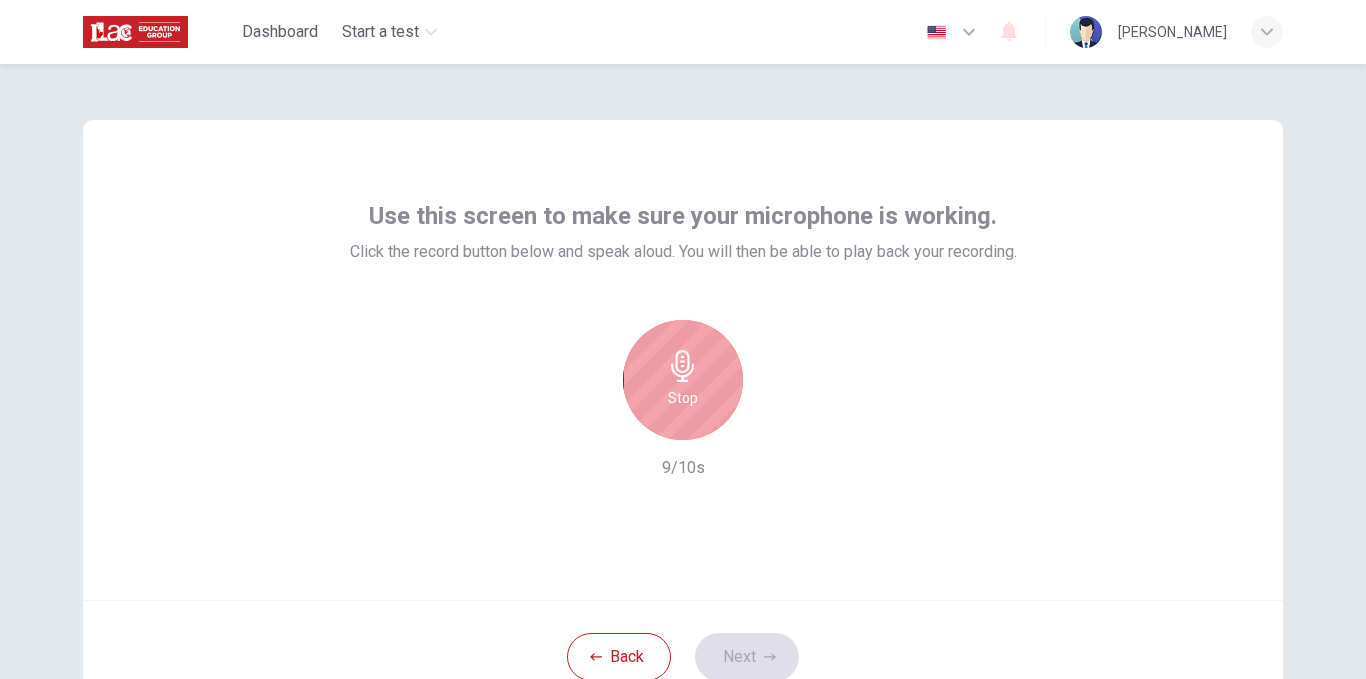 click on "Stop" at bounding box center [683, 380] 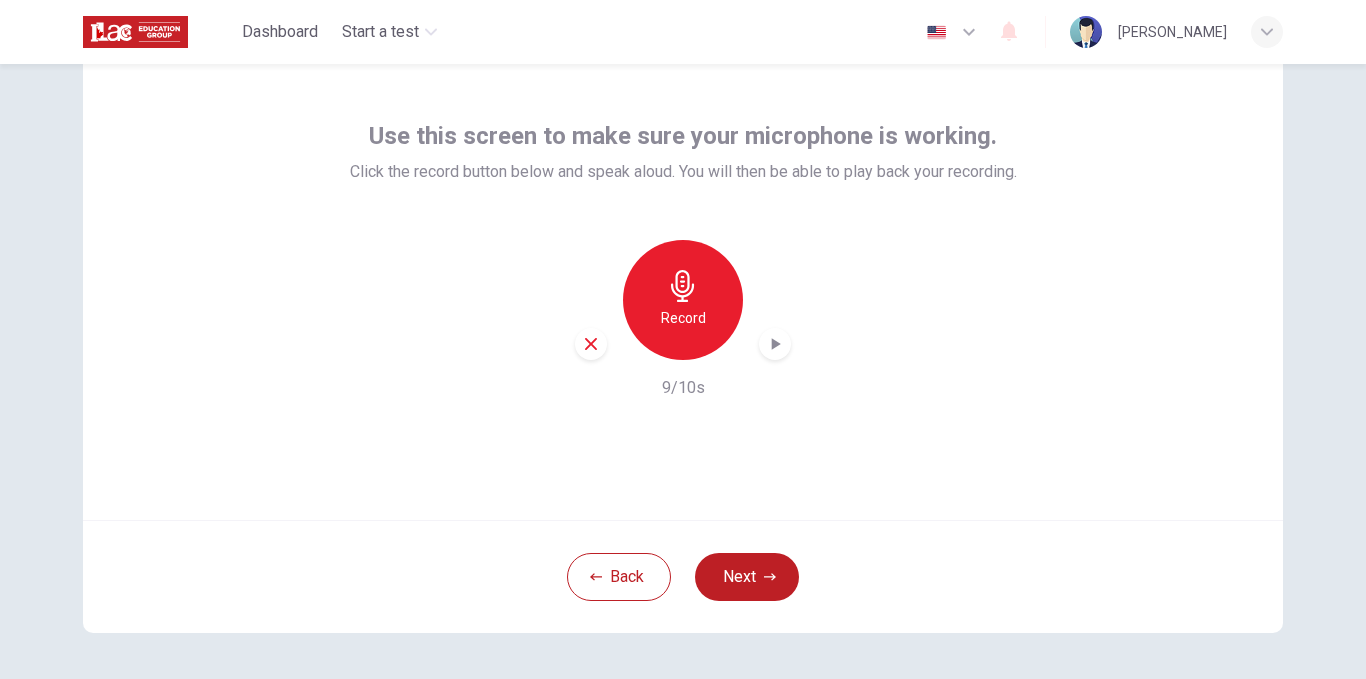 scroll, scrollTop: 154, scrollLeft: 0, axis: vertical 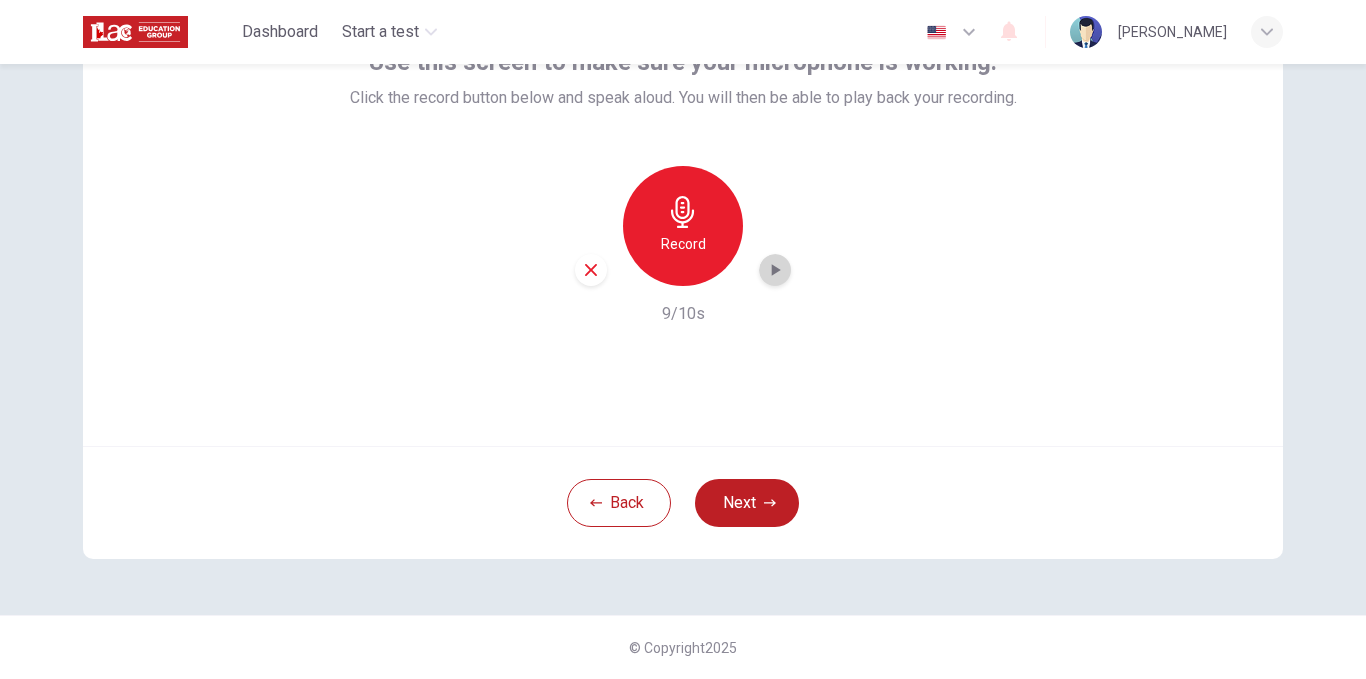 click 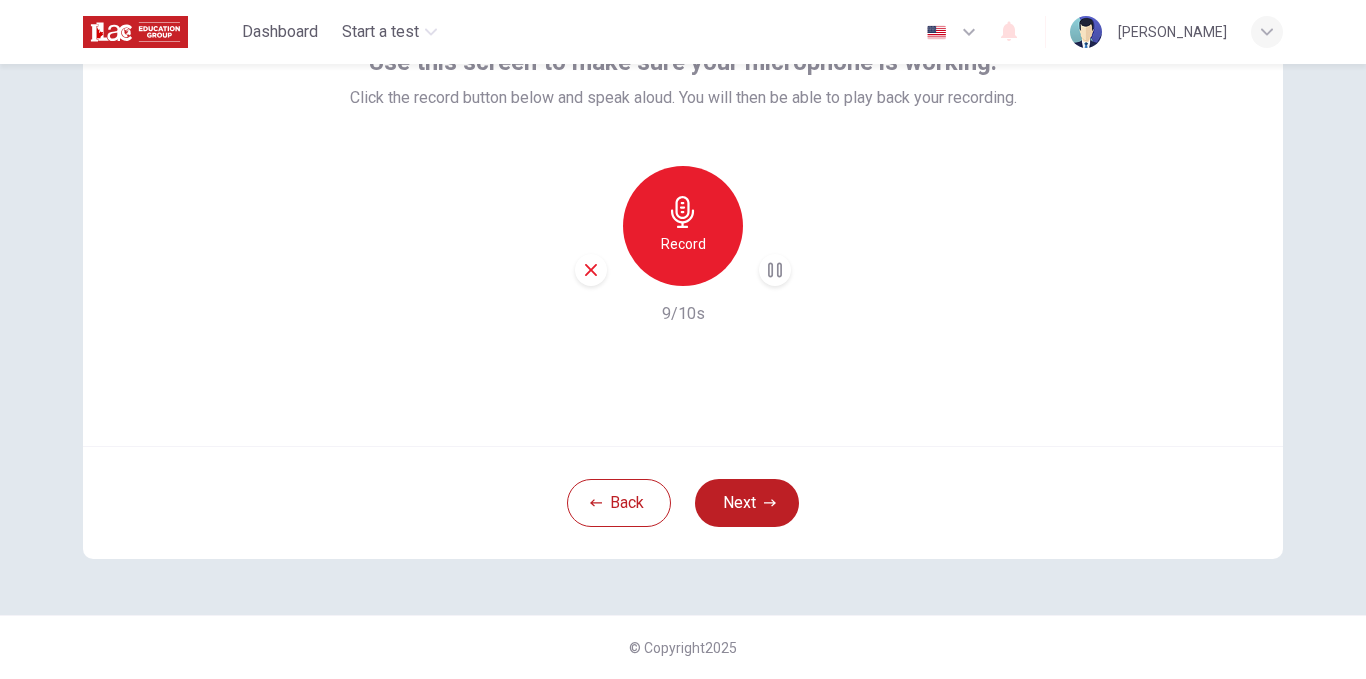 click 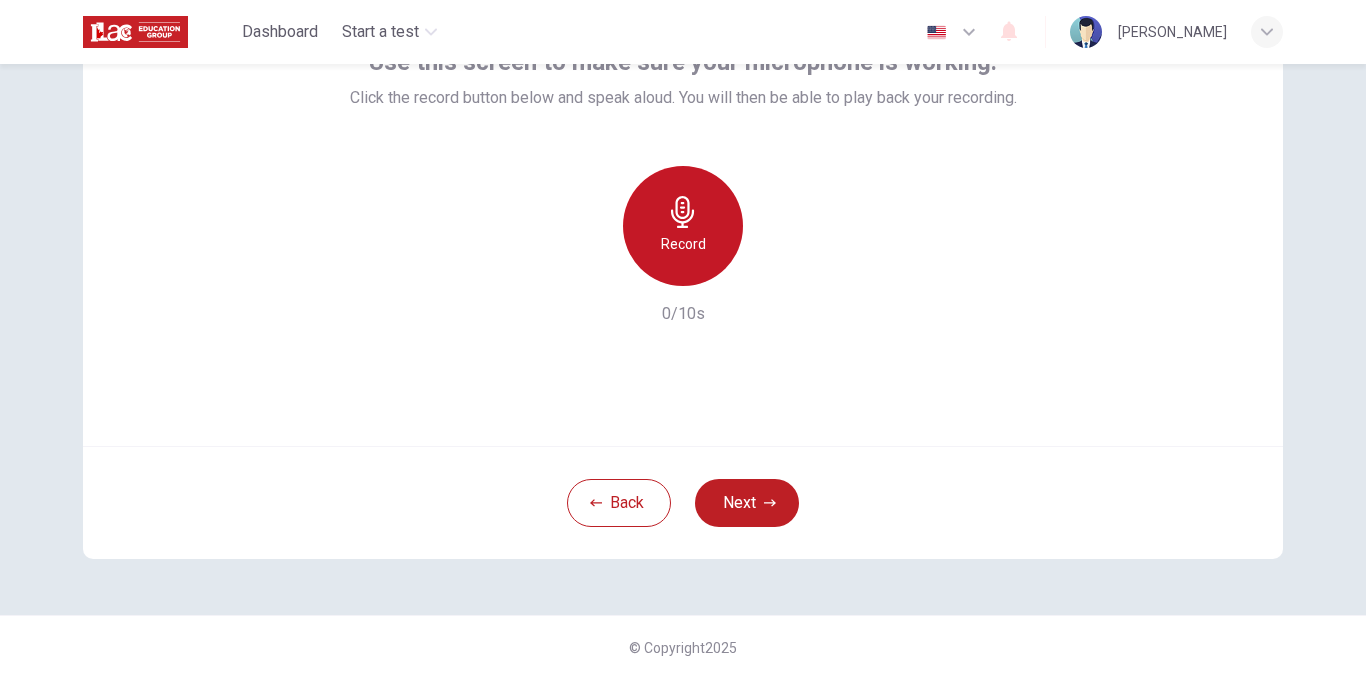 click on "Record" at bounding box center [683, 244] 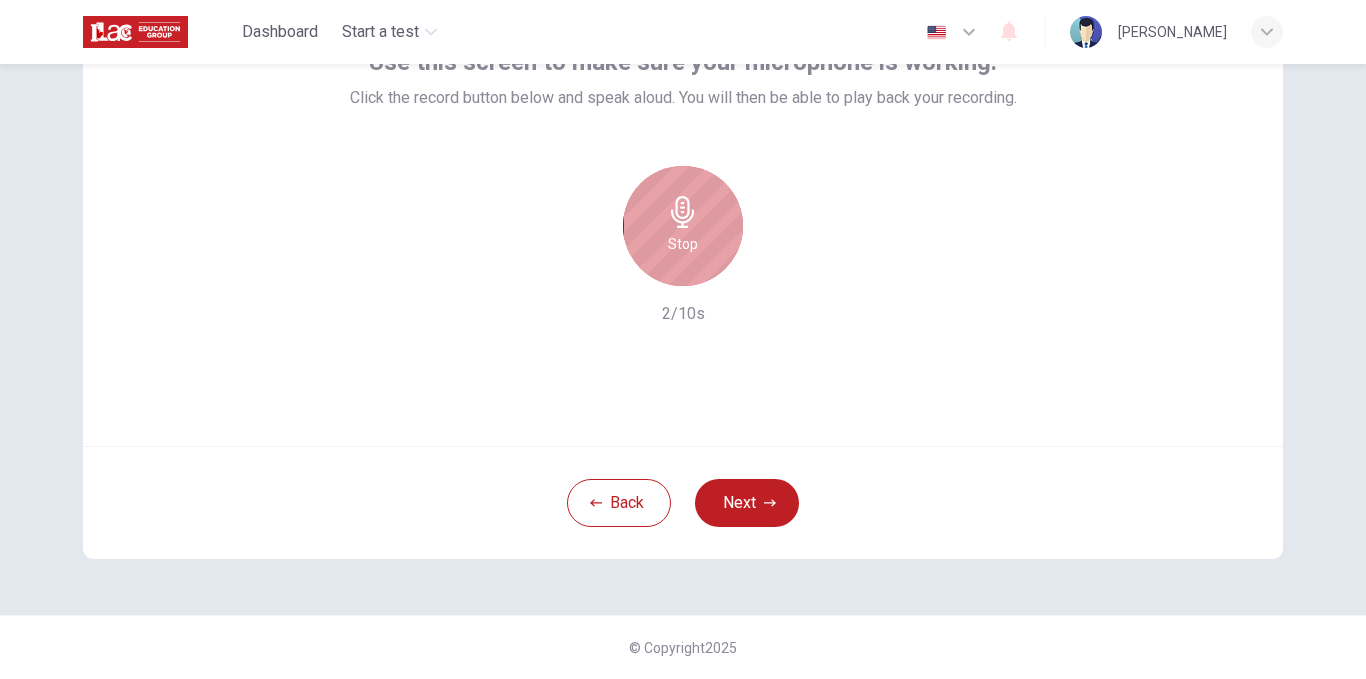 click on "Stop" at bounding box center [683, 226] 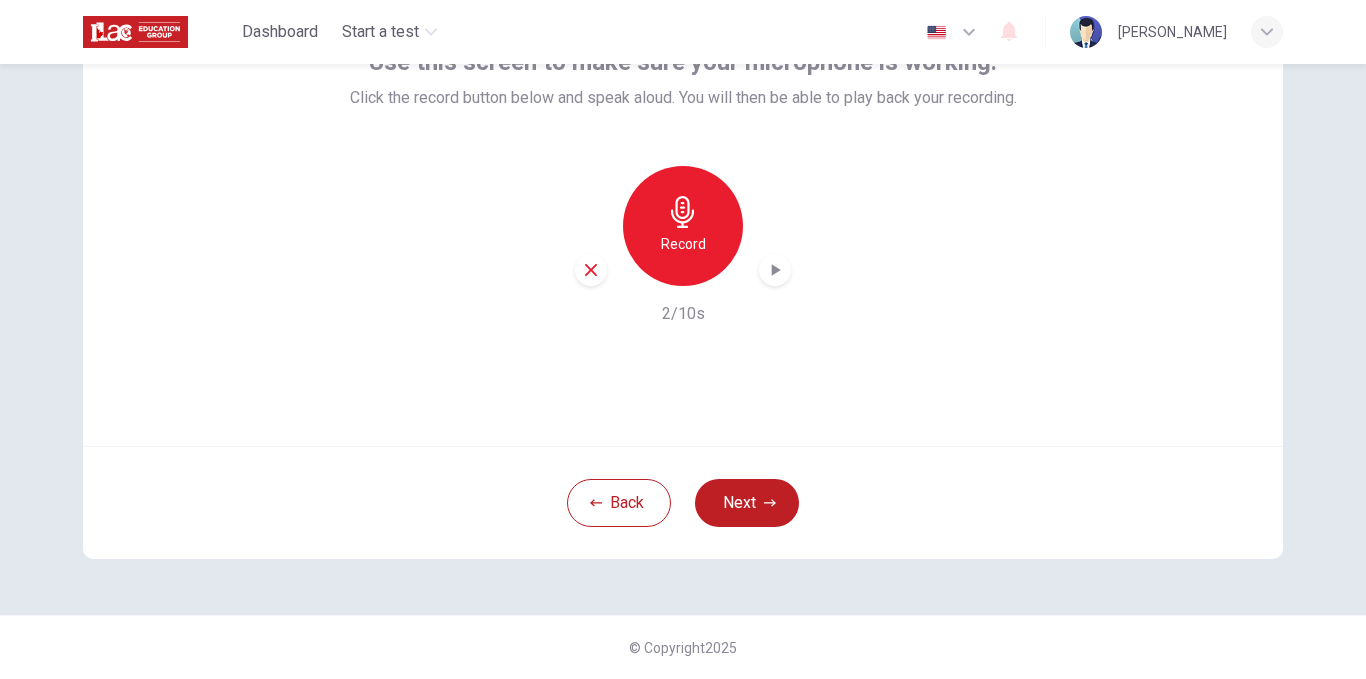 click 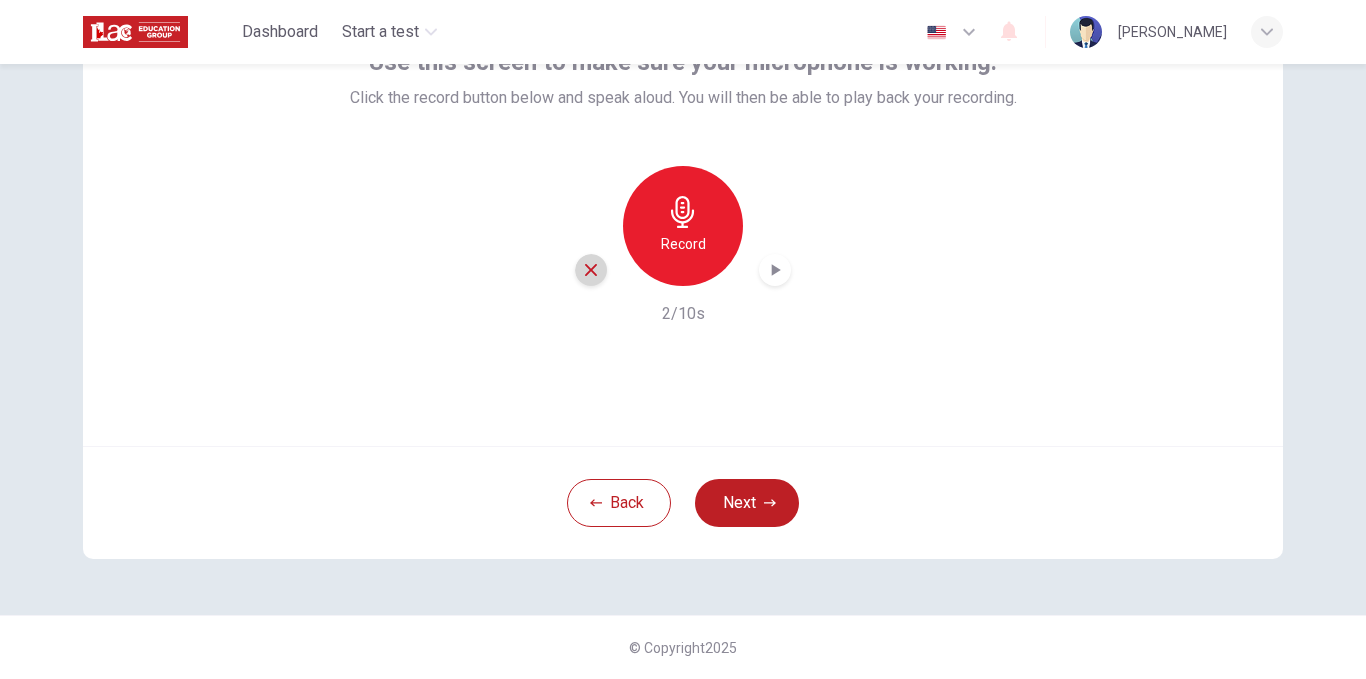 click 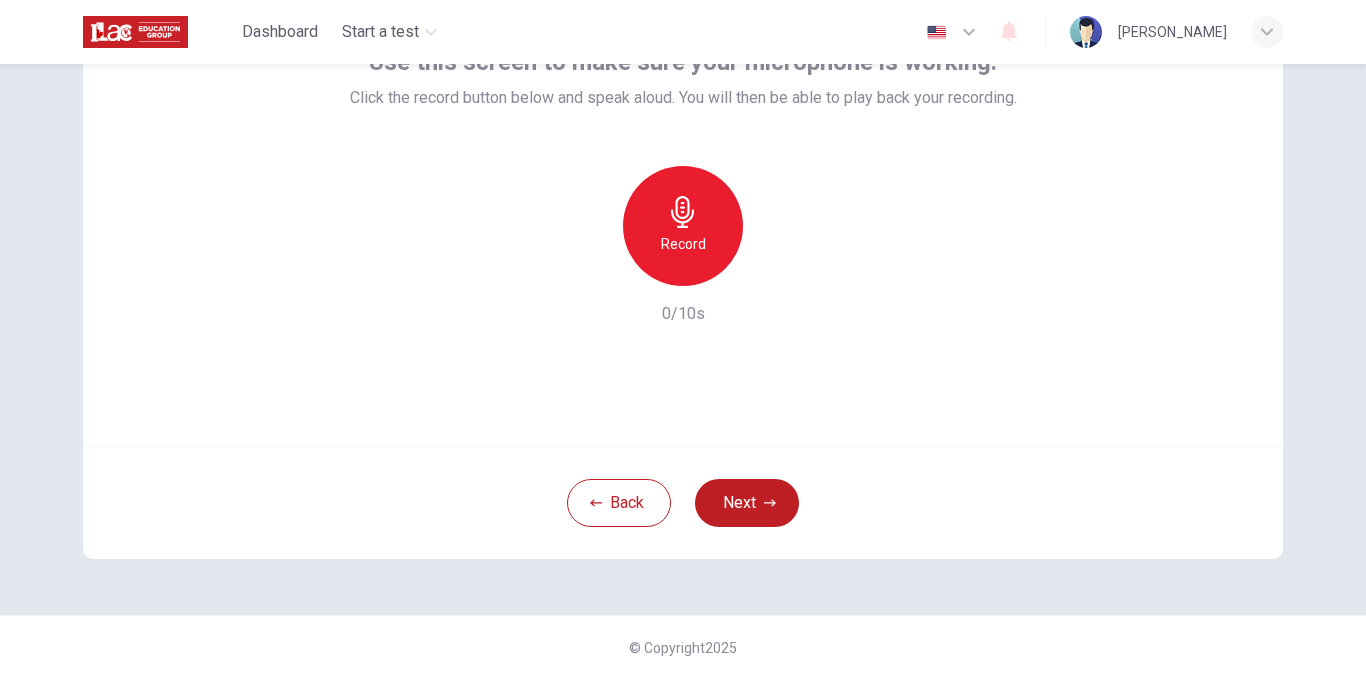 click on "Record" at bounding box center (683, 244) 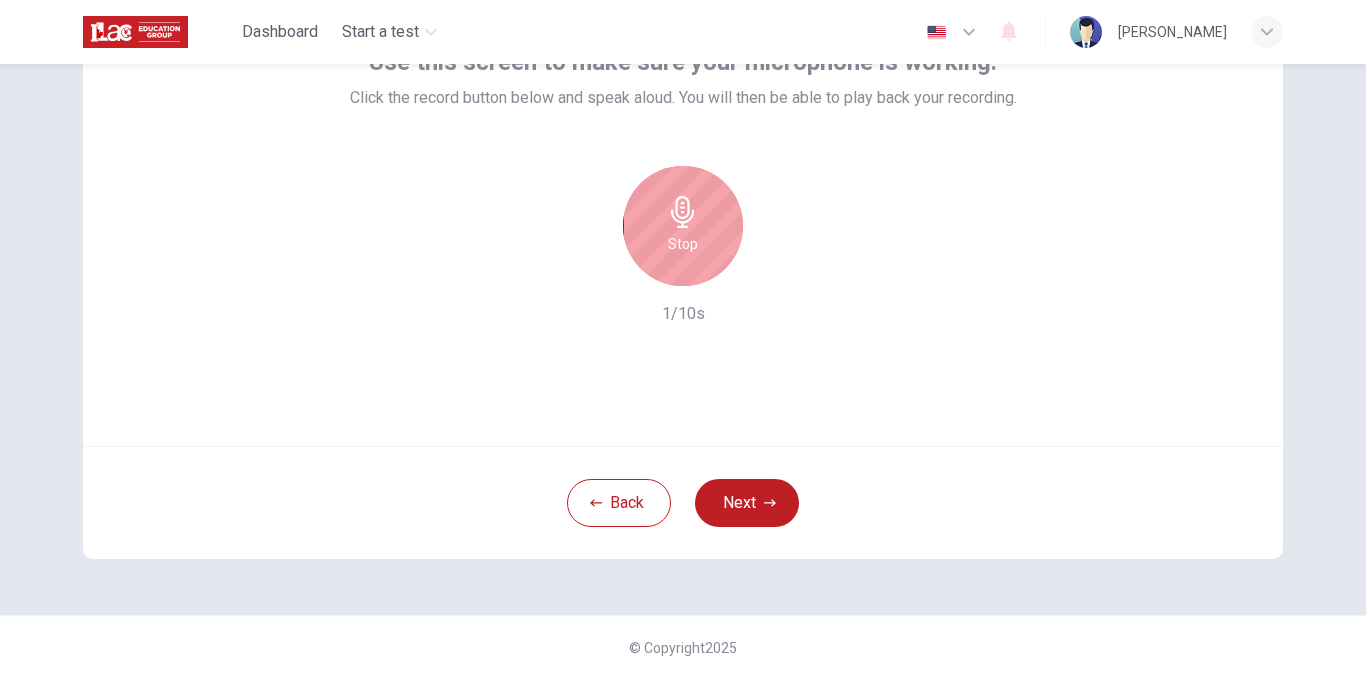 click on "Stop" at bounding box center [683, 226] 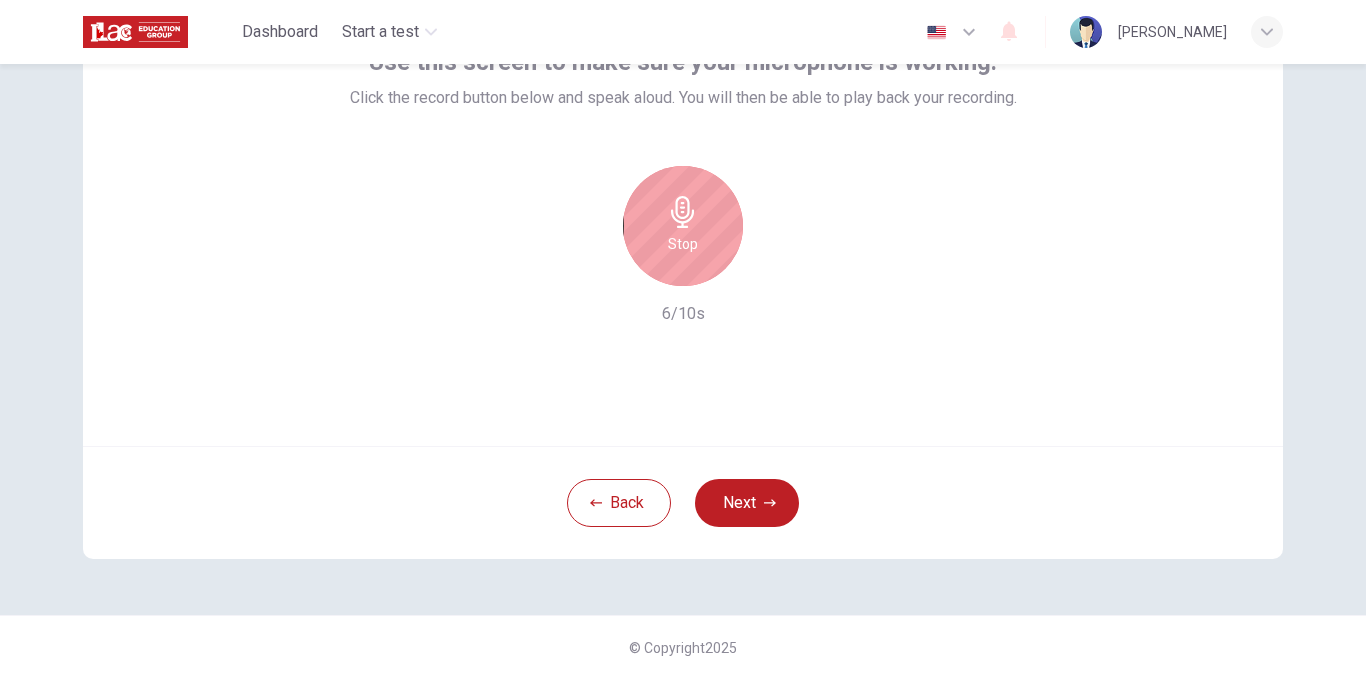 click on "Stop" at bounding box center [683, 226] 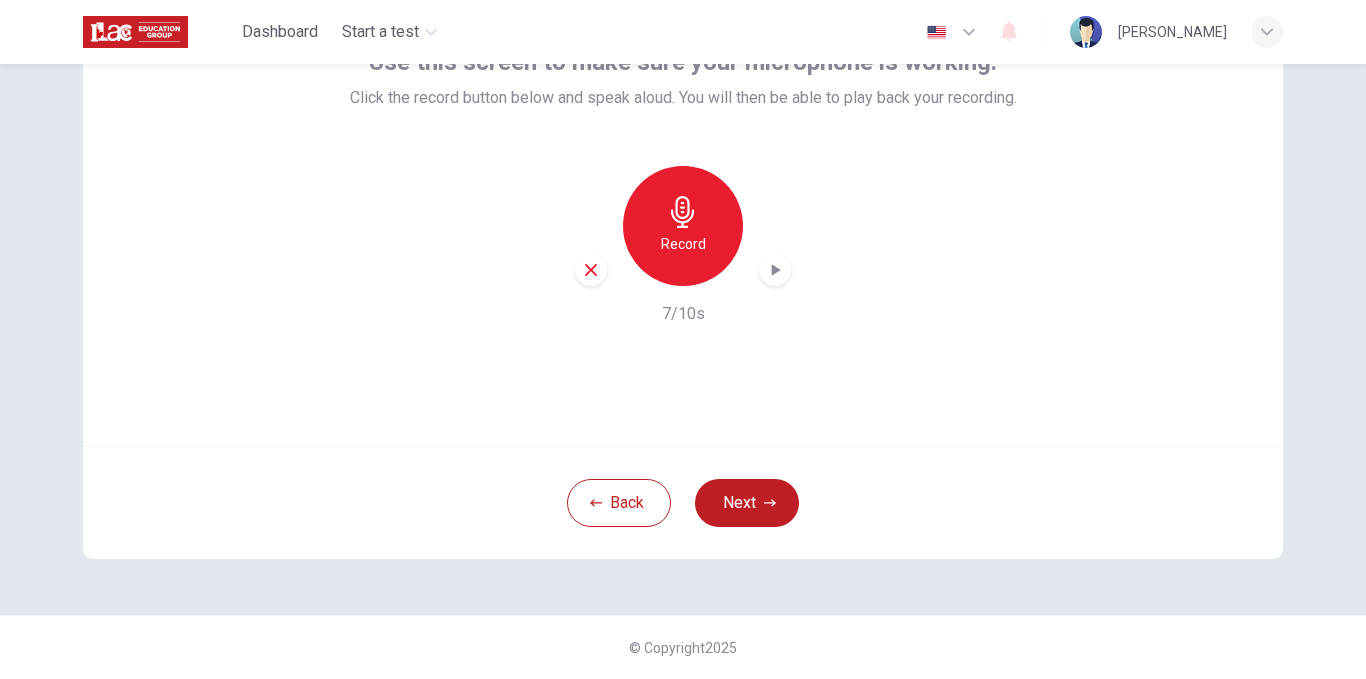 click at bounding box center (775, 270) 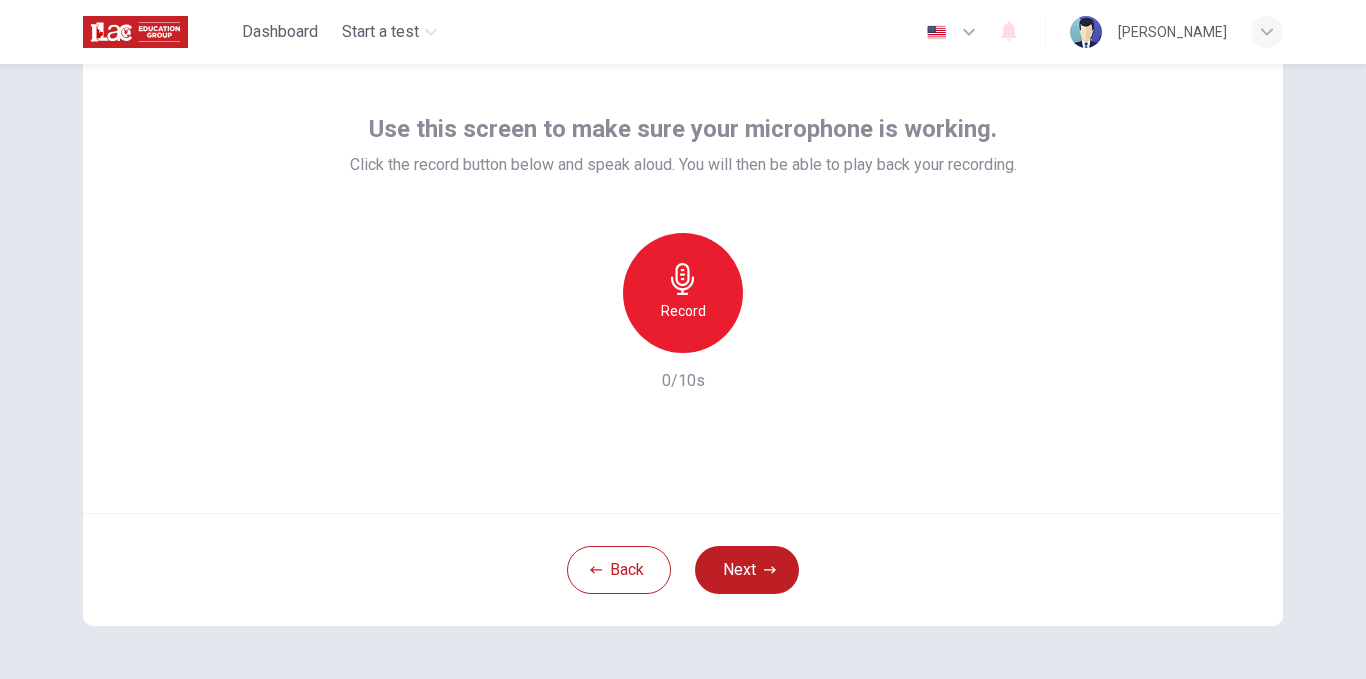 scroll, scrollTop: 154, scrollLeft: 0, axis: vertical 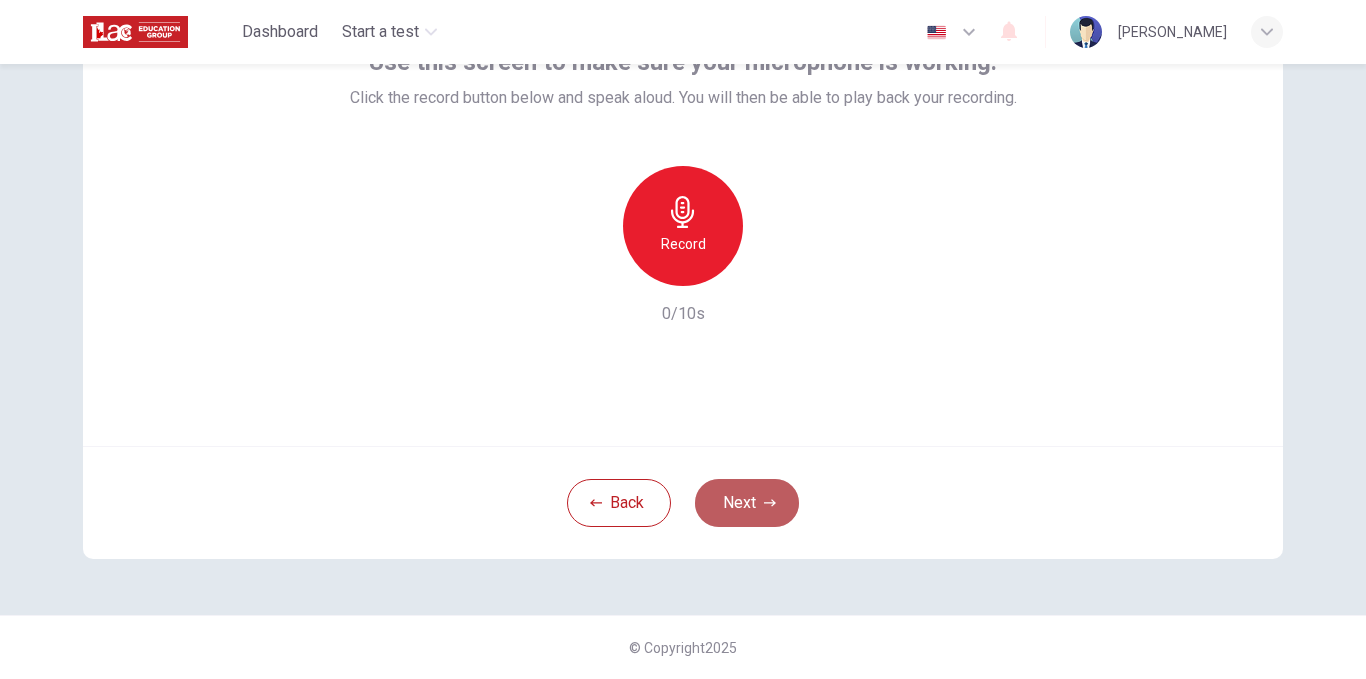 click on "Next" at bounding box center (747, 503) 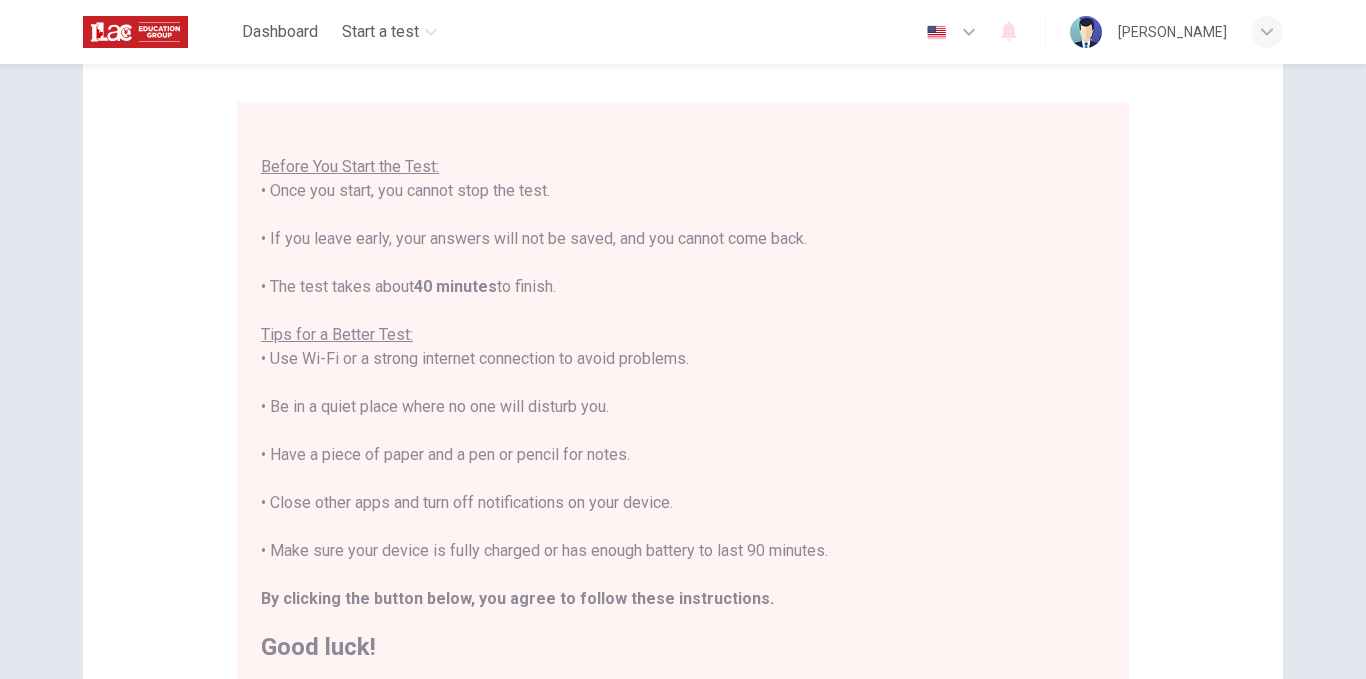 scroll, scrollTop: 23, scrollLeft: 0, axis: vertical 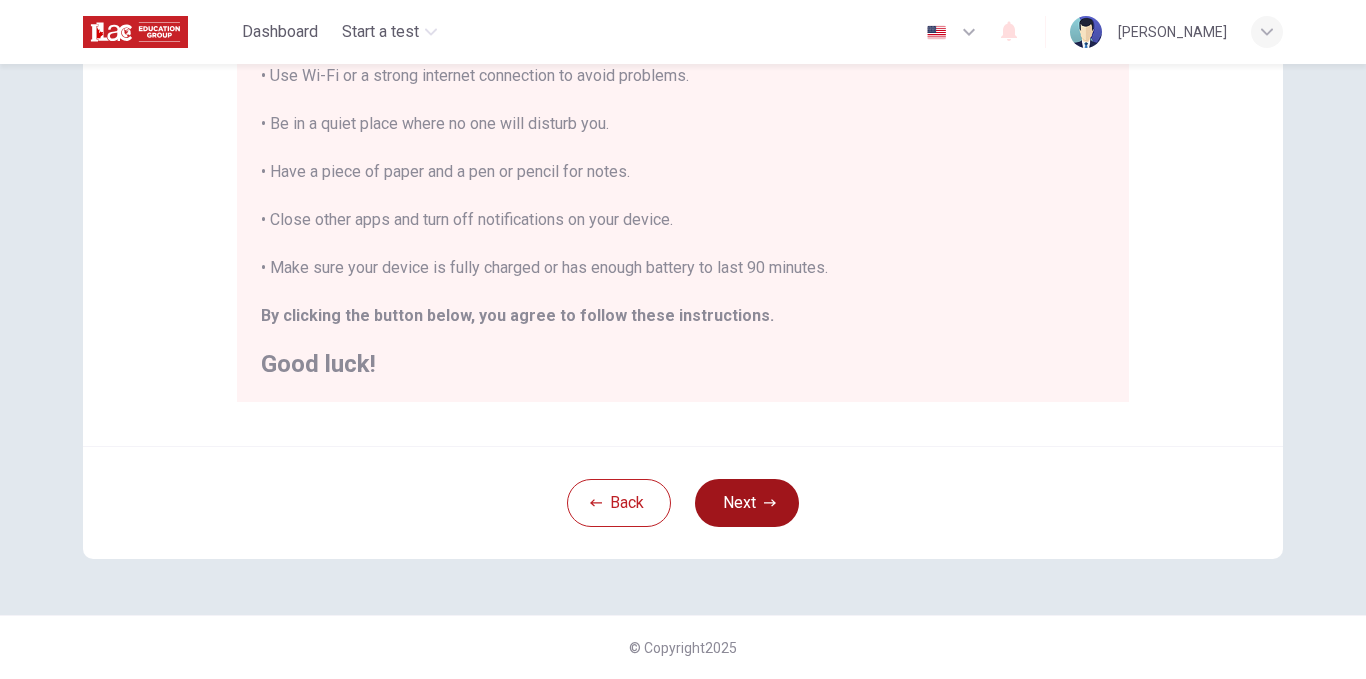 click on "Next" at bounding box center (747, 503) 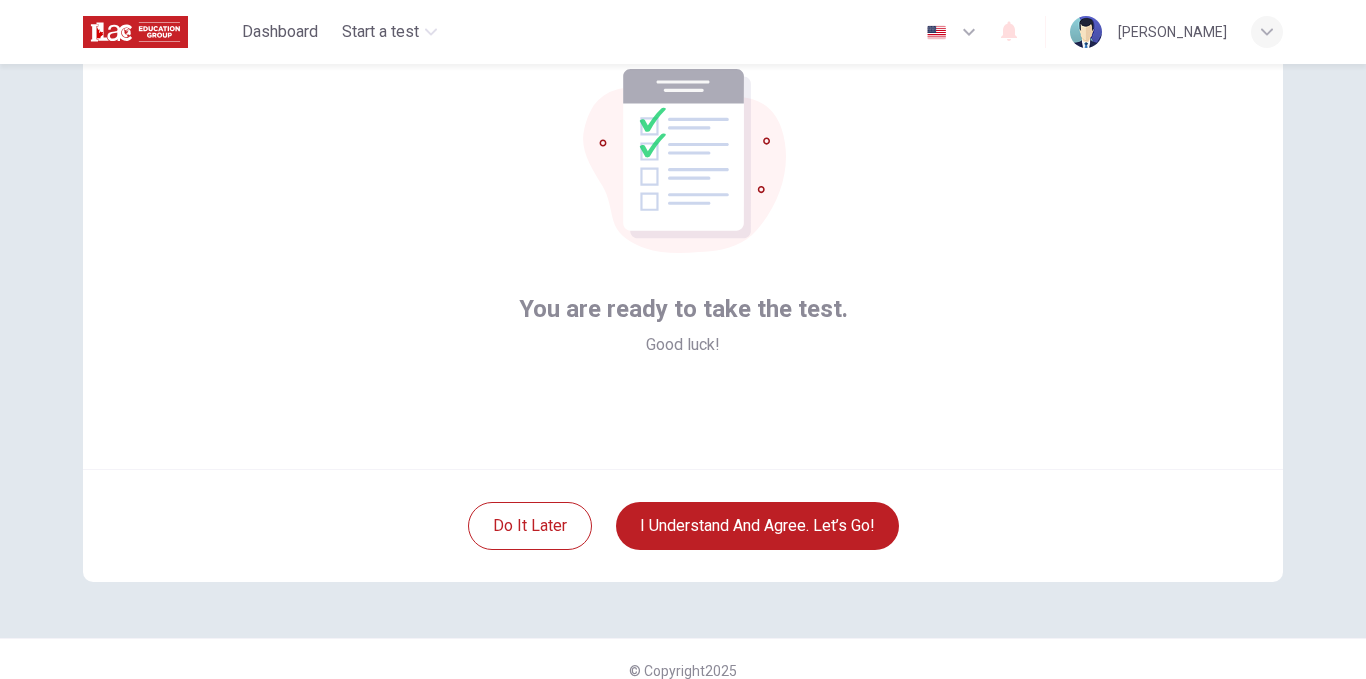 scroll, scrollTop: 154, scrollLeft: 0, axis: vertical 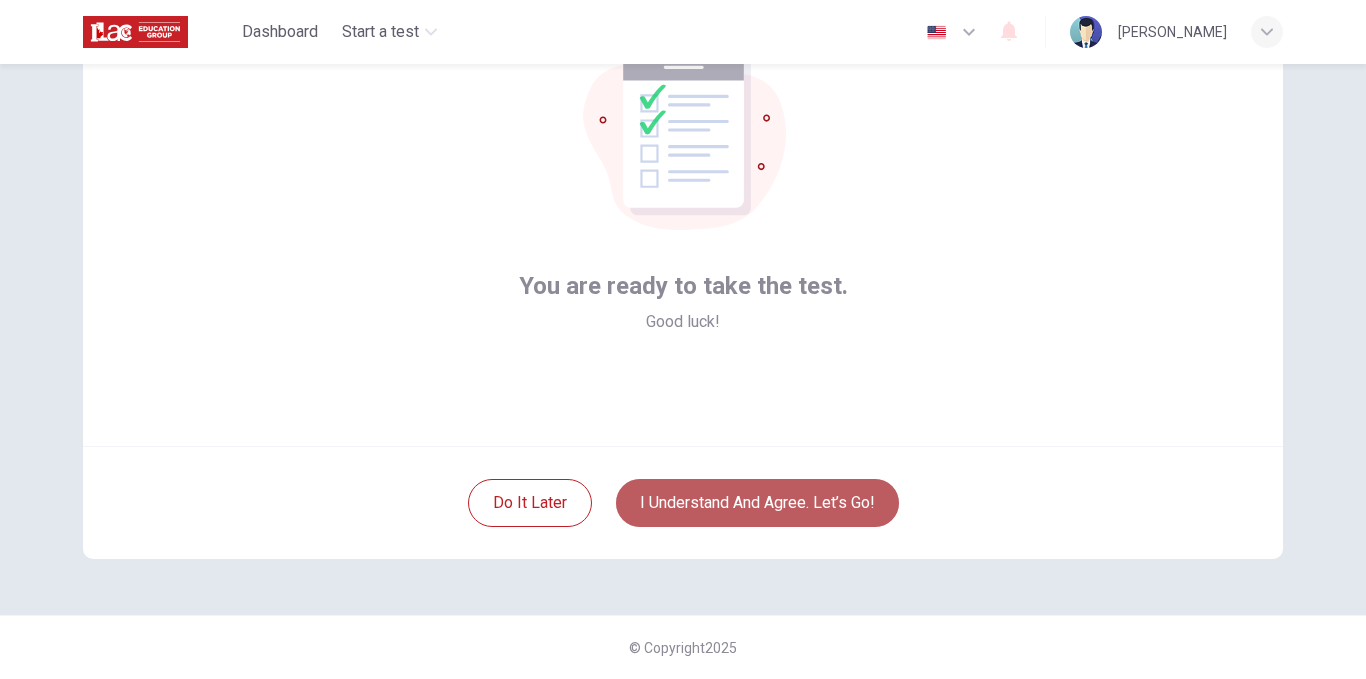 click on "I understand and agree. Let’s go!" at bounding box center (757, 503) 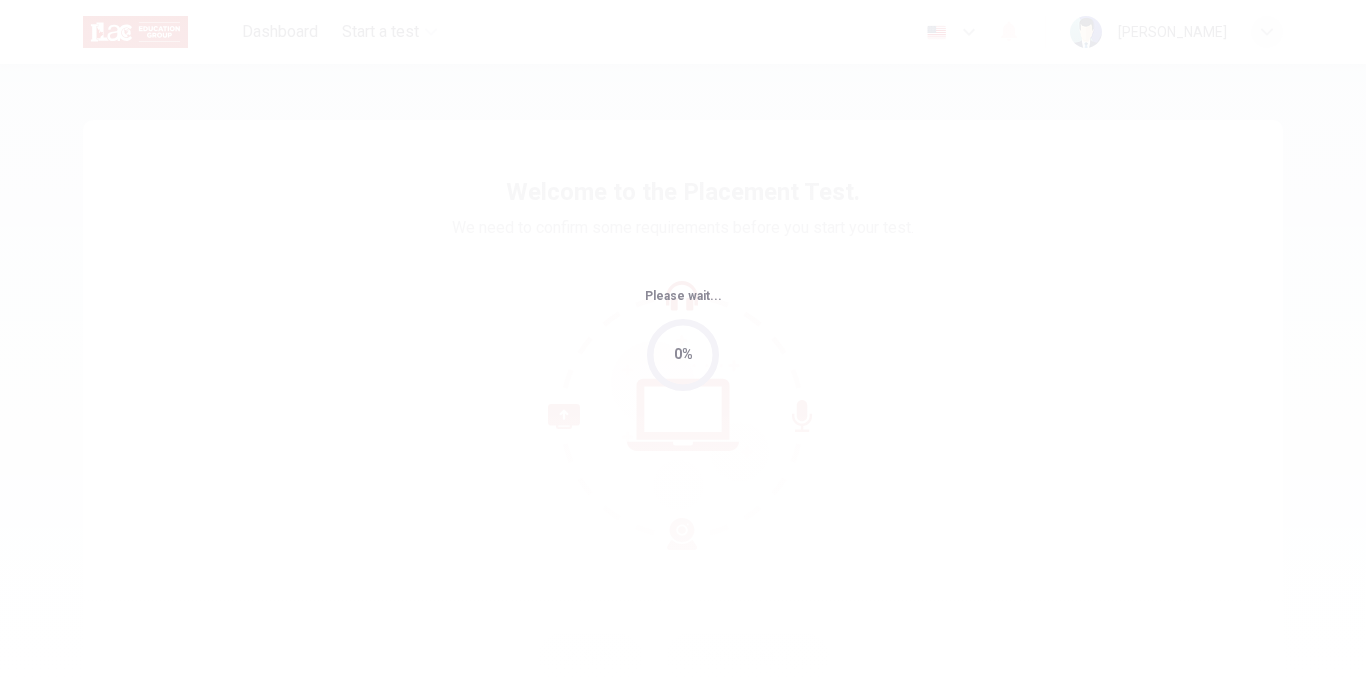 scroll, scrollTop: 0, scrollLeft: 0, axis: both 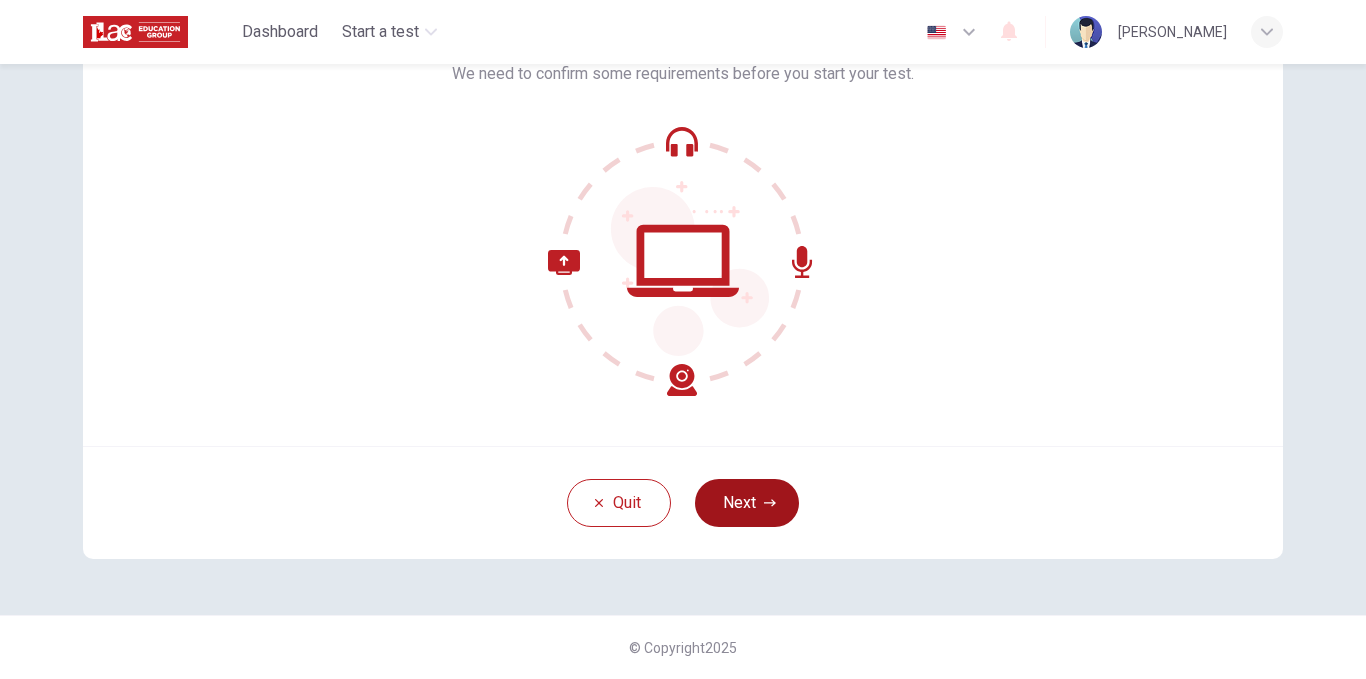 click on "Next" at bounding box center (747, 503) 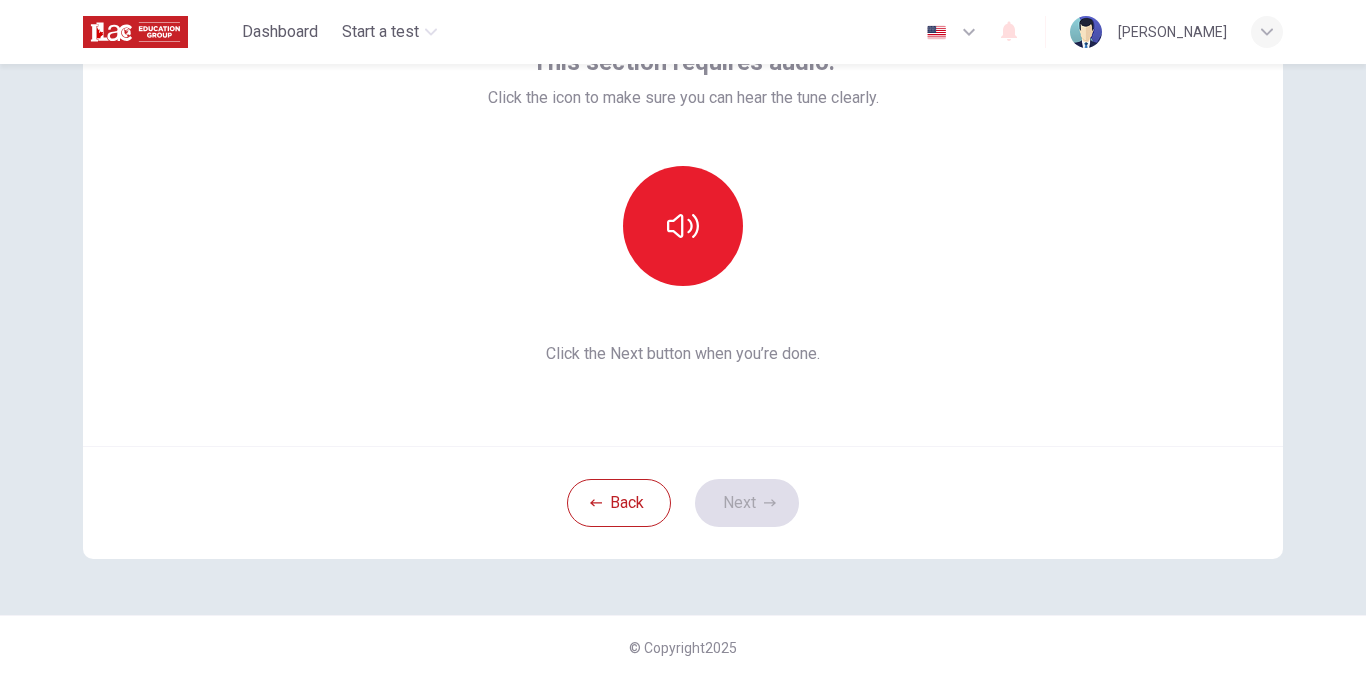 drag, startPoint x: 717, startPoint y: 244, endPoint x: 652, endPoint y: 375, distance: 146.23953 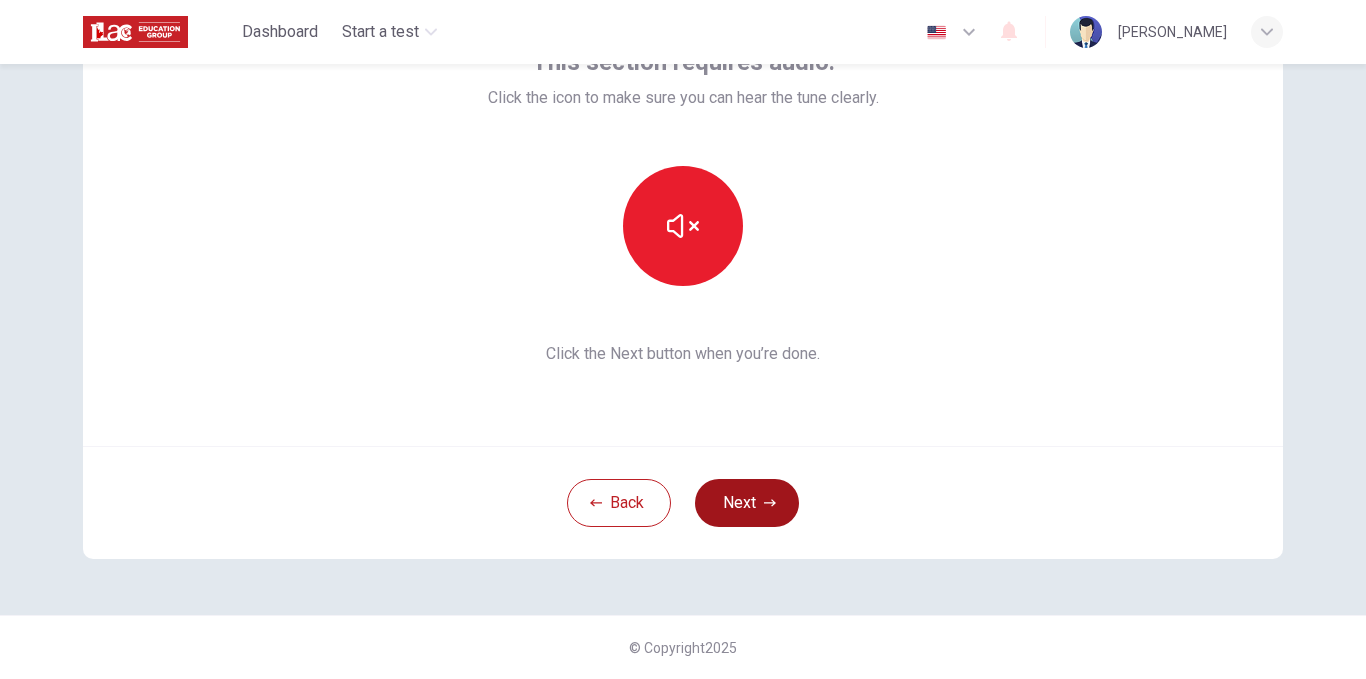 click on "Next" at bounding box center (747, 503) 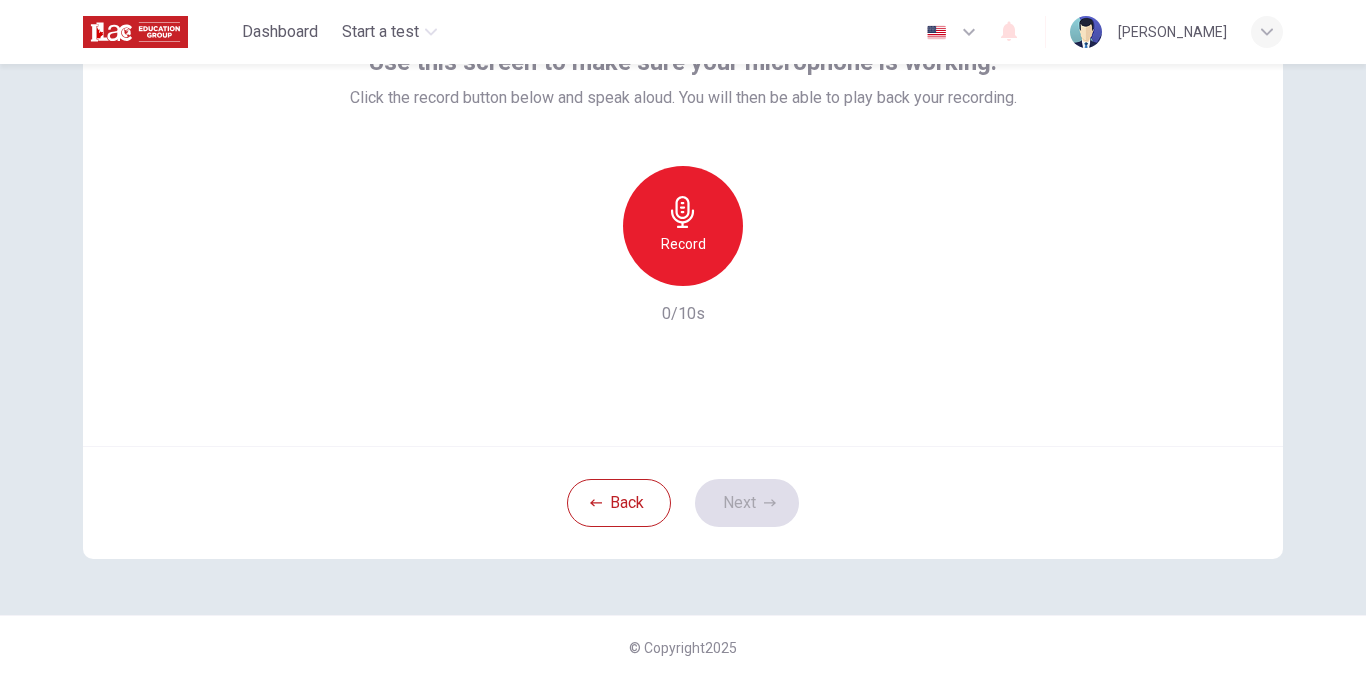 click on "Record" at bounding box center [683, 226] 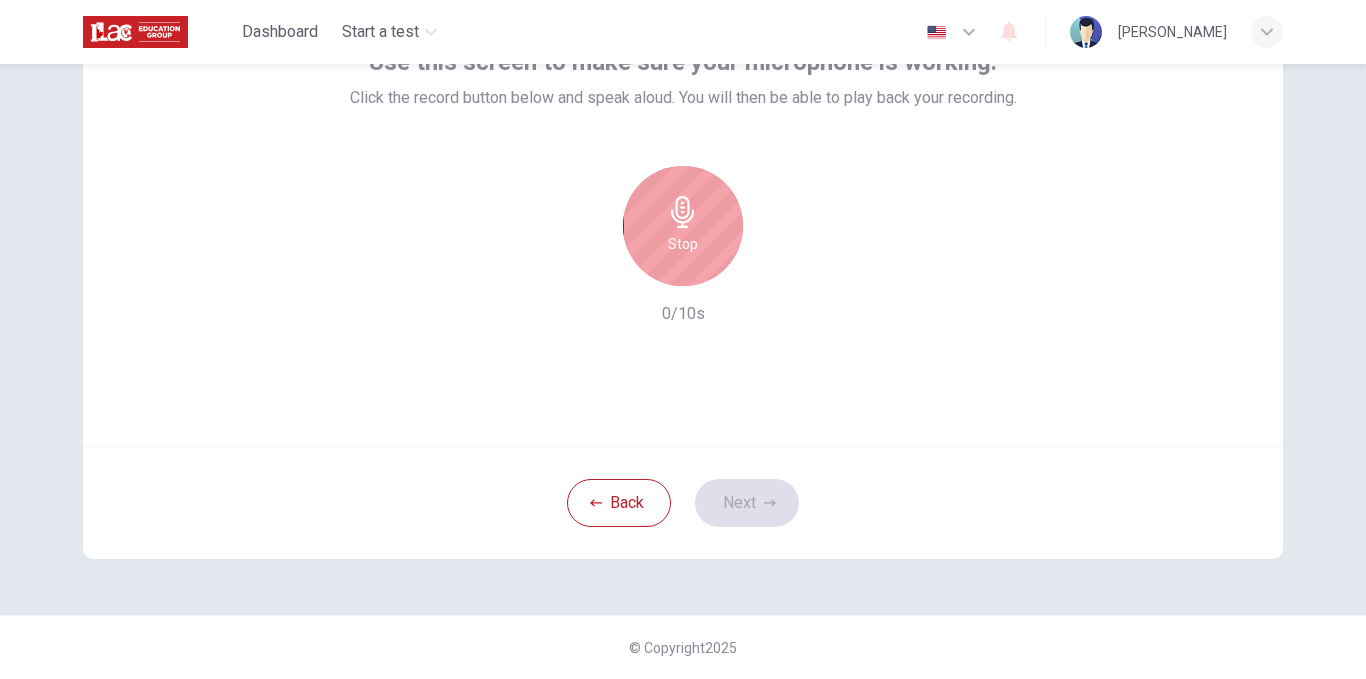 click on "Stop" at bounding box center (683, 226) 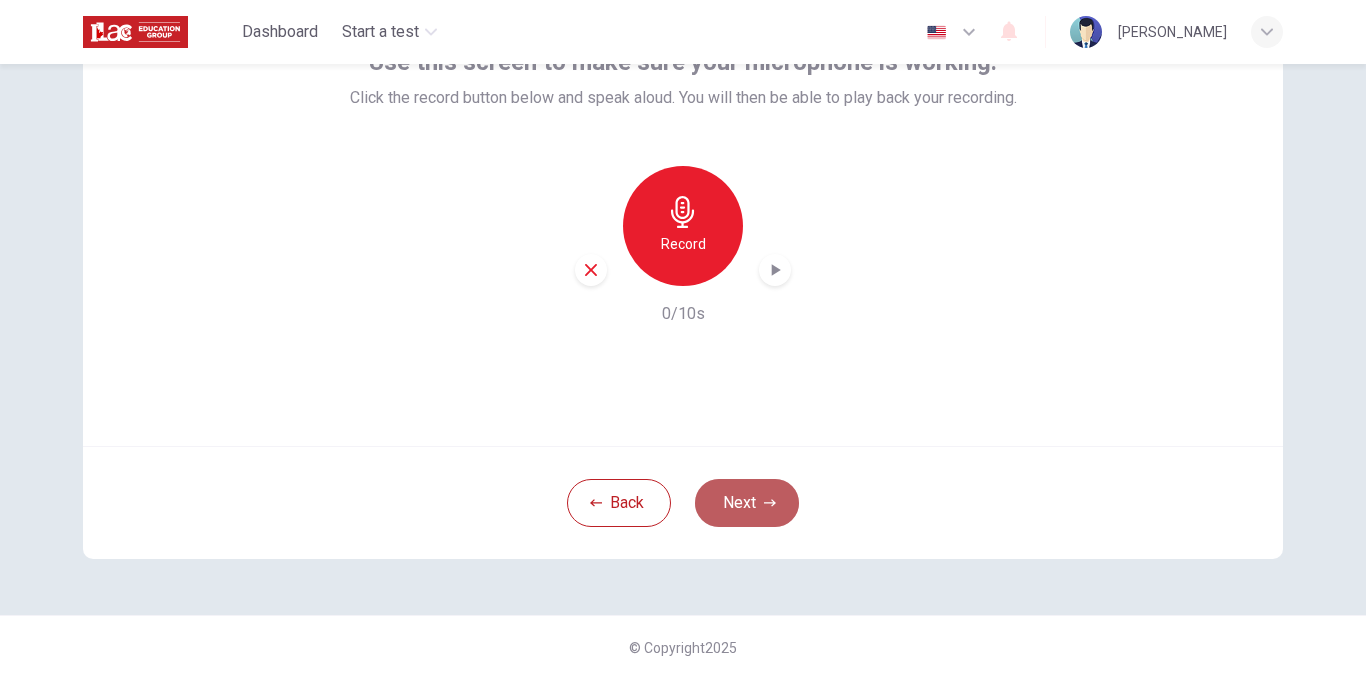 click on "Next" at bounding box center [747, 503] 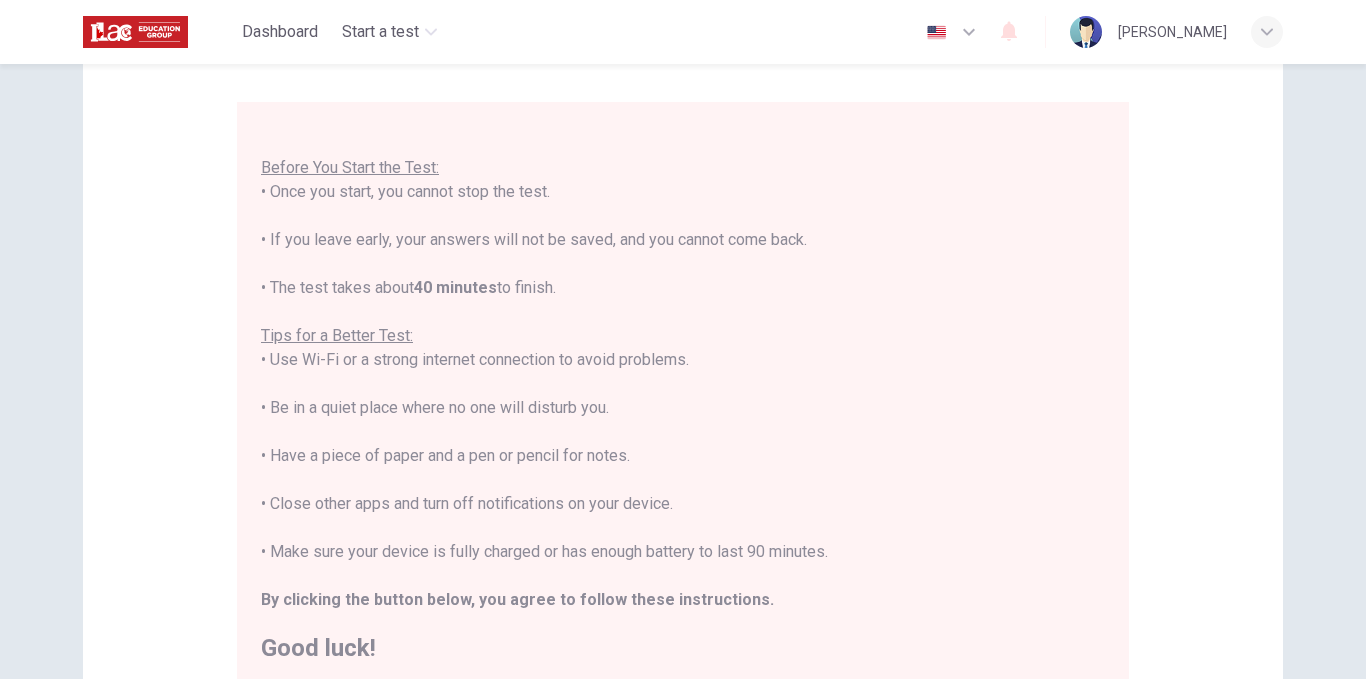 scroll, scrollTop: 23, scrollLeft: 0, axis: vertical 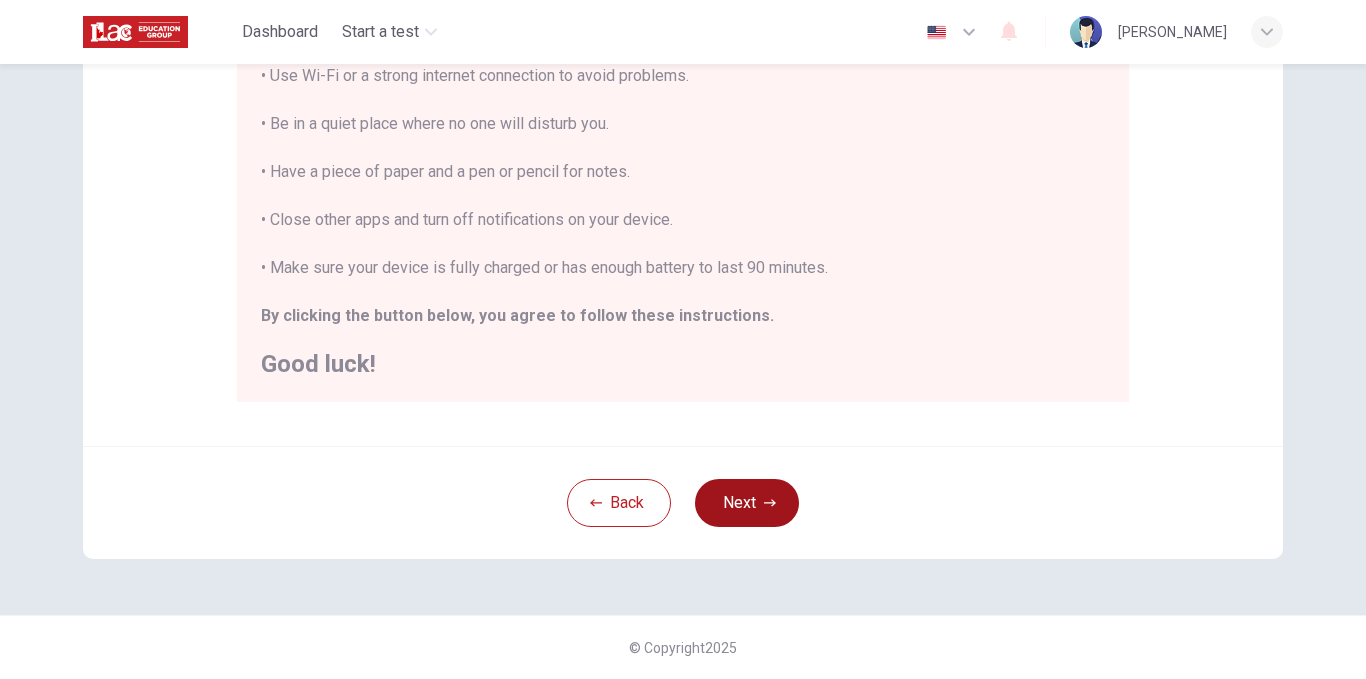 drag, startPoint x: 733, startPoint y: 499, endPoint x: 710, endPoint y: 497, distance: 23.086792 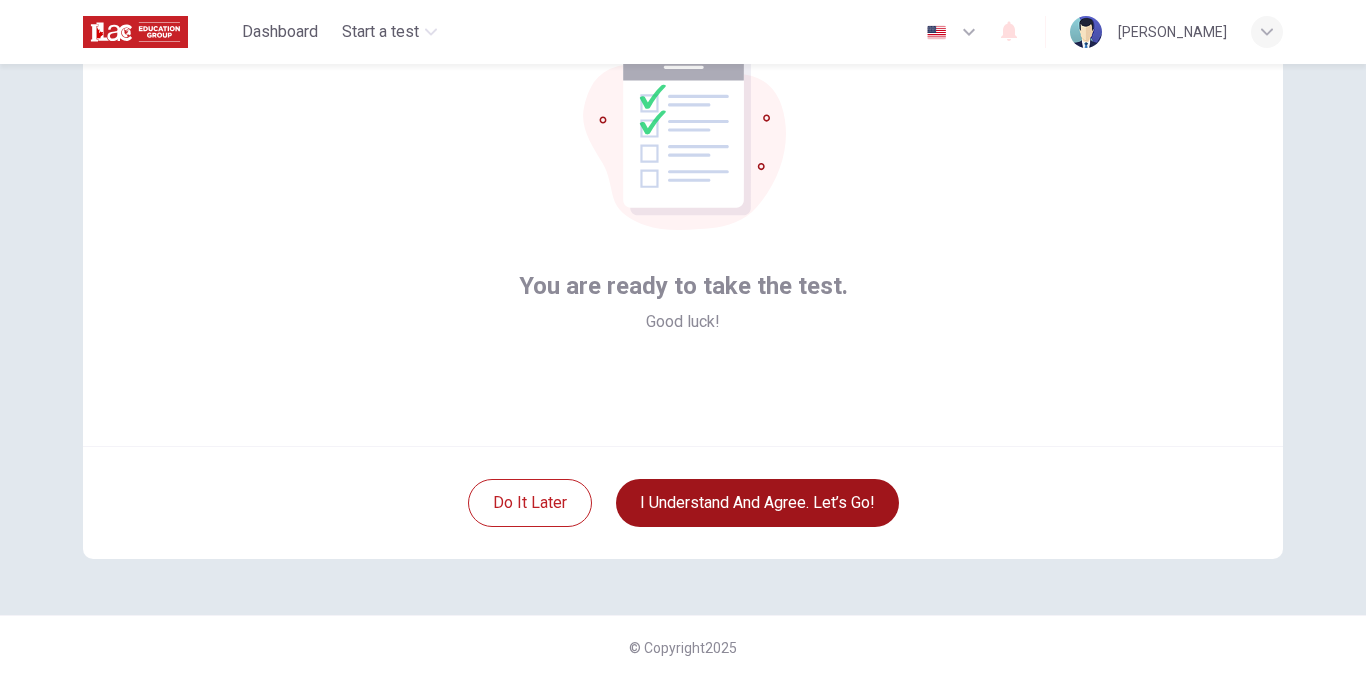 scroll, scrollTop: 154, scrollLeft: 0, axis: vertical 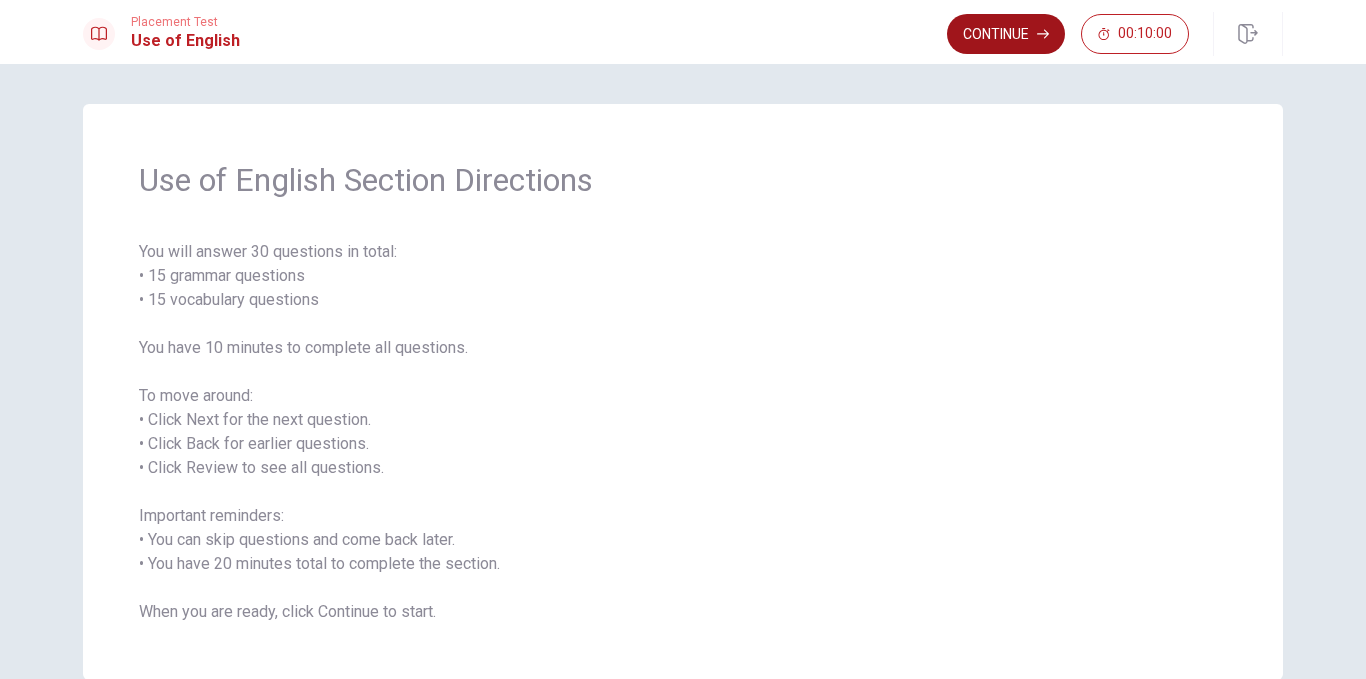 click on "Continue" at bounding box center (1006, 34) 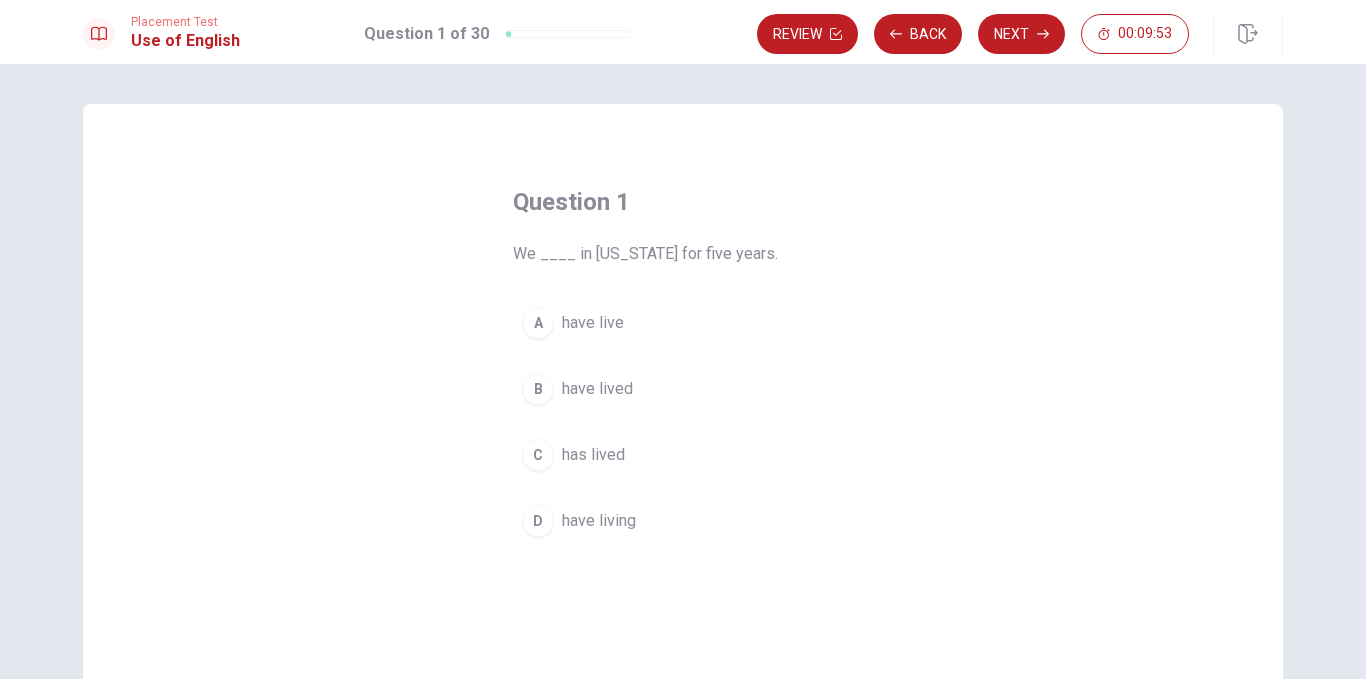scroll, scrollTop: 100, scrollLeft: 0, axis: vertical 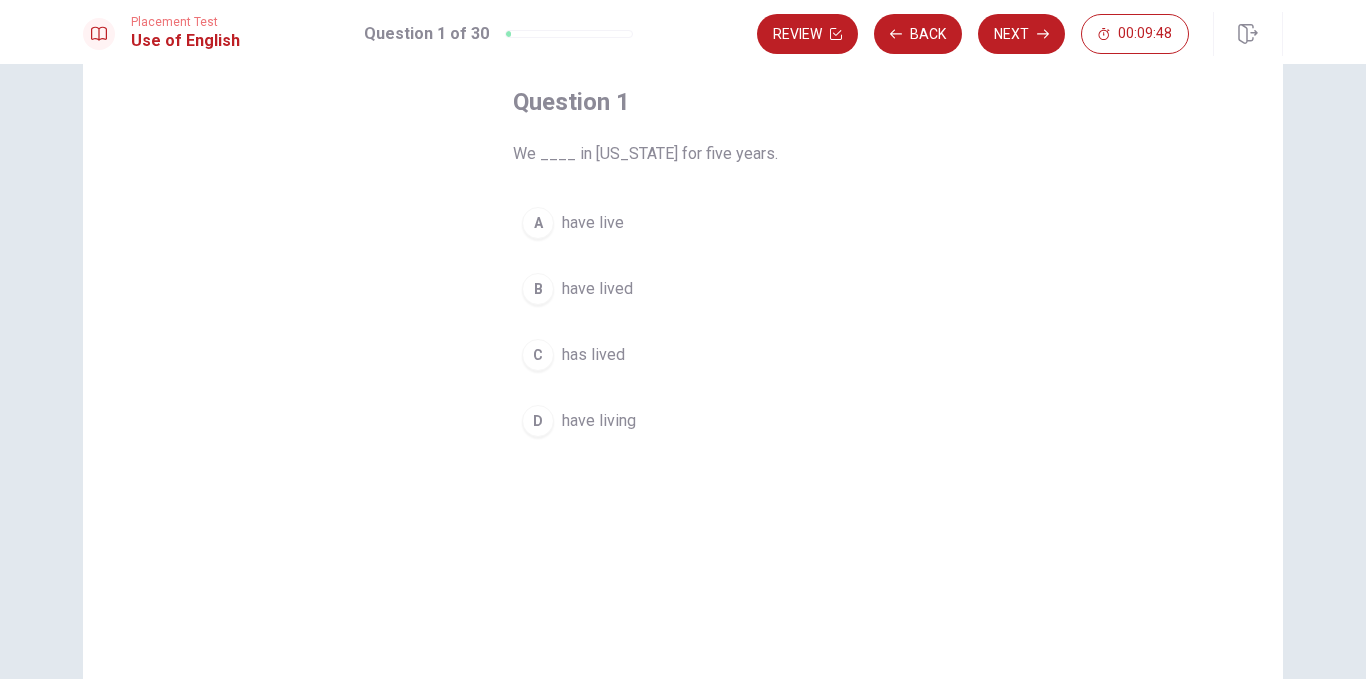 click on "B" at bounding box center (538, 289) 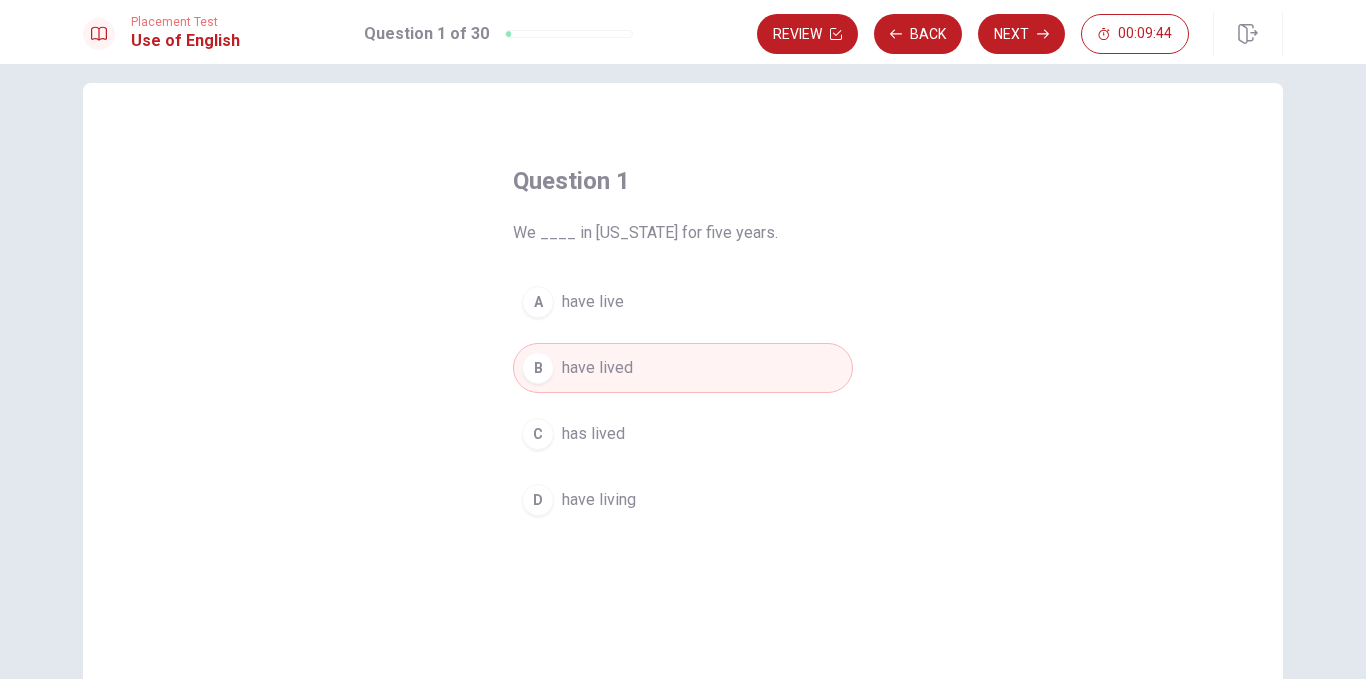 scroll, scrollTop: 0, scrollLeft: 0, axis: both 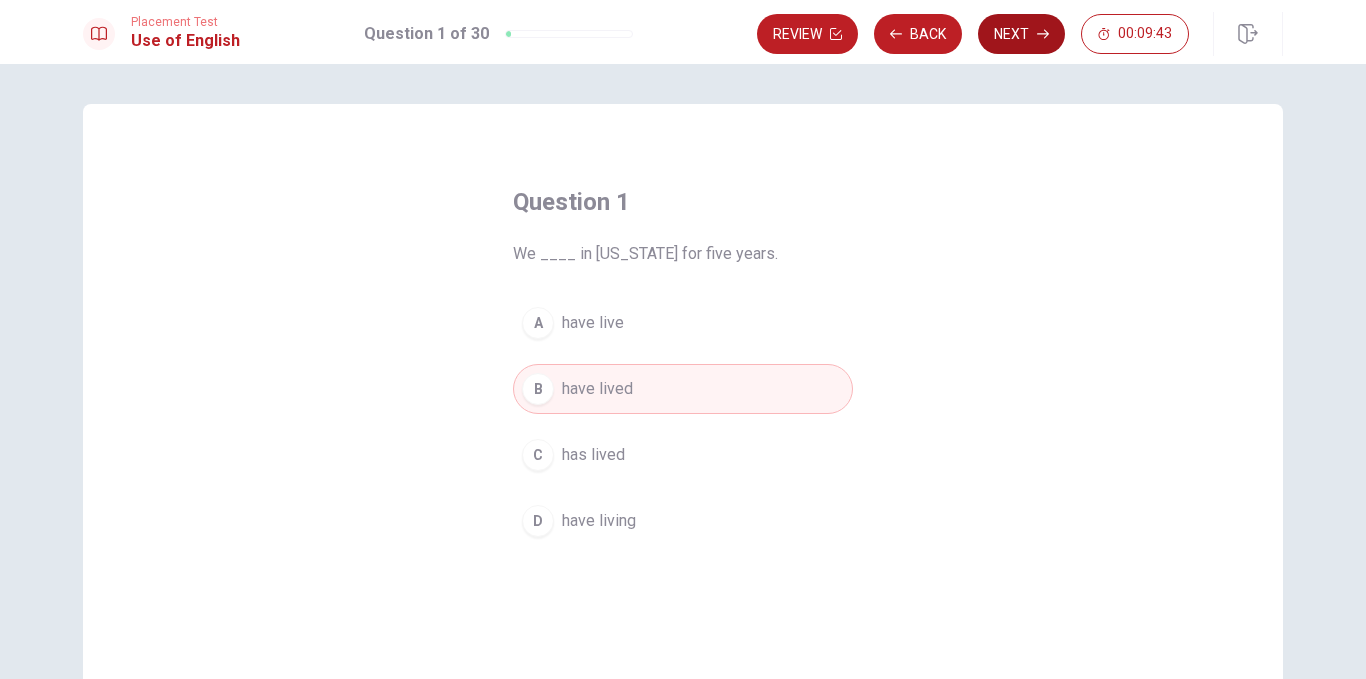 click on "Next" at bounding box center [1021, 34] 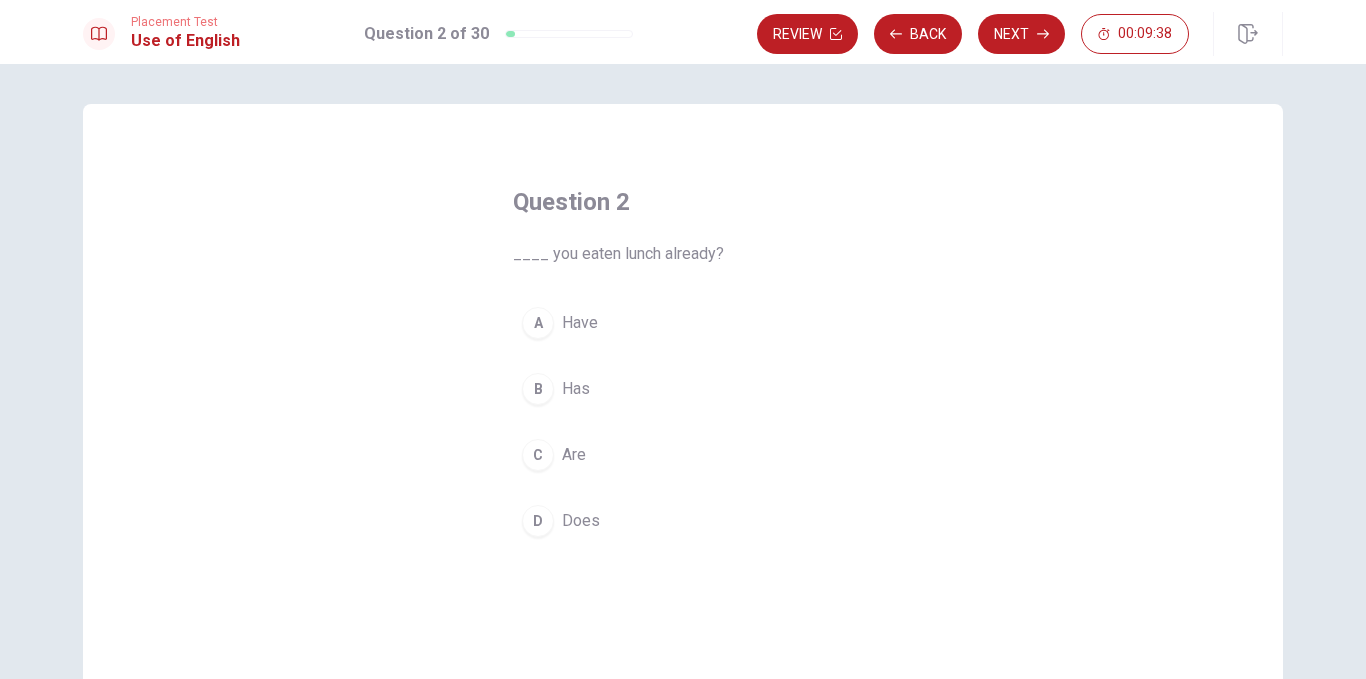 click on "A" at bounding box center (538, 323) 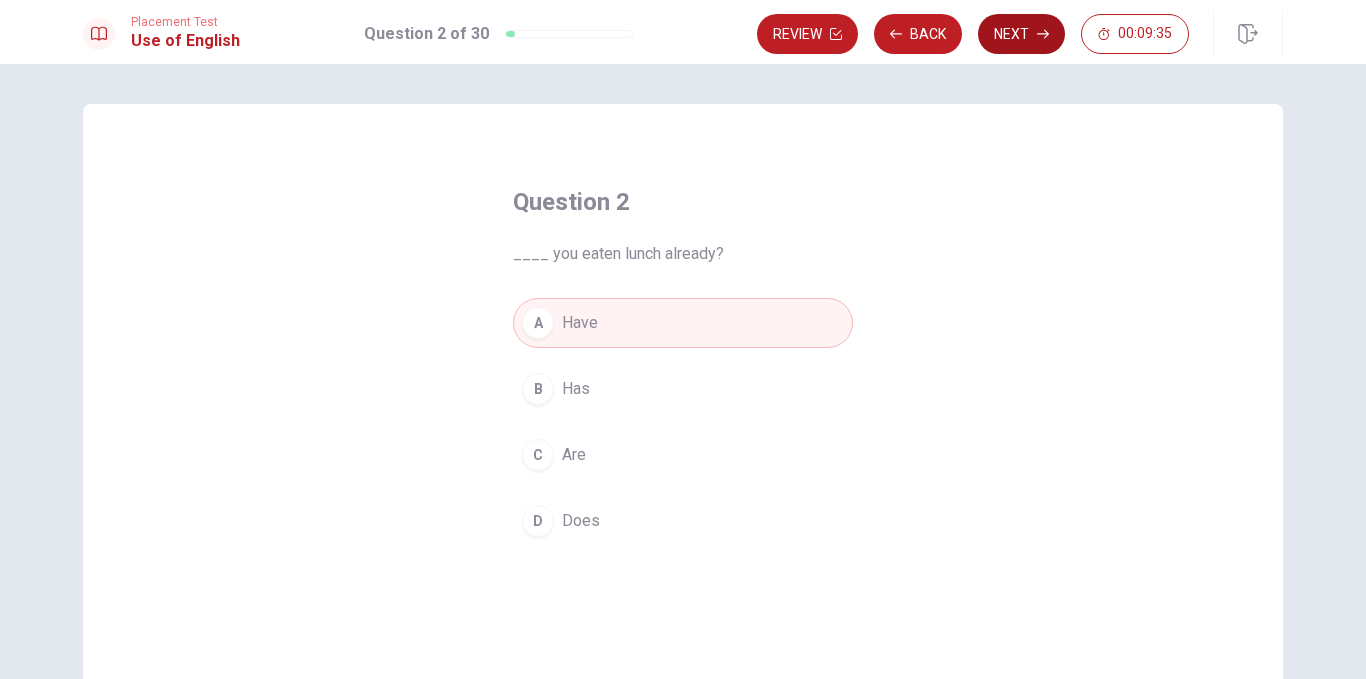 click on "Next" at bounding box center [1021, 34] 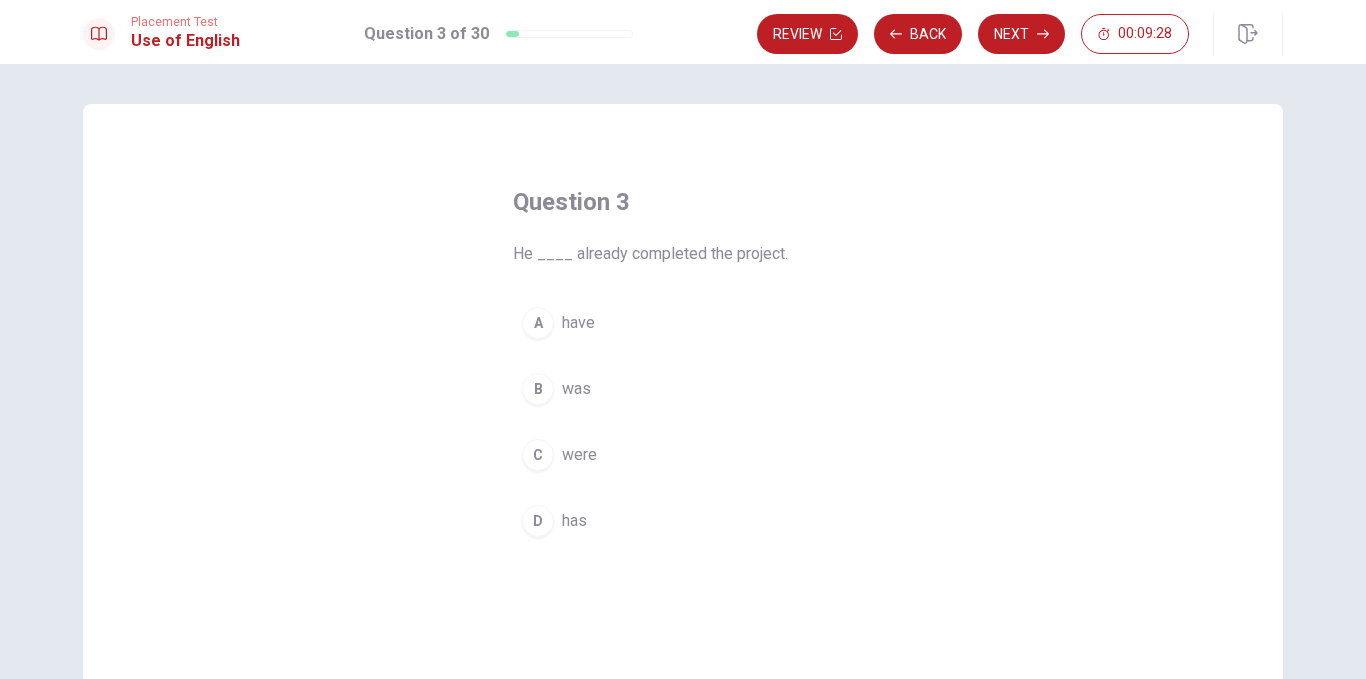 click on "A" at bounding box center [538, 323] 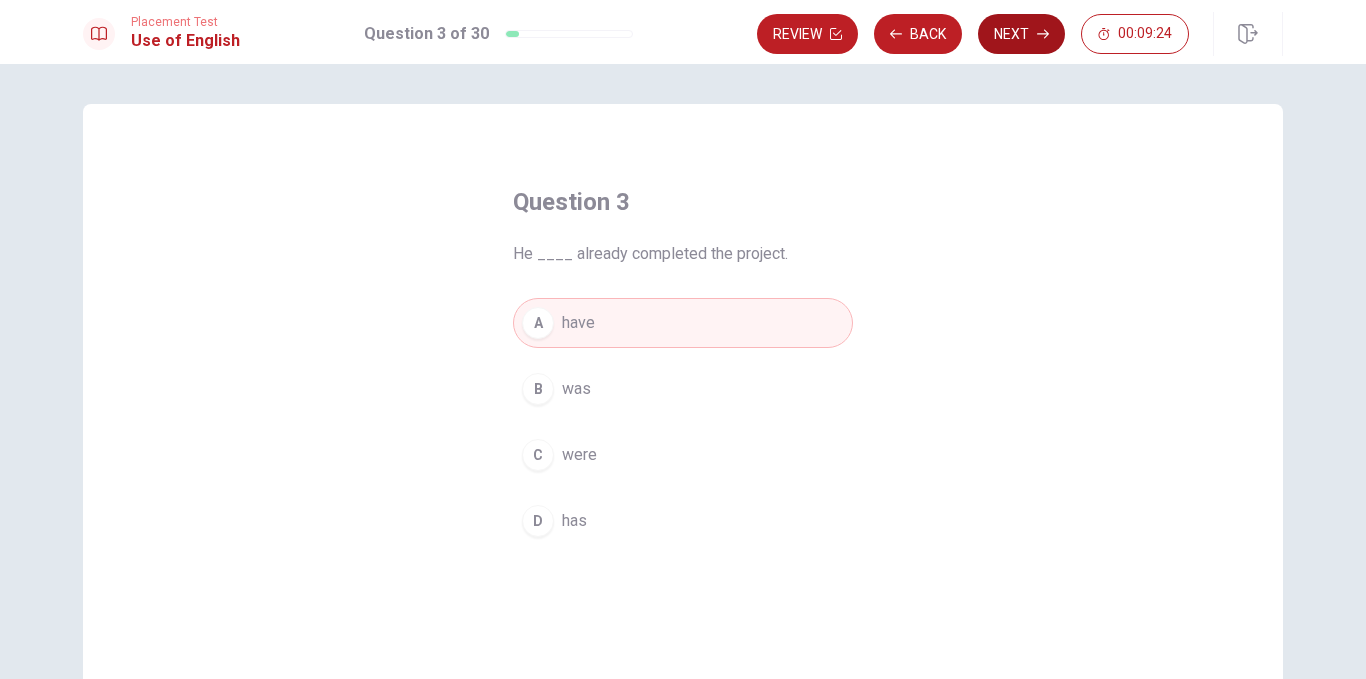 click on "Next" at bounding box center [1021, 34] 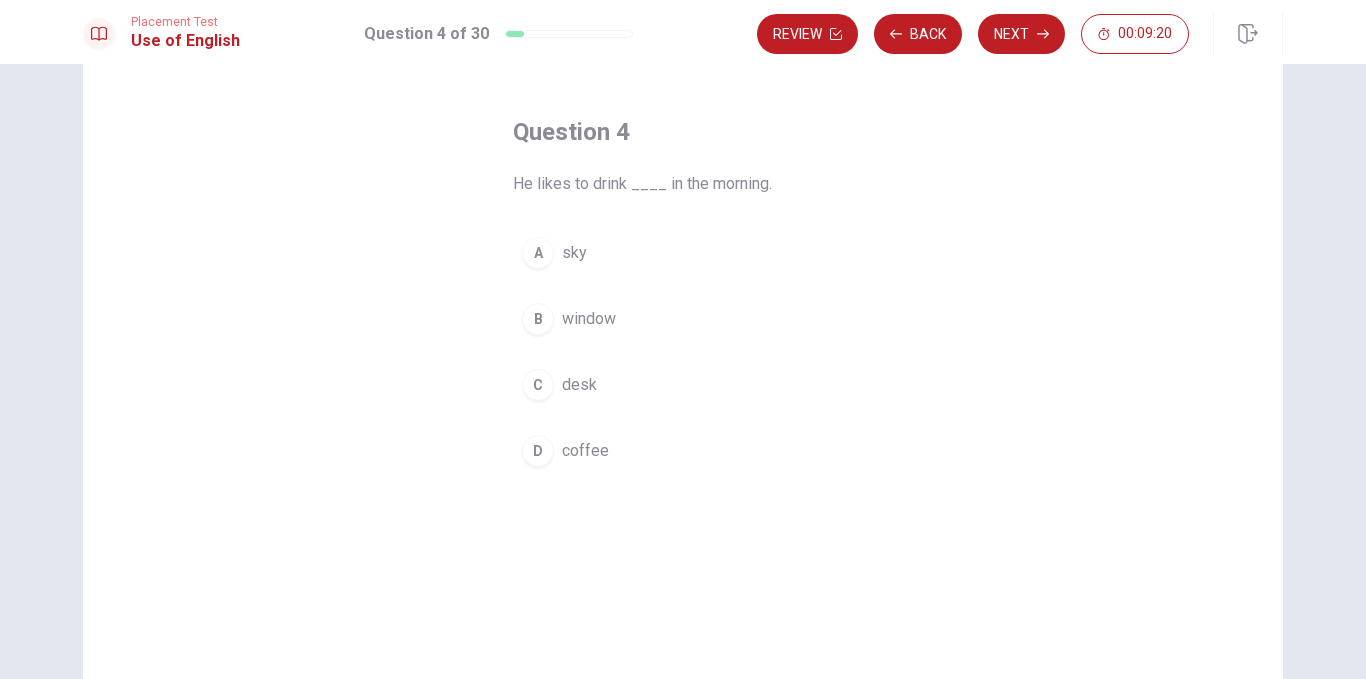 scroll, scrollTop: 100, scrollLeft: 0, axis: vertical 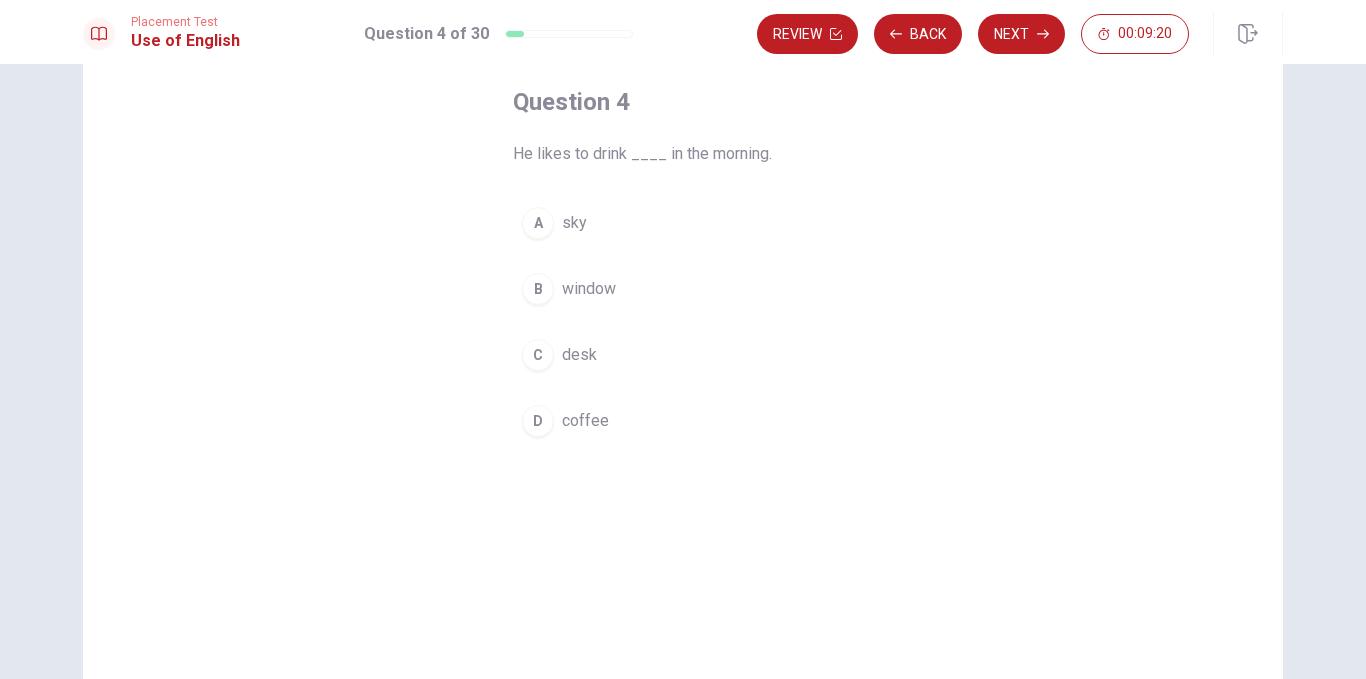 click on "D coffee" at bounding box center [683, 421] 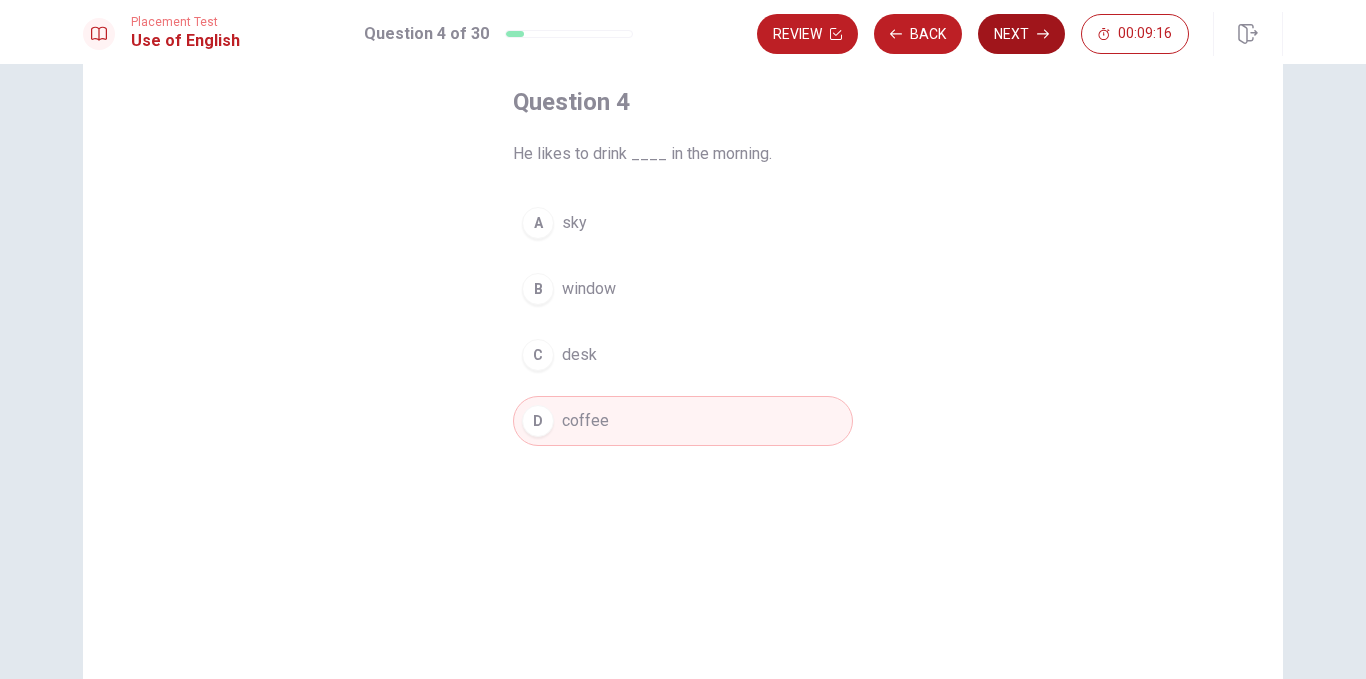 click on "Next" at bounding box center [1021, 34] 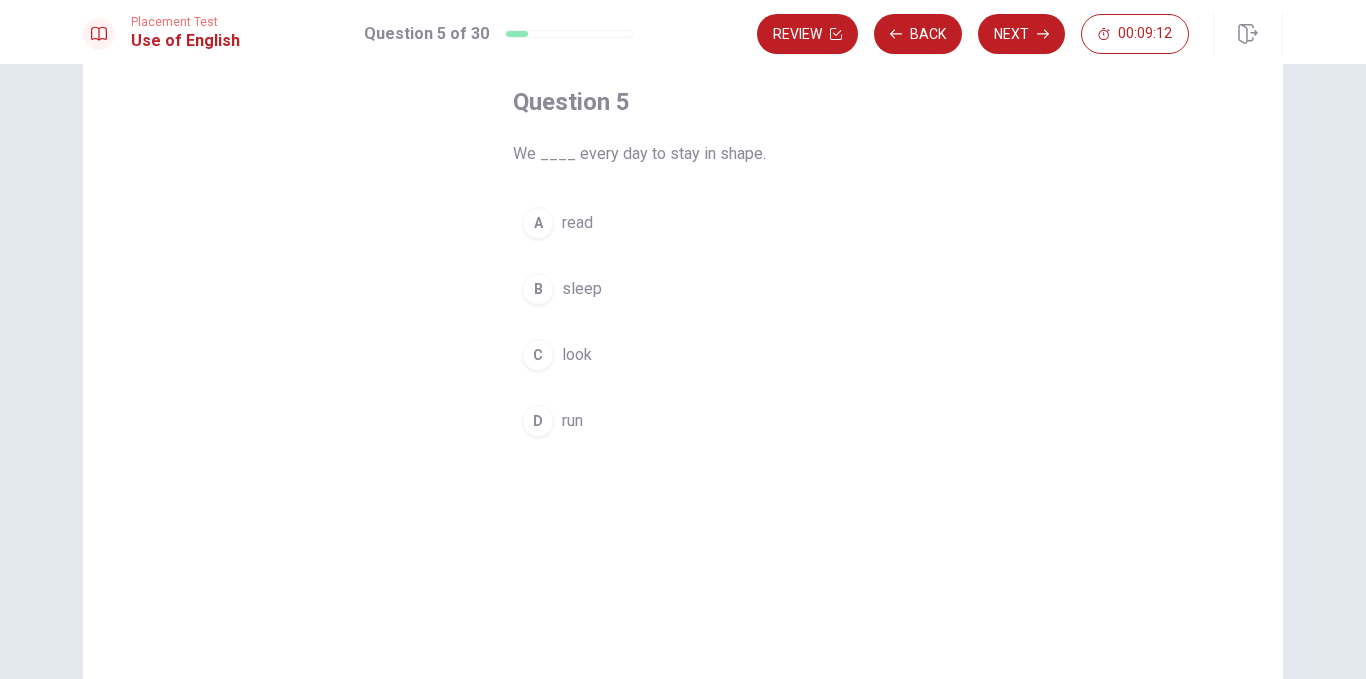 click on "run" at bounding box center (572, 421) 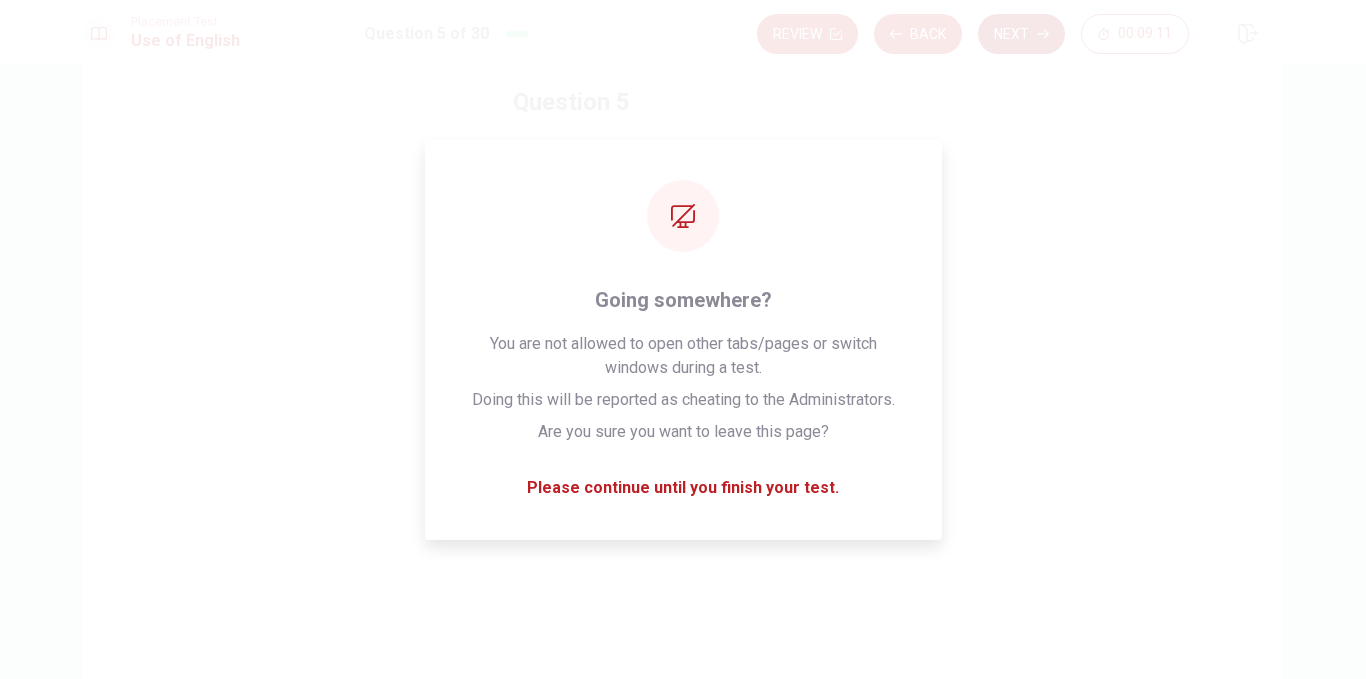 click on "Next" at bounding box center (1021, 34) 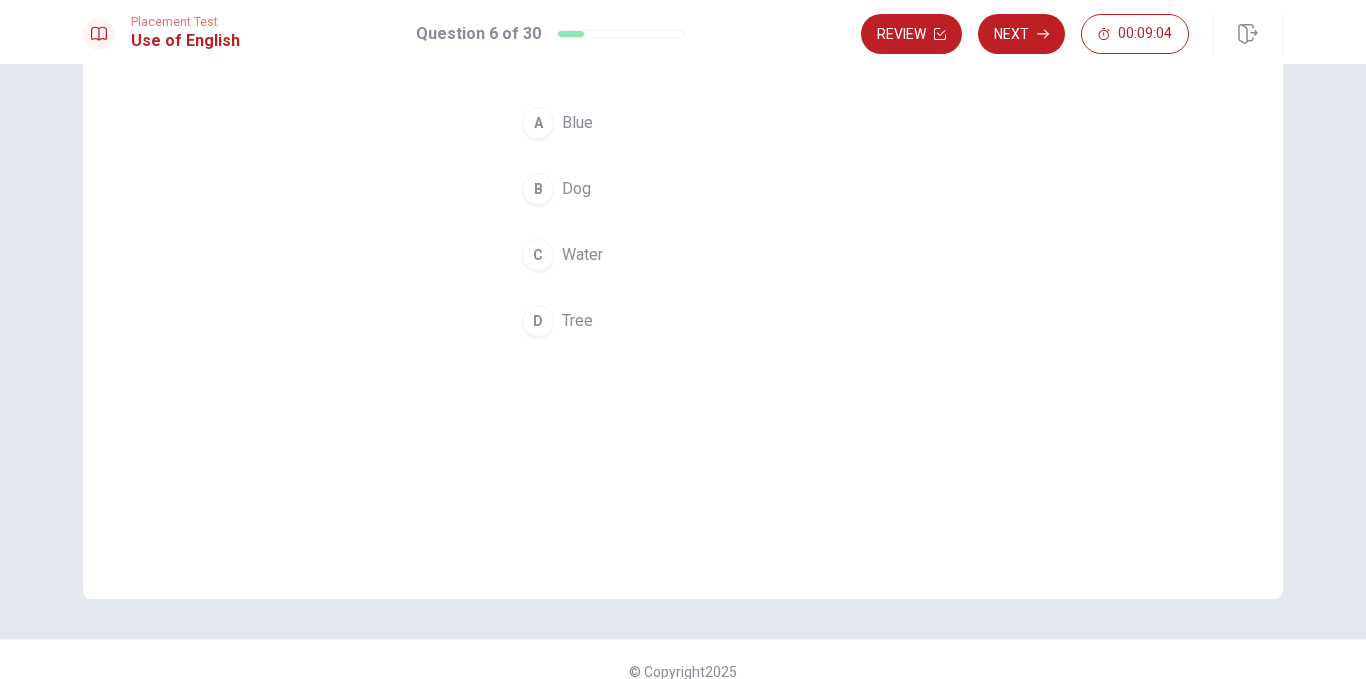 scroll, scrollTop: 100, scrollLeft: 0, axis: vertical 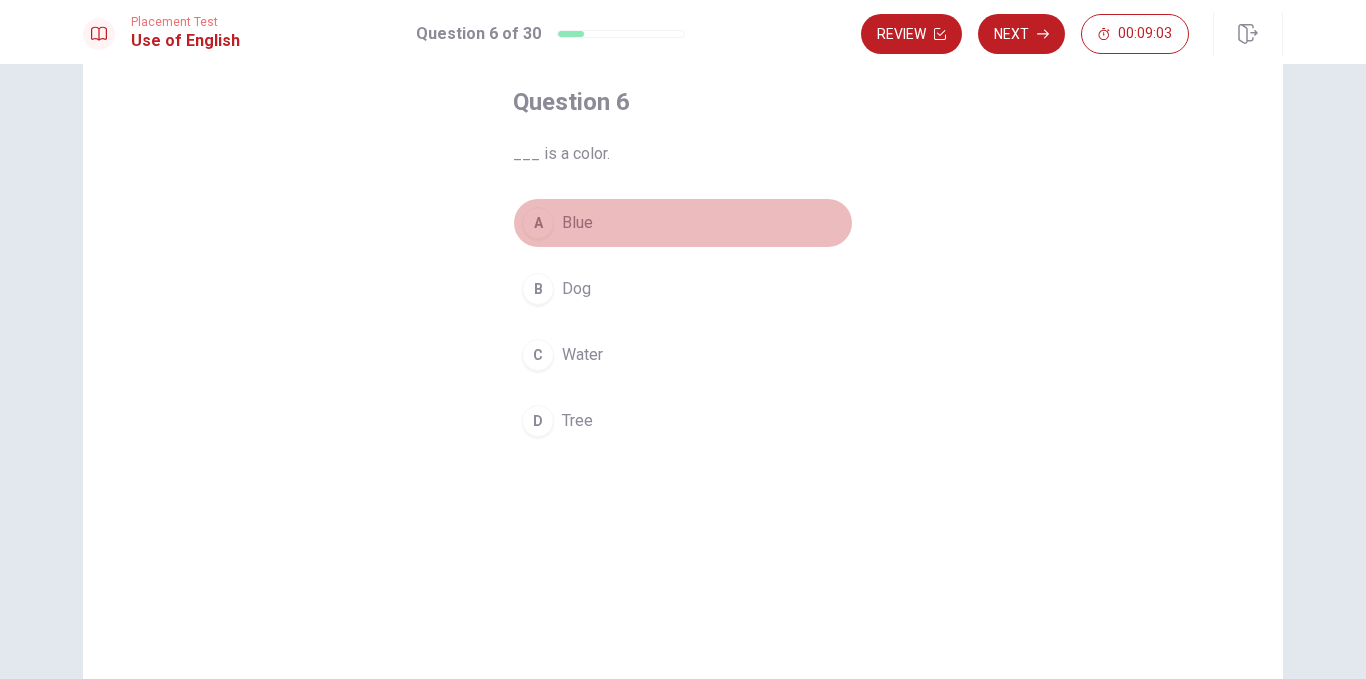 click on "A Blue" at bounding box center (683, 223) 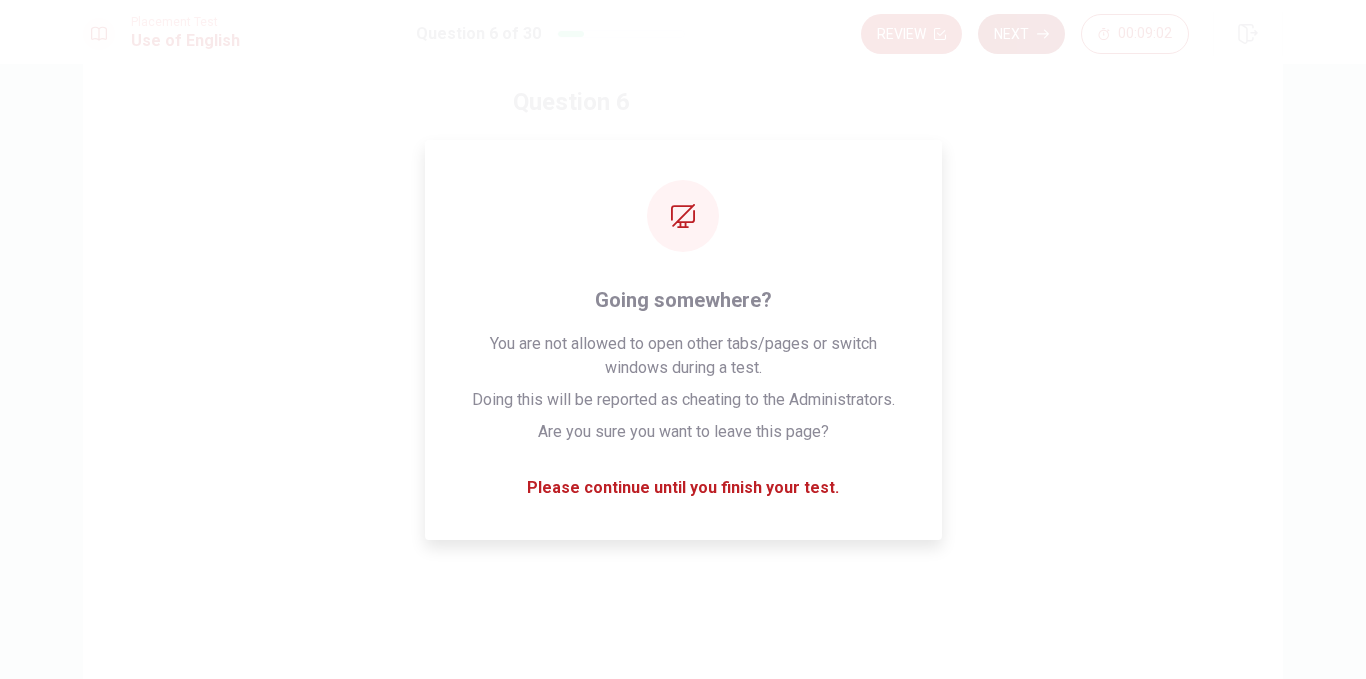 click on "Next" at bounding box center (1021, 34) 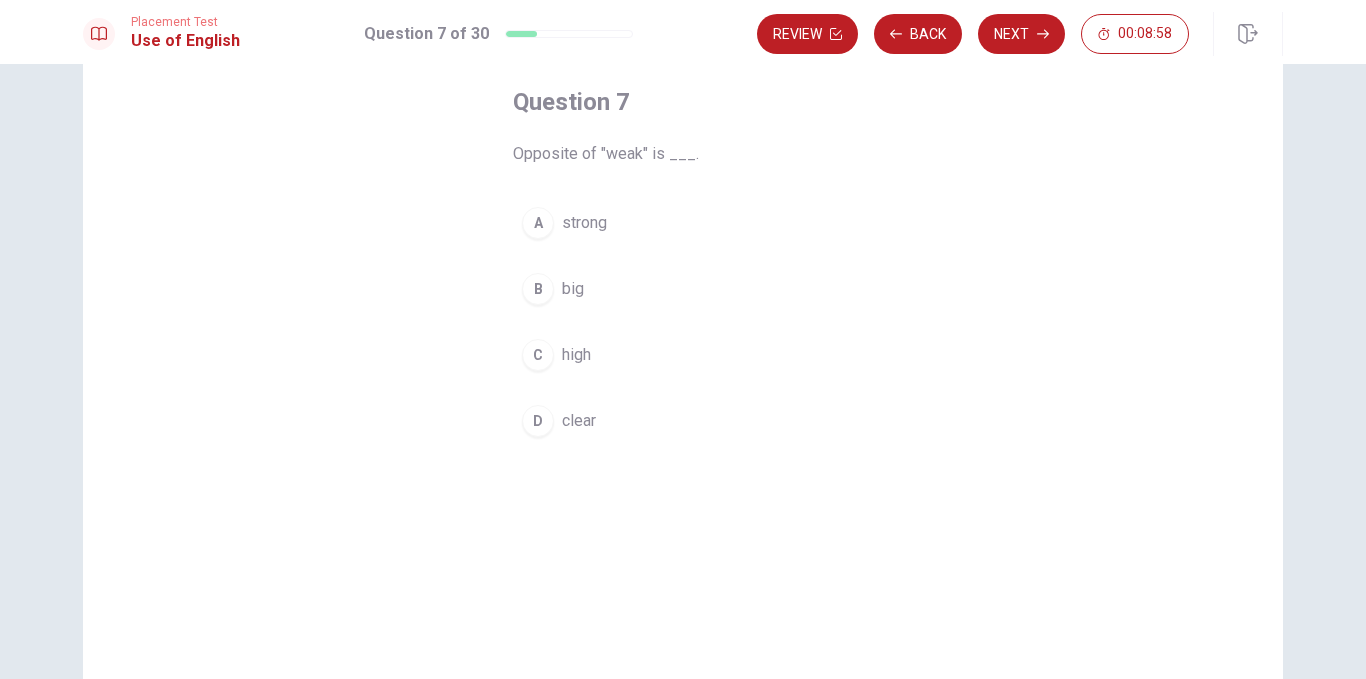 click on "A strong" at bounding box center (683, 223) 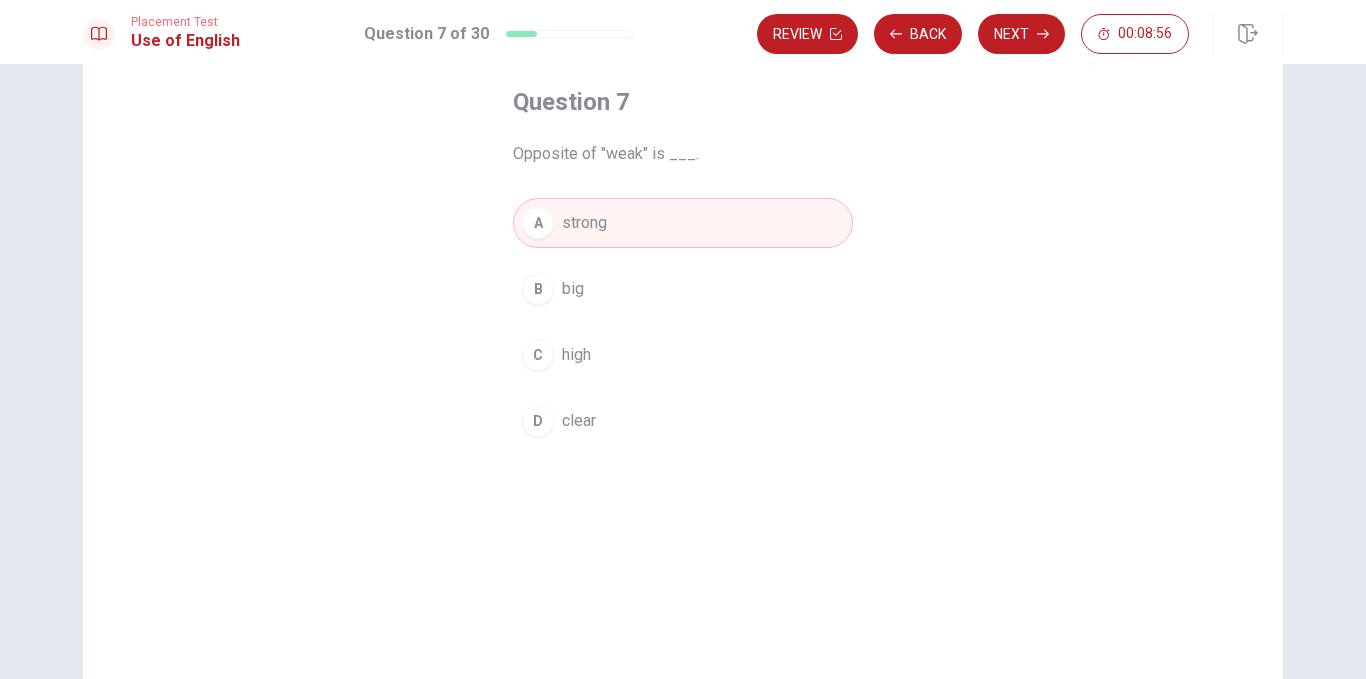 click on "Next" at bounding box center (1021, 34) 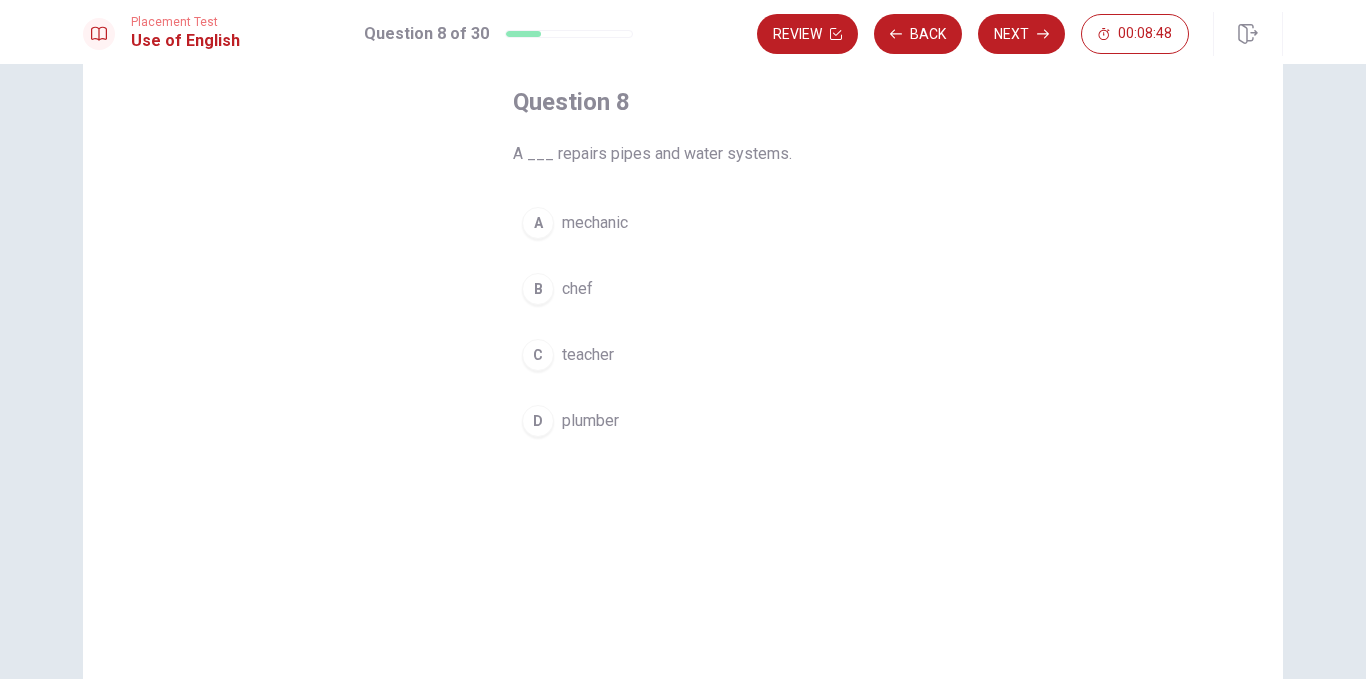 click on "plumber" at bounding box center (590, 421) 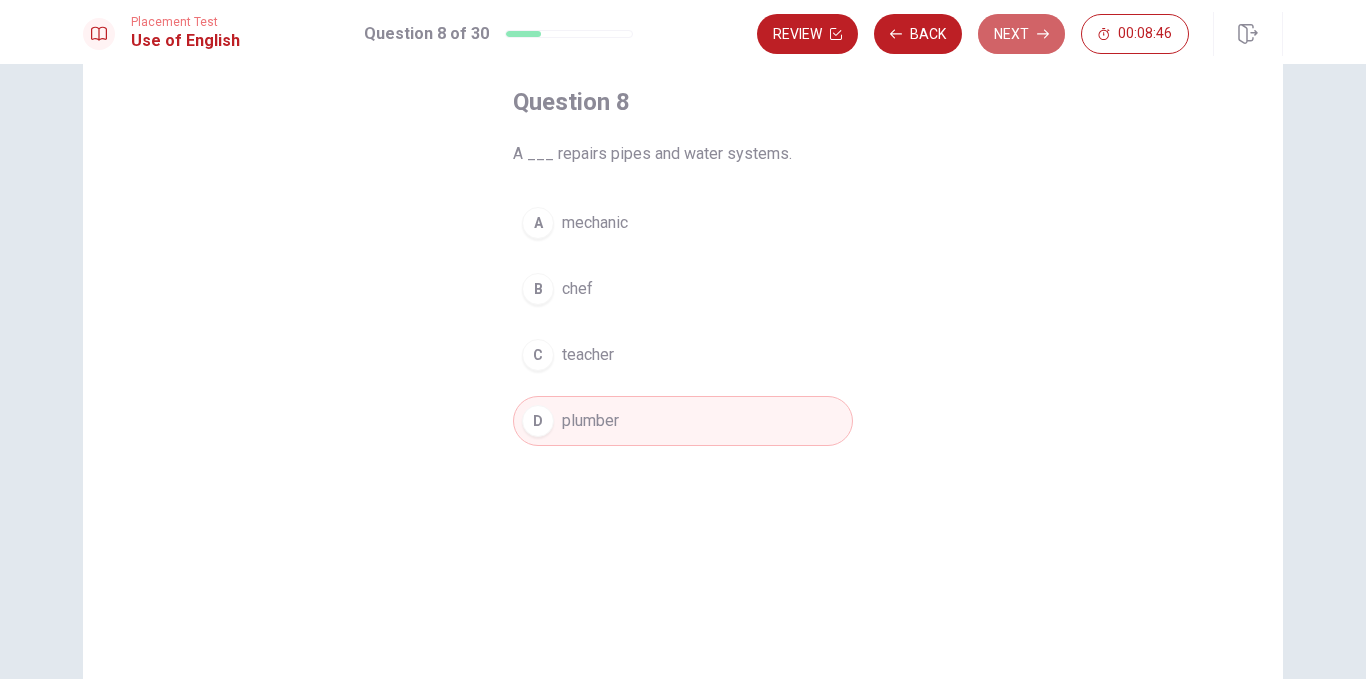 click on "Next" at bounding box center (1021, 34) 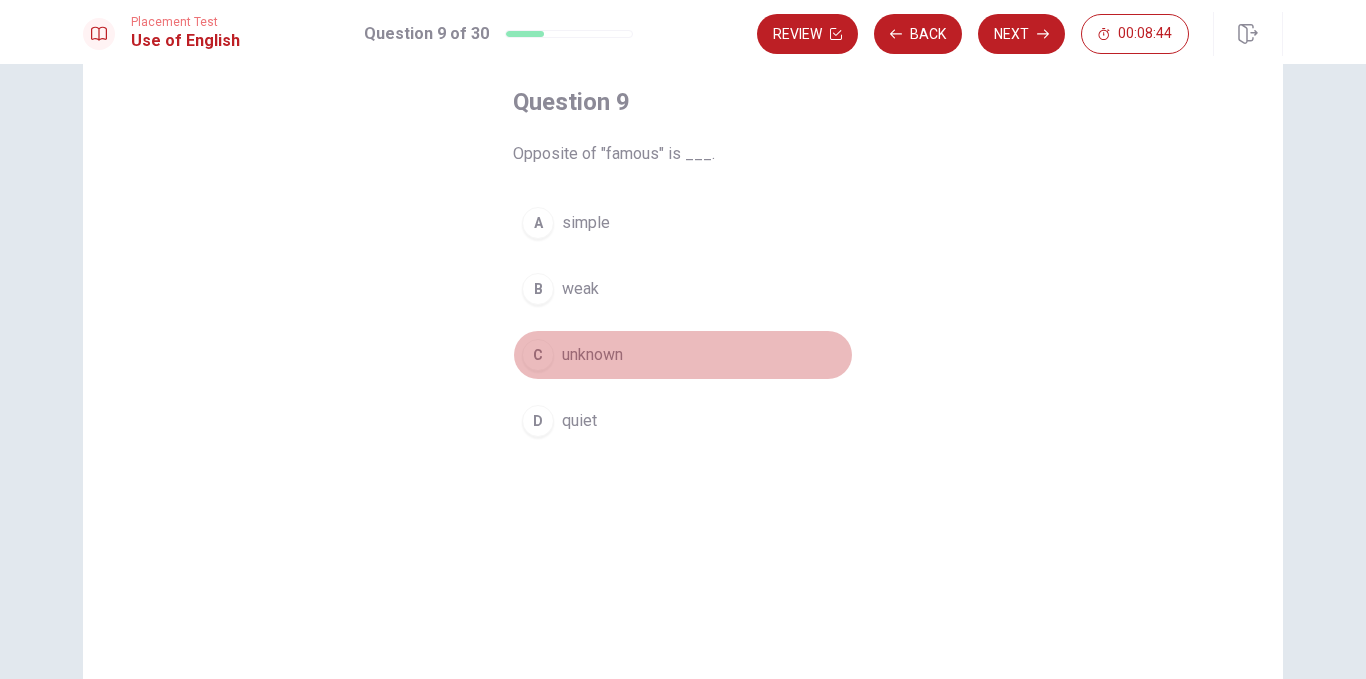 drag, startPoint x: 610, startPoint y: 365, endPoint x: 905, endPoint y: 195, distance: 340.4776 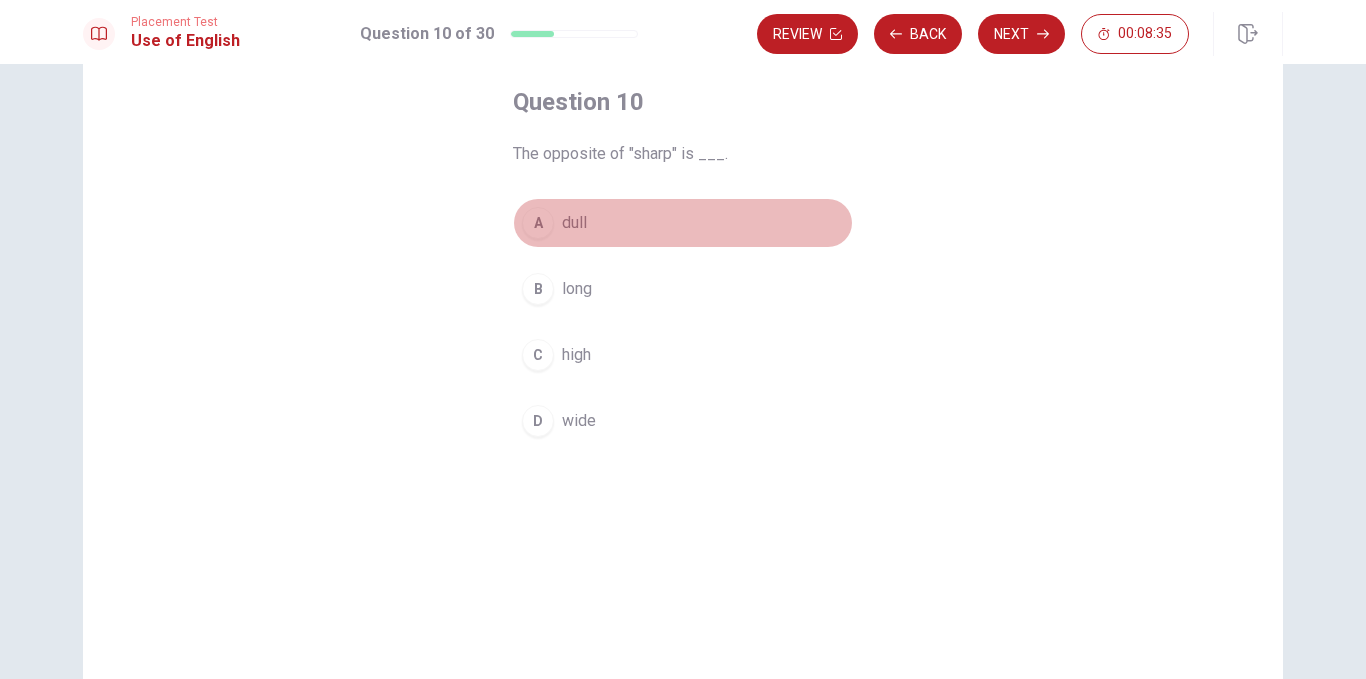 click on "A dull" at bounding box center [683, 223] 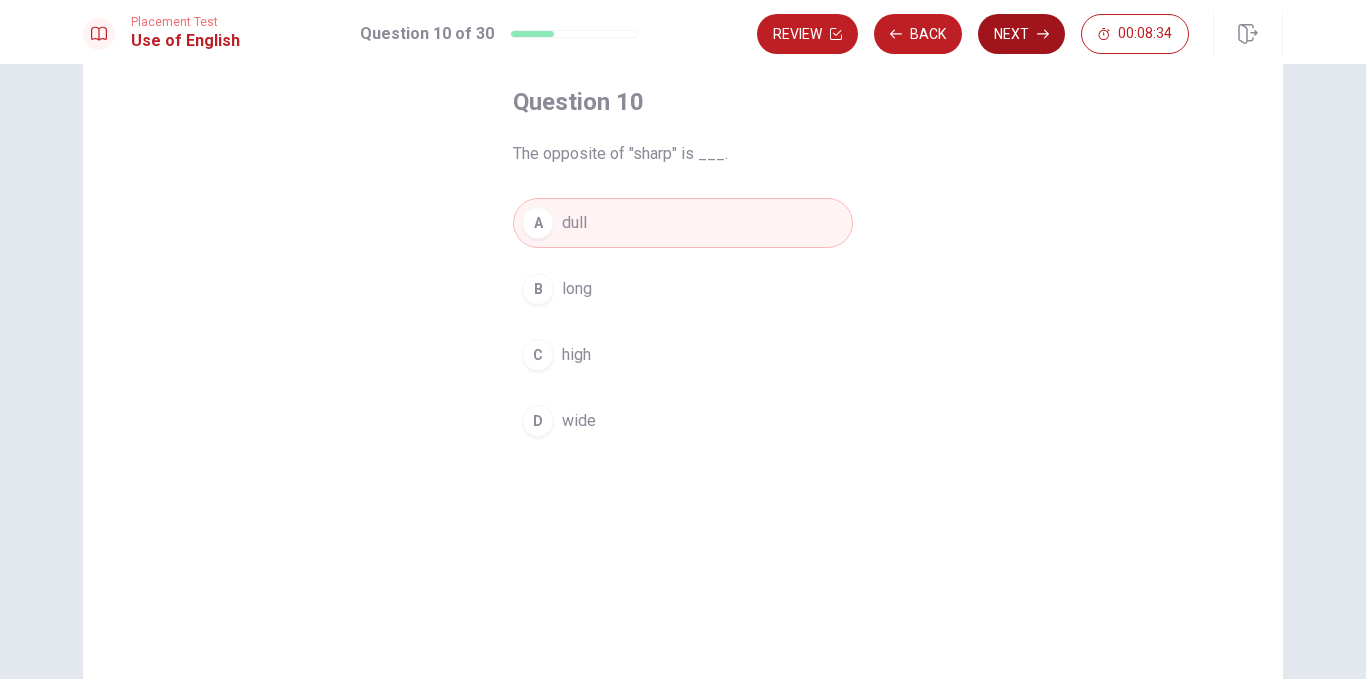 click on "Next" at bounding box center [1021, 34] 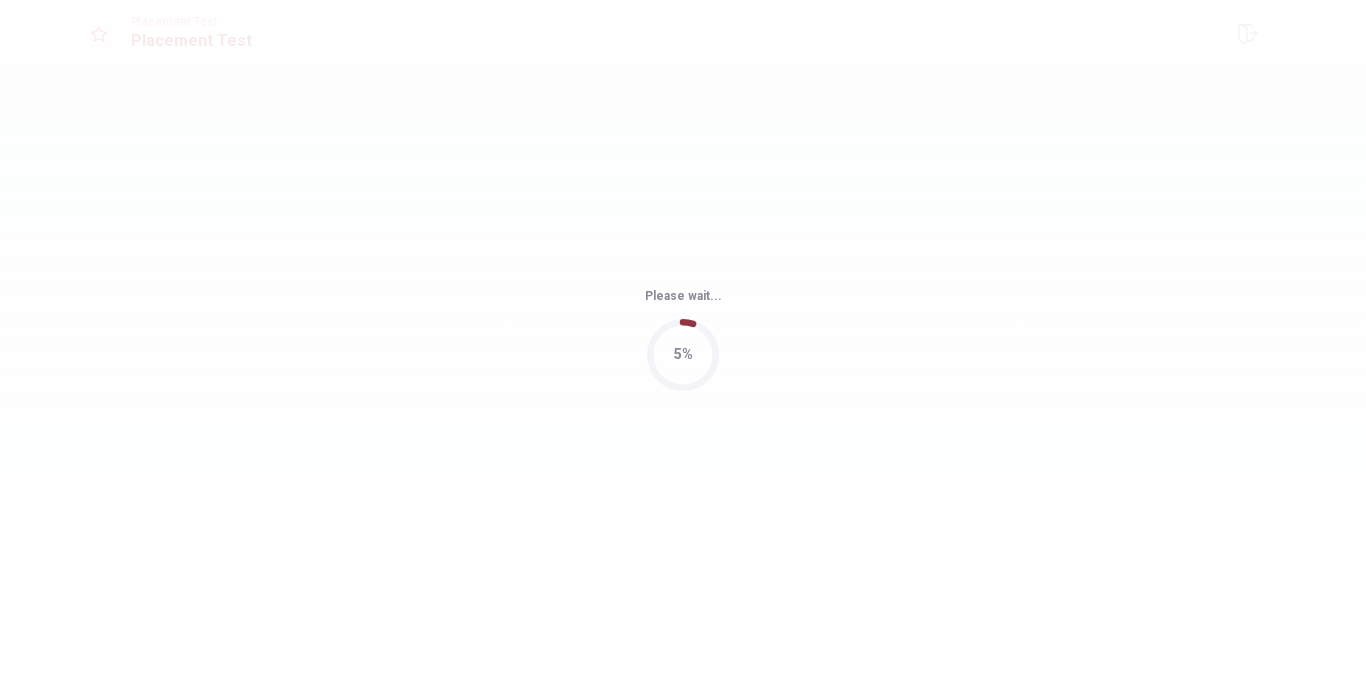 scroll, scrollTop: 0, scrollLeft: 0, axis: both 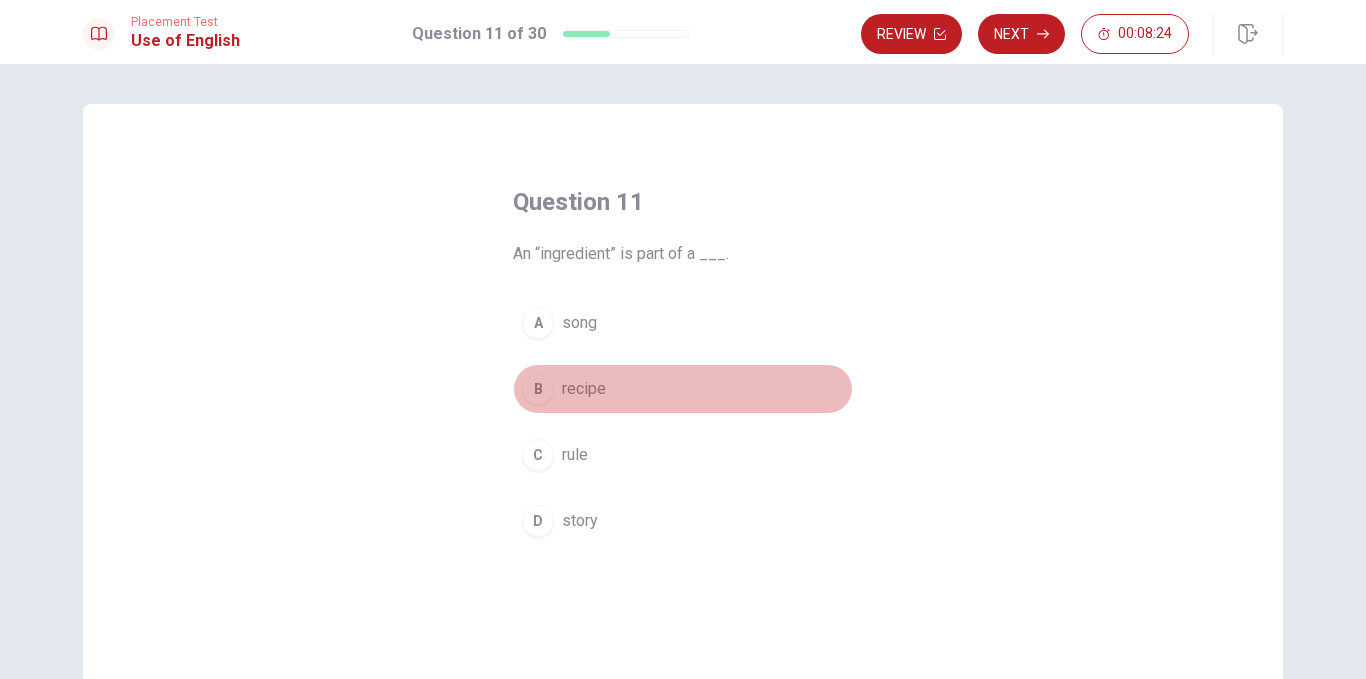 click on "B recipe" at bounding box center [683, 389] 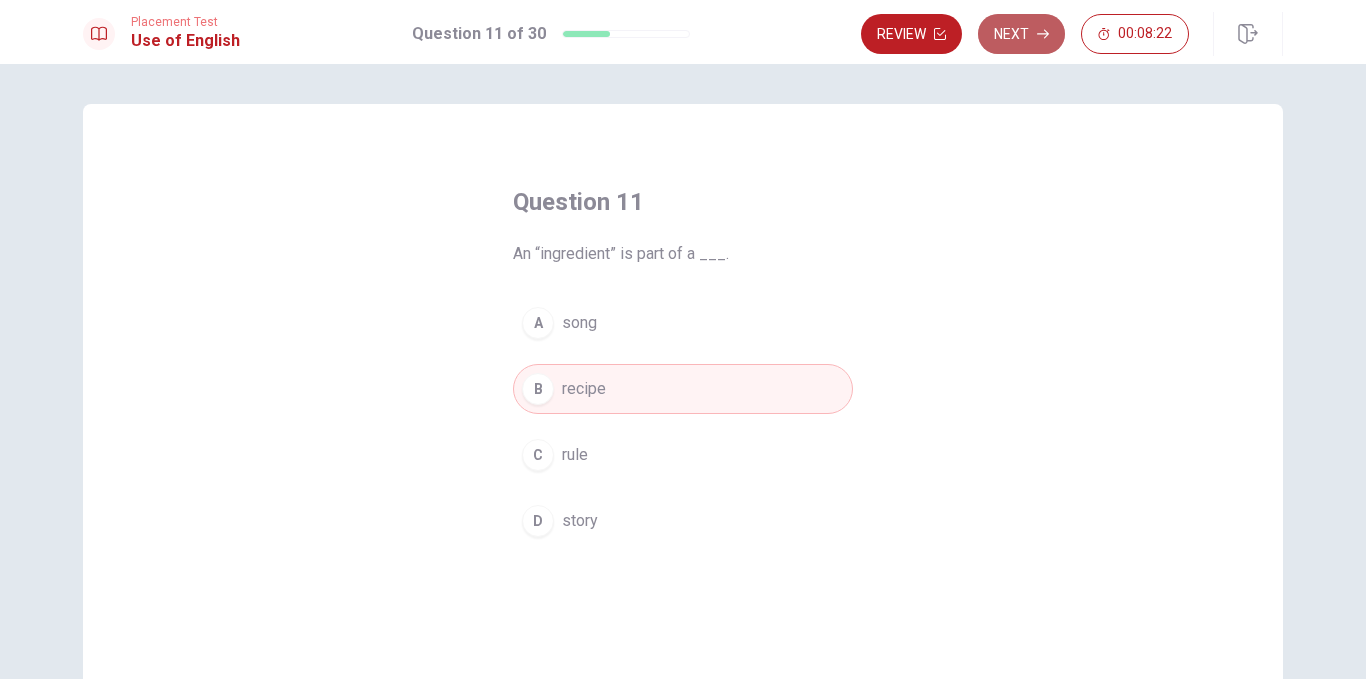 click on "Next" at bounding box center [1021, 34] 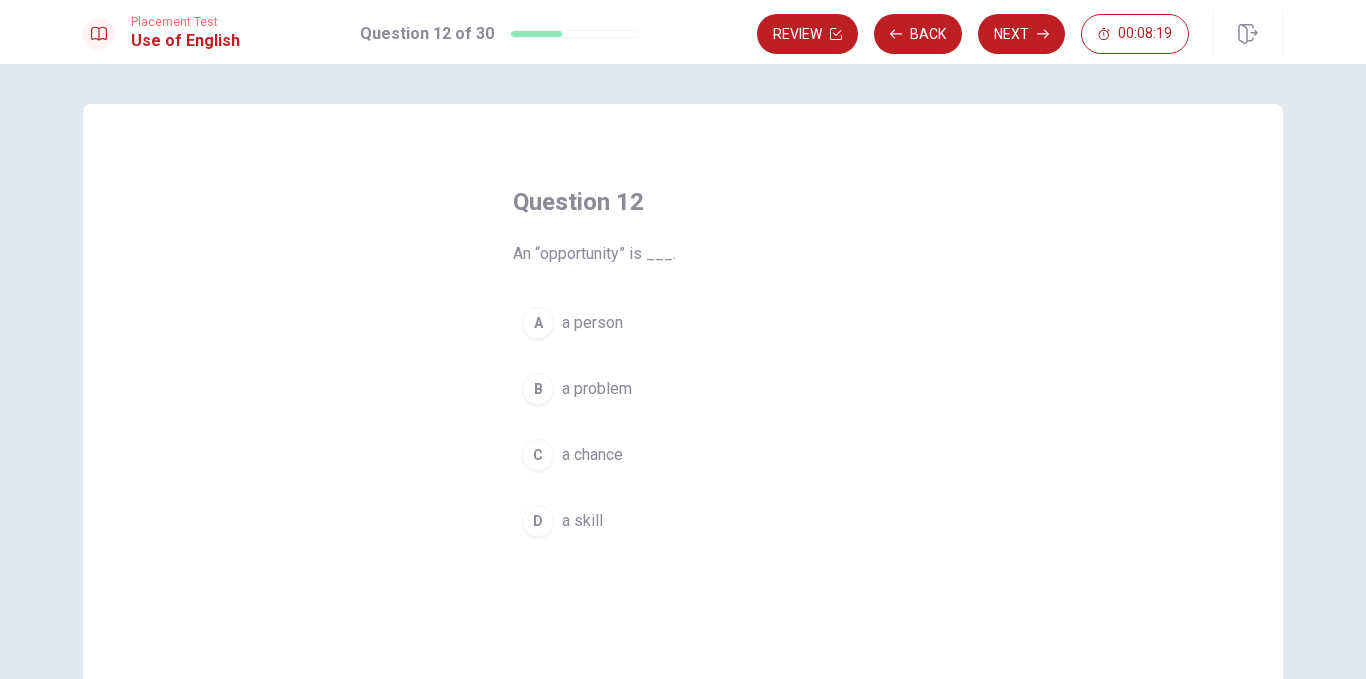 click on "a chance" at bounding box center [592, 455] 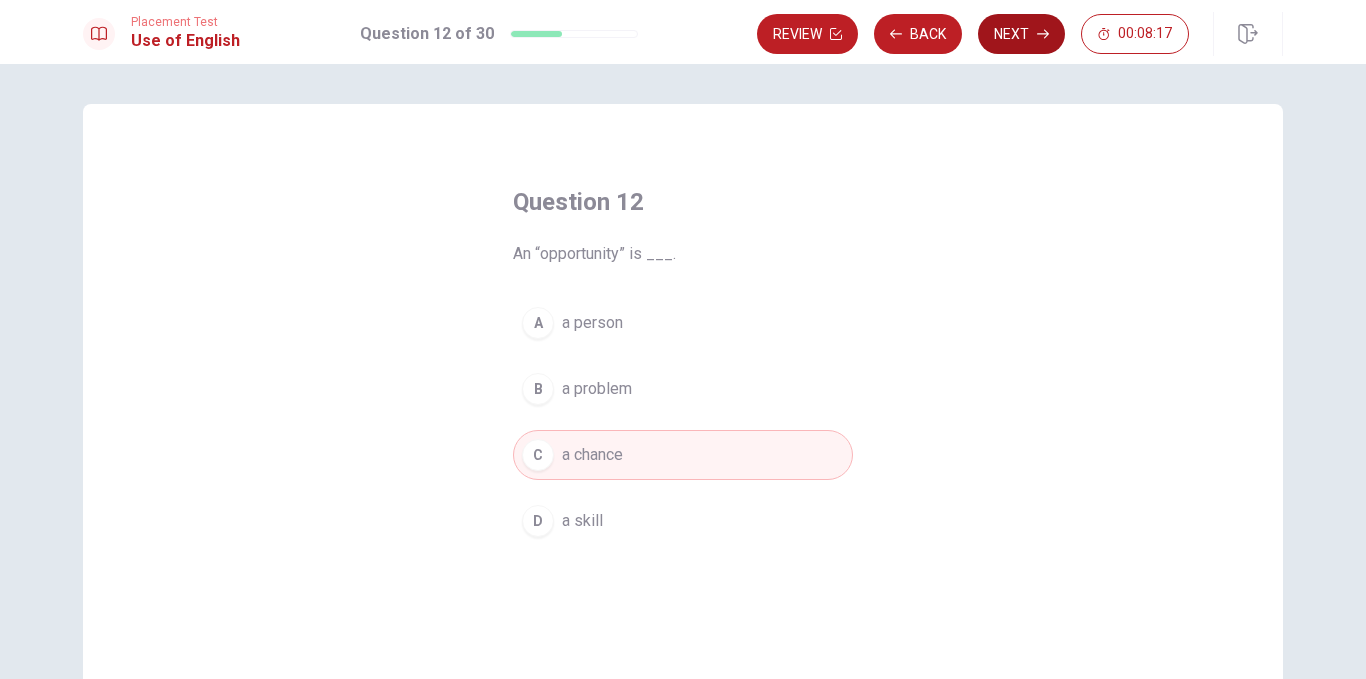 click on "Next" at bounding box center [1021, 34] 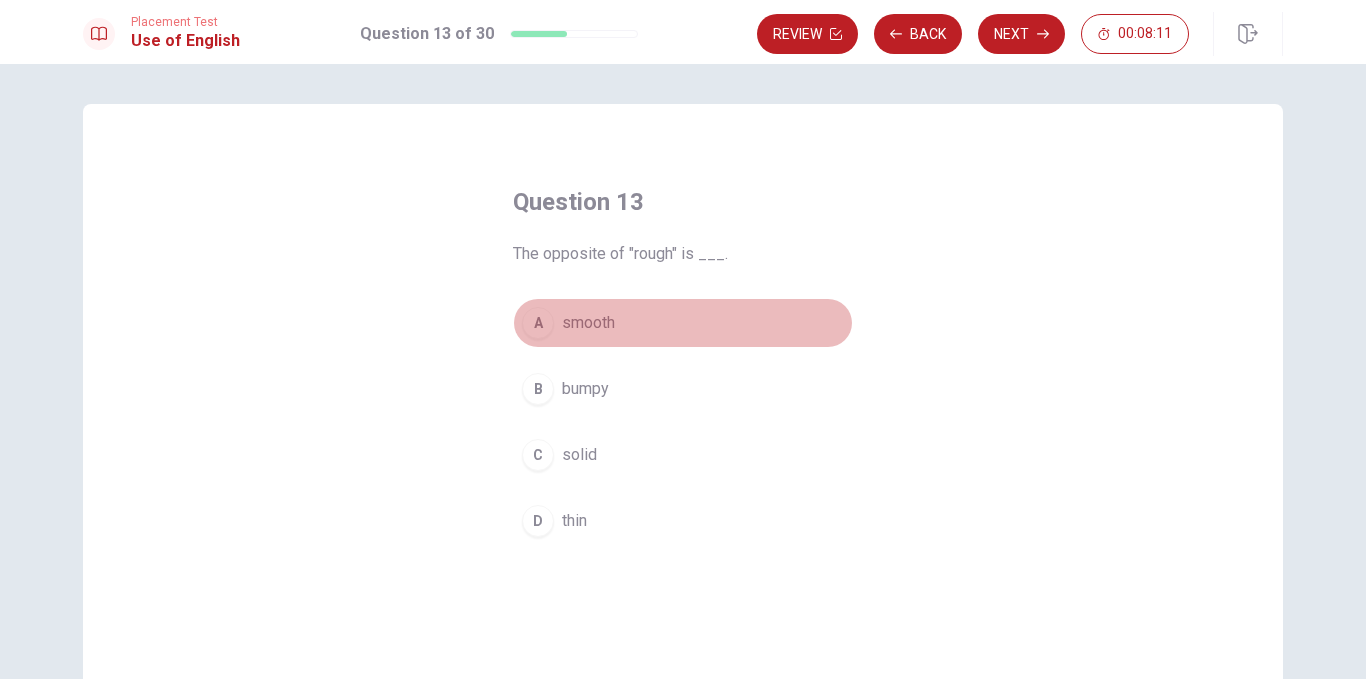 click on "A smooth" at bounding box center (683, 323) 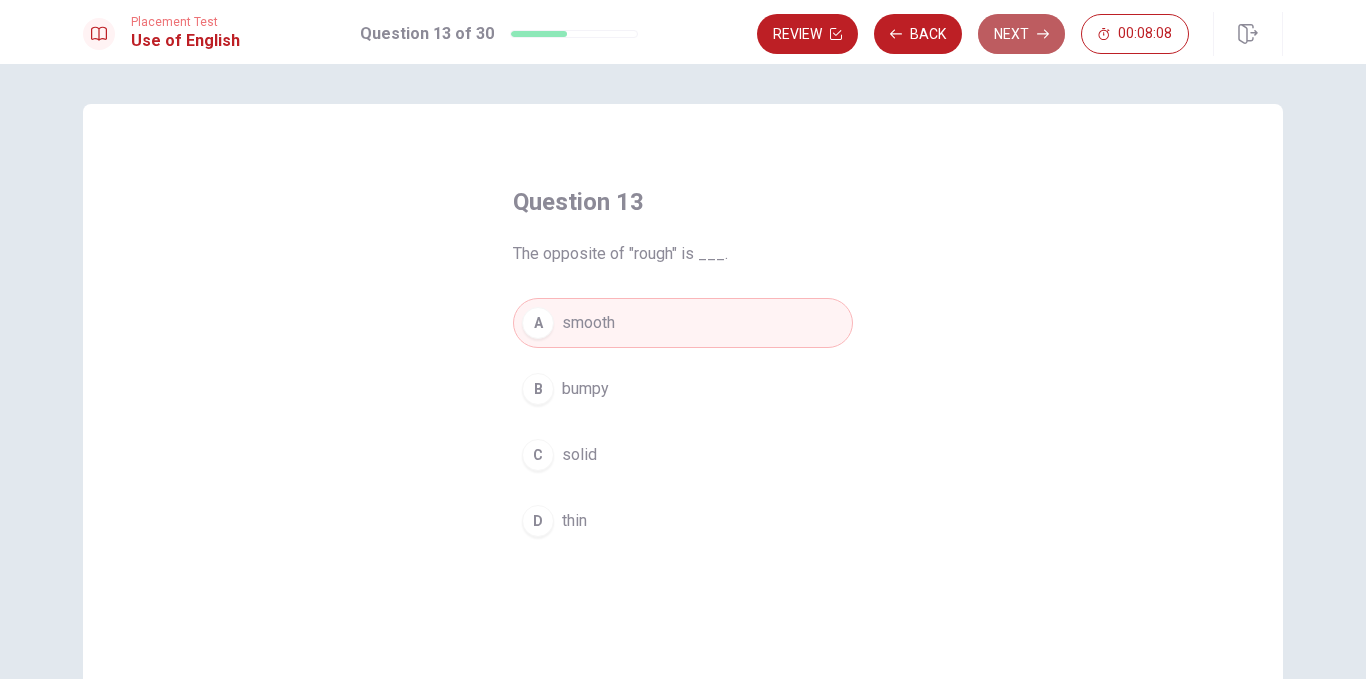 click on "Next" at bounding box center [1021, 34] 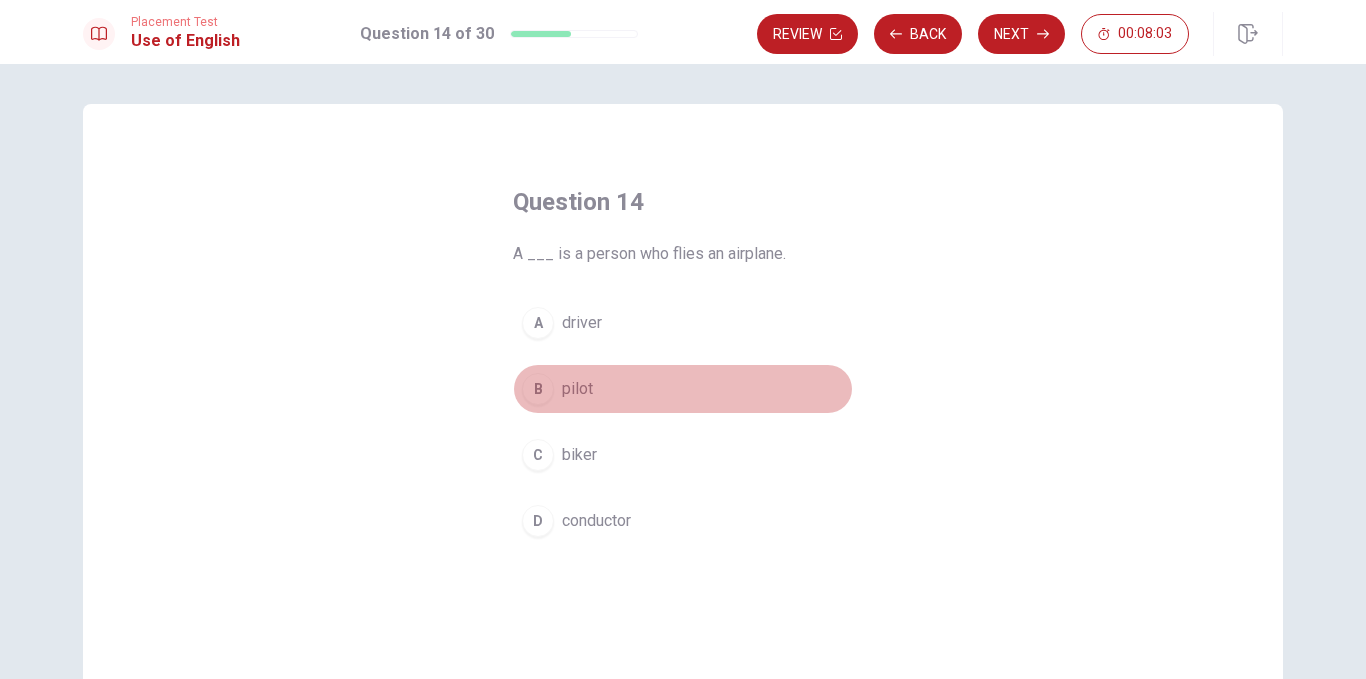 click on "B pilot" at bounding box center [683, 389] 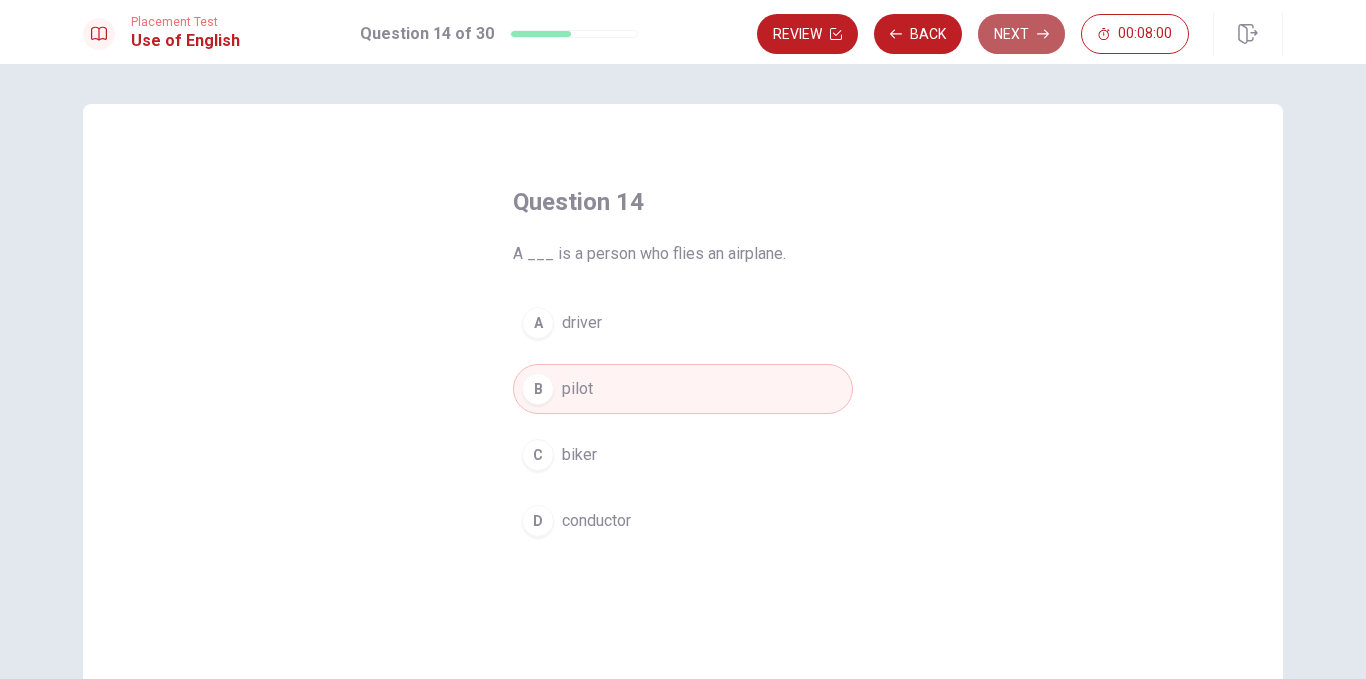 click on "Next" at bounding box center [1021, 34] 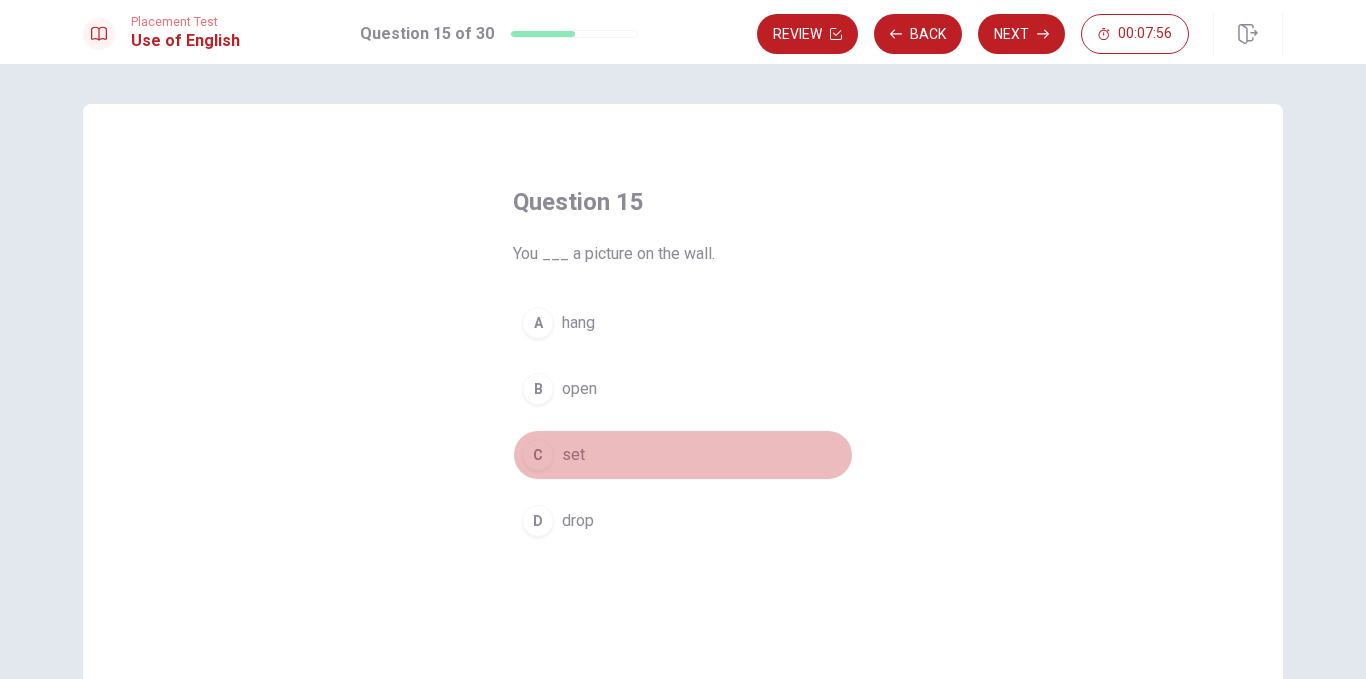 click on "C set" at bounding box center (683, 455) 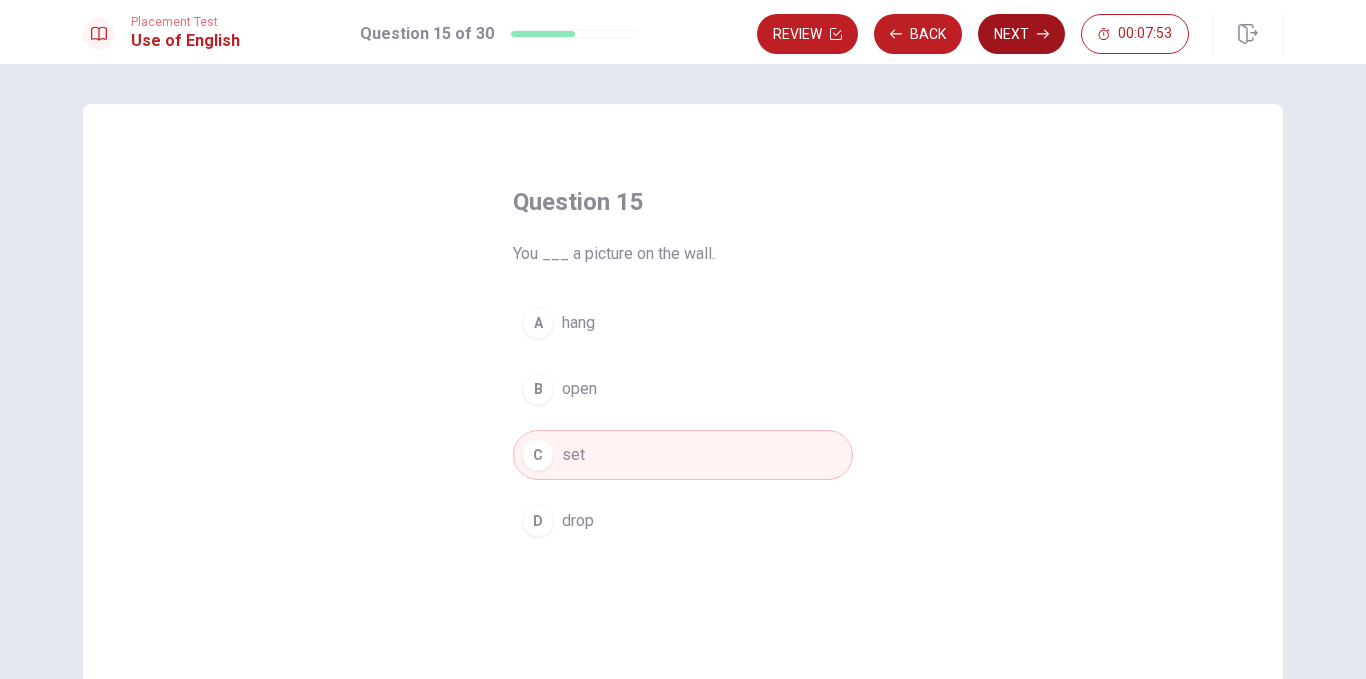 click on "Next" at bounding box center [1021, 34] 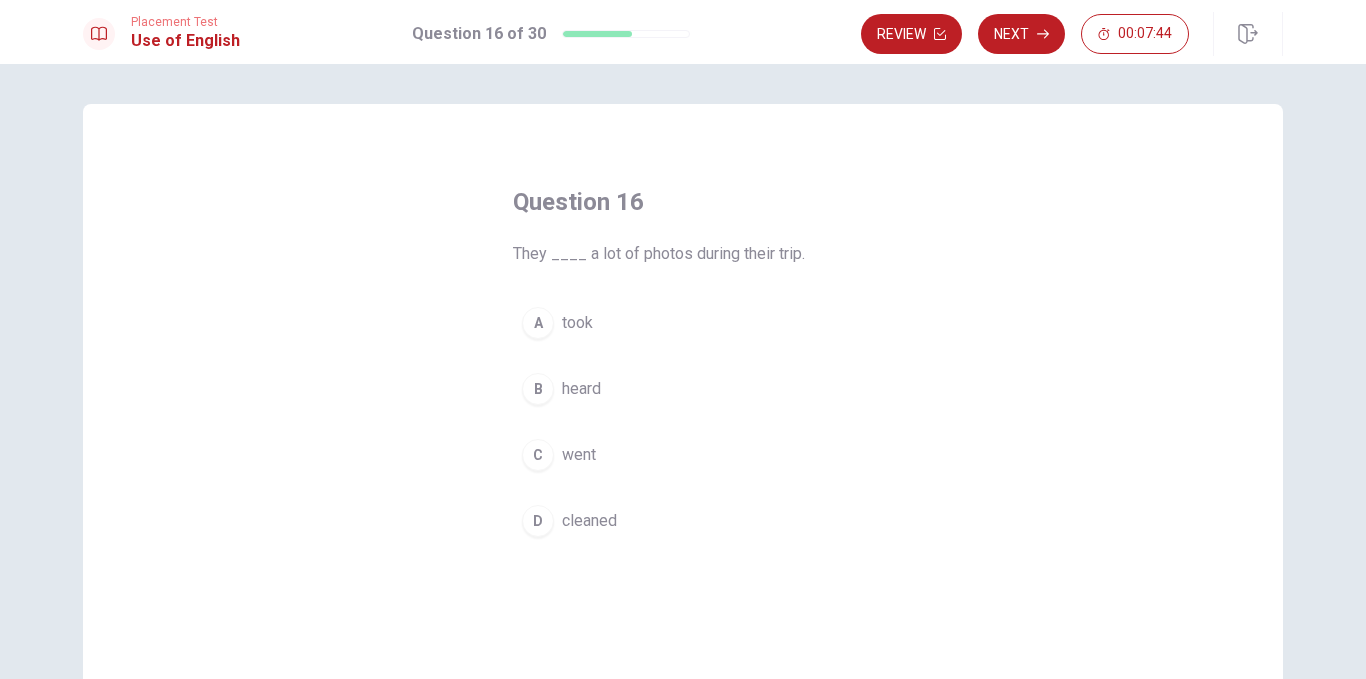 click on "A took" at bounding box center (683, 323) 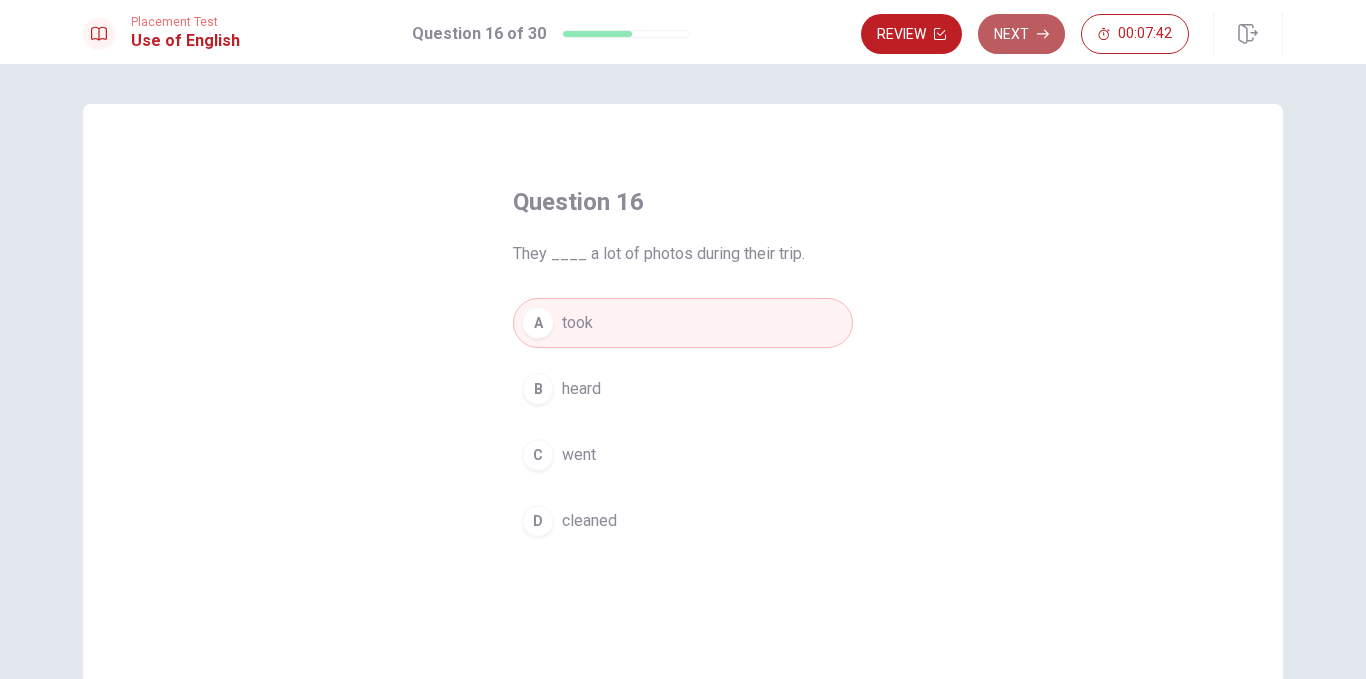 click on "Next" at bounding box center [1021, 34] 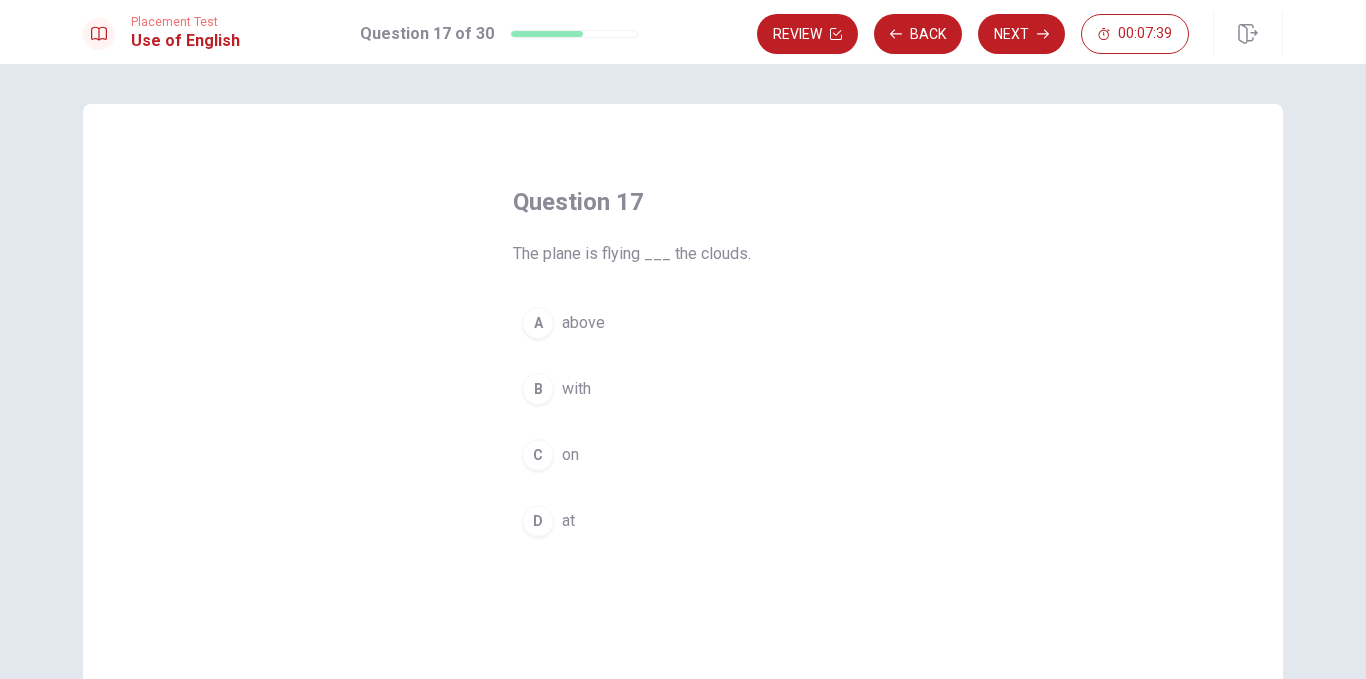 click on "A above" at bounding box center [683, 323] 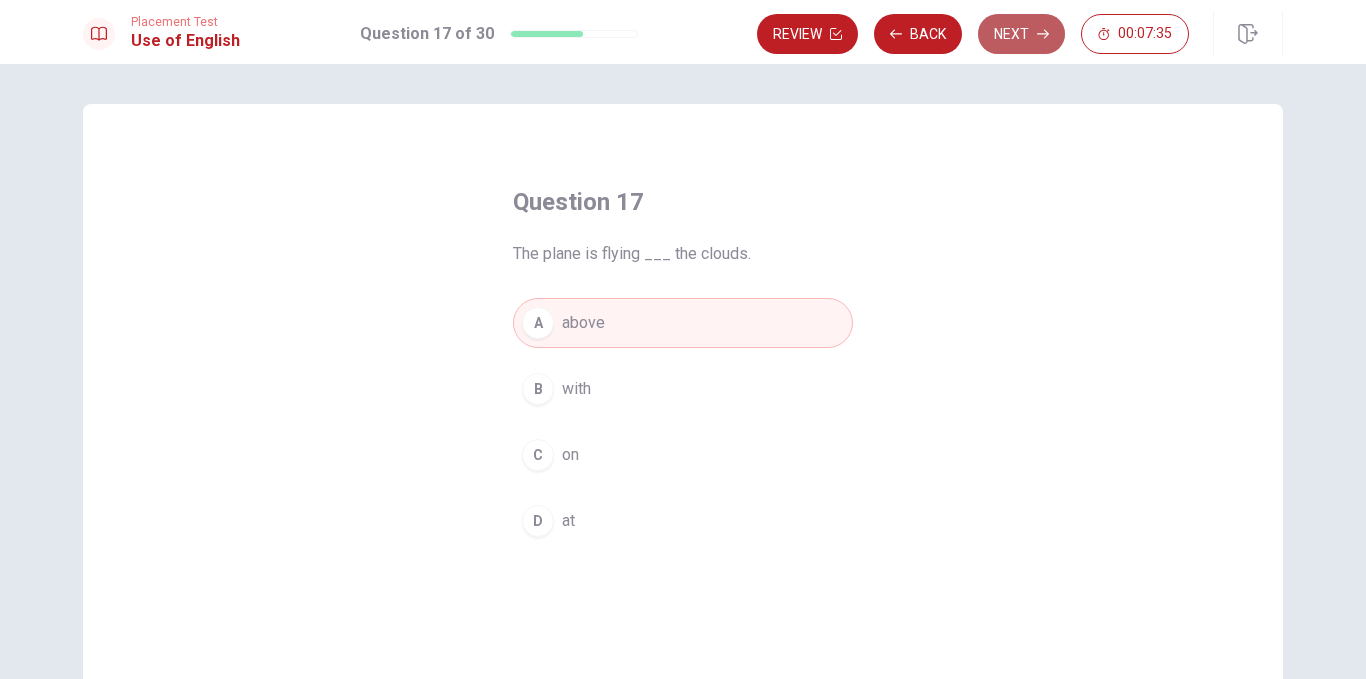 click on "Next" at bounding box center [1021, 34] 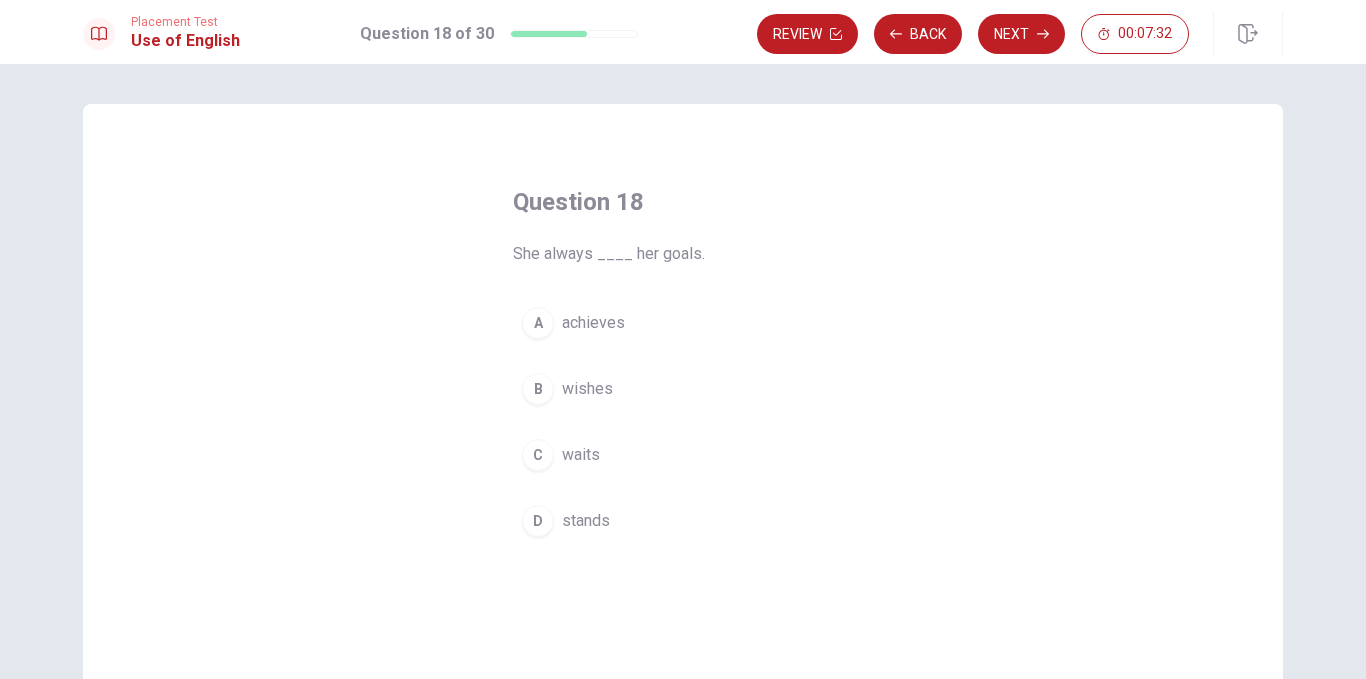 click on "achieves" at bounding box center [593, 323] 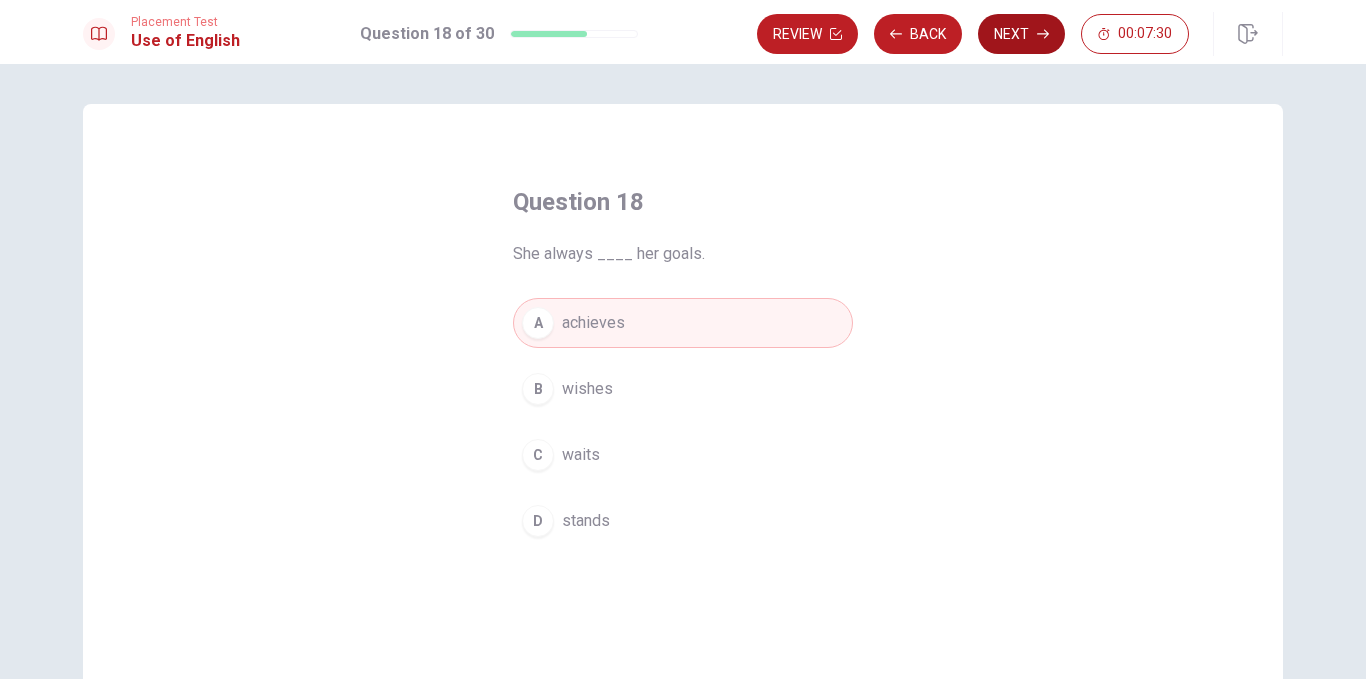 click on "Next" at bounding box center (1021, 34) 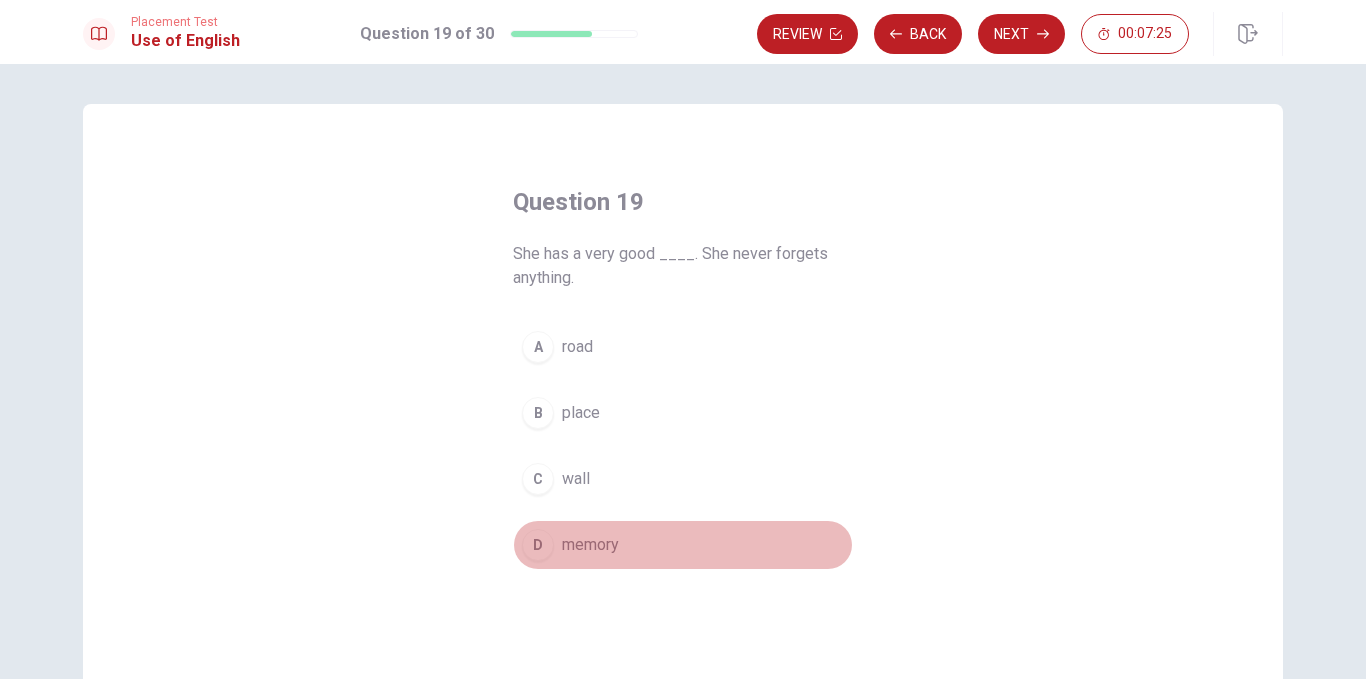 click on "D memory" at bounding box center [683, 545] 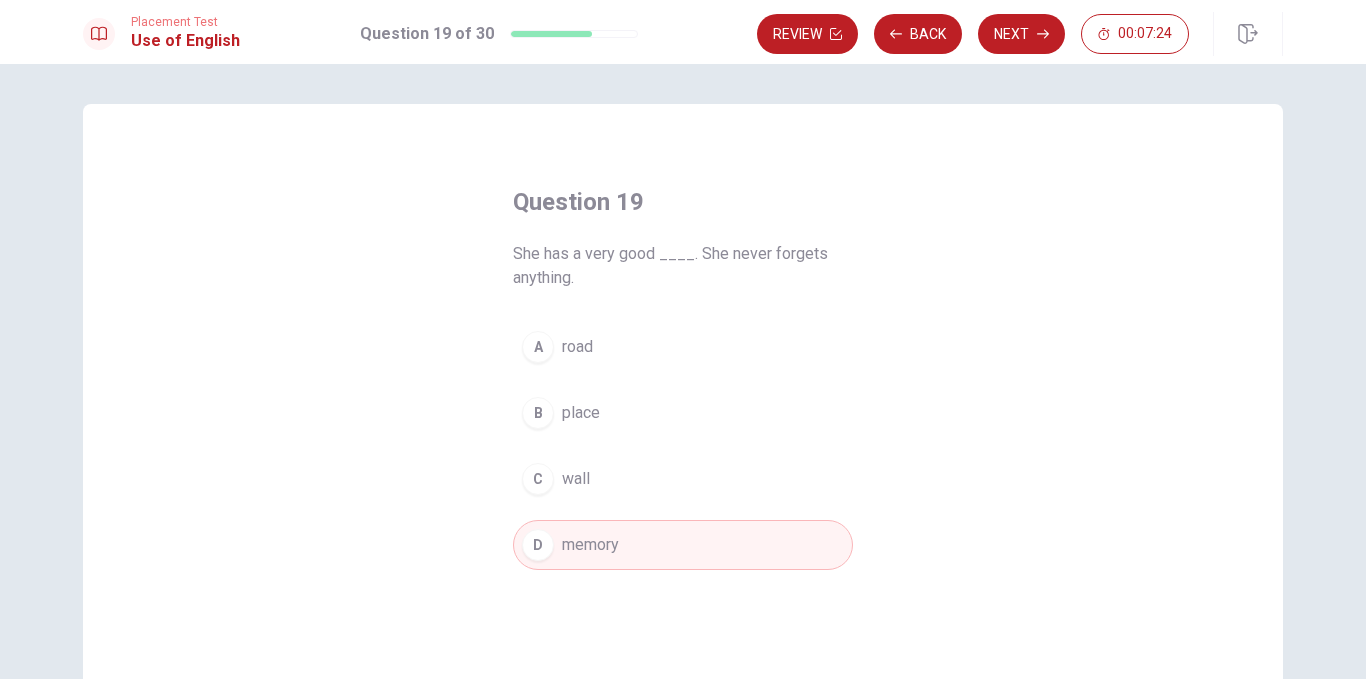 click on "Next" at bounding box center (1021, 34) 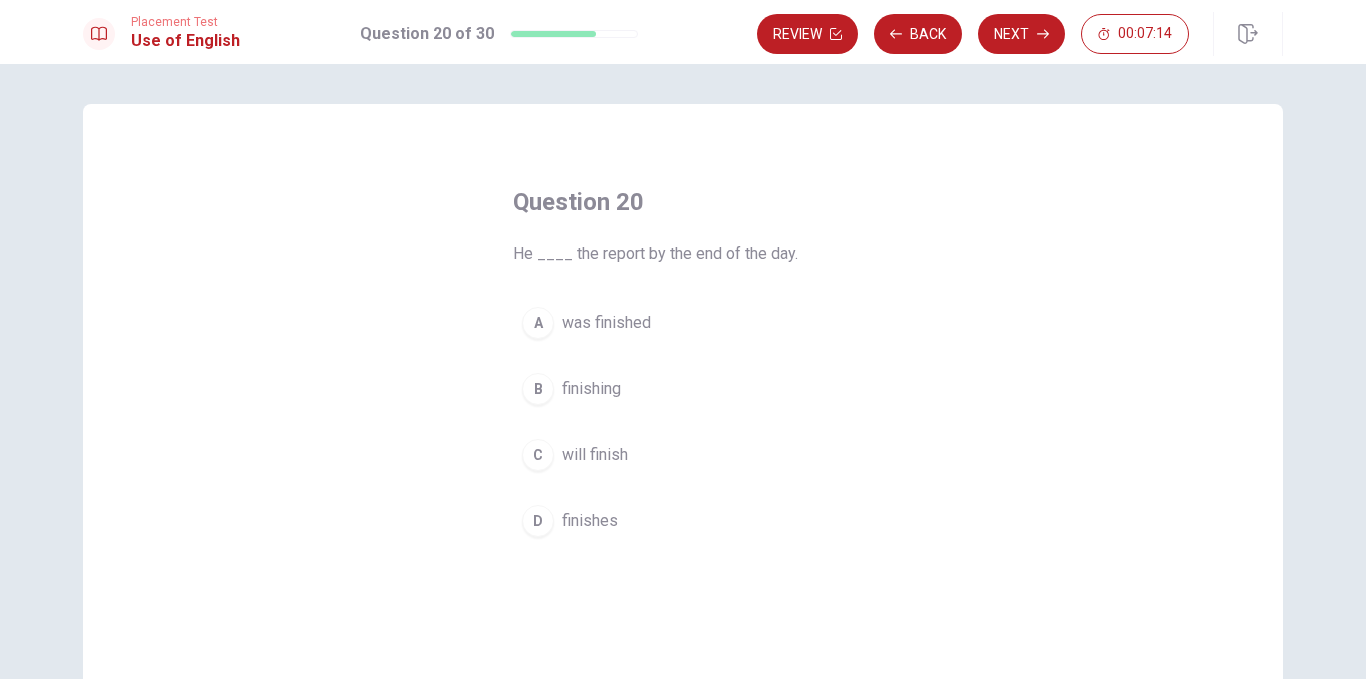 click on "C will finish" at bounding box center [683, 455] 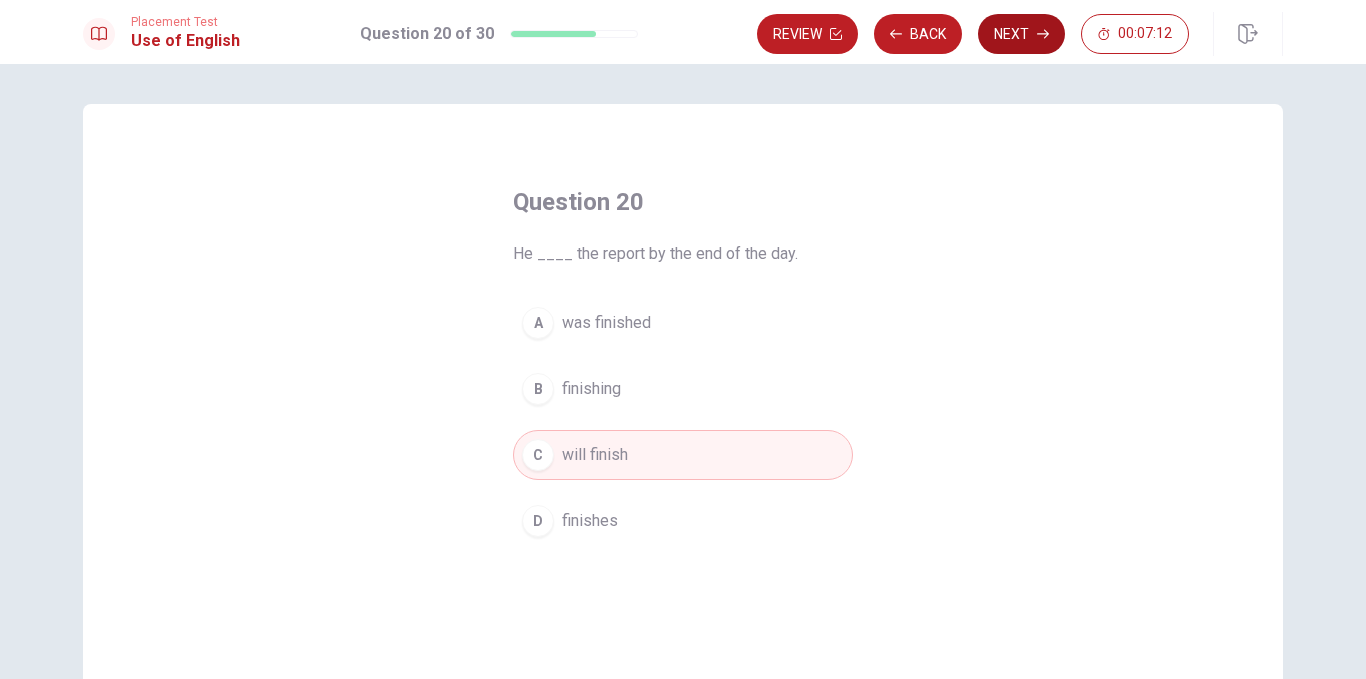 click on "Next" at bounding box center (1021, 34) 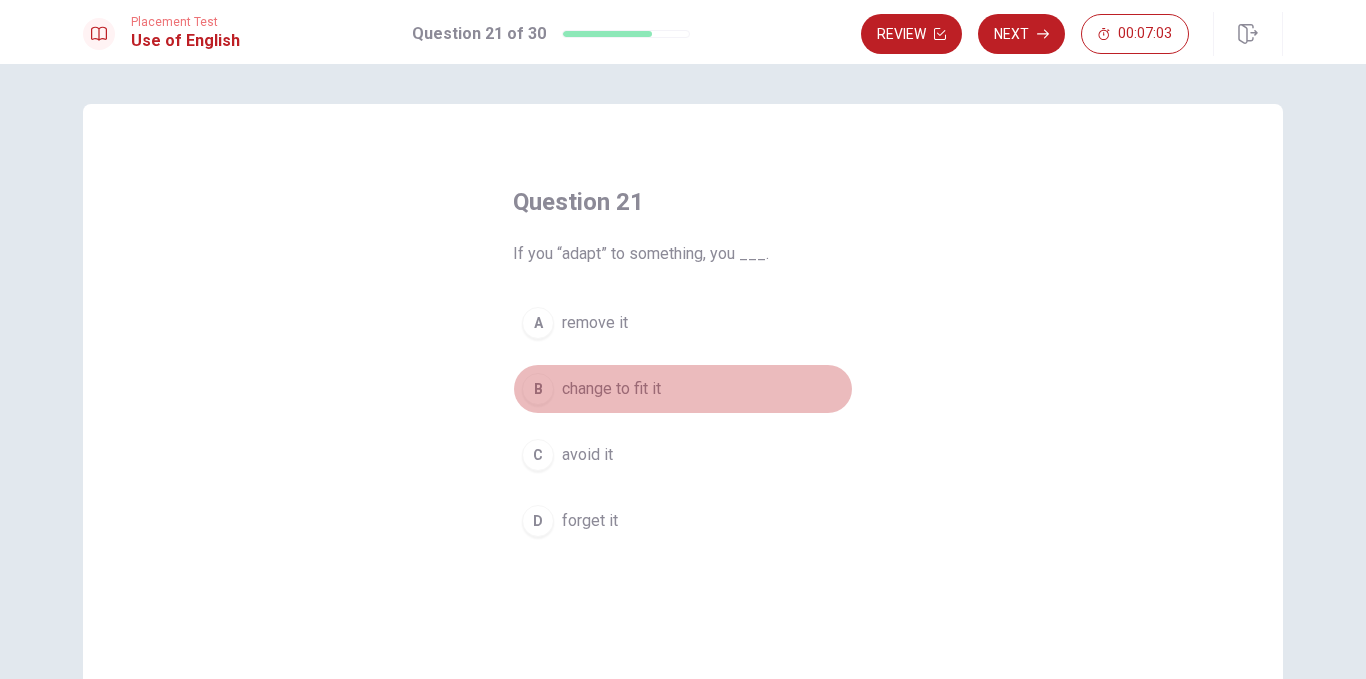 click on "change to fit it" at bounding box center [611, 389] 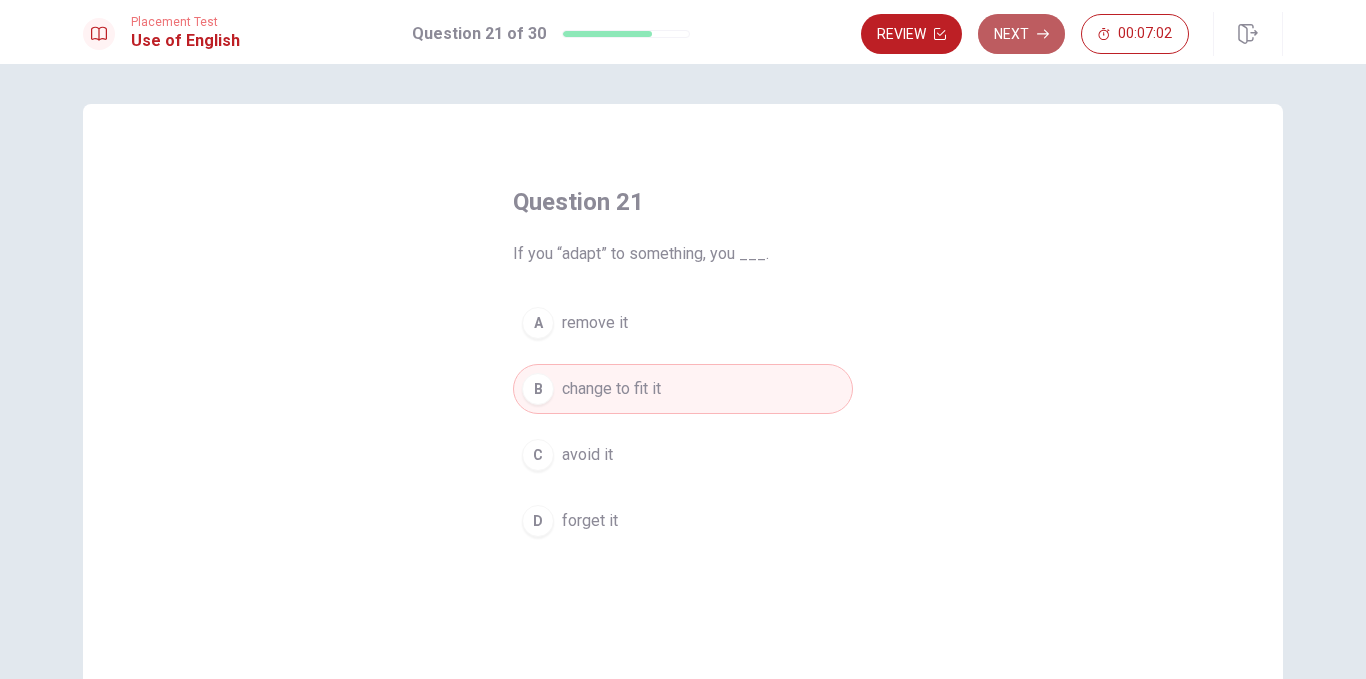 click on "Next" at bounding box center (1021, 34) 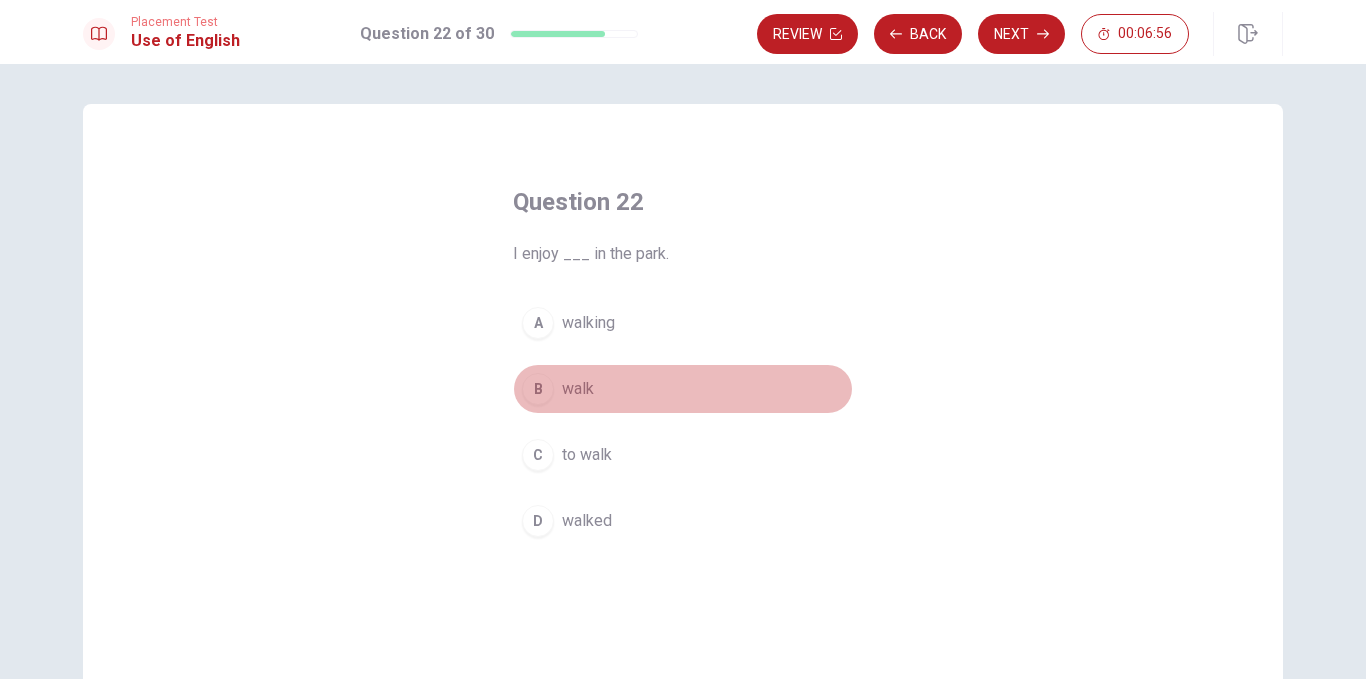 click on "walk" at bounding box center [578, 389] 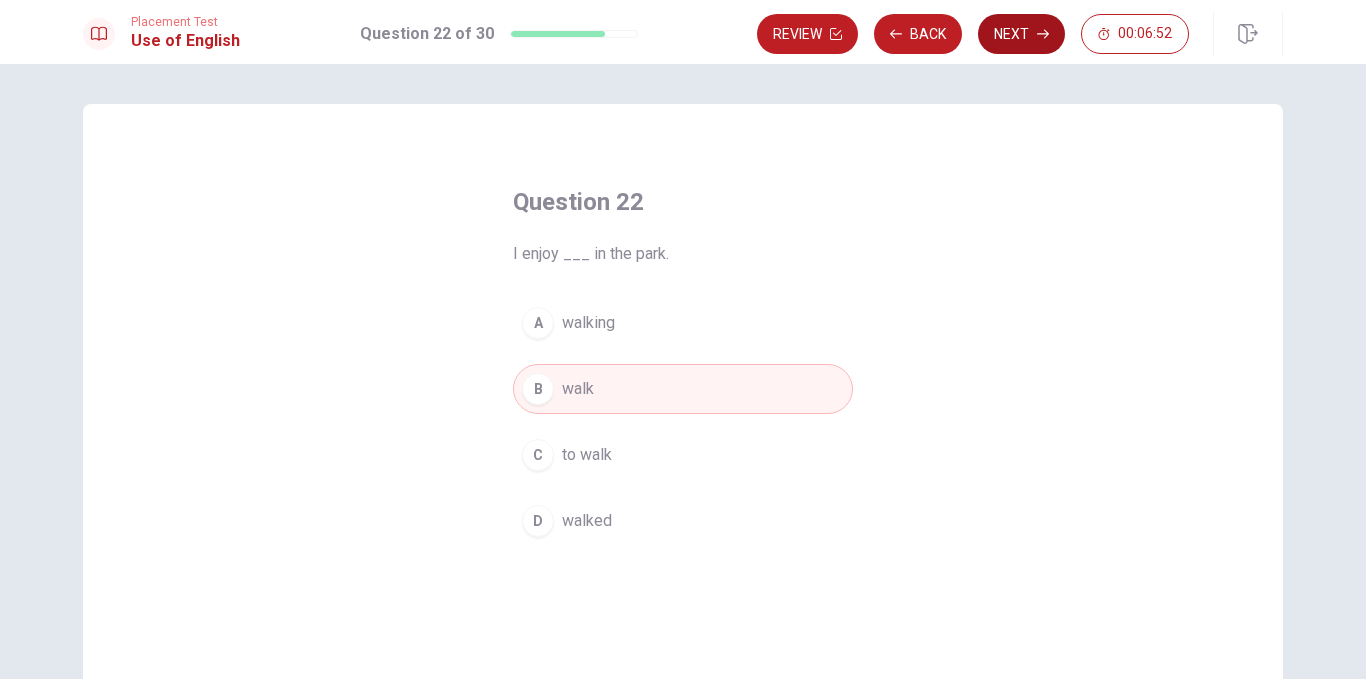 click on "Next" at bounding box center (1021, 34) 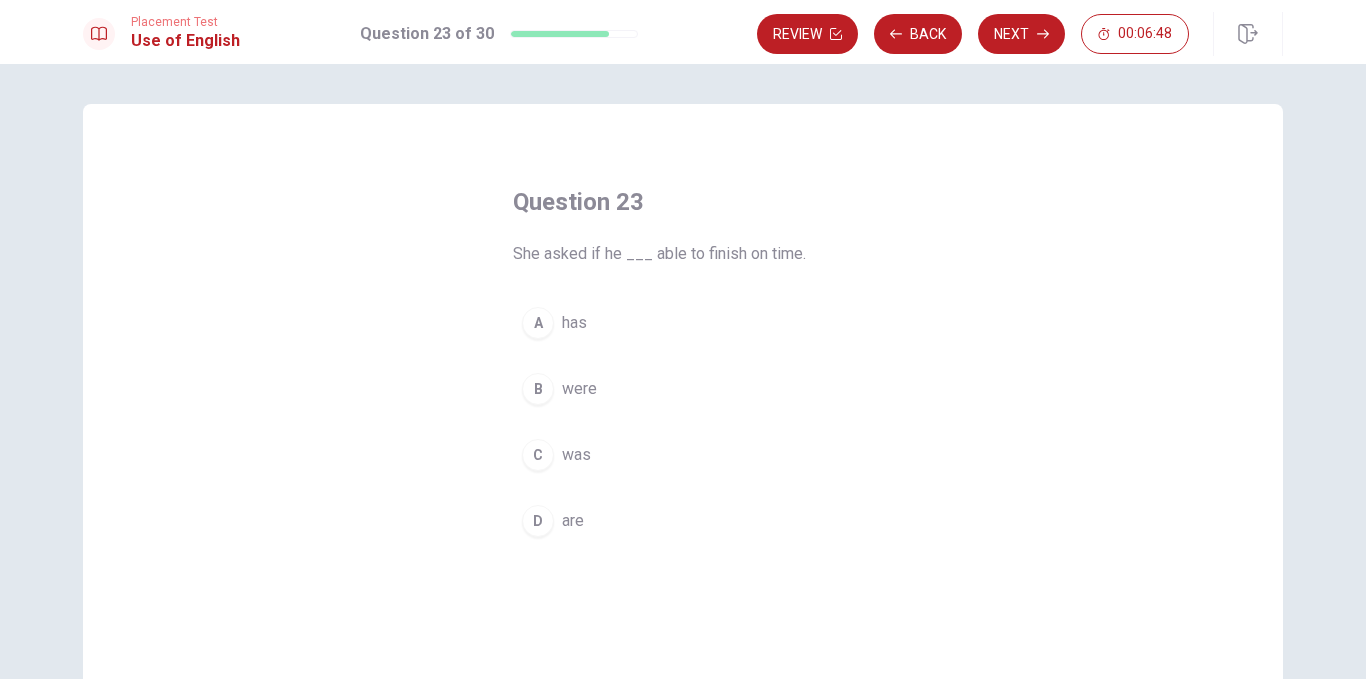 click on "C was" at bounding box center [683, 455] 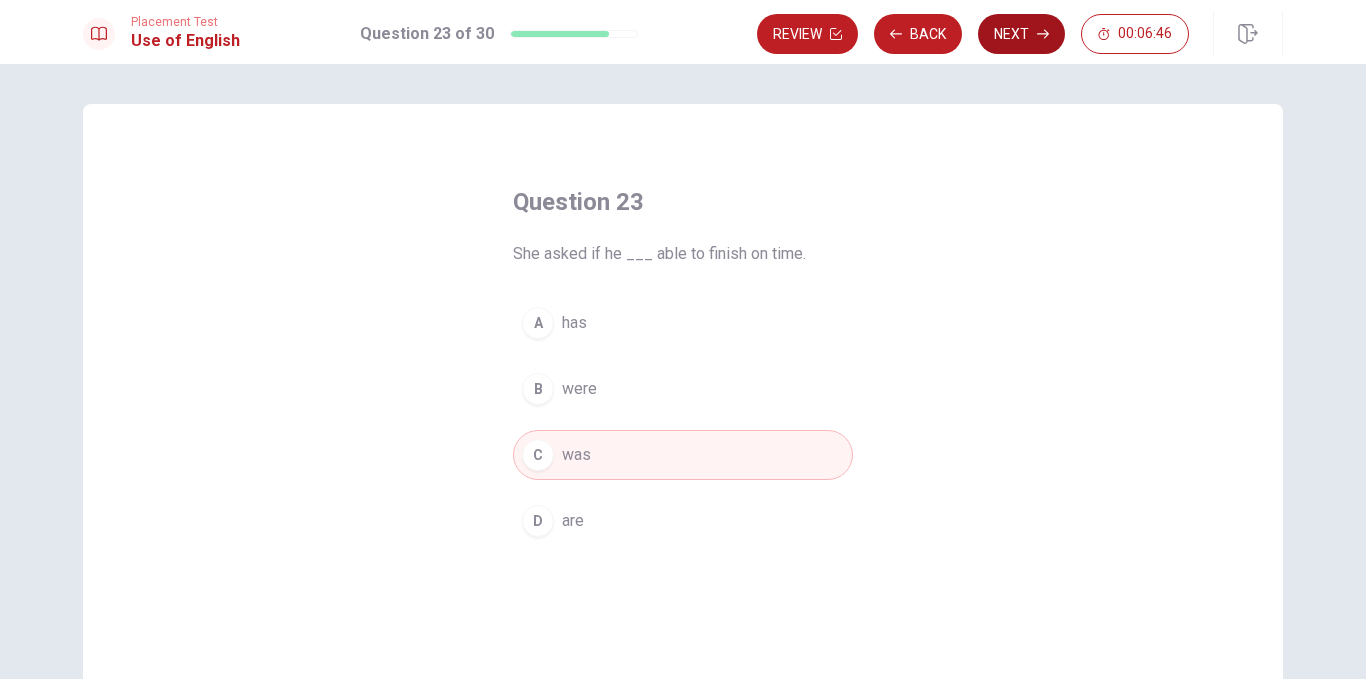 click on "Next" at bounding box center [1021, 34] 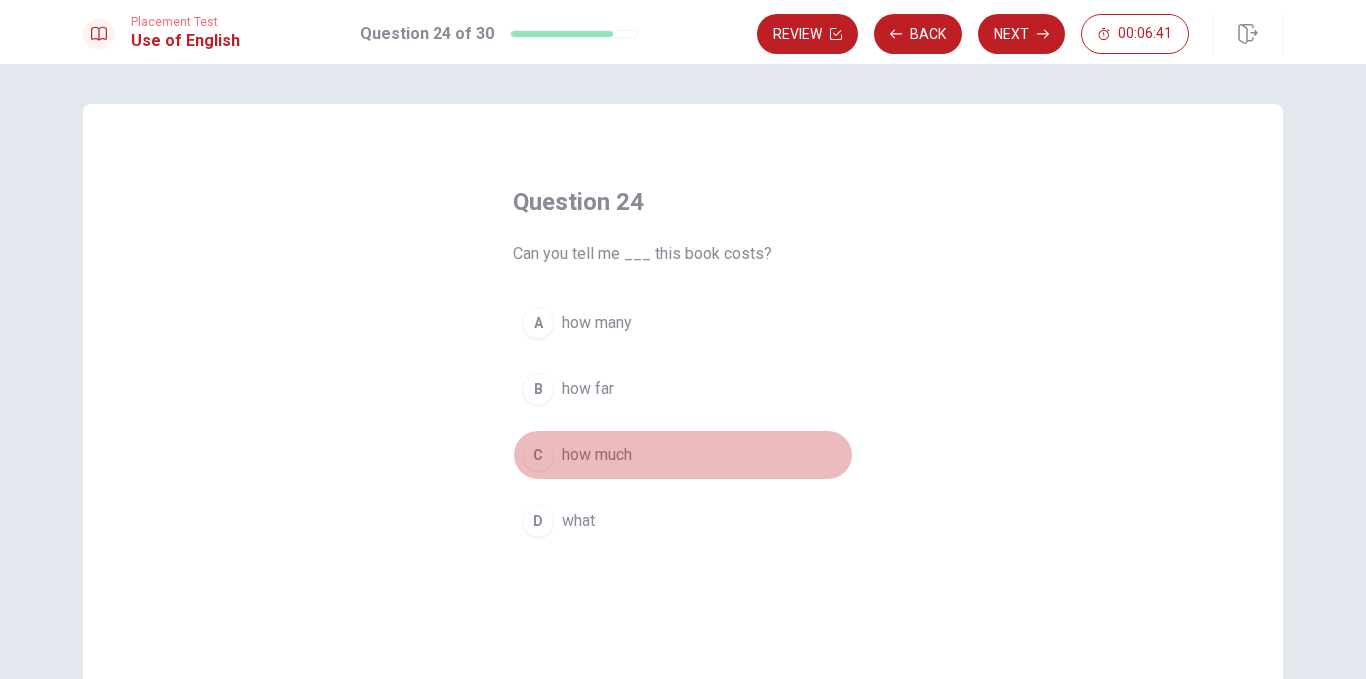 click on "C" at bounding box center (538, 455) 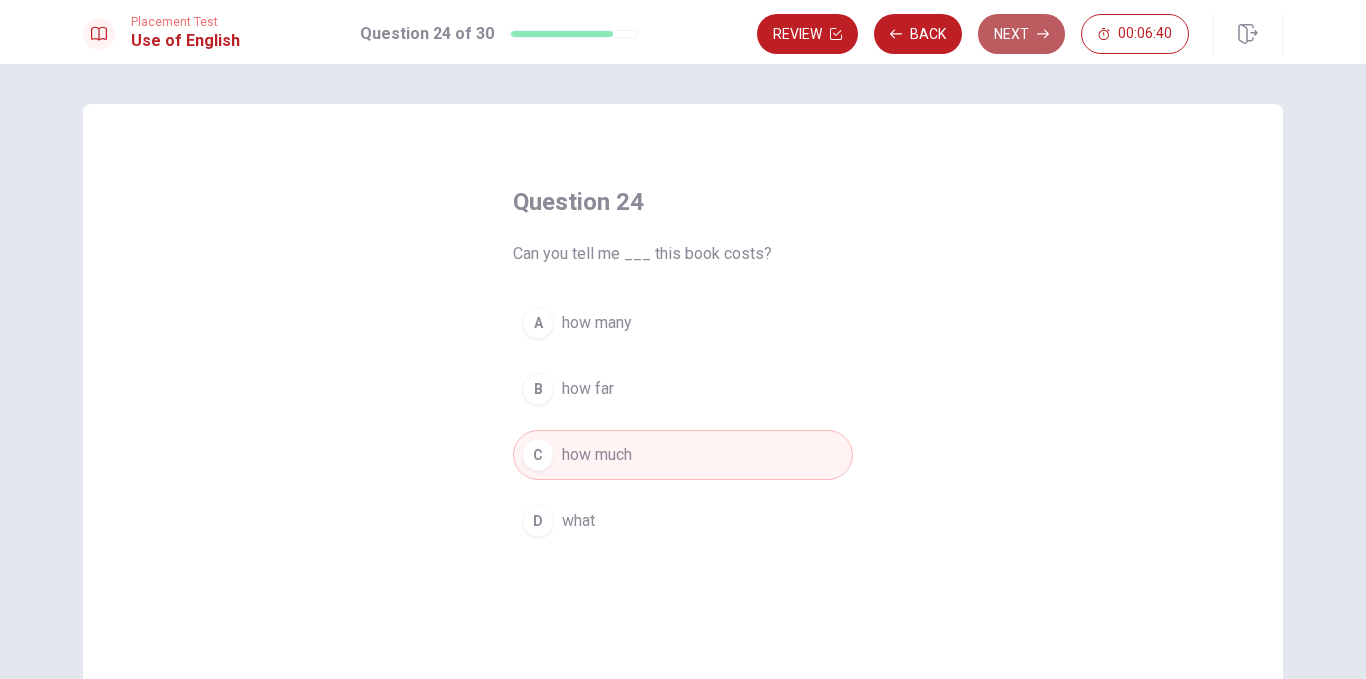 click on "Next" at bounding box center [1021, 34] 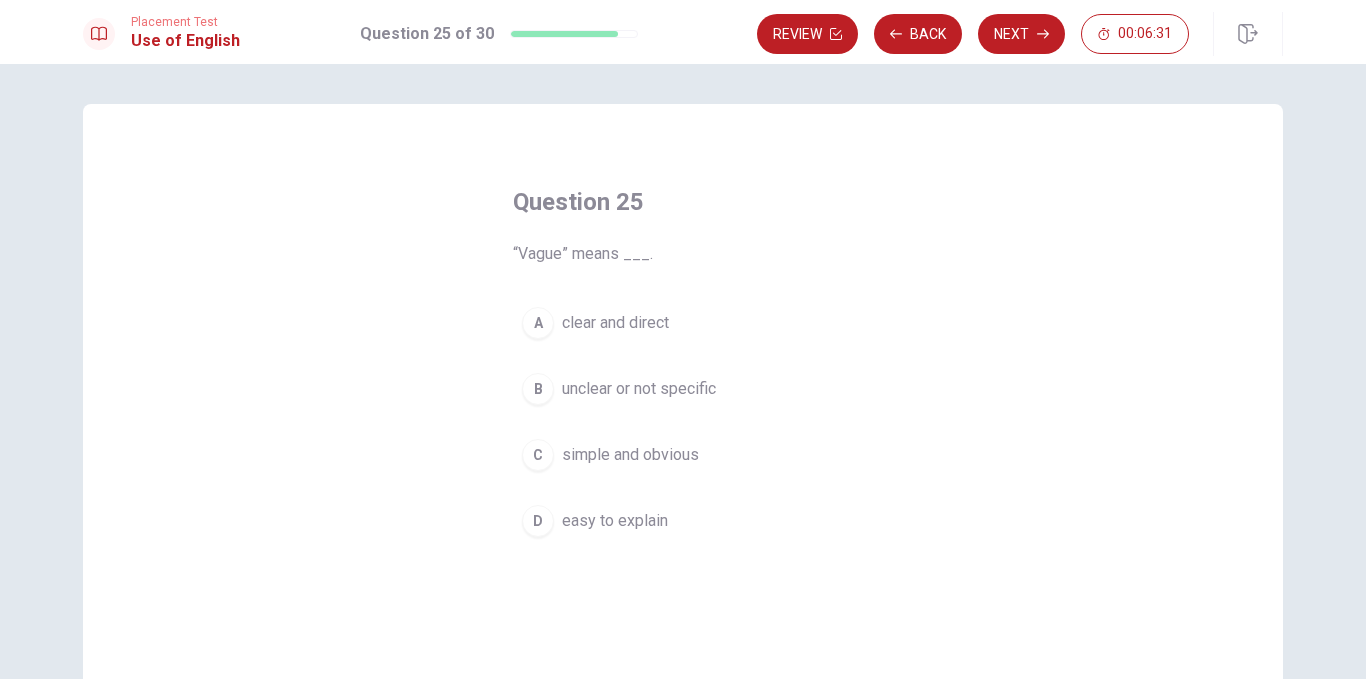 click on "unclear or not specific" at bounding box center (639, 389) 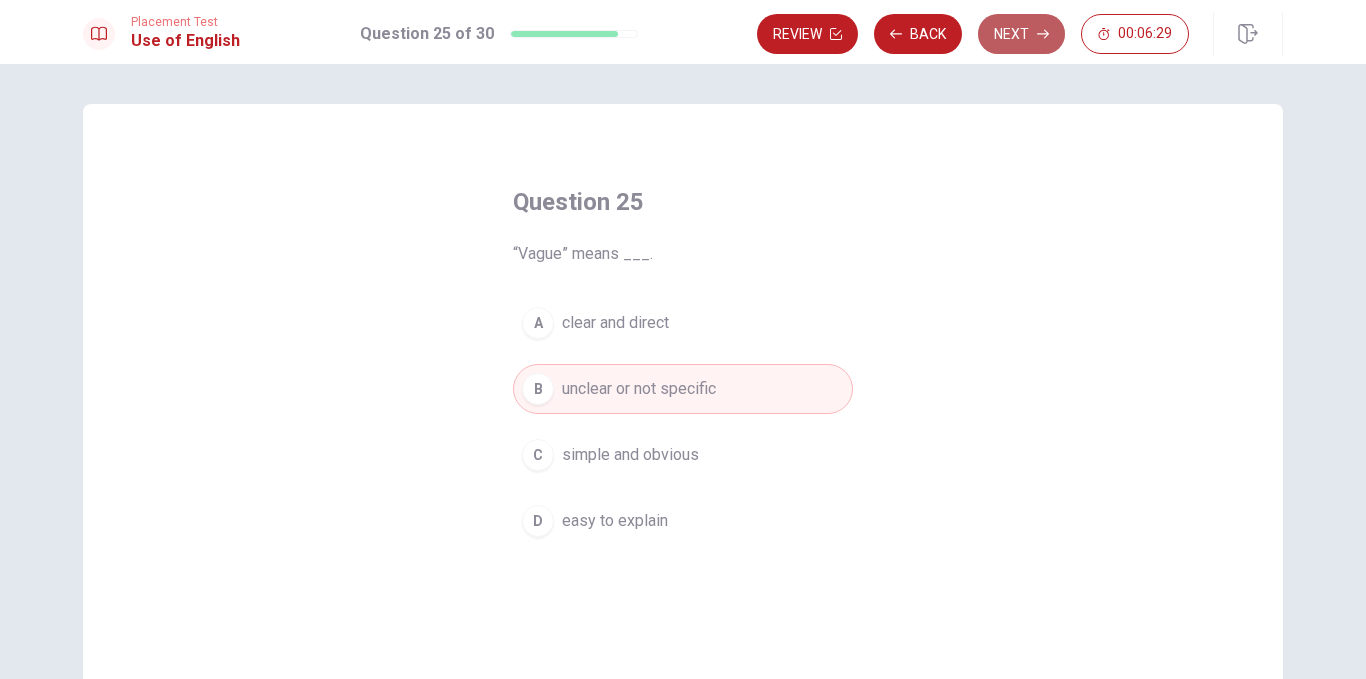 click on "Next" at bounding box center (1021, 34) 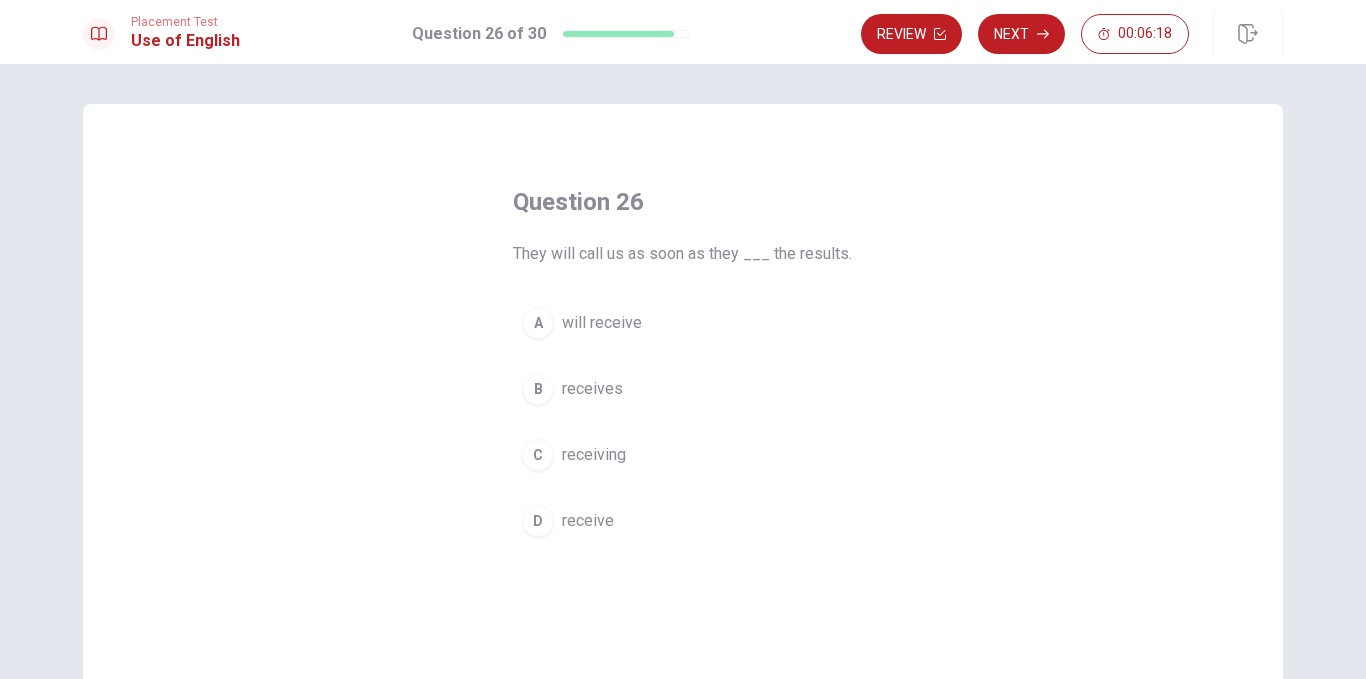 drag, startPoint x: 599, startPoint y: 523, endPoint x: 600, endPoint y: 504, distance: 19.026299 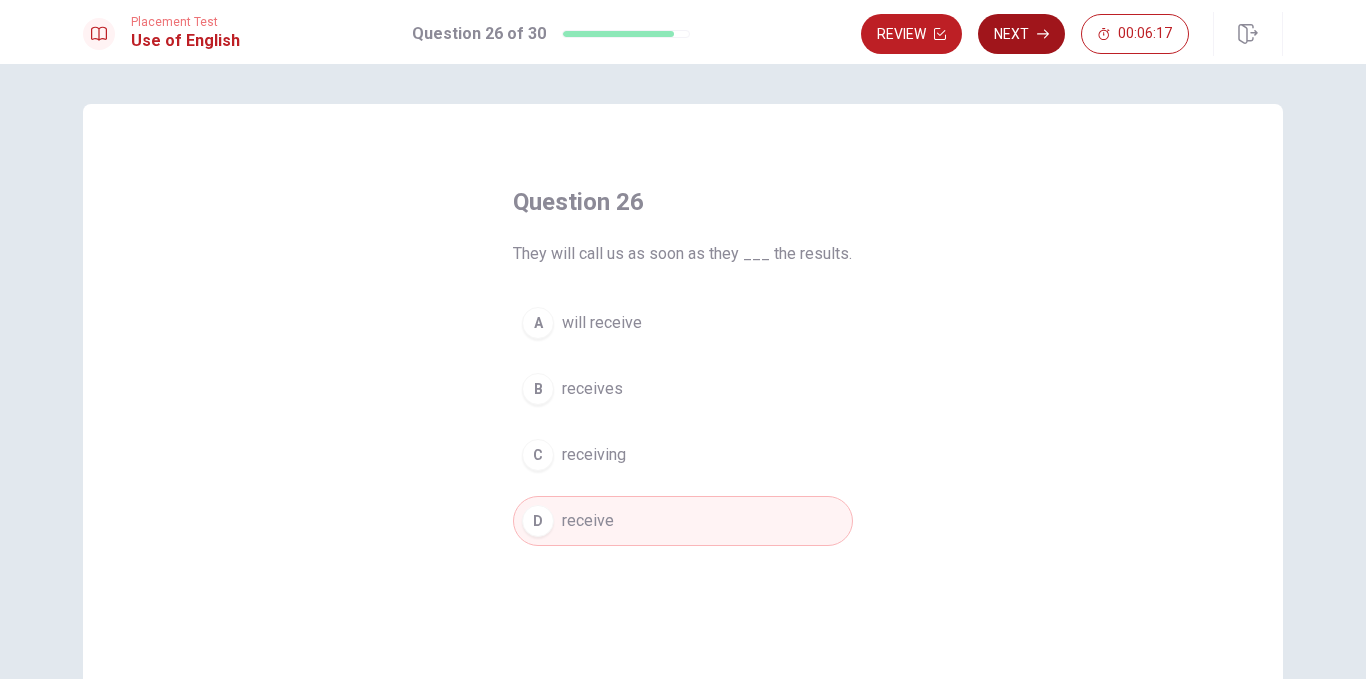 click on "Next" at bounding box center [1021, 34] 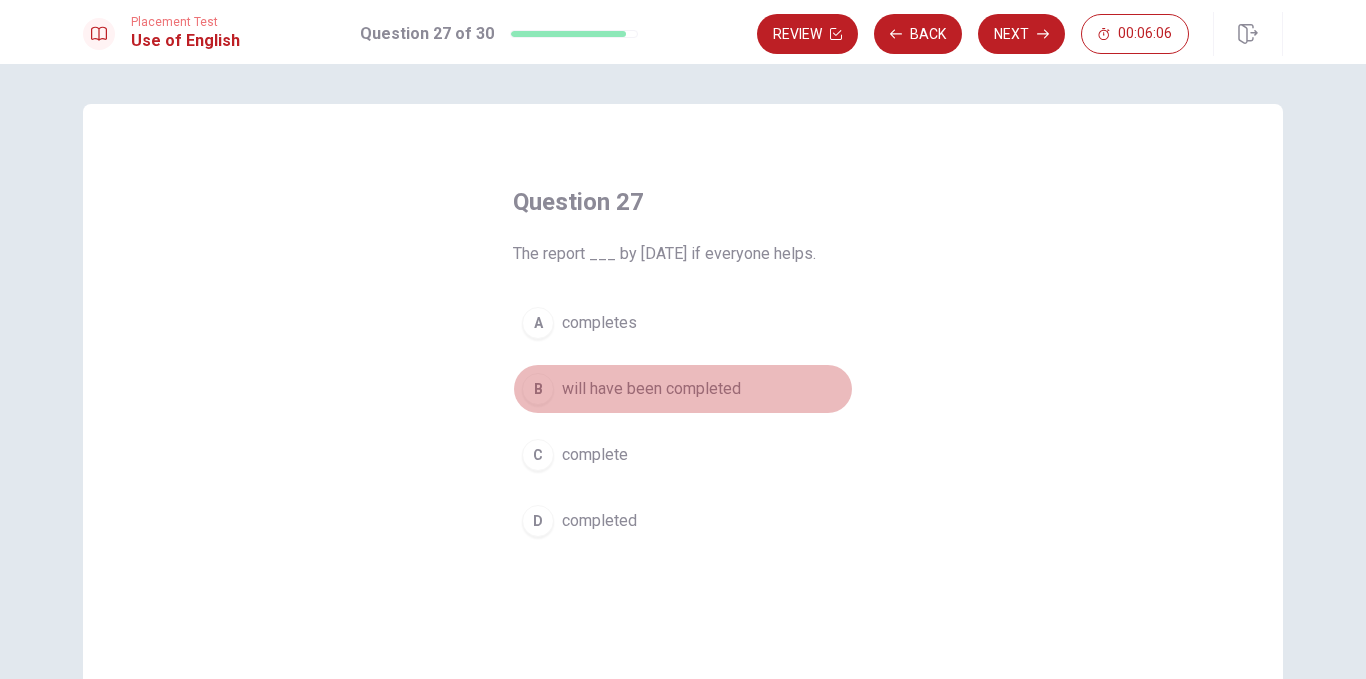 click on "will have been completed" at bounding box center [651, 389] 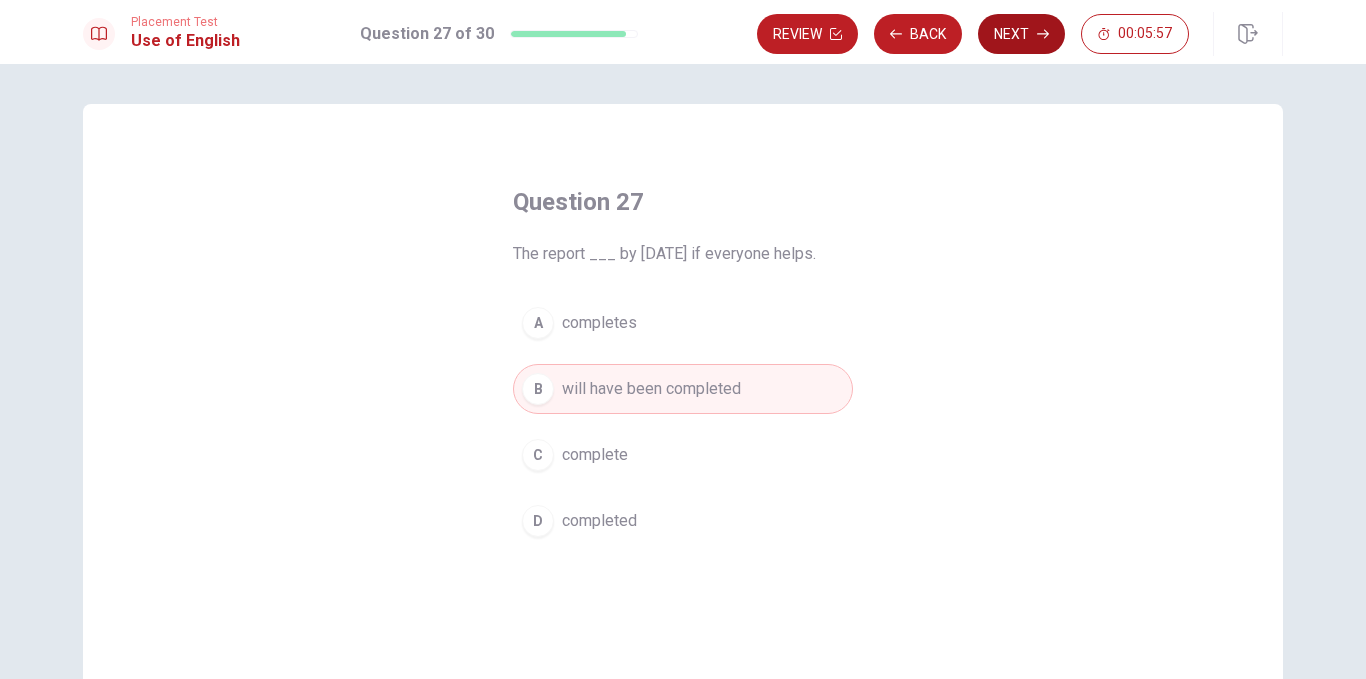 click on "Next" at bounding box center (1021, 34) 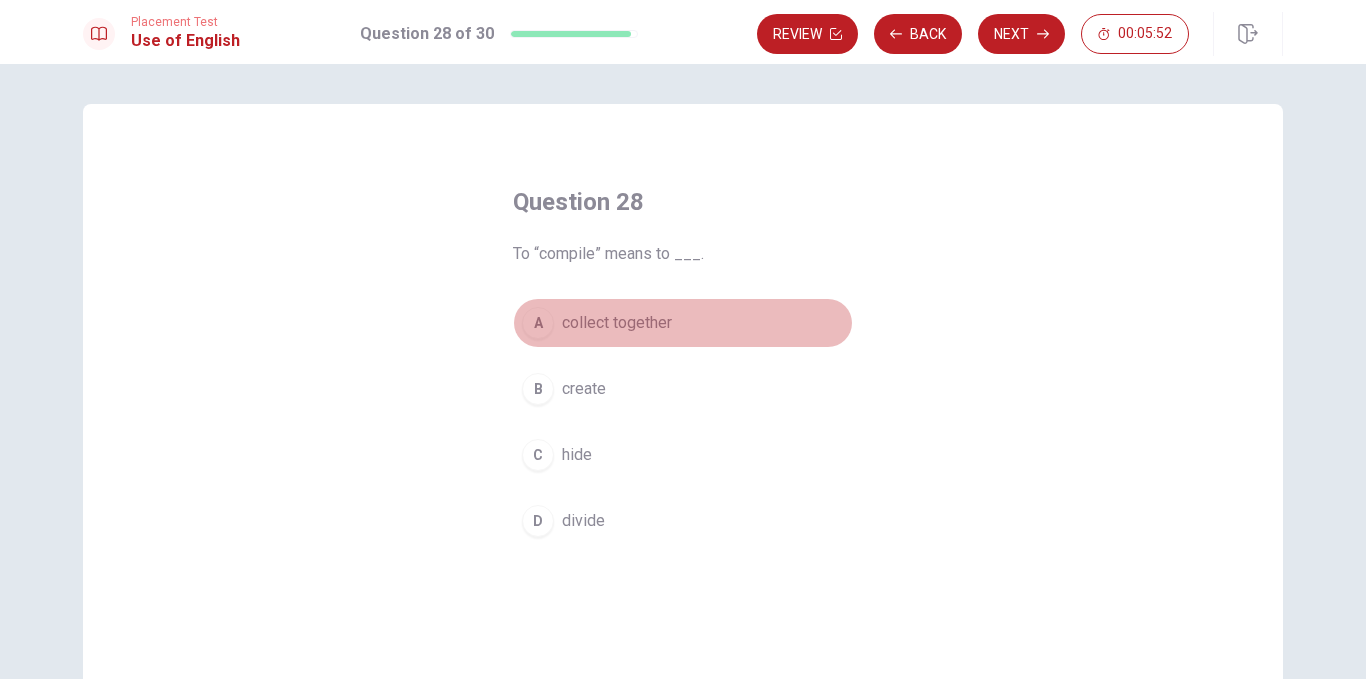 click on "A collect together" at bounding box center (683, 323) 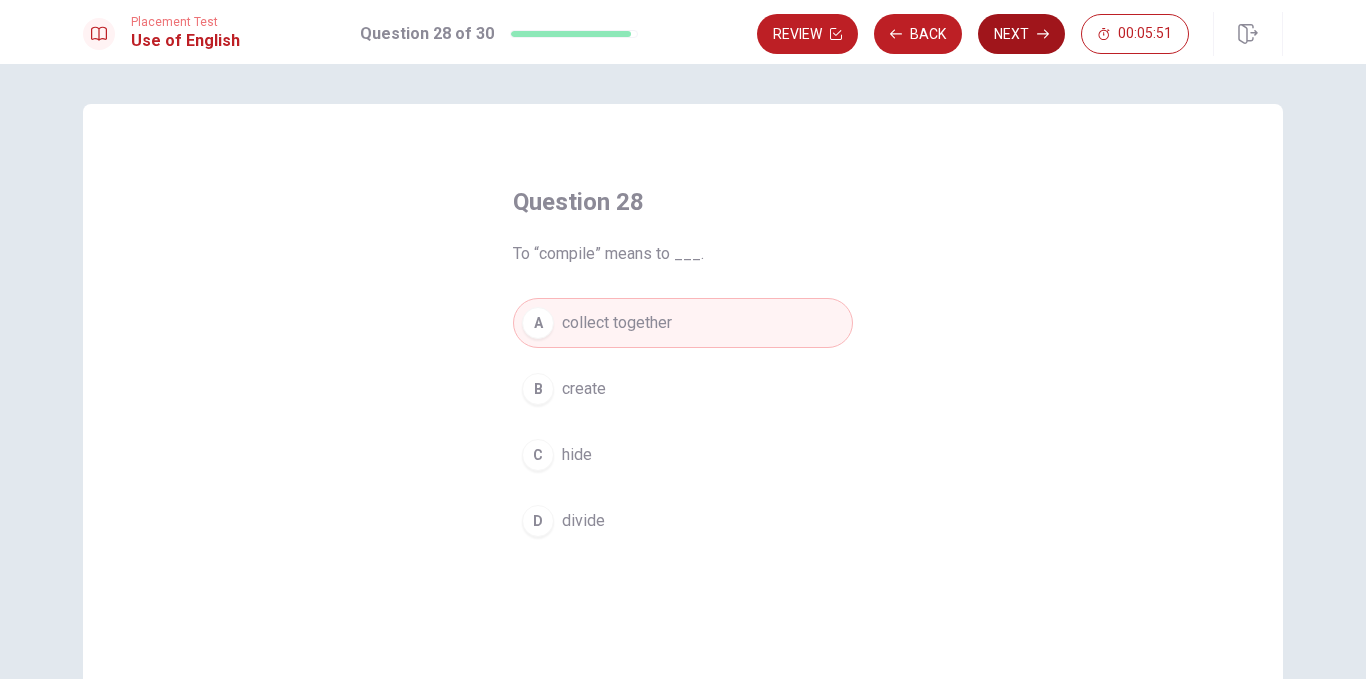 click on "Next" at bounding box center (1021, 34) 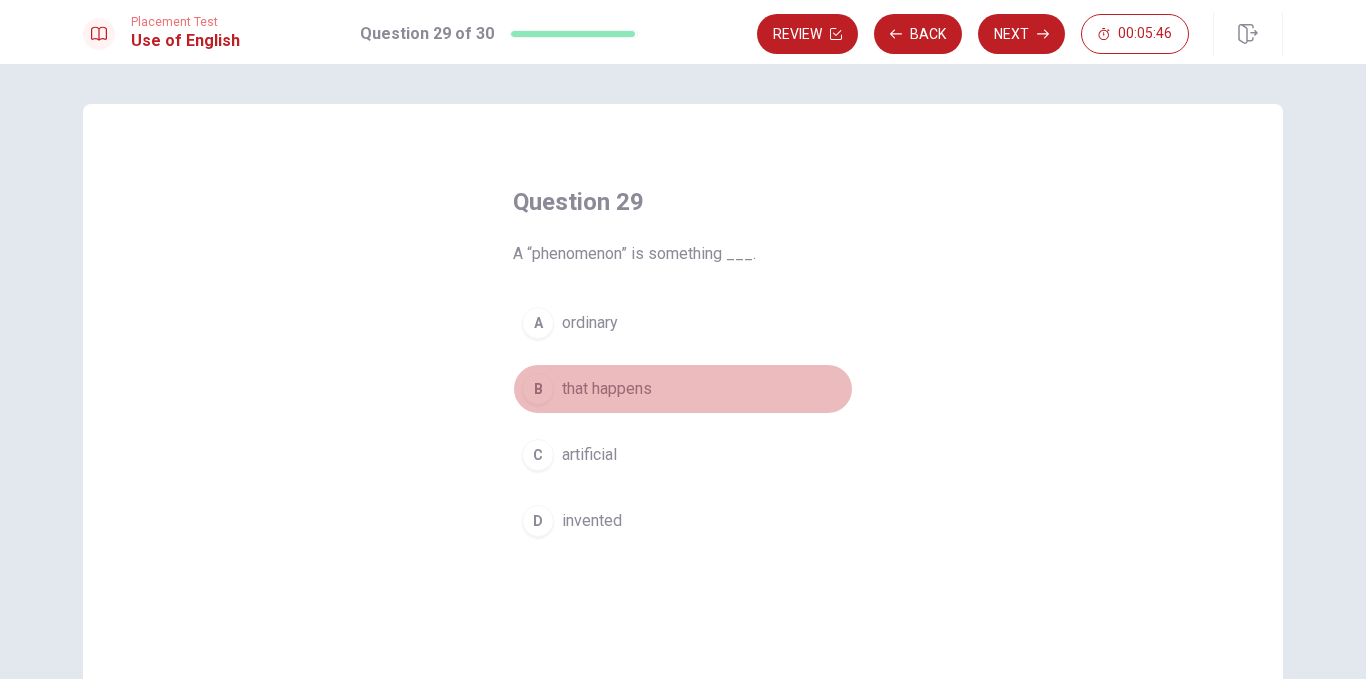 click on "B that happens" at bounding box center [683, 389] 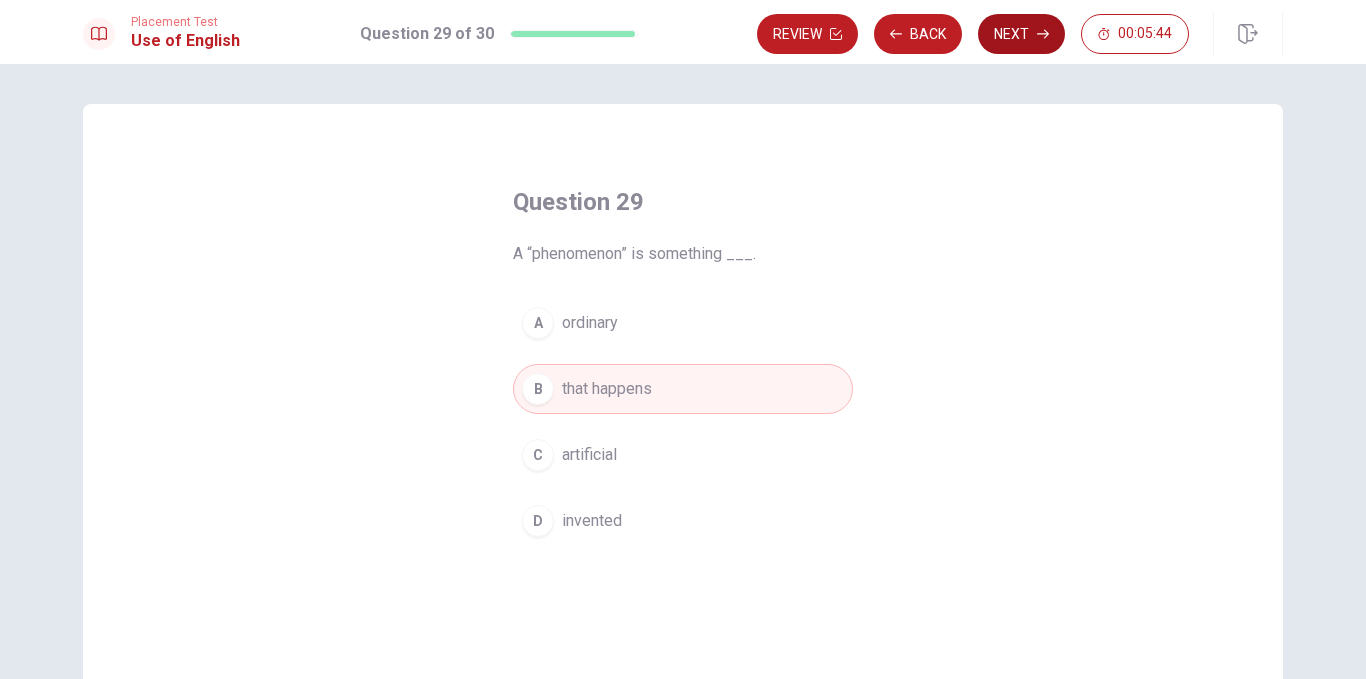 click on "Next" at bounding box center (1021, 34) 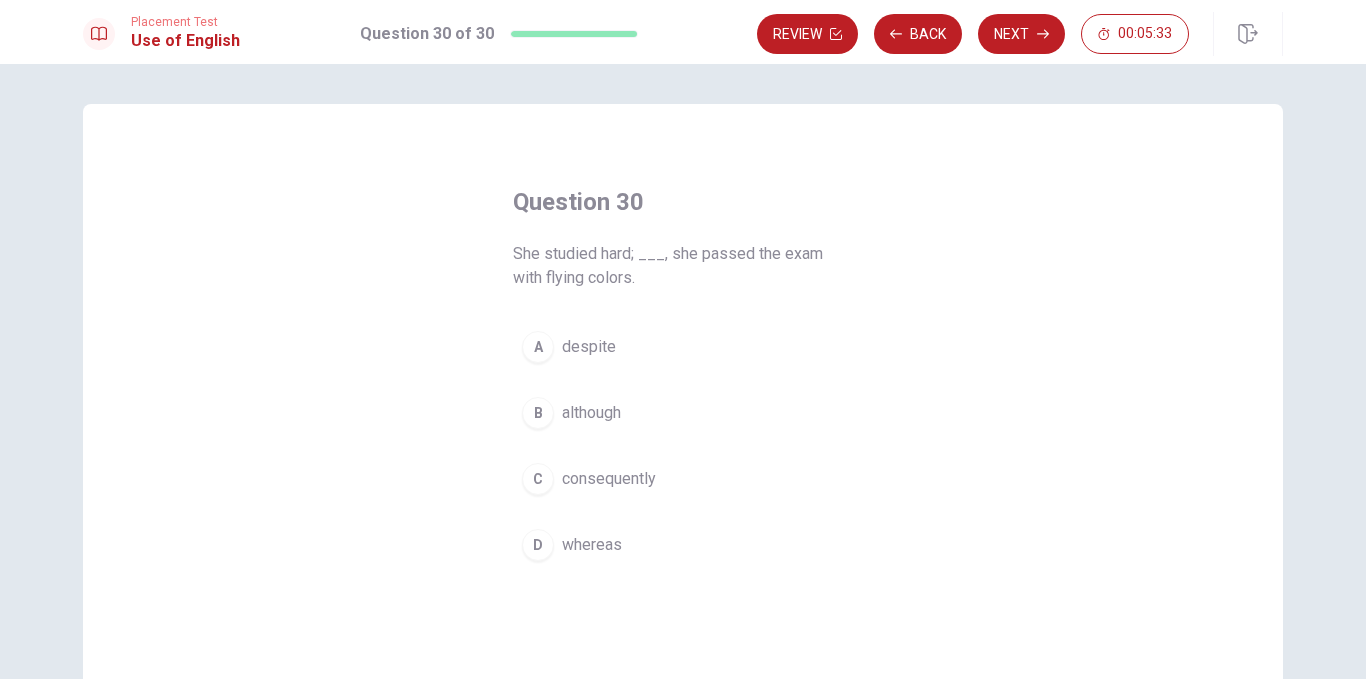 click on "consequently" at bounding box center [609, 479] 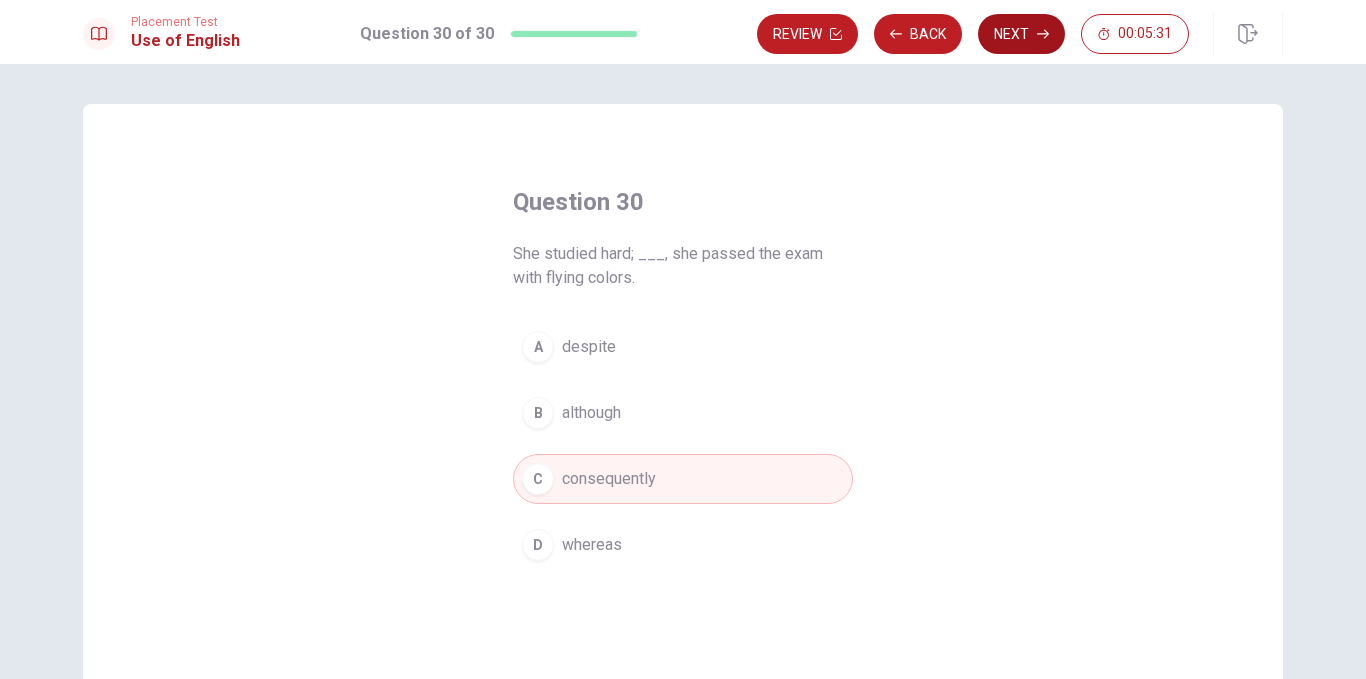 click on "Next" at bounding box center (1021, 34) 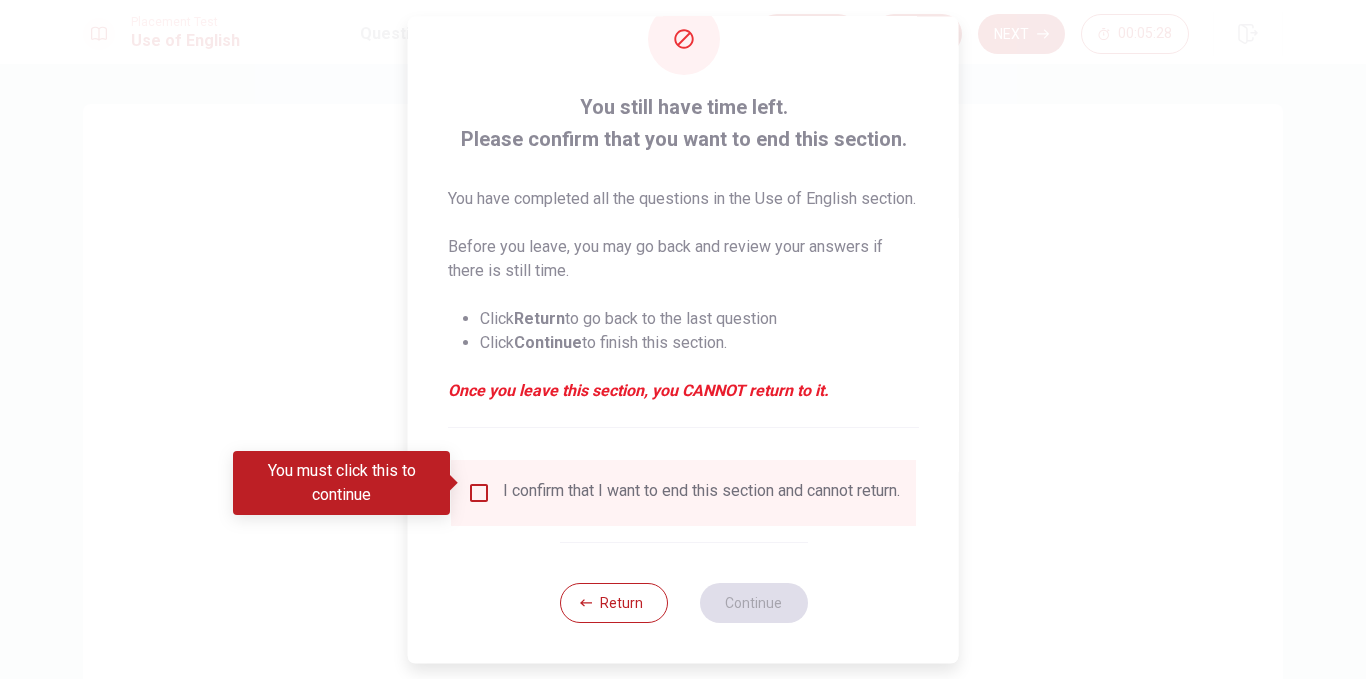 scroll, scrollTop: 91, scrollLeft: 0, axis: vertical 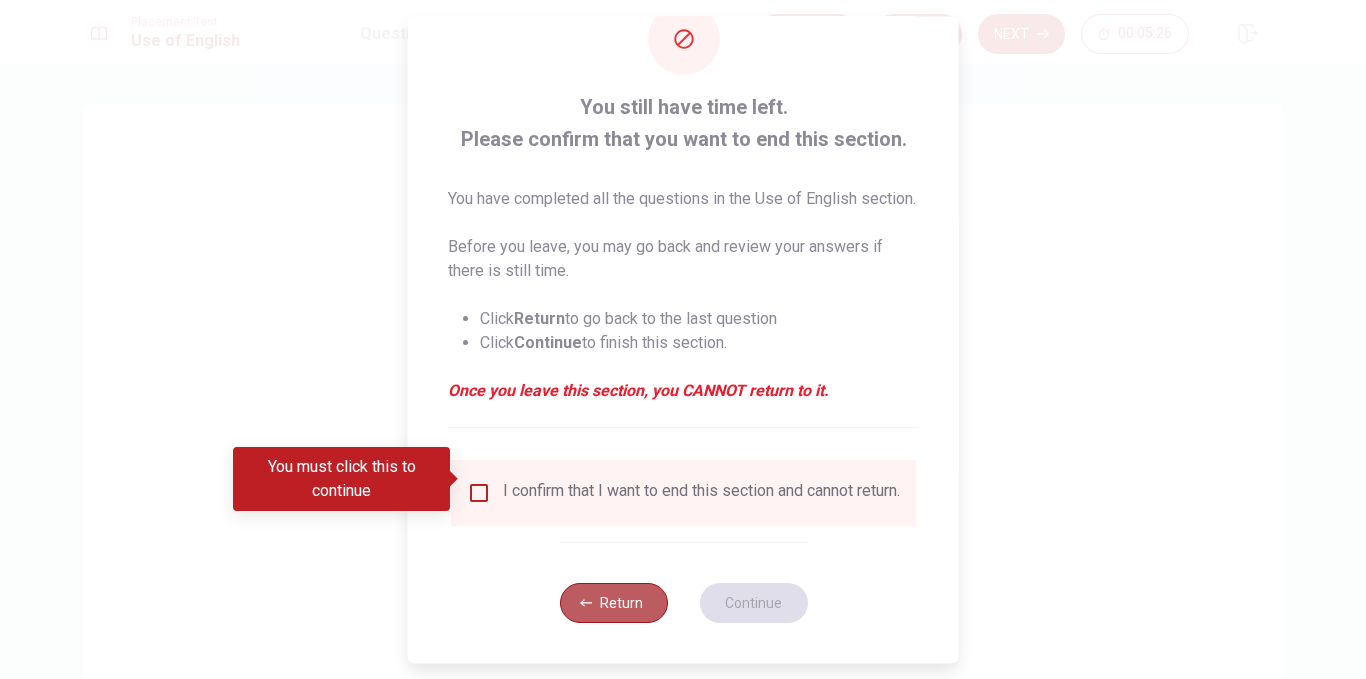 click on "Return" at bounding box center [613, 603] 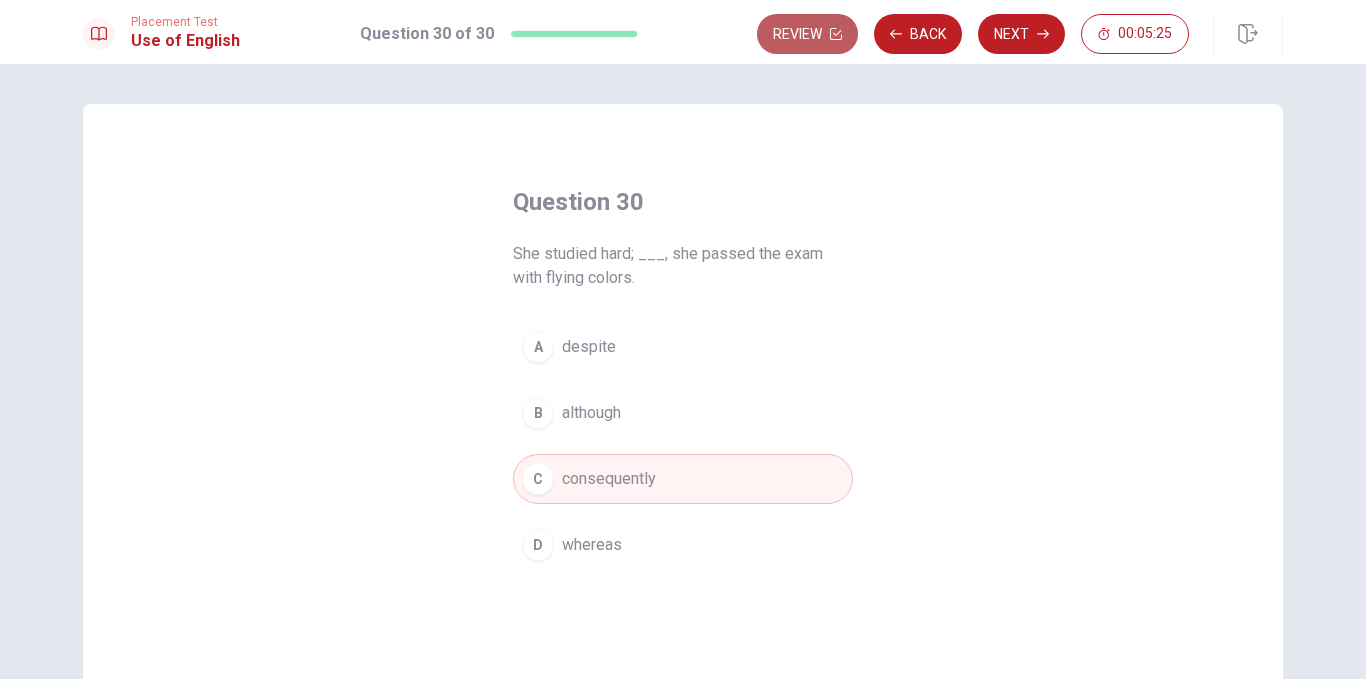 click on "Review" at bounding box center [807, 34] 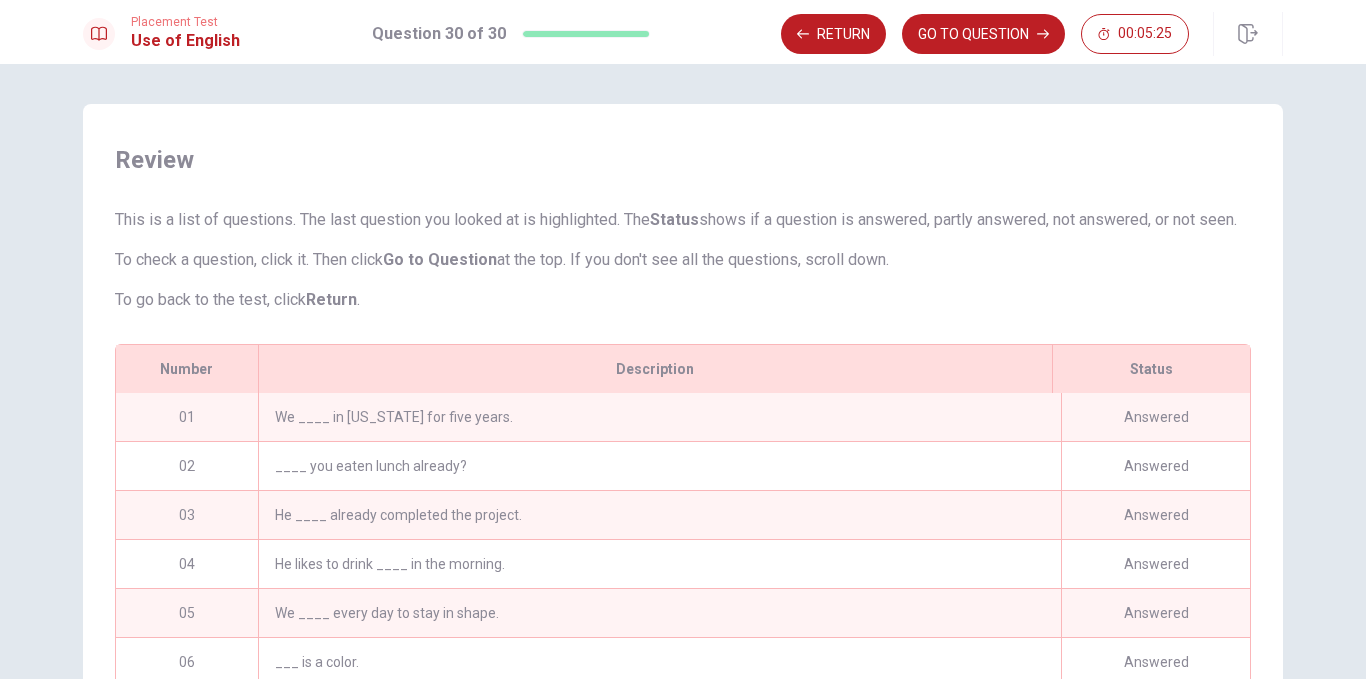 scroll, scrollTop: 275, scrollLeft: 0, axis: vertical 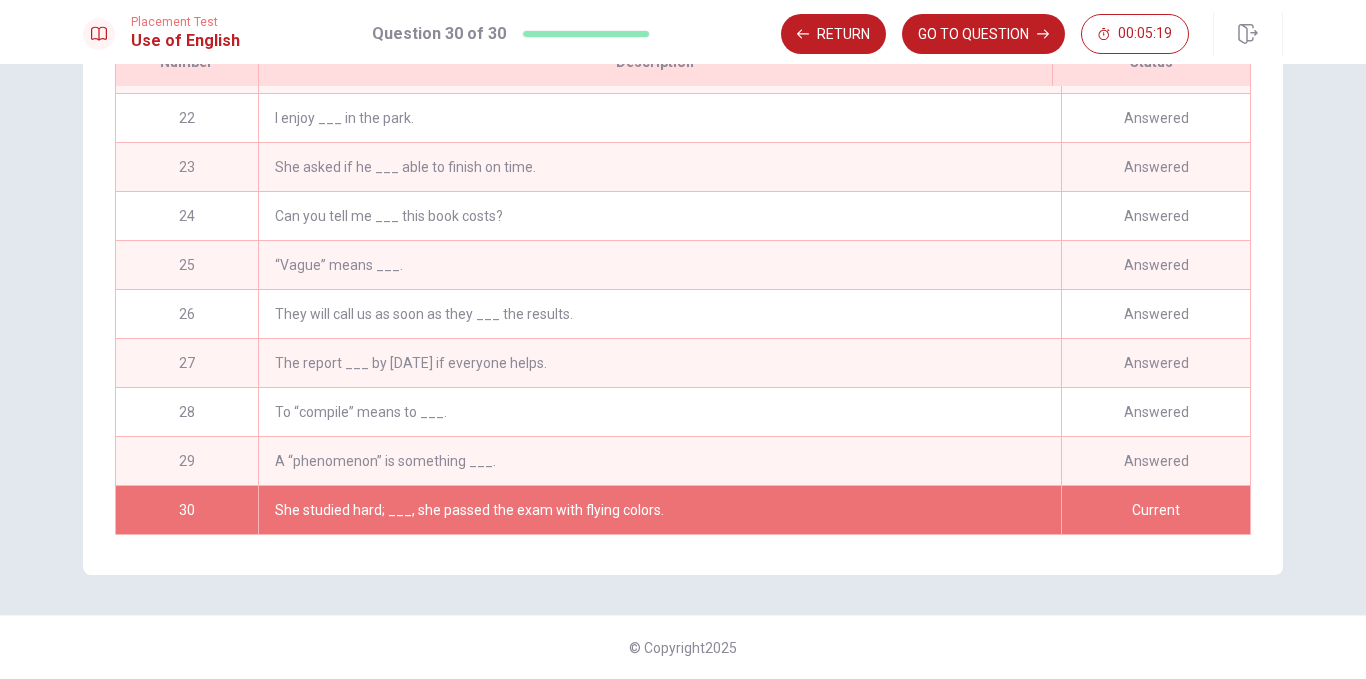 click on "She studied hard; ___, she passed the exam with flying colors." at bounding box center [659, 510] 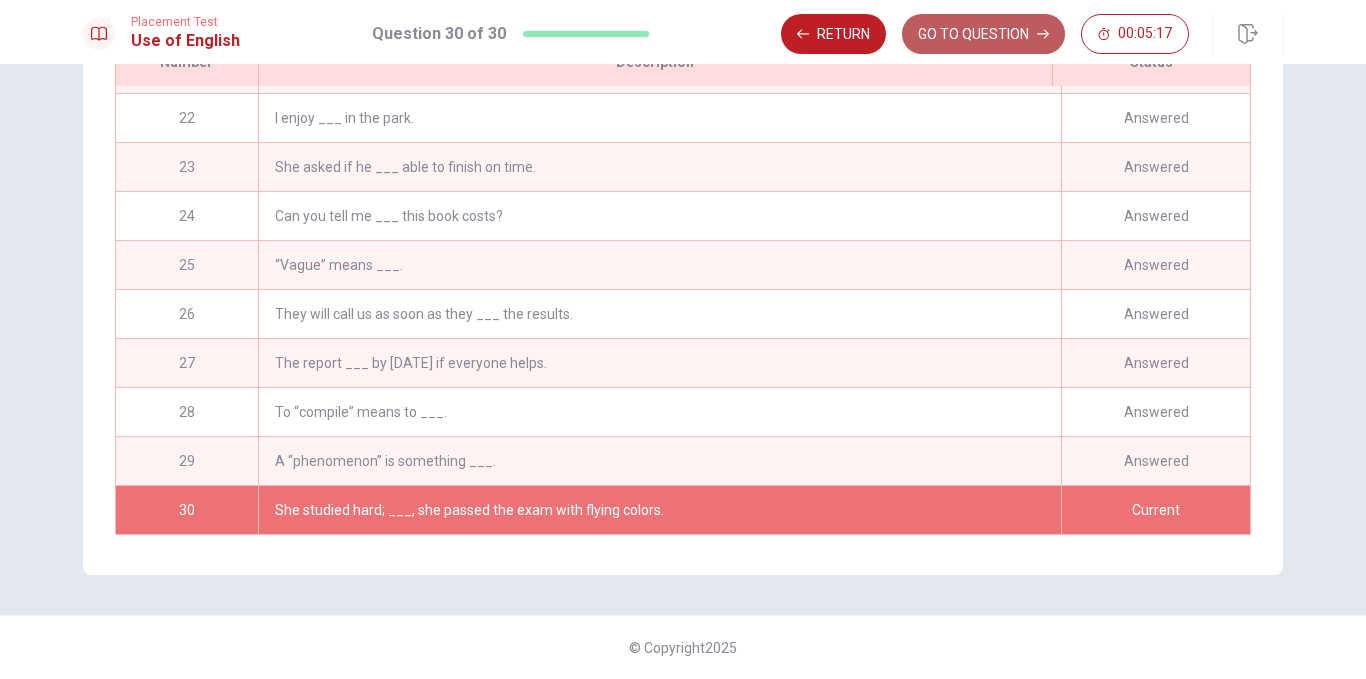 click on "GO TO QUESTION" at bounding box center [983, 34] 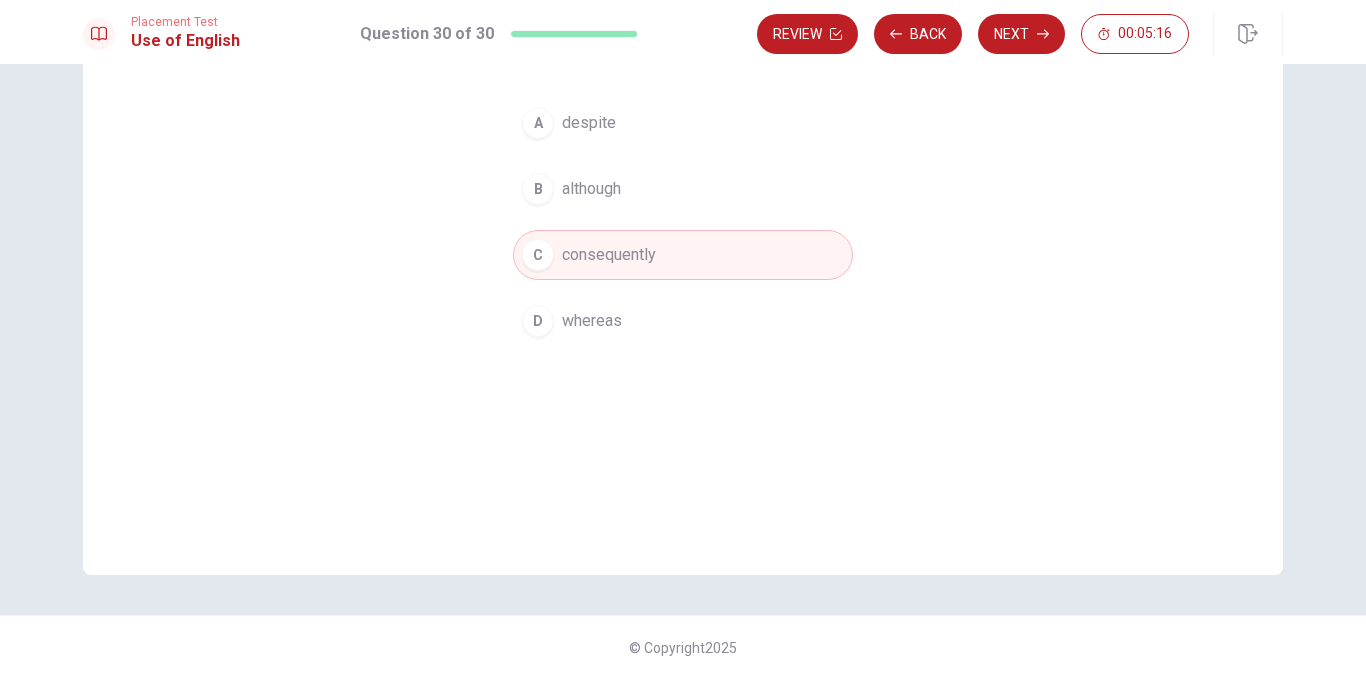 scroll, scrollTop: 224, scrollLeft: 0, axis: vertical 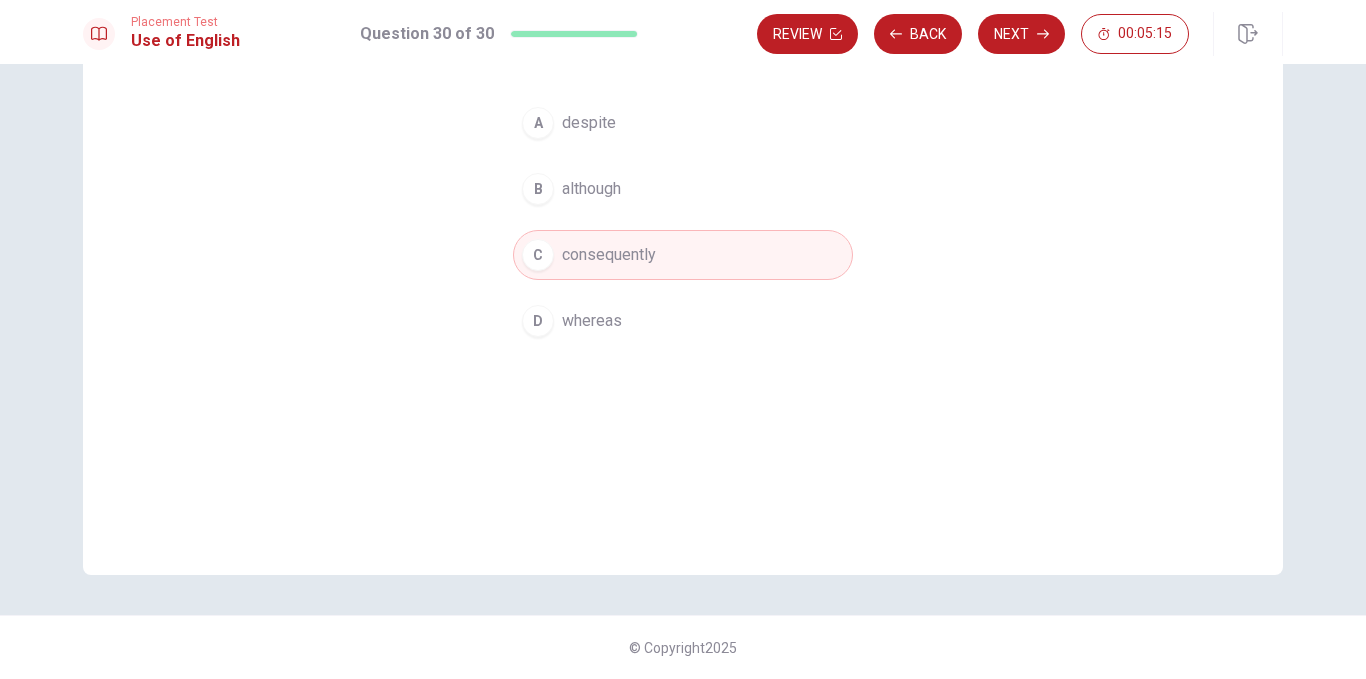click on "C consequently" at bounding box center (683, 255) 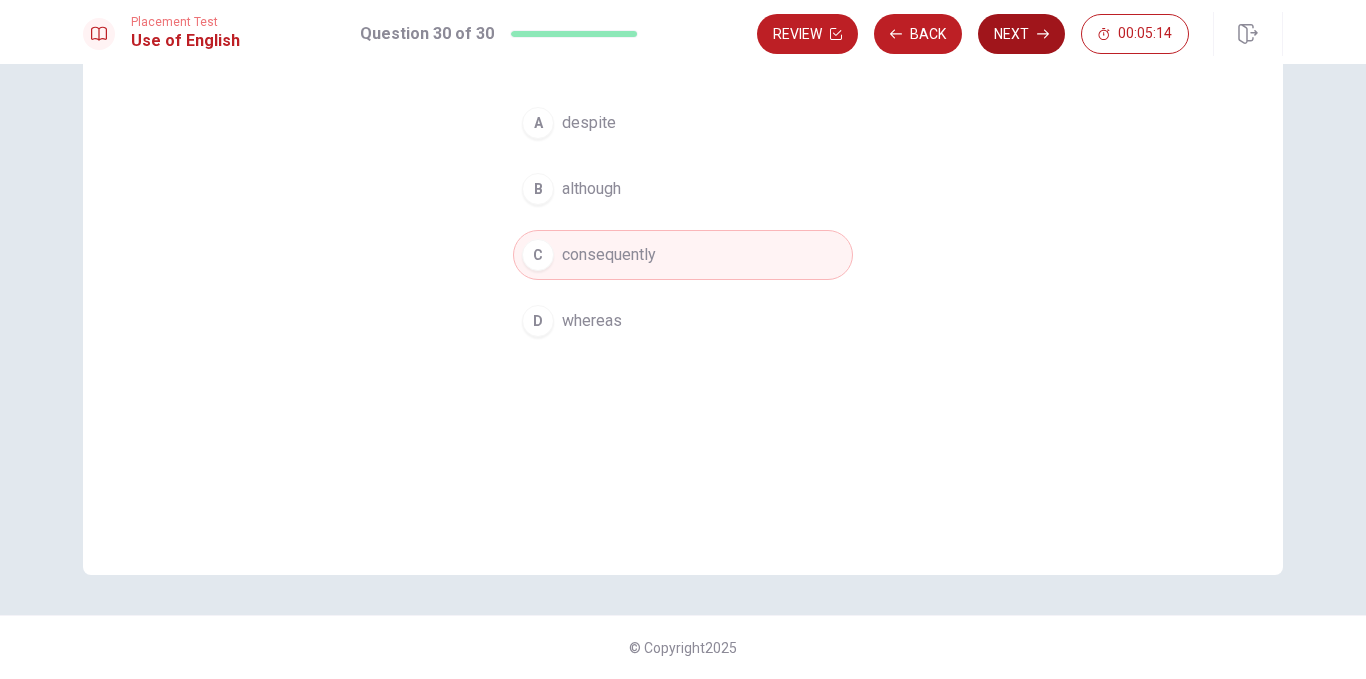 click 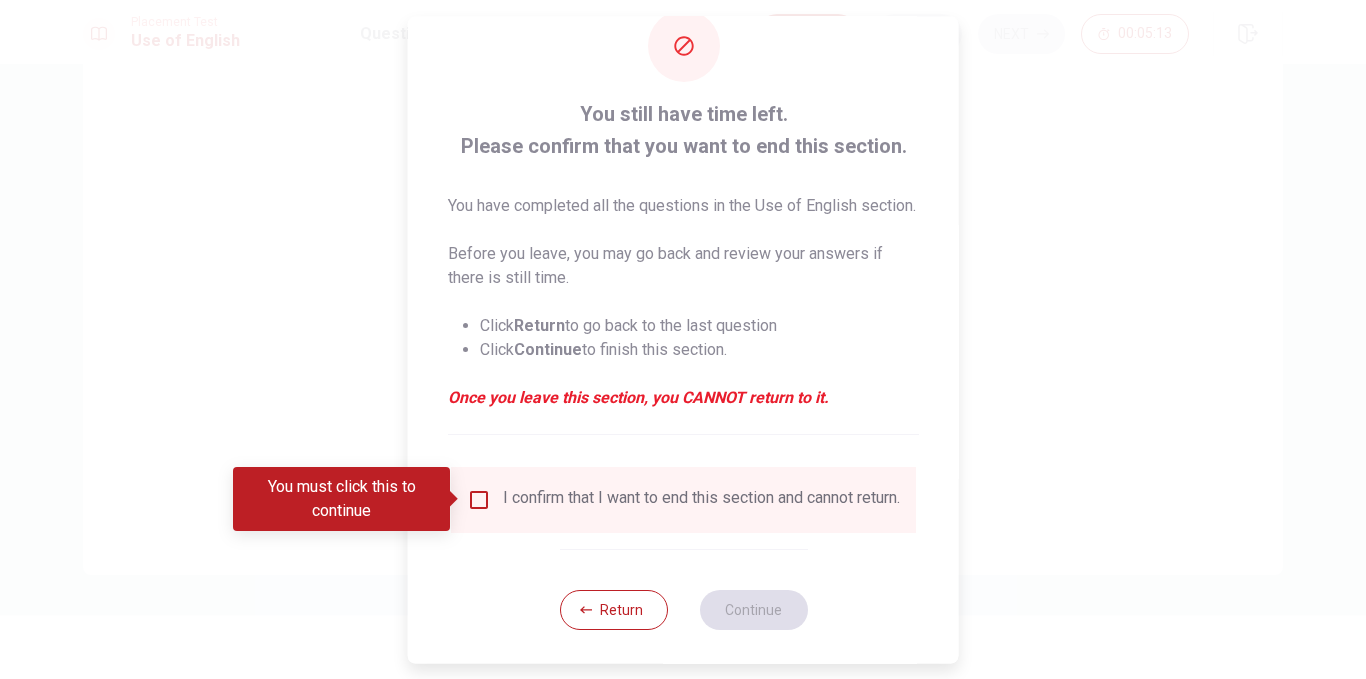 scroll, scrollTop: 91, scrollLeft: 0, axis: vertical 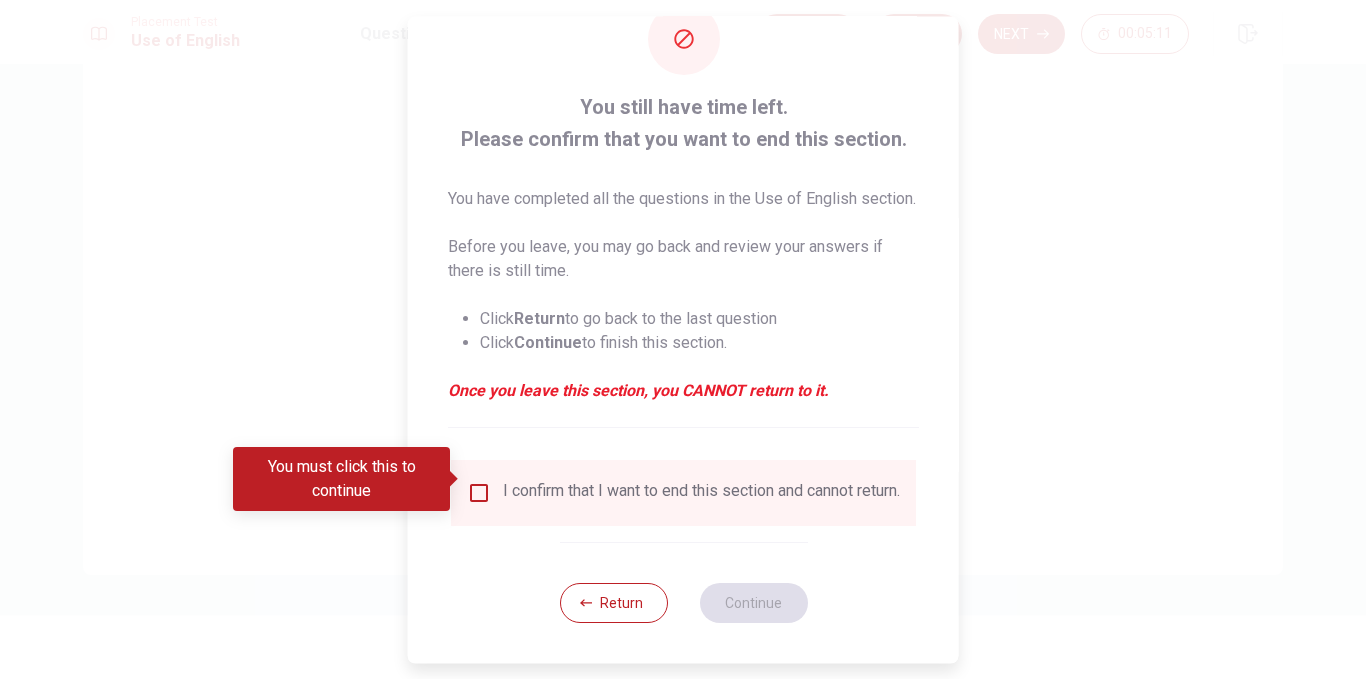 click at bounding box center (479, 493) 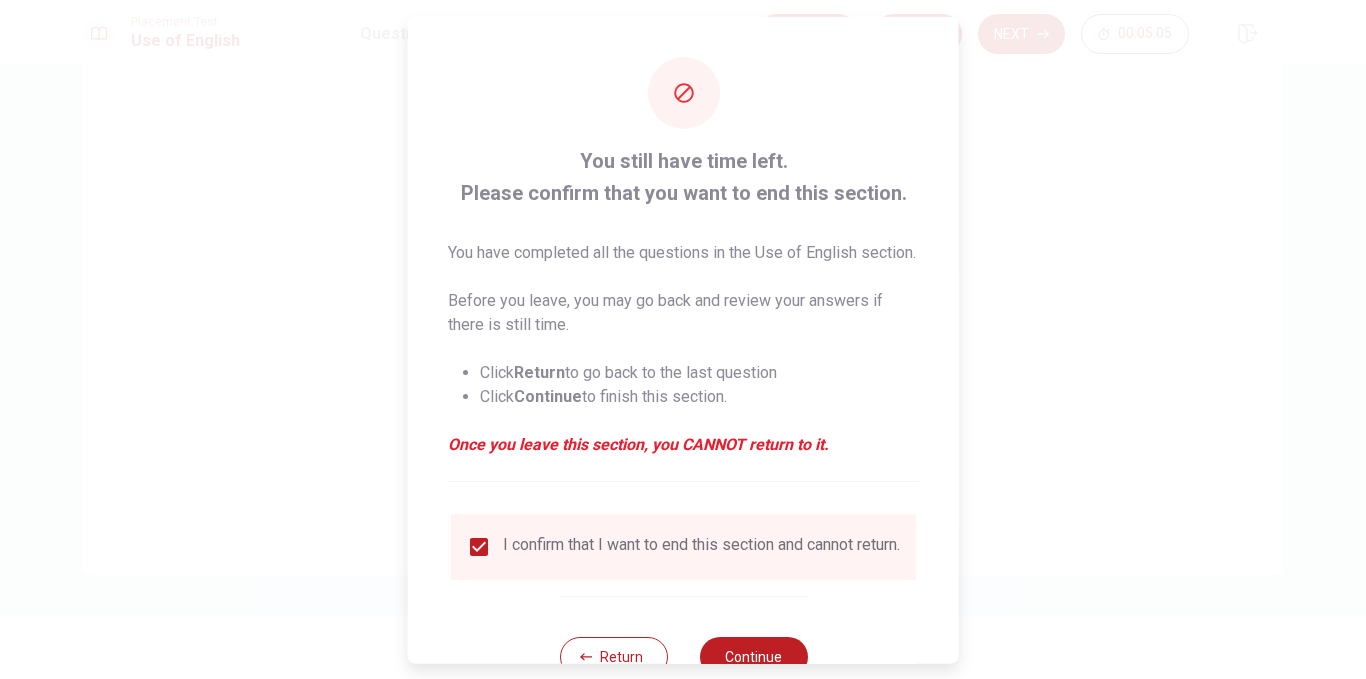 scroll, scrollTop: 91, scrollLeft: 0, axis: vertical 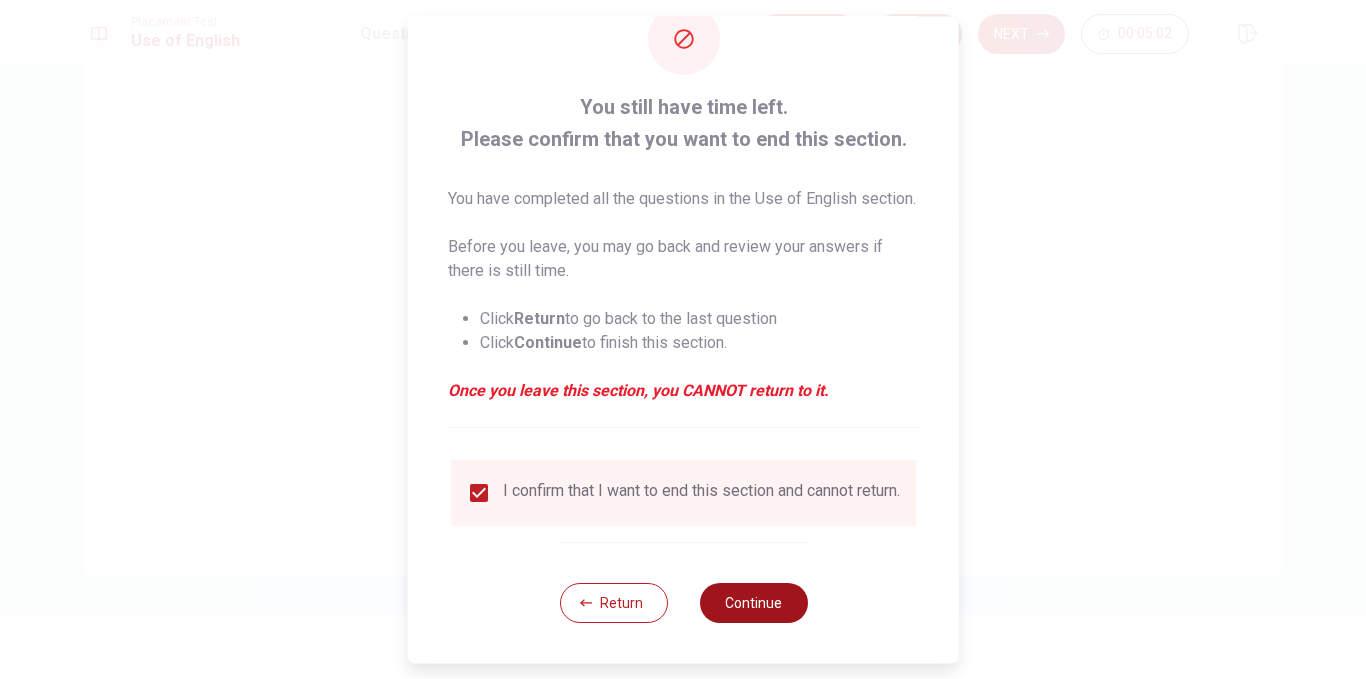 click on "Continue" at bounding box center (753, 603) 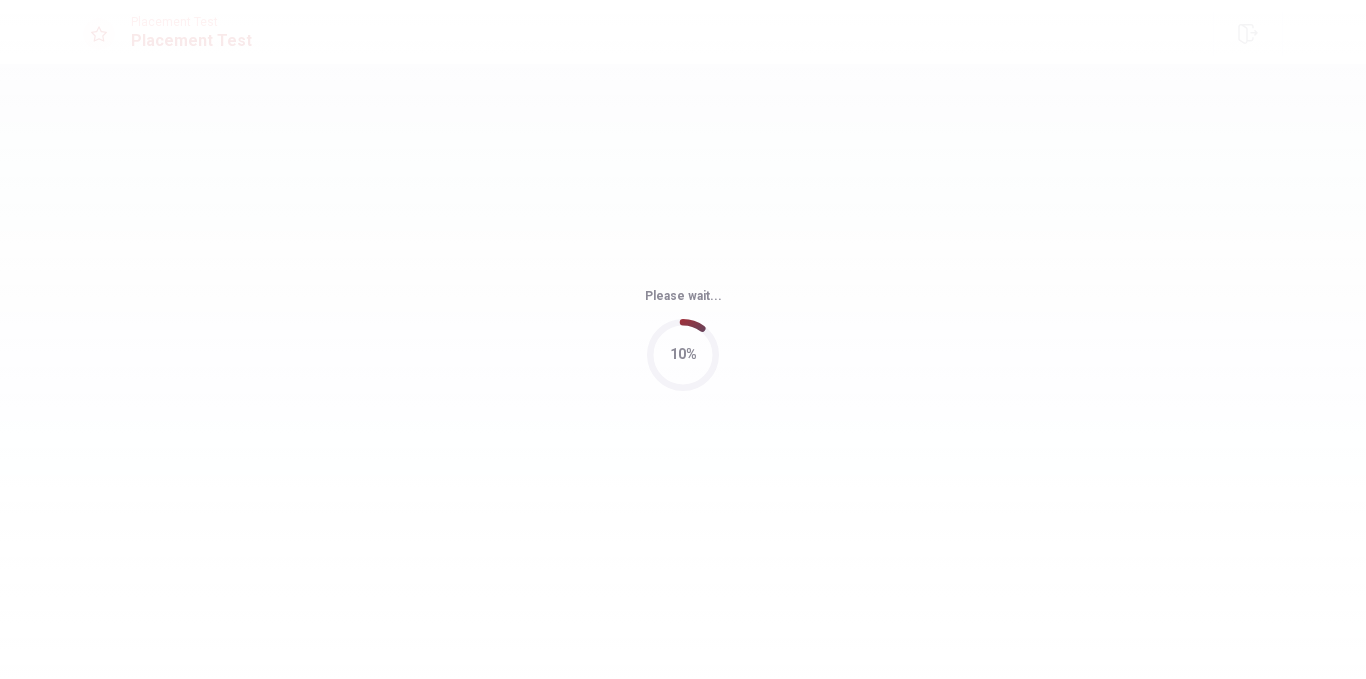 scroll, scrollTop: 0, scrollLeft: 0, axis: both 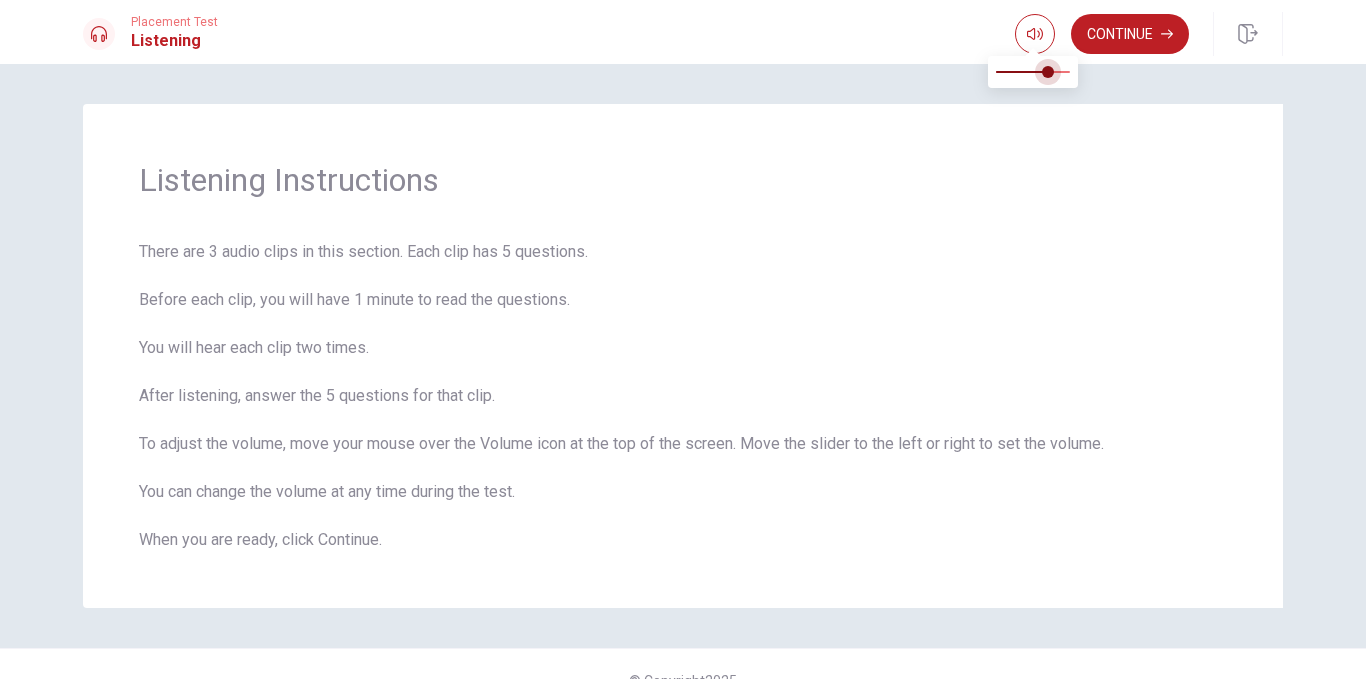 click at bounding box center (1033, 72) 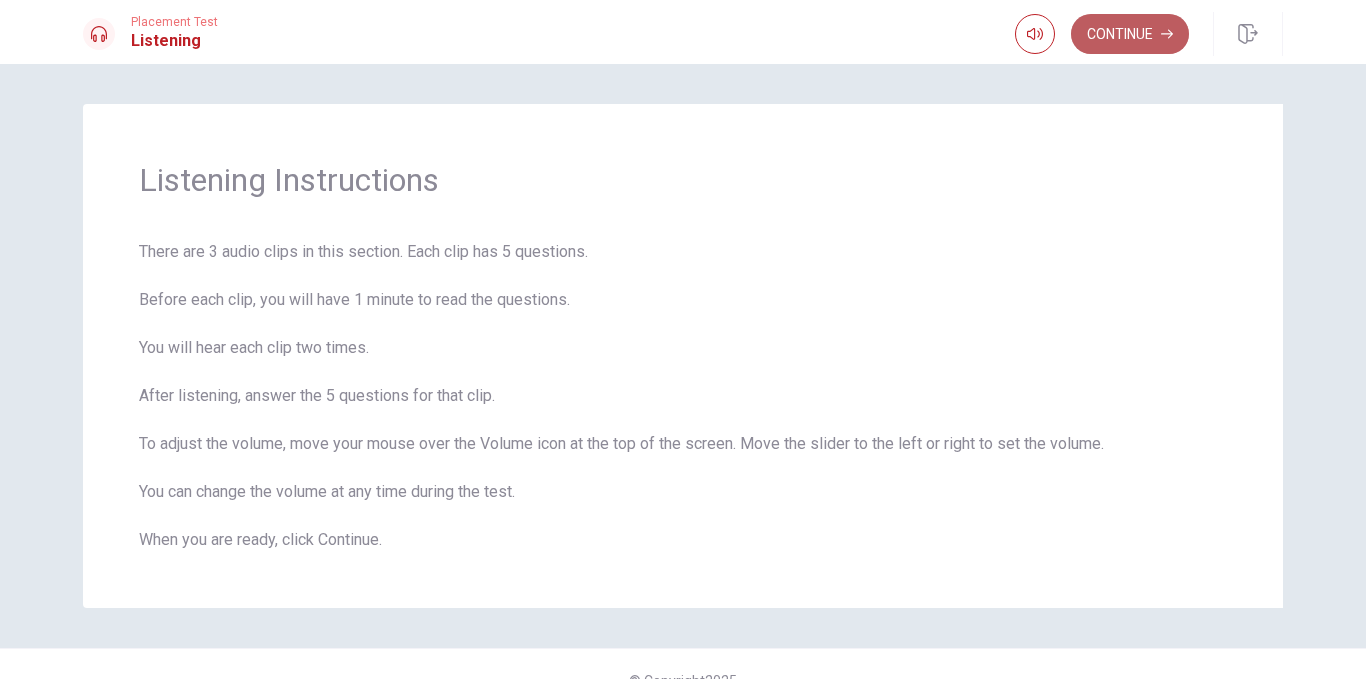 click on "Continue" at bounding box center [1130, 34] 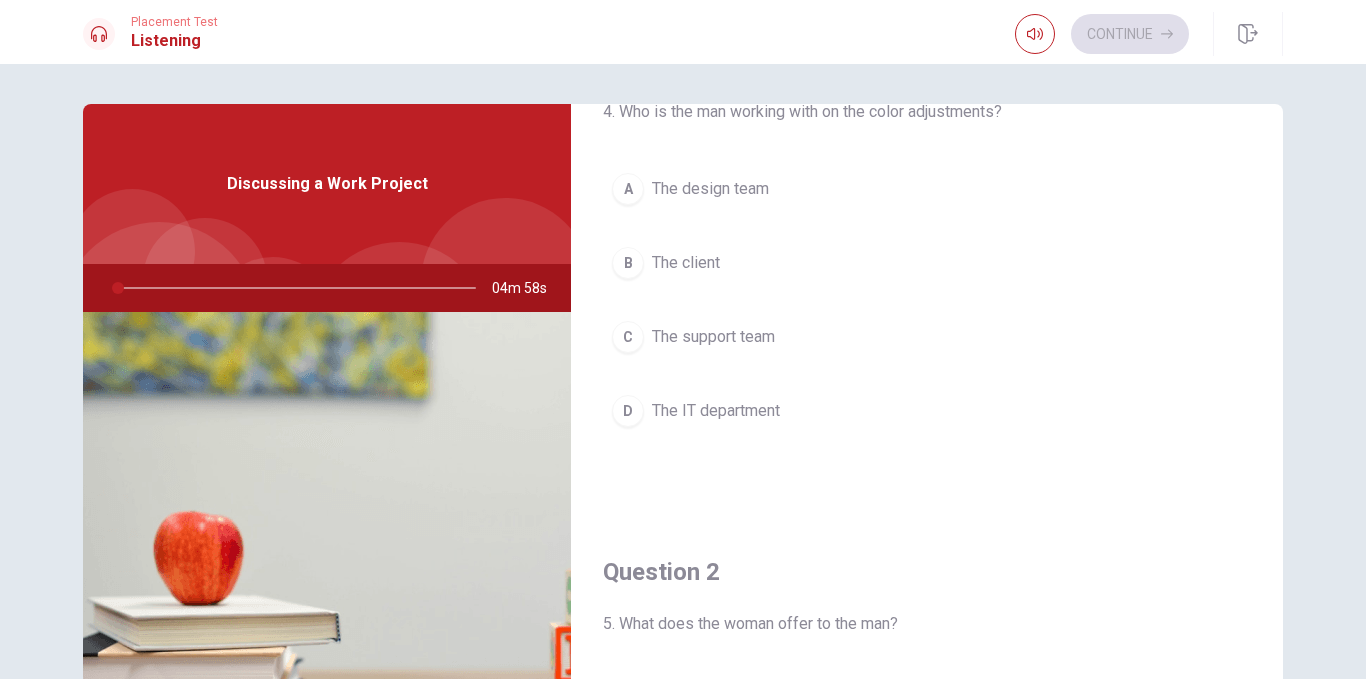 scroll, scrollTop: 0, scrollLeft: 0, axis: both 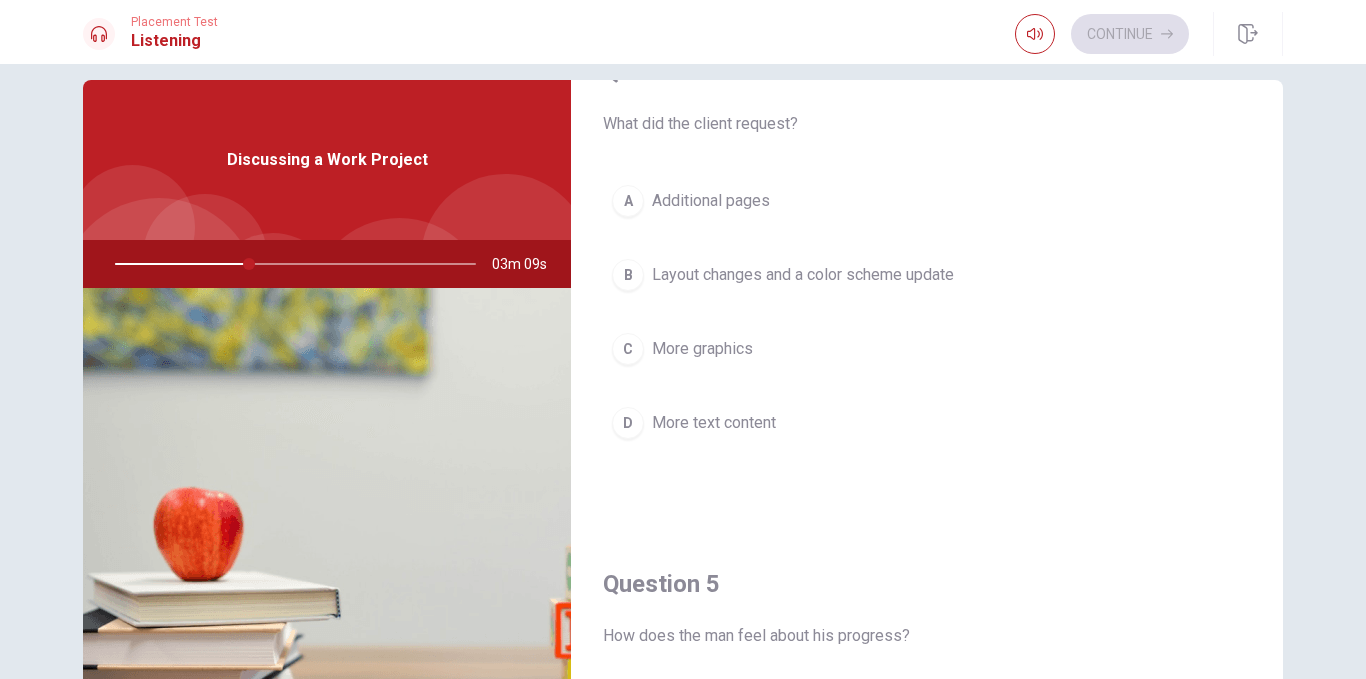 click on "Layout changes and a color scheme update" at bounding box center (803, 275) 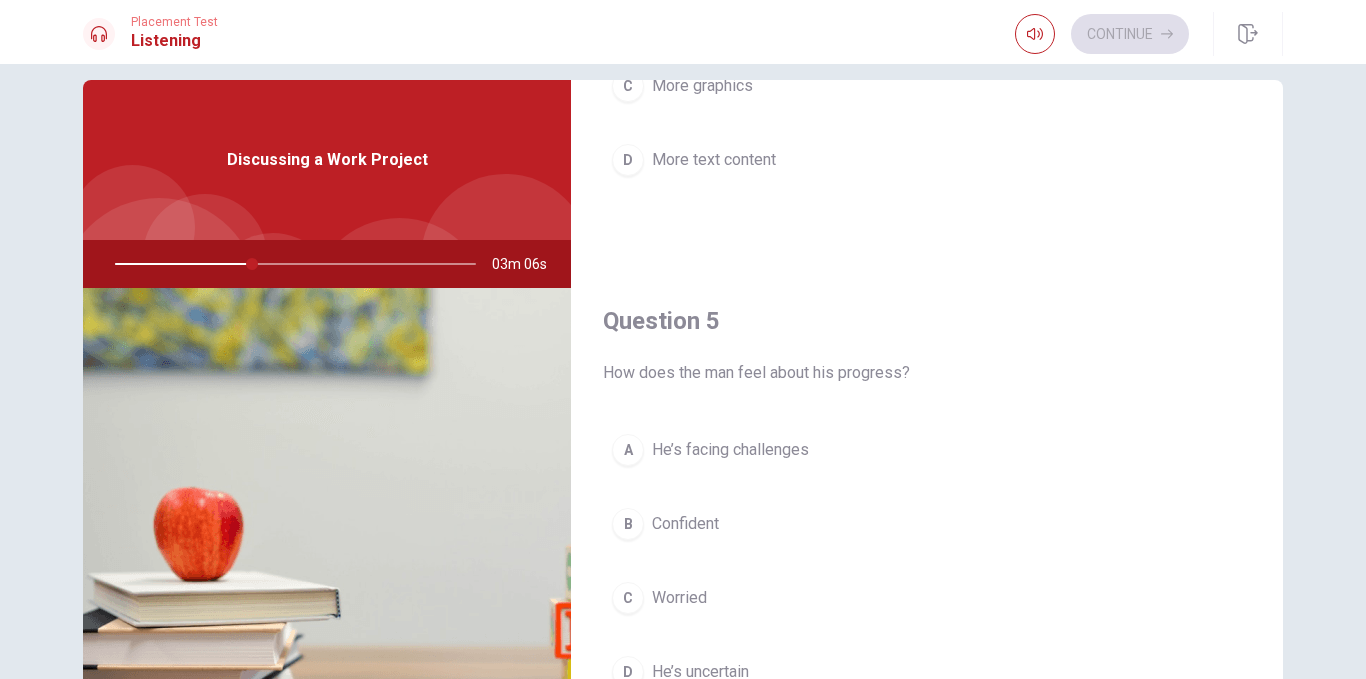 scroll, scrollTop: 1865, scrollLeft: 0, axis: vertical 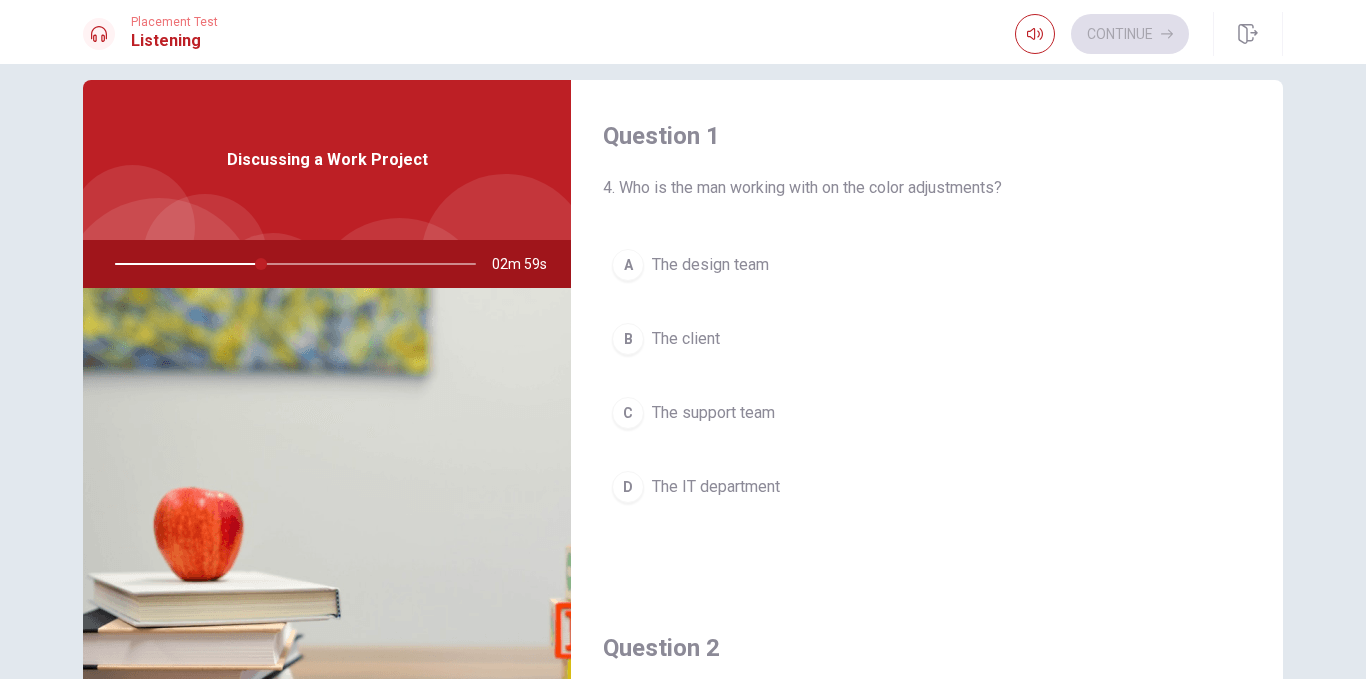 click on "The design team" at bounding box center (710, 265) 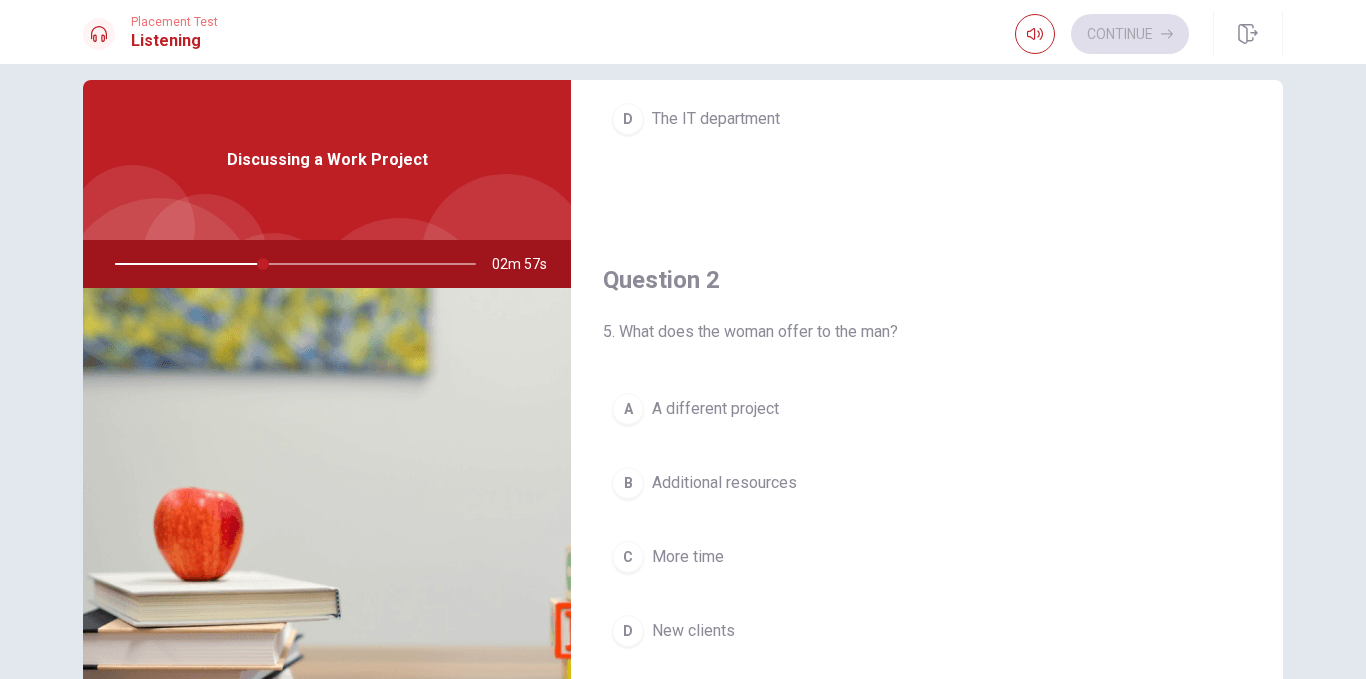 scroll, scrollTop: 600, scrollLeft: 0, axis: vertical 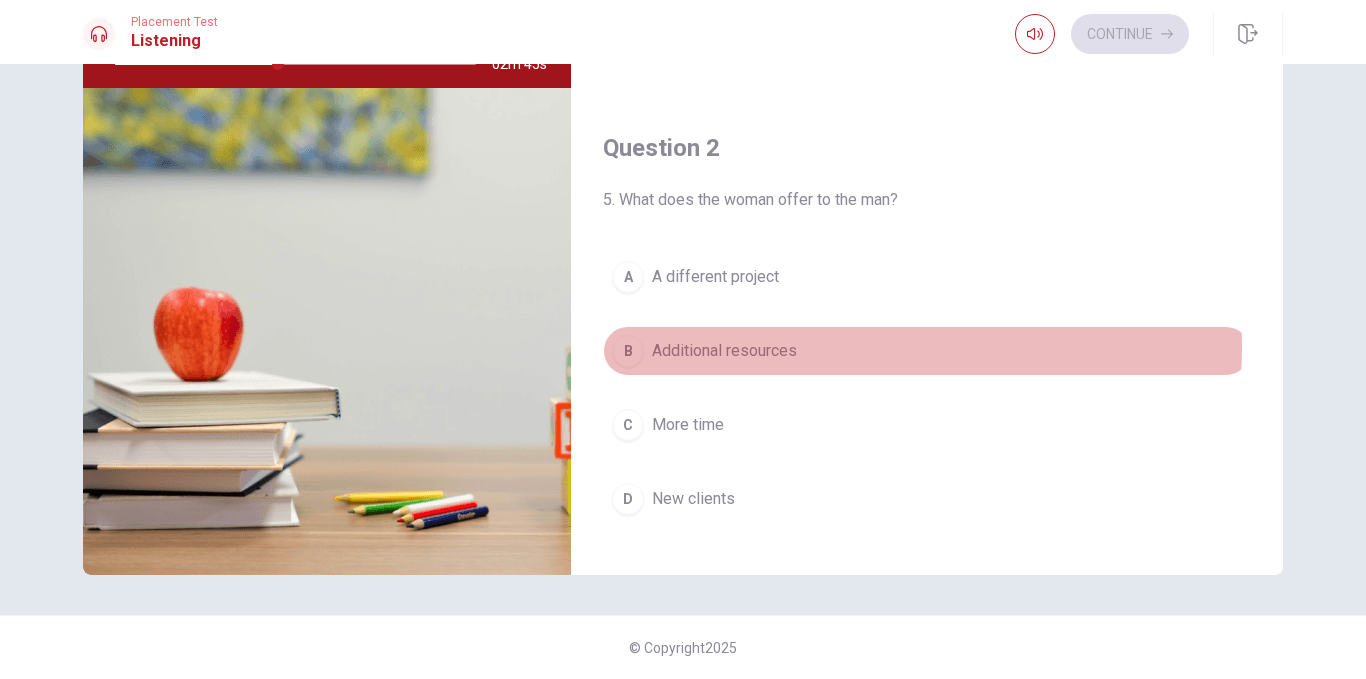 click on "B Additional resources" at bounding box center (927, 351) 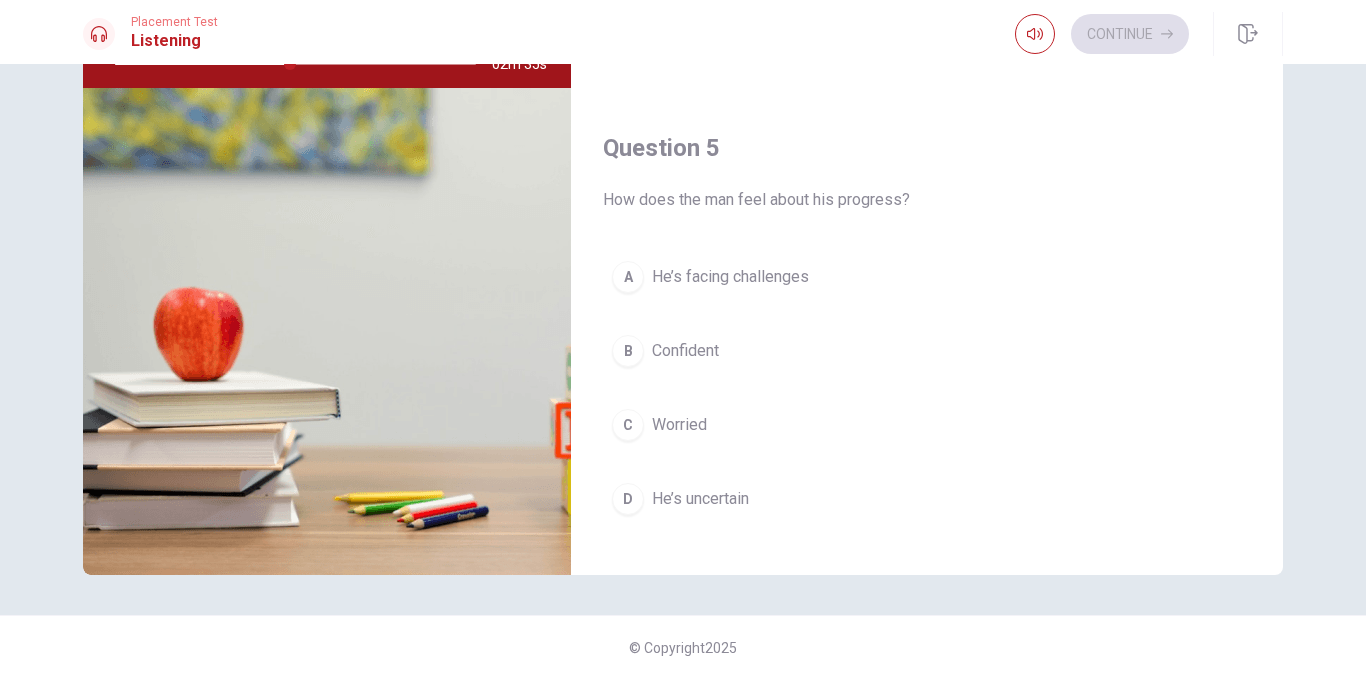 scroll, scrollTop: 1865, scrollLeft: 0, axis: vertical 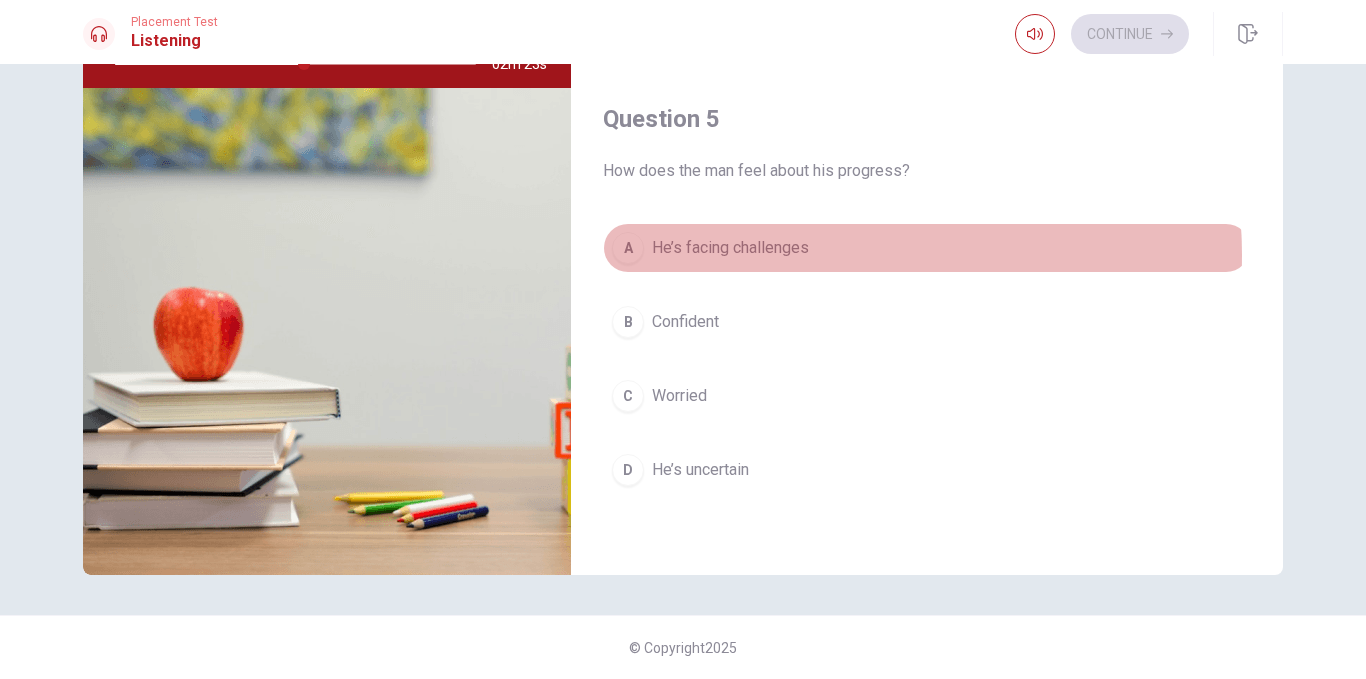 click on "He’s facing challenges" at bounding box center [730, 248] 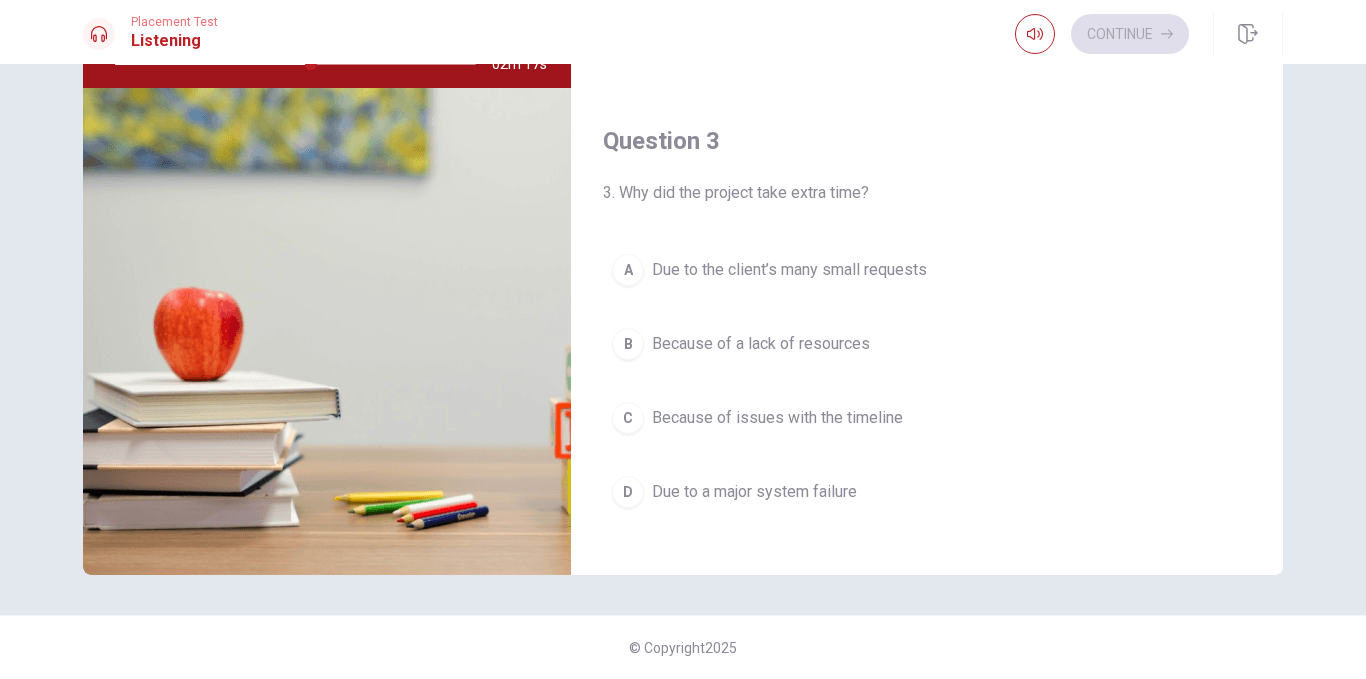 scroll, scrollTop: 865, scrollLeft: 0, axis: vertical 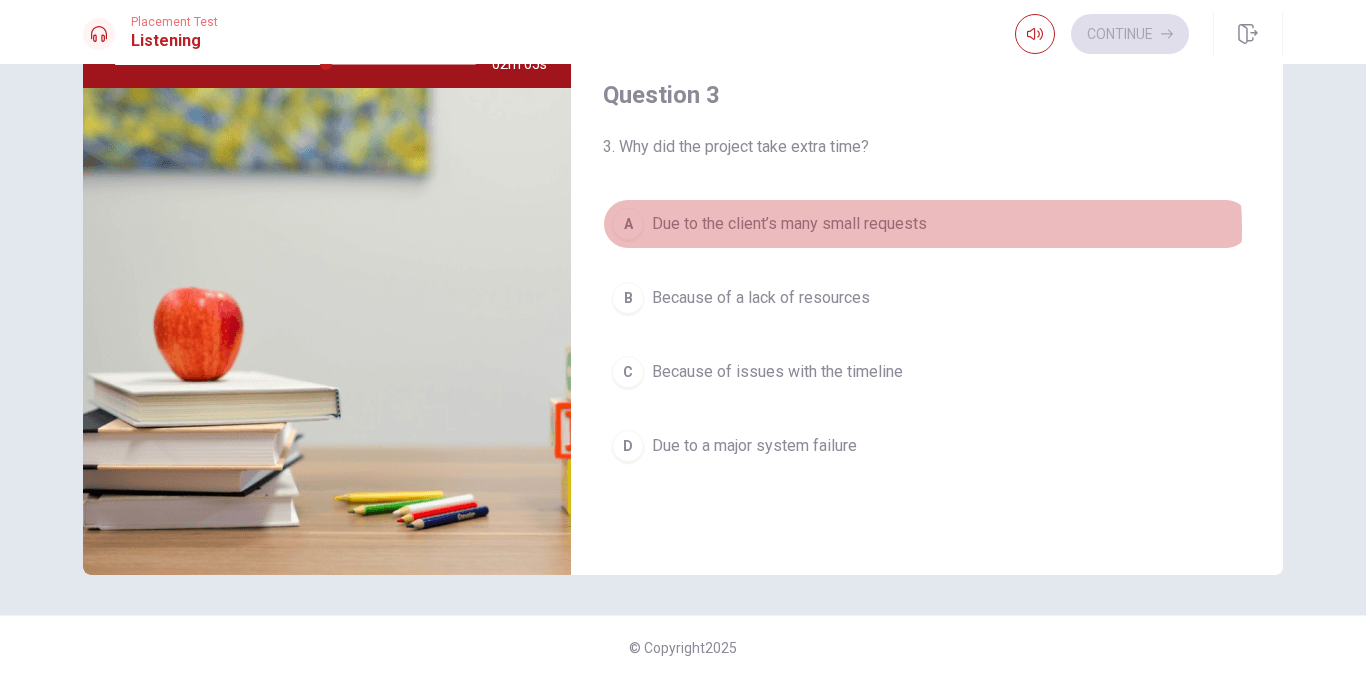 click on "Due to the client’s many small requests" at bounding box center (789, 224) 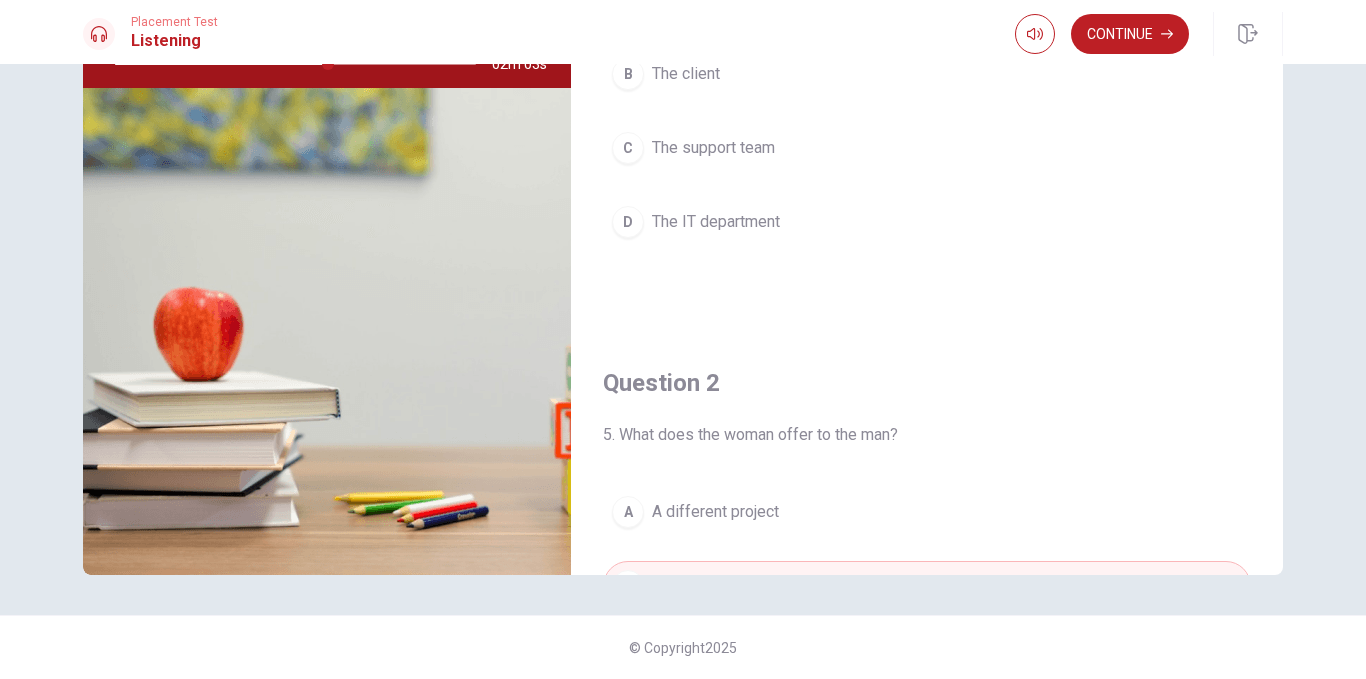 scroll, scrollTop: 0, scrollLeft: 0, axis: both 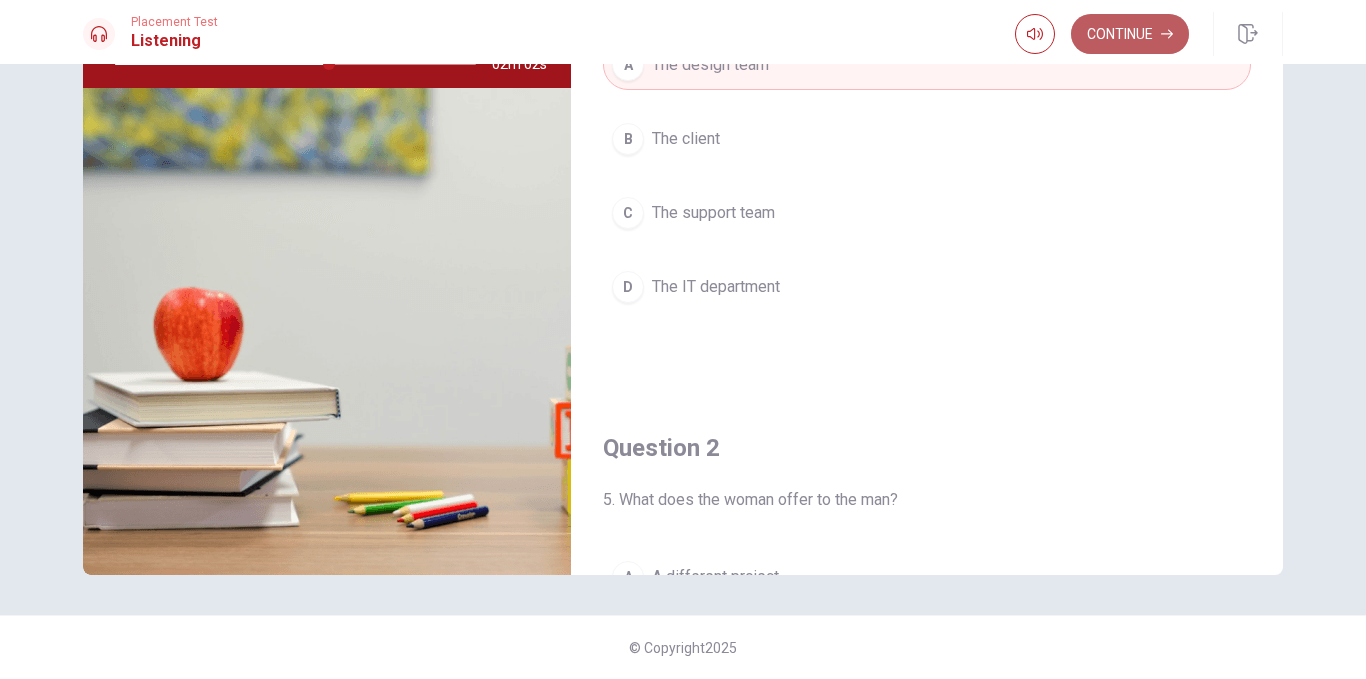 click on "Continue" at bounding box center [1130, 34] 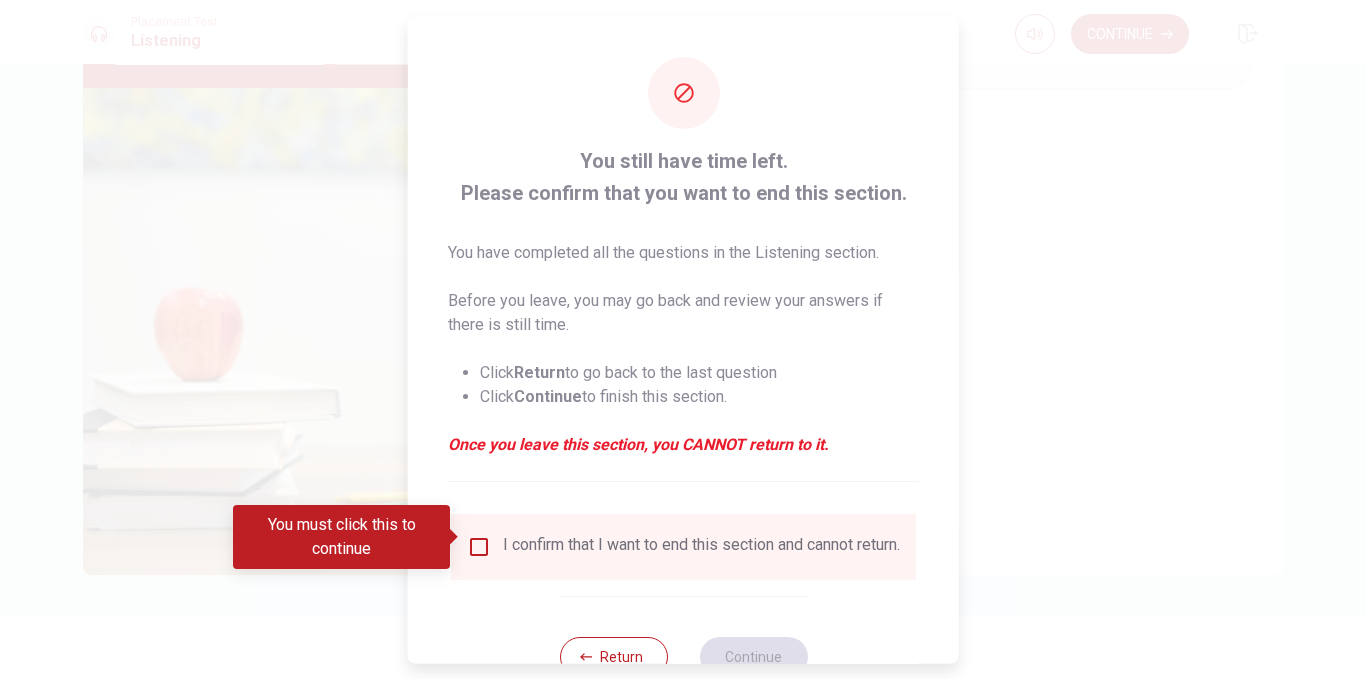 scroll, scrollTop: 67, scrollLeft: 0, axis: vertical 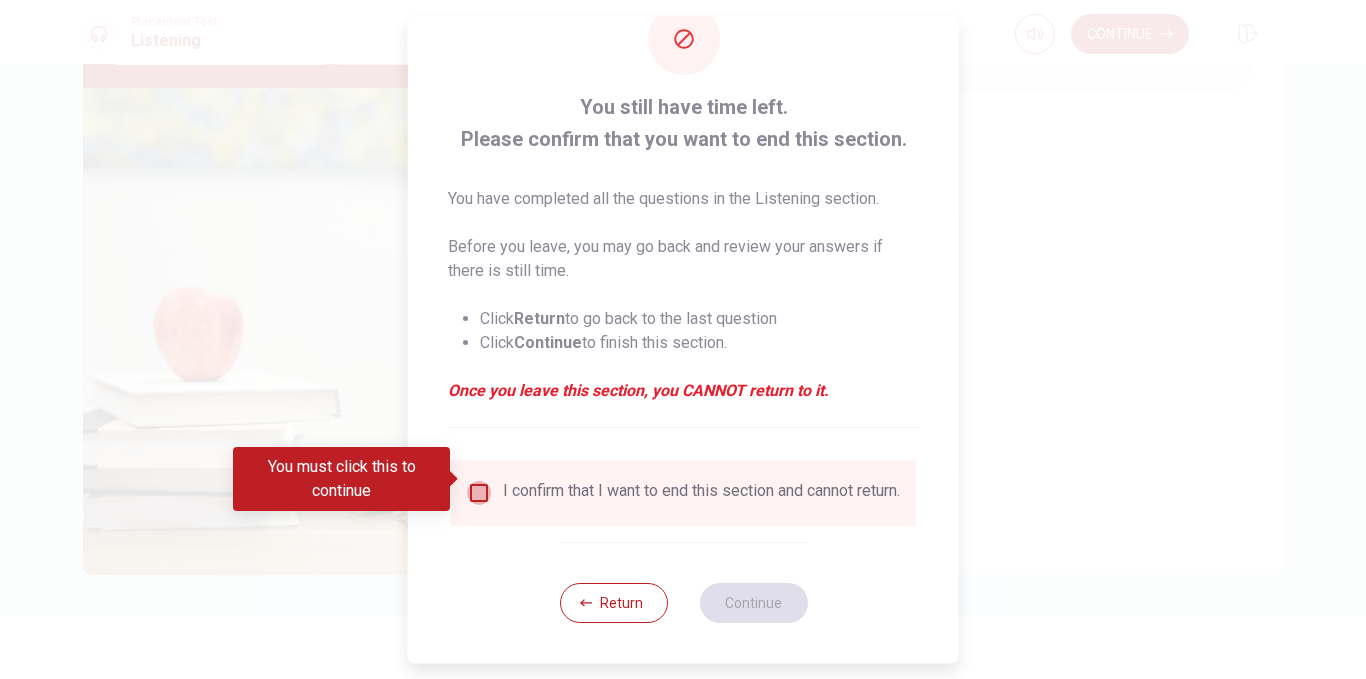 click at bounding box center (479, 493) 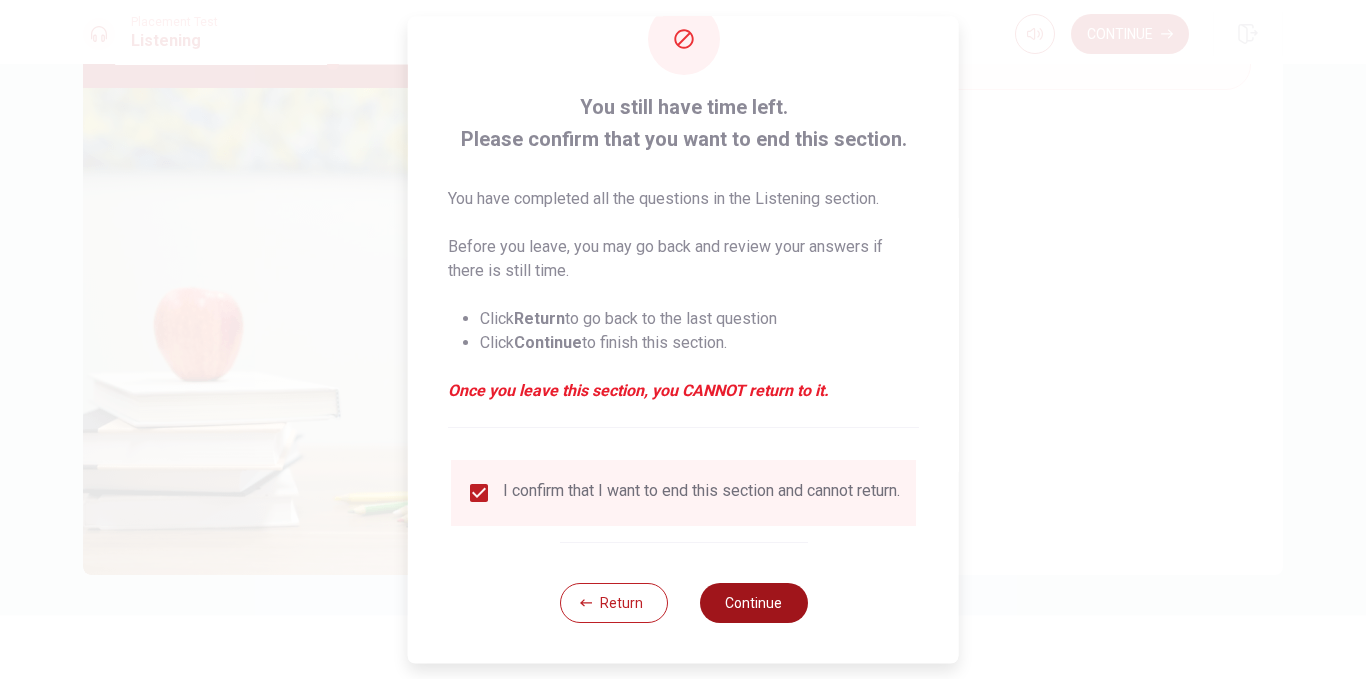 click on "Continue" at bounding box center [753, 603] 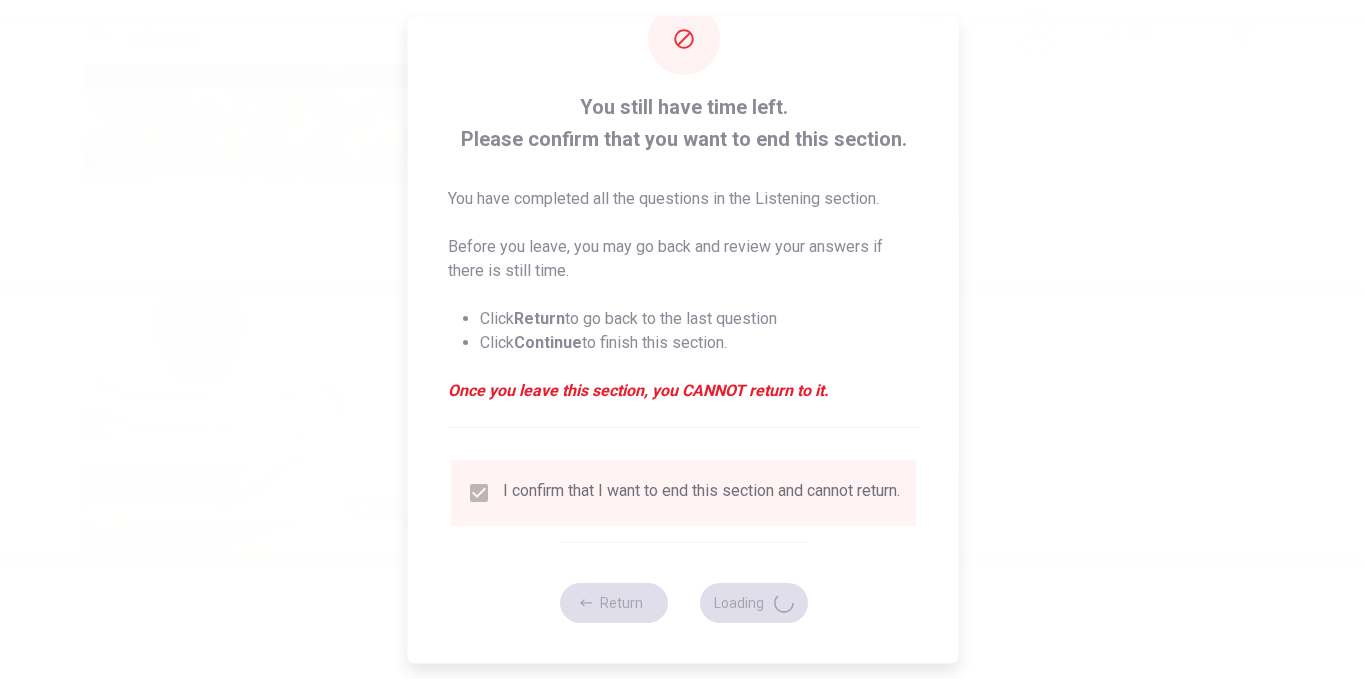 type on "61" 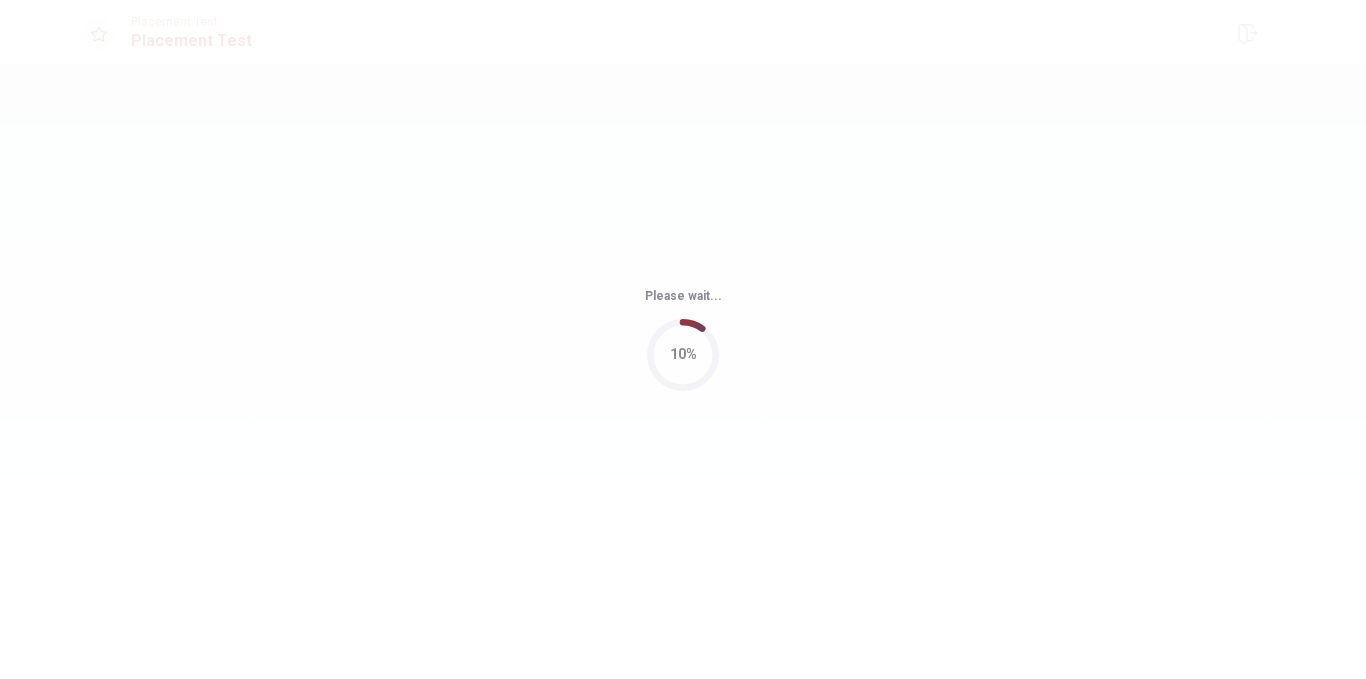 scroll, scrollTop: 0, scrollLeft: 0, axis: both 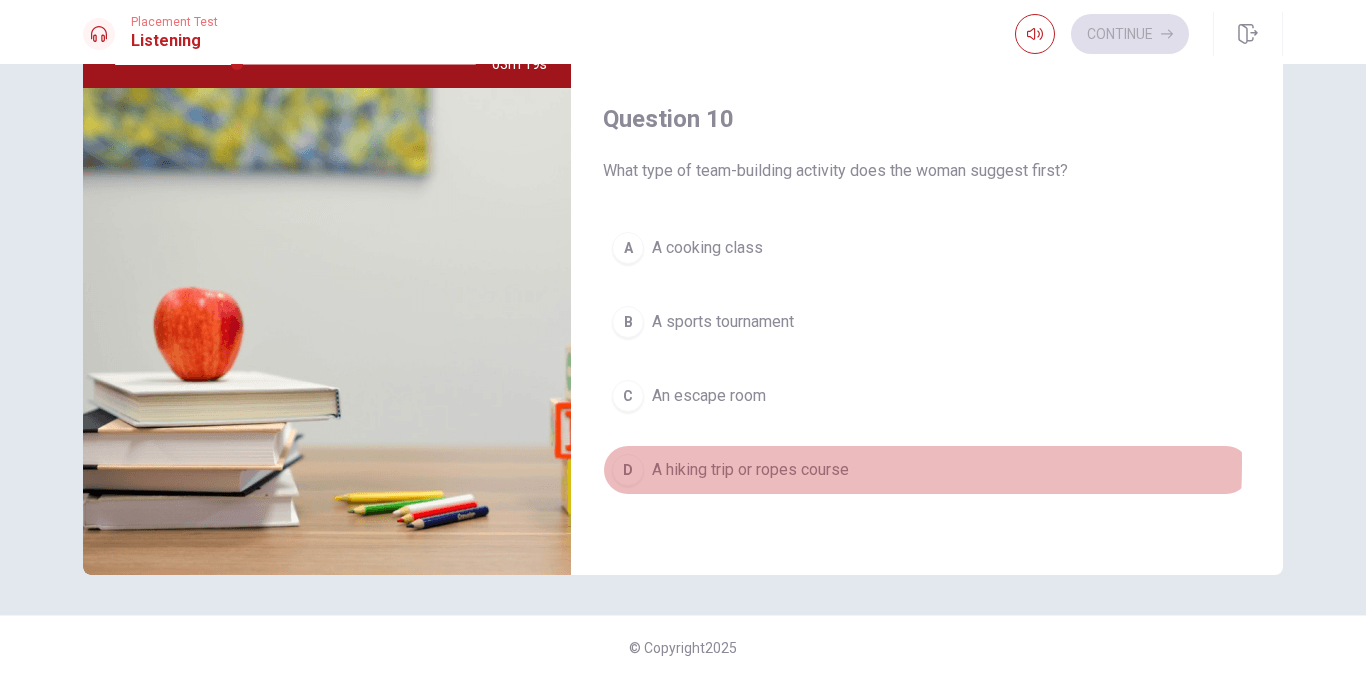click on "A hiking trip or ropes course" at bounding box center [750, 470] 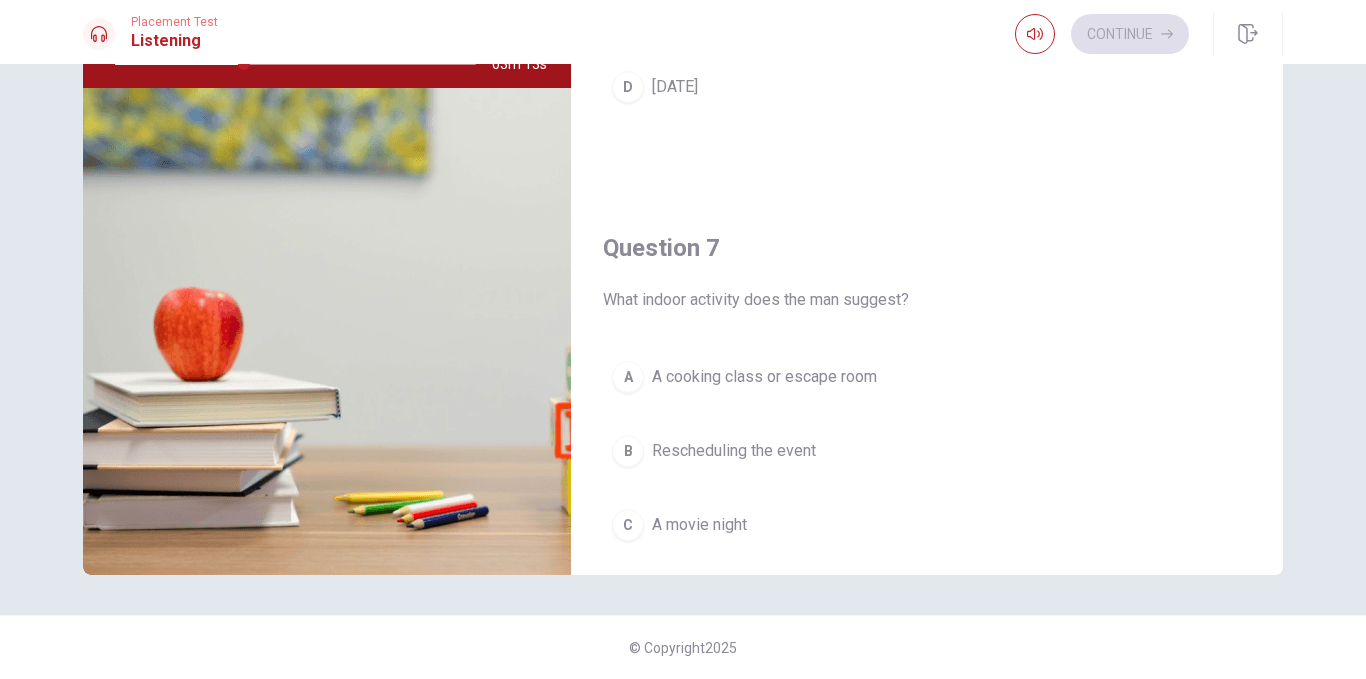 scroll, scrollTop: 0, scrollLeft: 0, axis: both 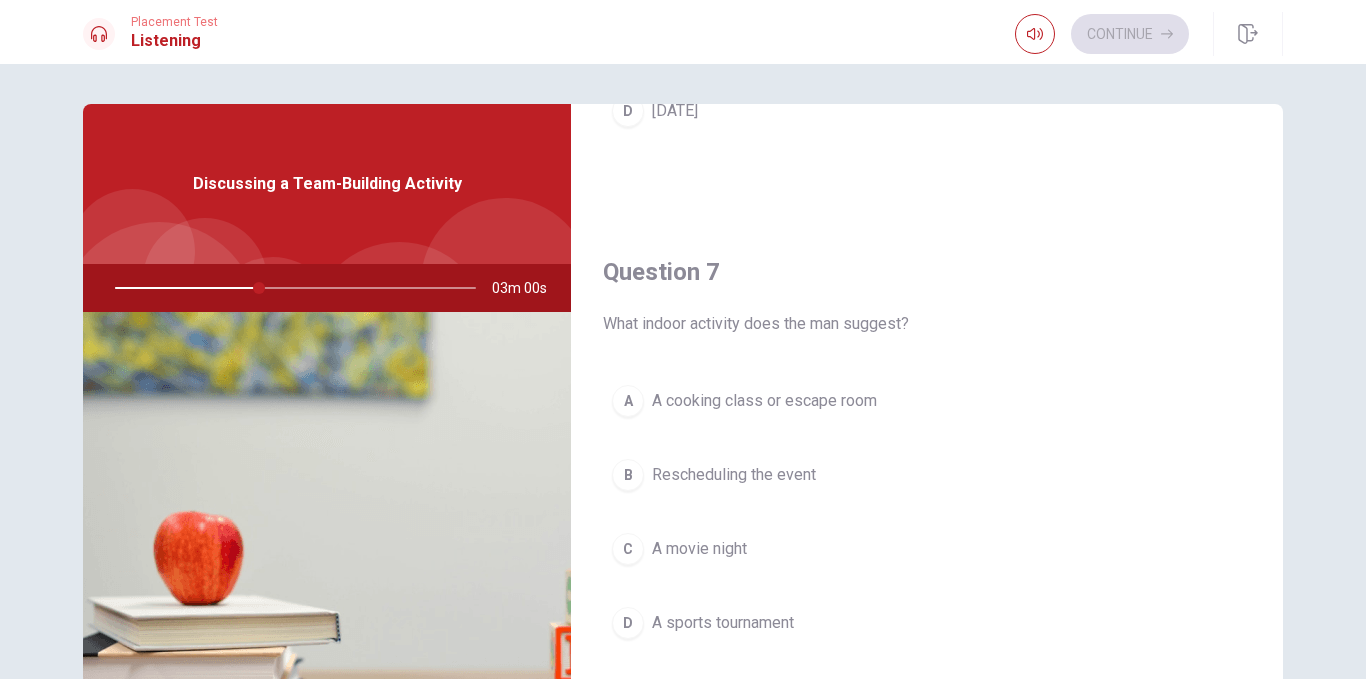 click on "A cooking class or escape room" at bounding box center (764, 401) 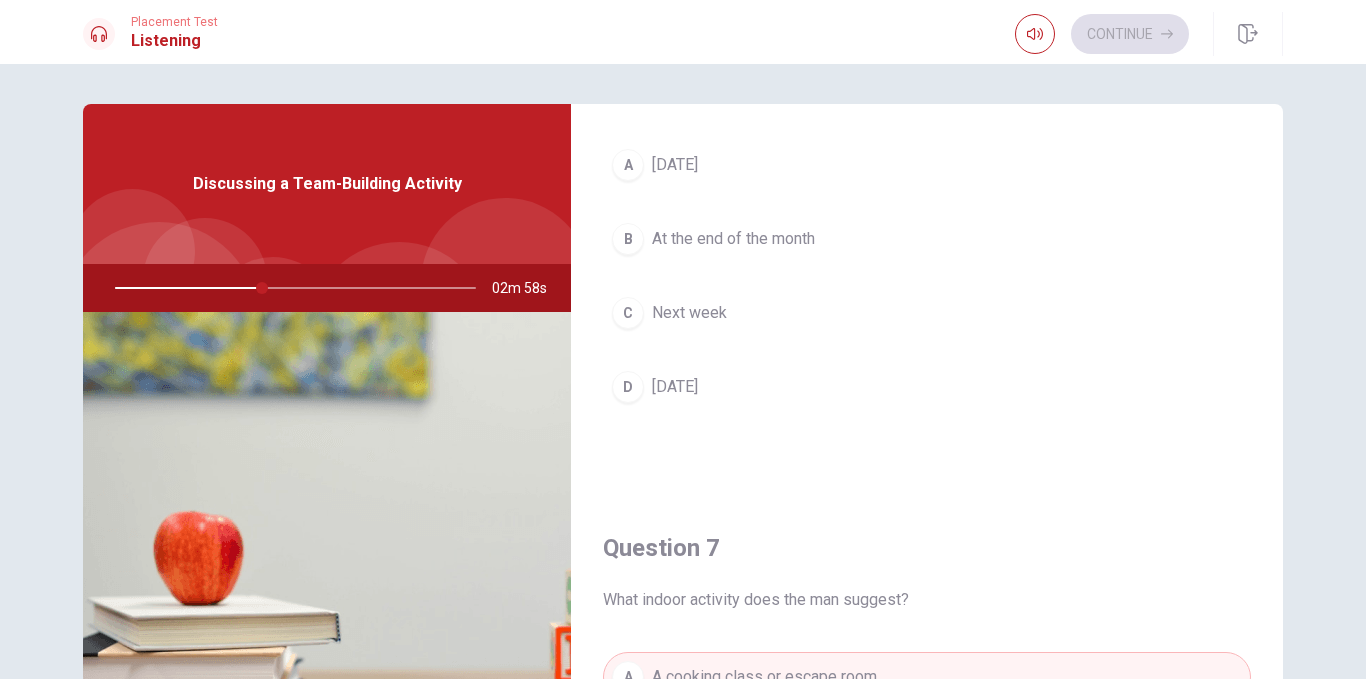 scroll, scrollTop: 0, scrollLeft: 0, axis: both 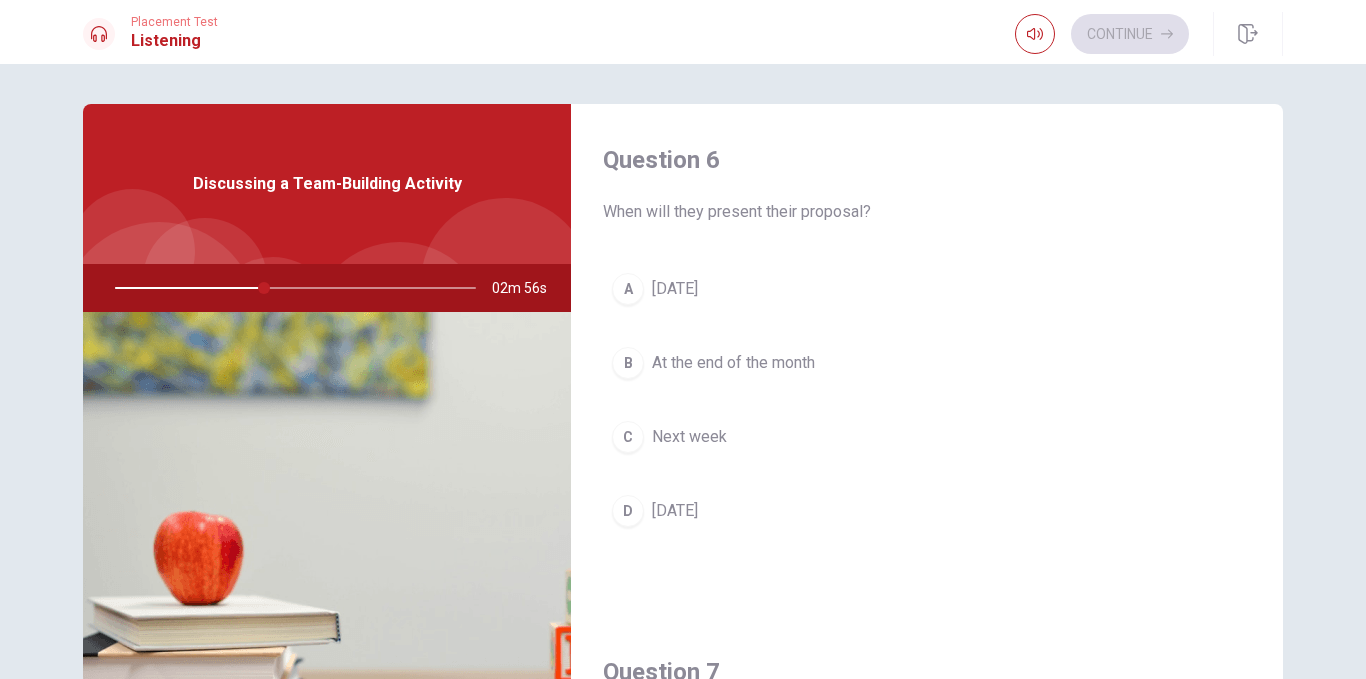 click on "C Next week" at bounding box center [927, 437] 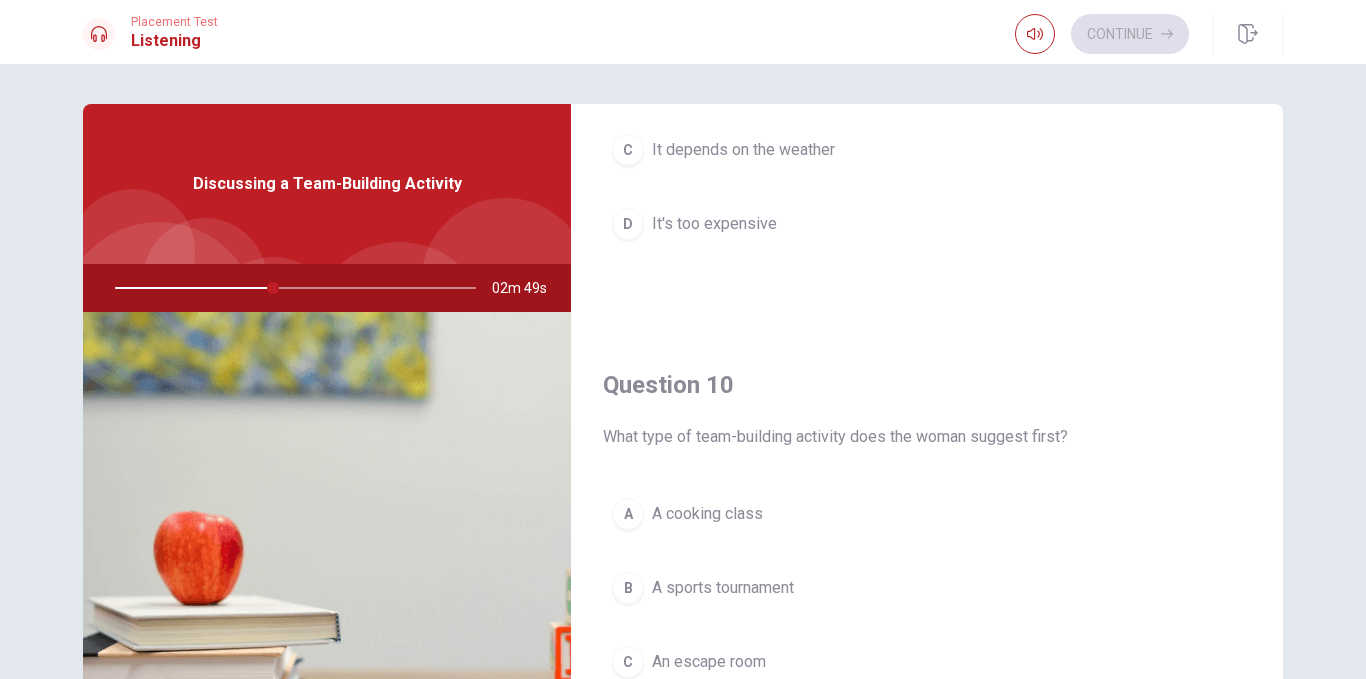 scroll, scrollTop: 1865, scrollLeft: 0, axis: vertical 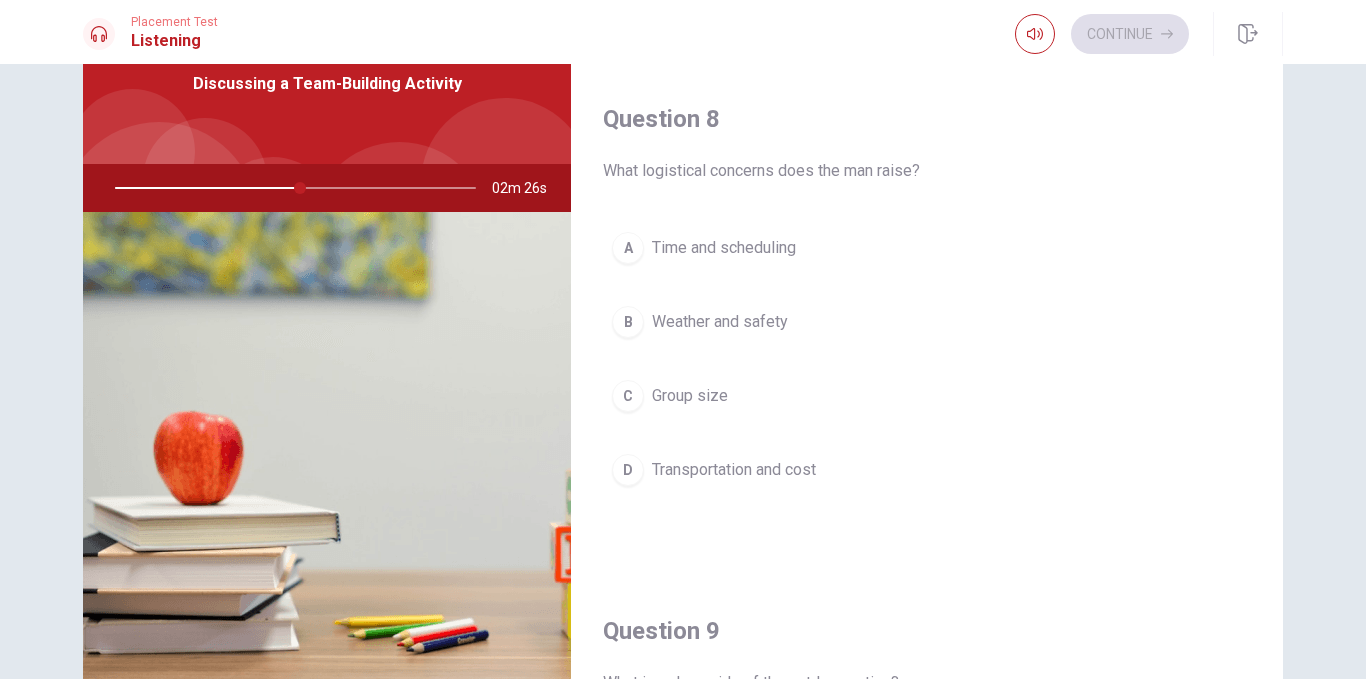 click on "D Transportation and cost" at bounding box center [927, 470] 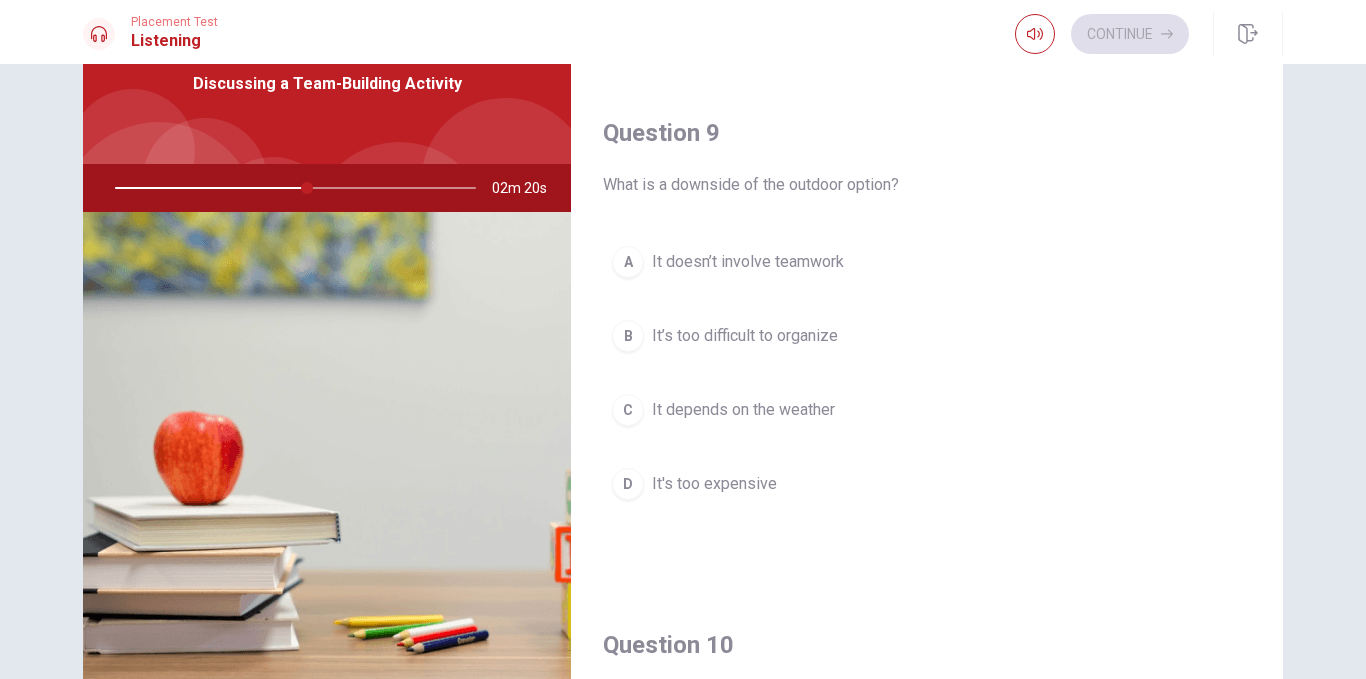 scroll, scrollTop: 1465, scrollLeft: 0, axis: vertical 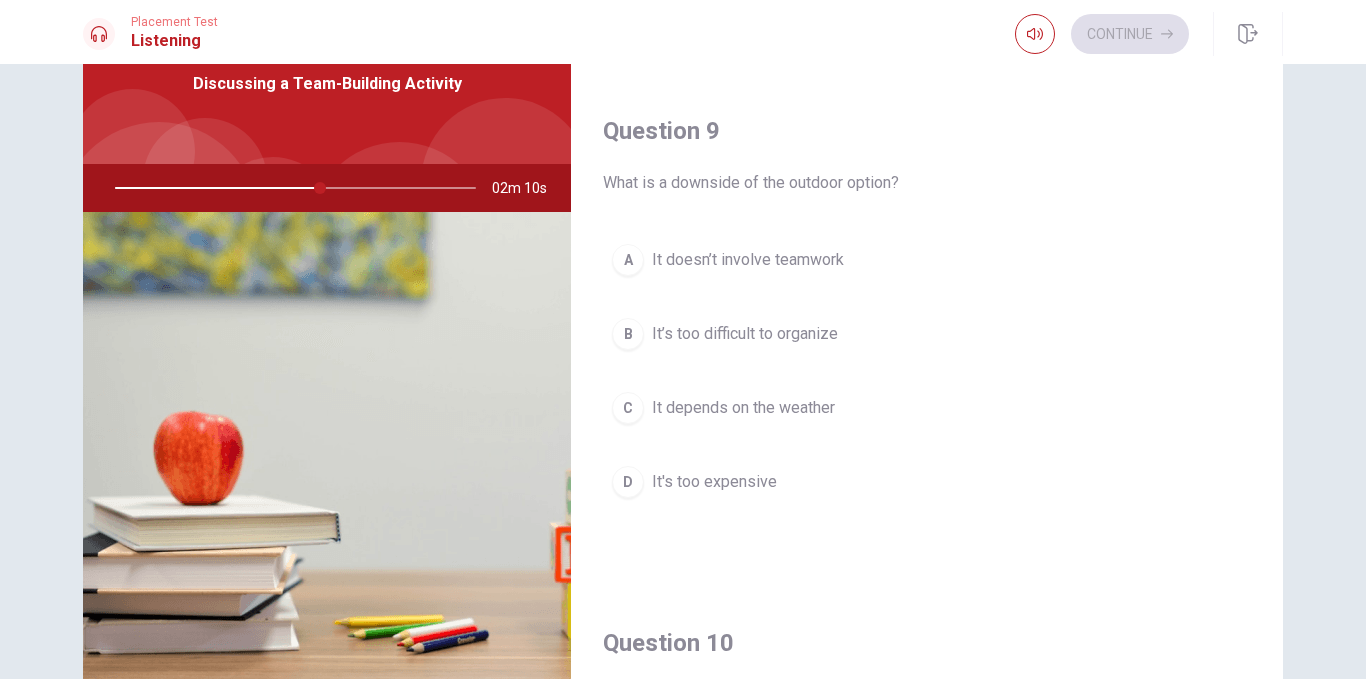 click on "It depends on the weather" at bounding box center (743, 408) 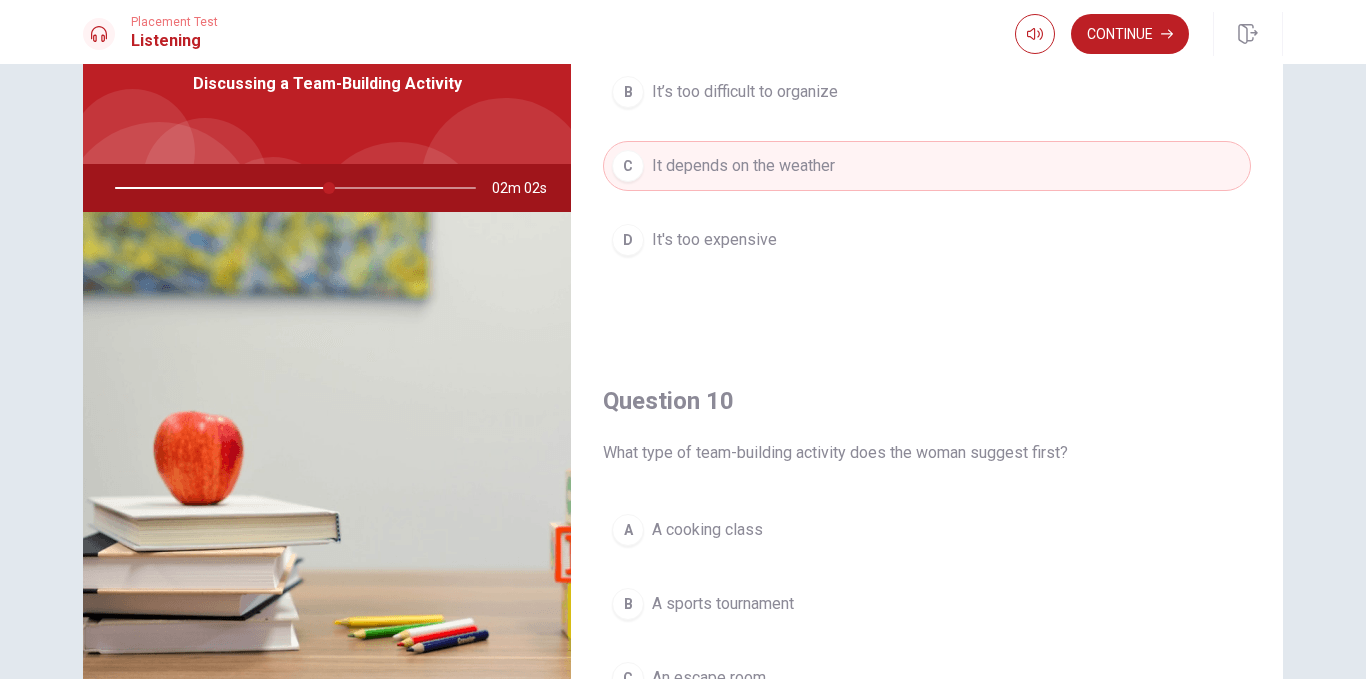 scroll, scrollTop: 1465, scrollLeft: 0, axis: vertical 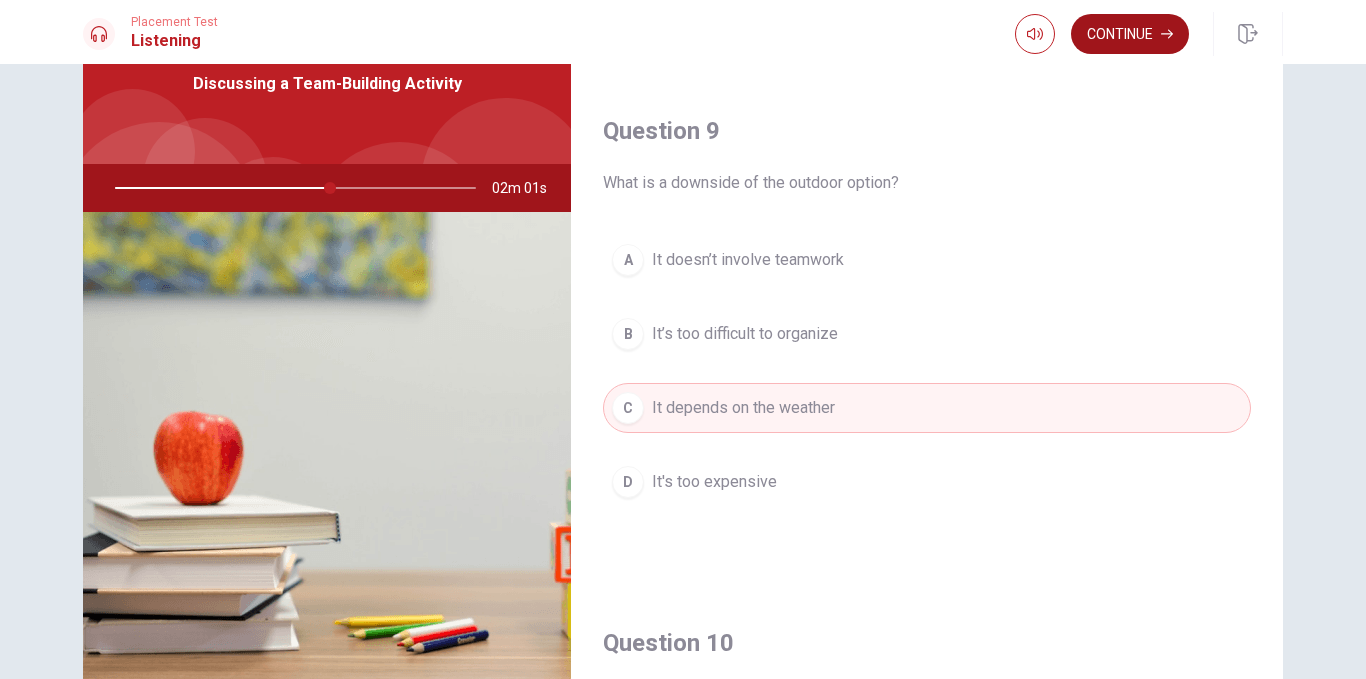 click on "Continue" at bounding box center (1130, 34) 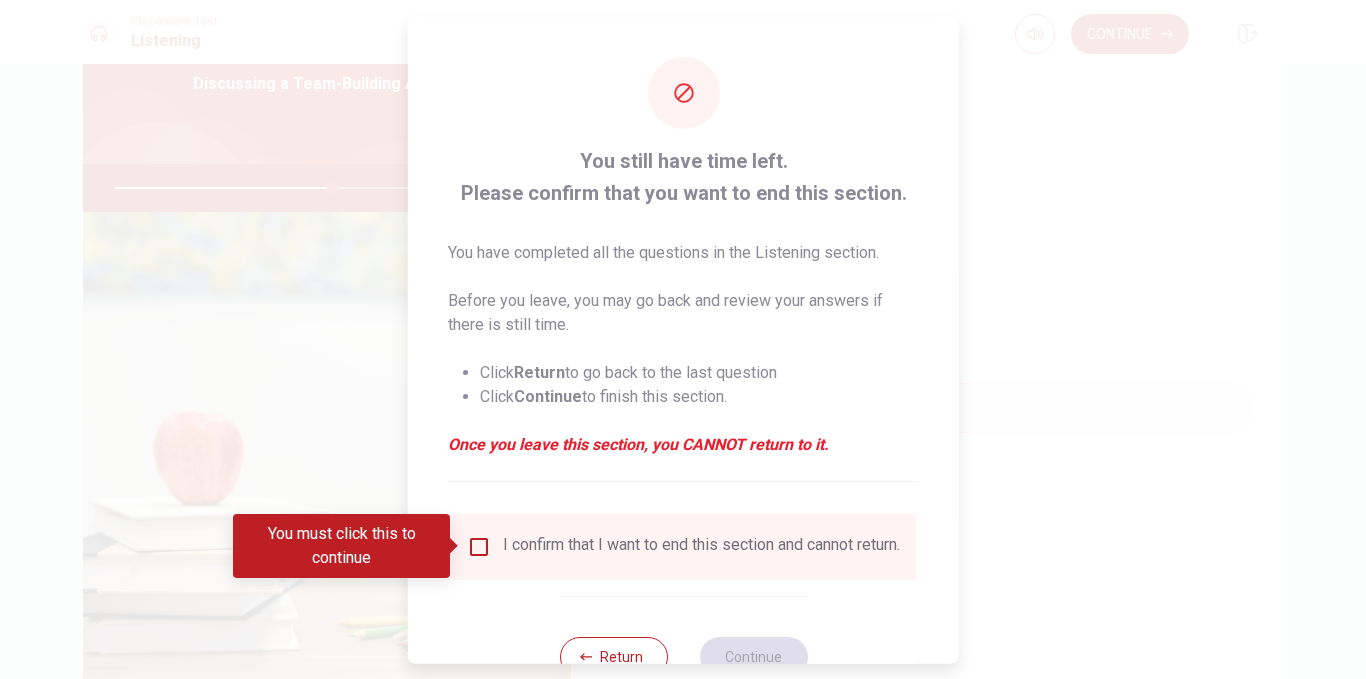click at bounding box center [479, 546] 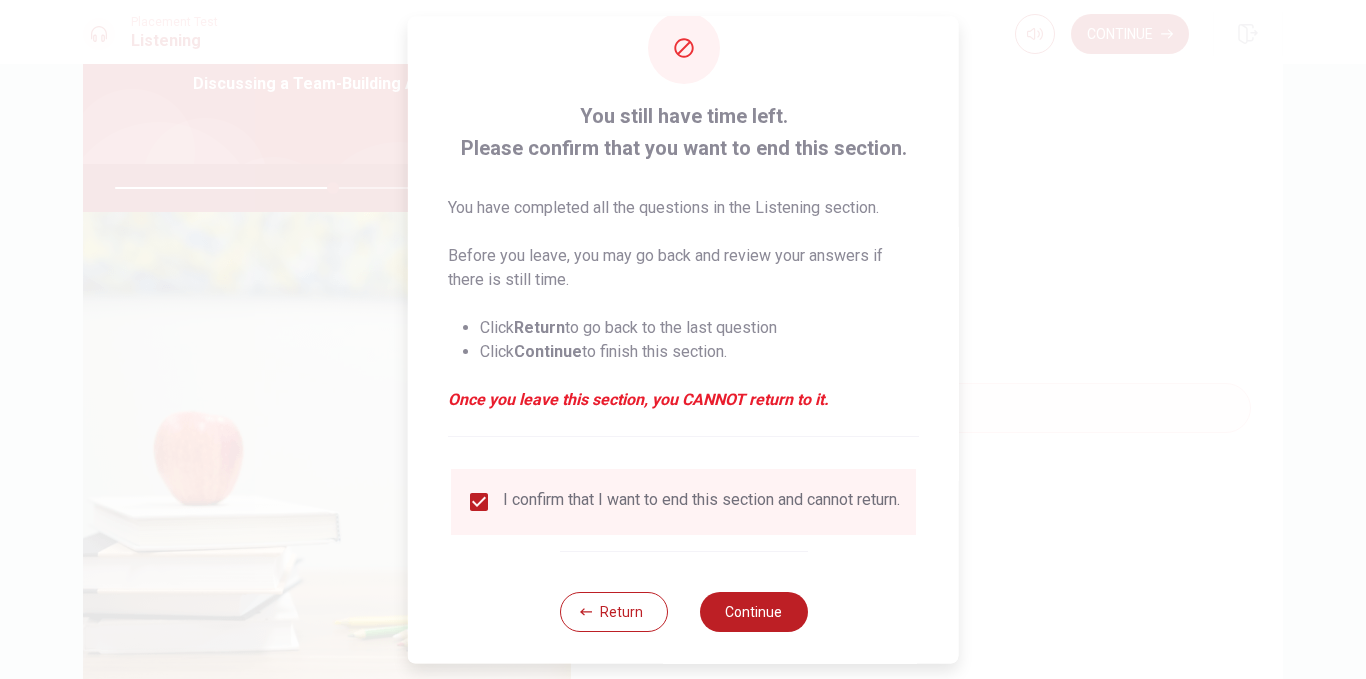 scroll, scrollTop: 67, scrollLeft: 0, axis: vertical 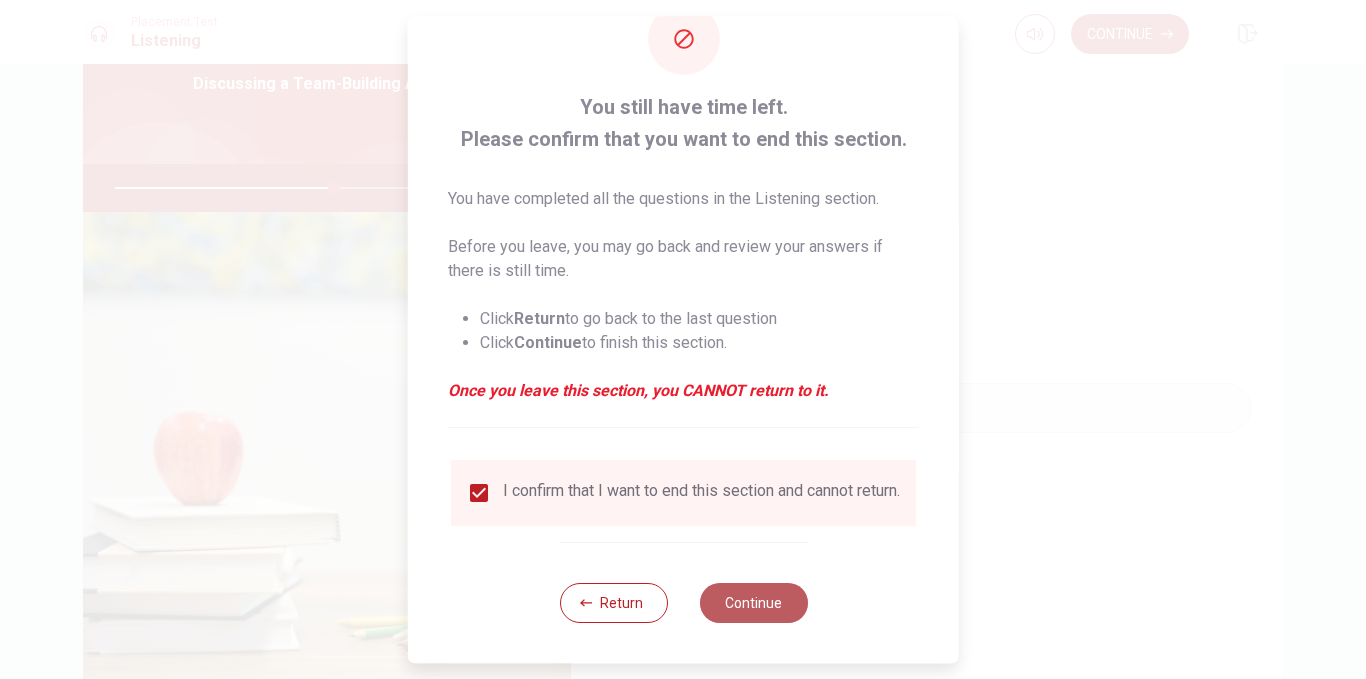 click on "Continue" at bounding box center (753, 603) 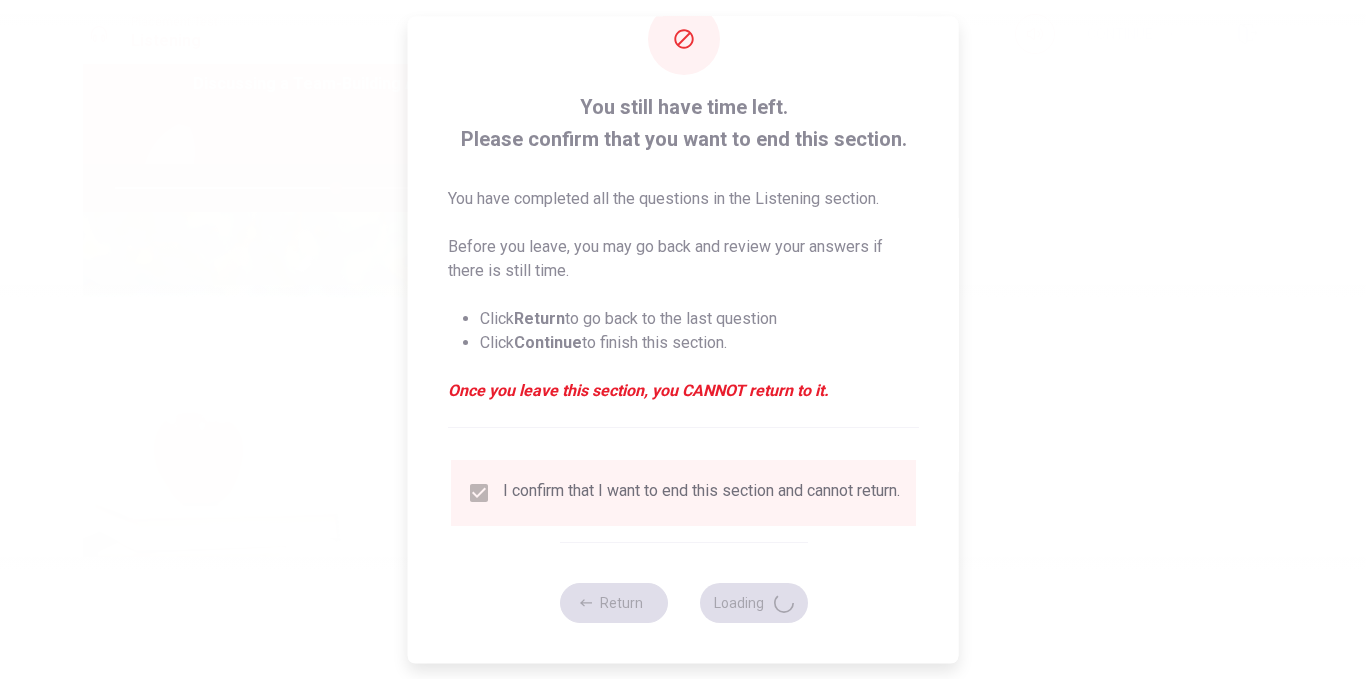 type on "62" 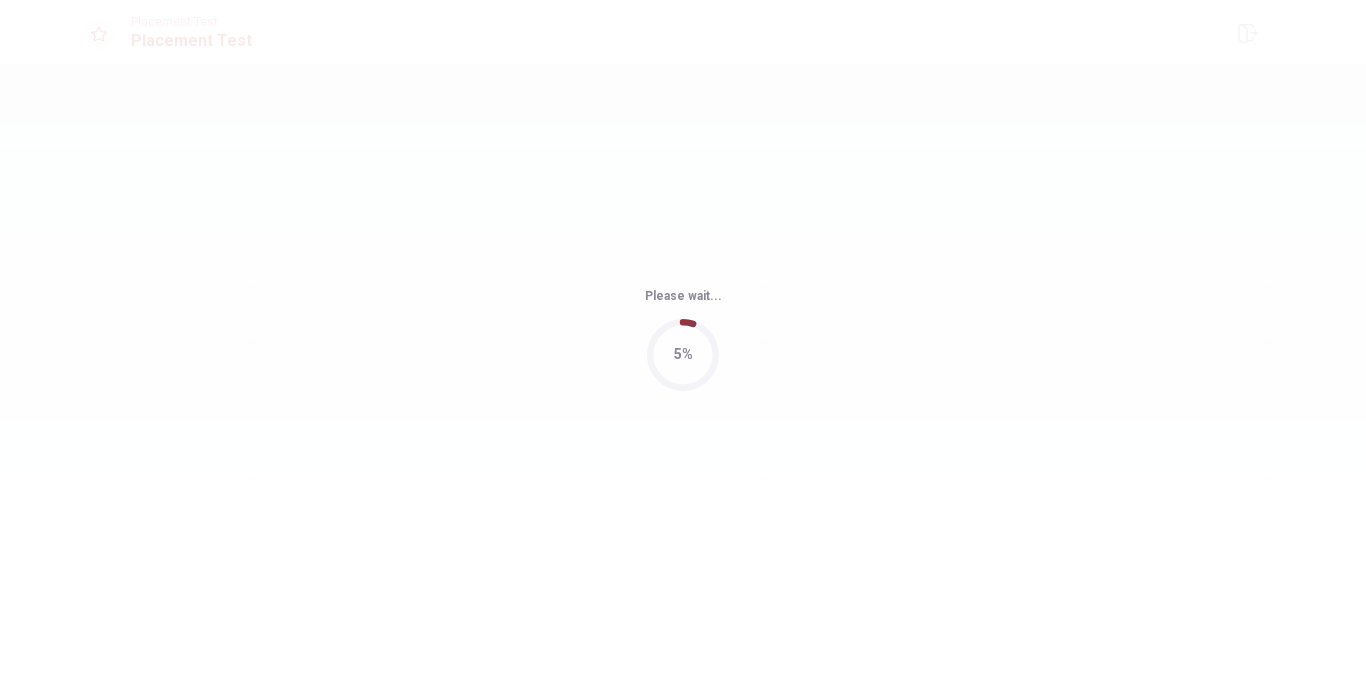 scroll, scrollTop: 0, scrollLeft: 0, axis: both 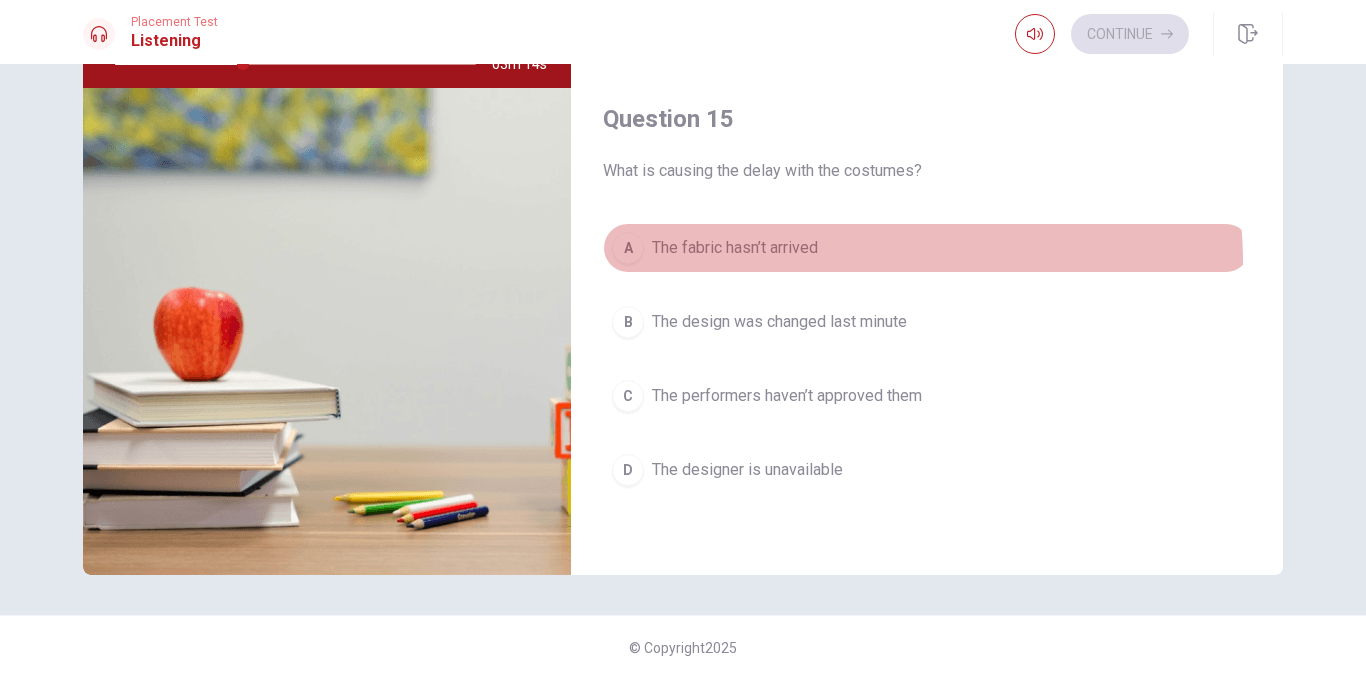 click on "A The fabric hasn’t arrived" at bounding box center (927, 248) 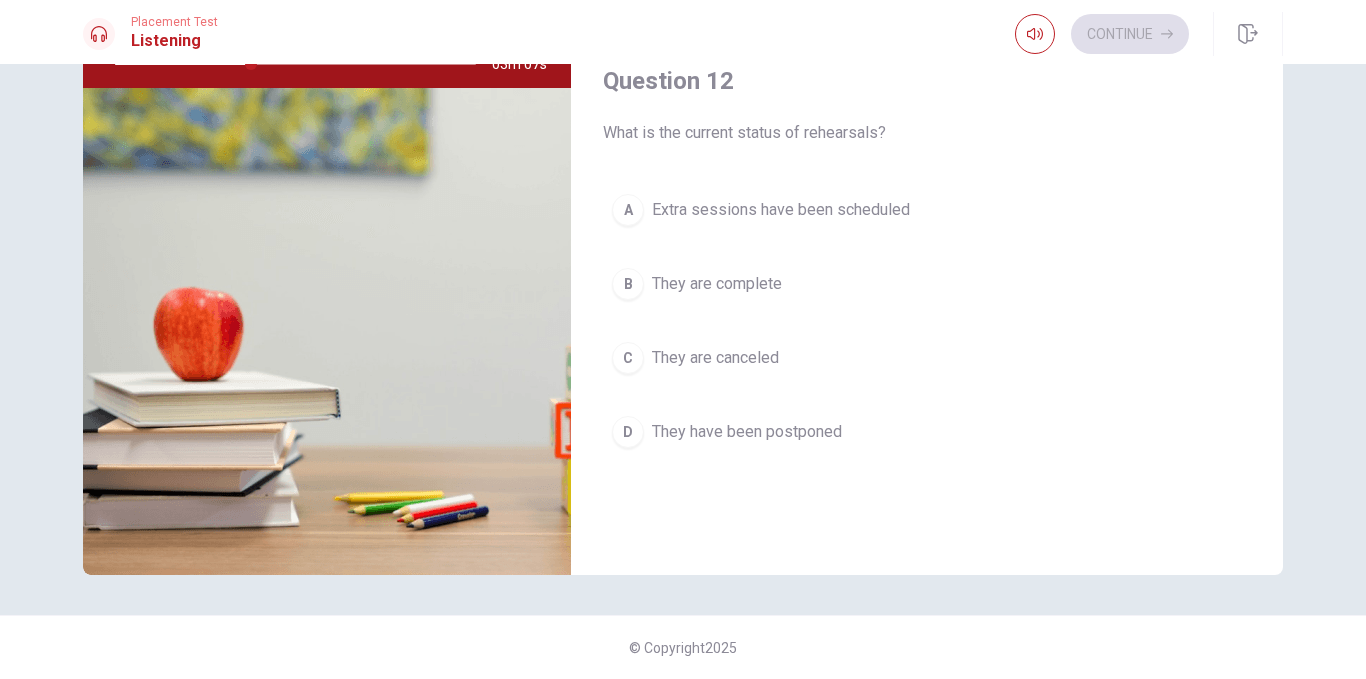 scroll, scrollTop: 365, scrollLeft: 0, axis: vertical 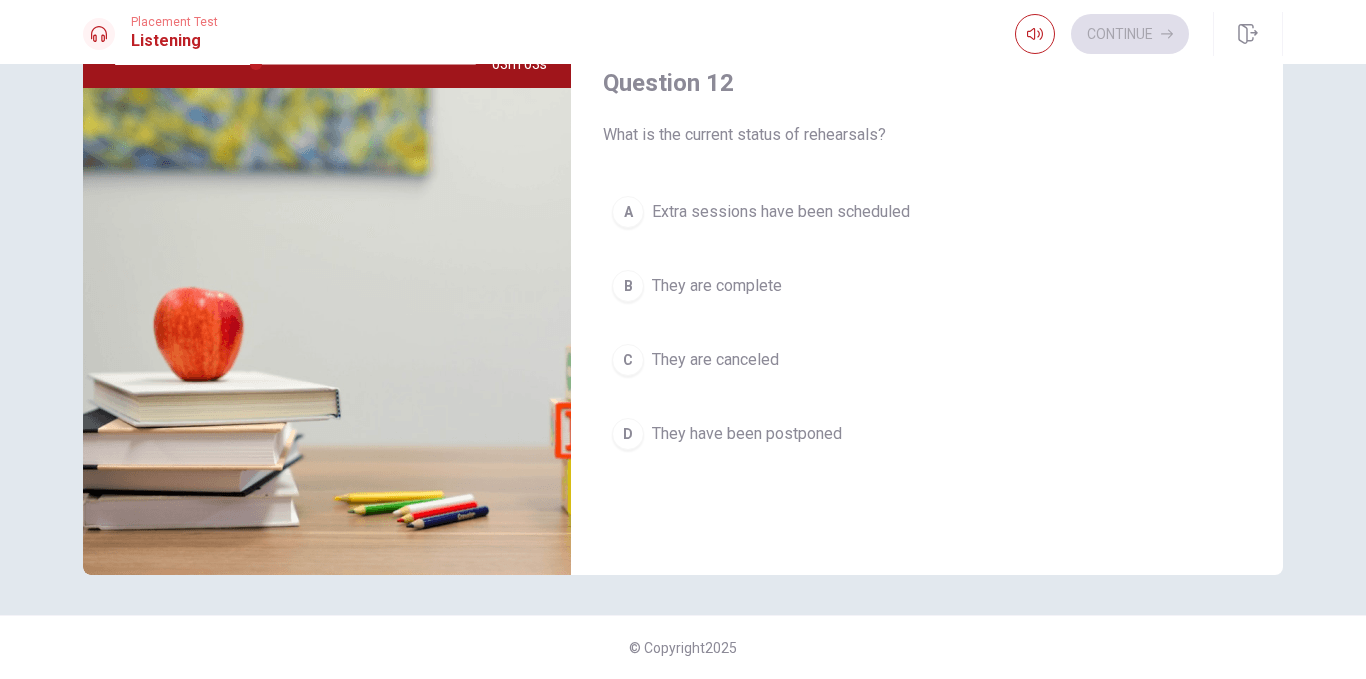 click on "A Extra sessions have been scheduled" at bounding box center [927, 212] 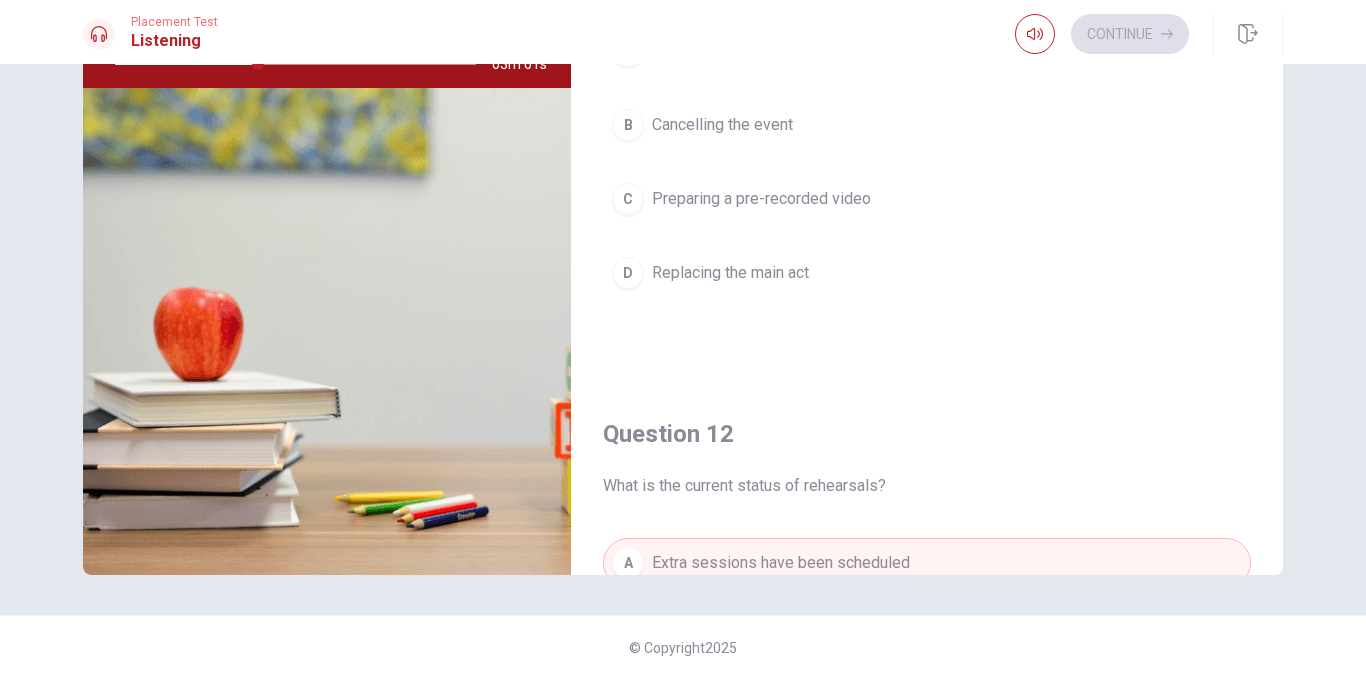 scroll, scrollTop: 0, scrollLeft: 0, axis: both 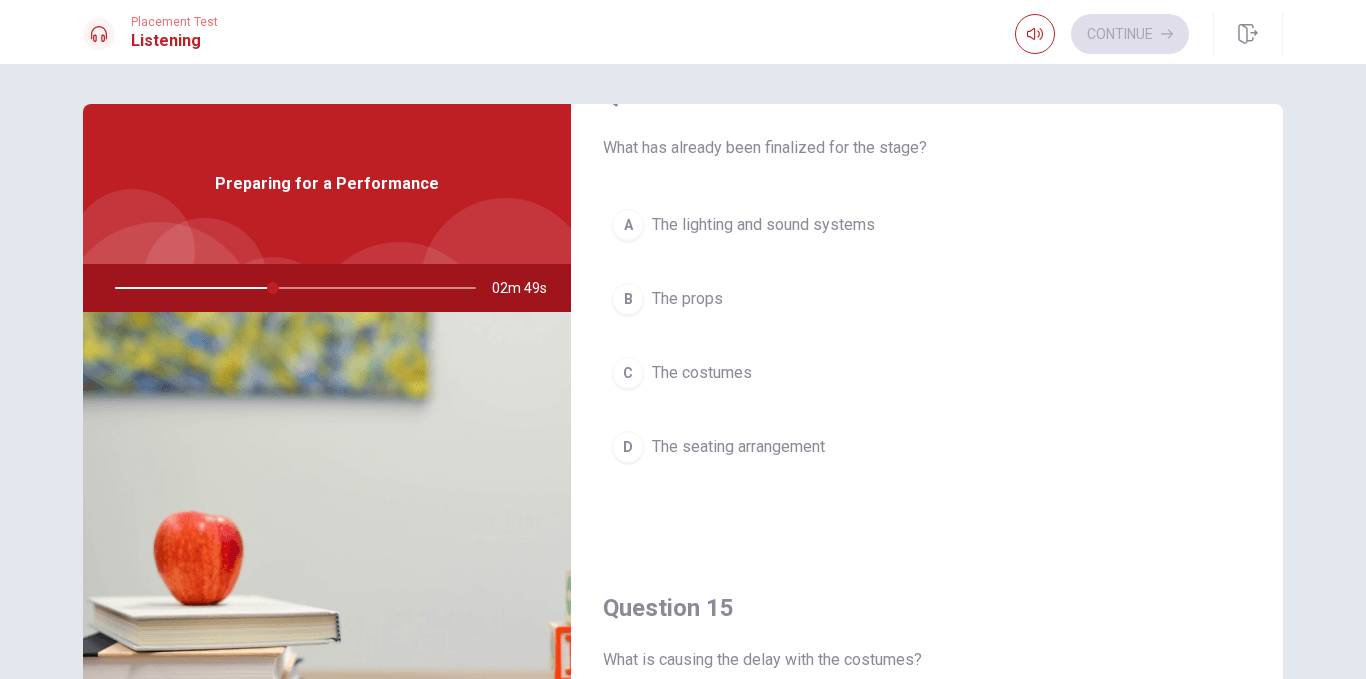 click on "The lighting and sound systems" at bounding box center [763, 225] 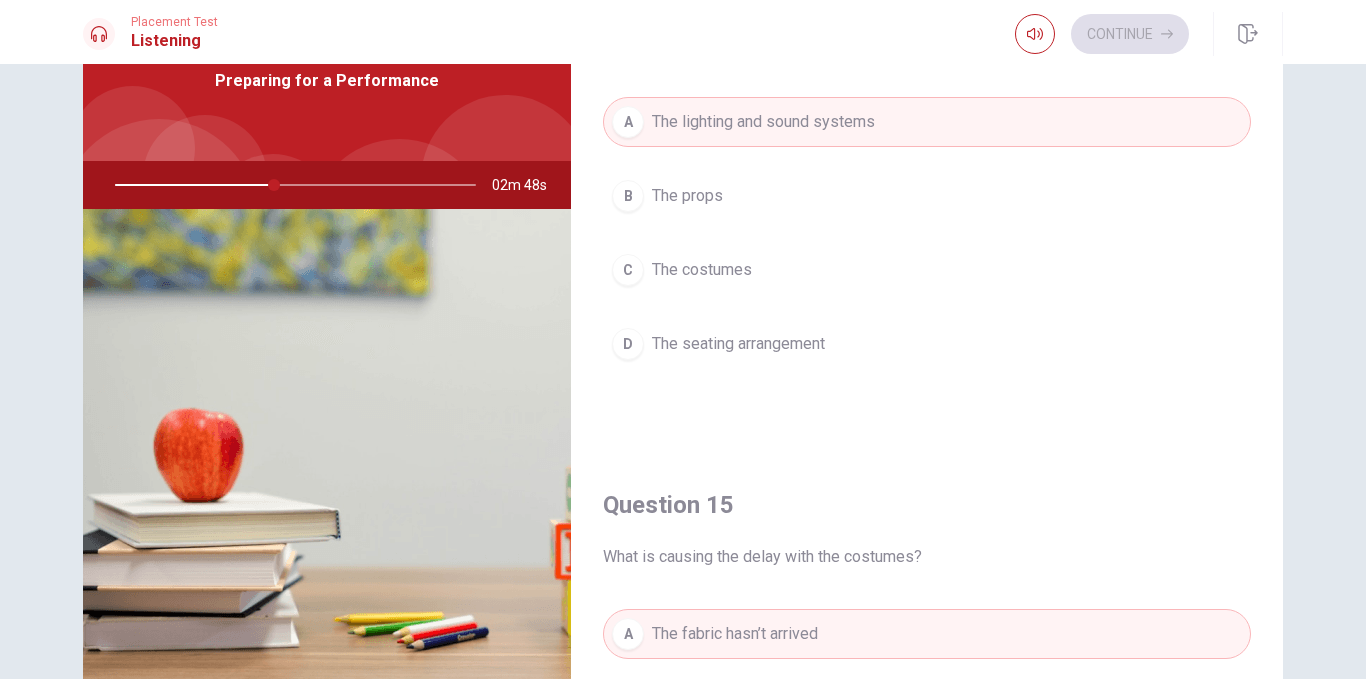 scroll, scrollTop: 200, scrollLeft: 0, axis: vertical 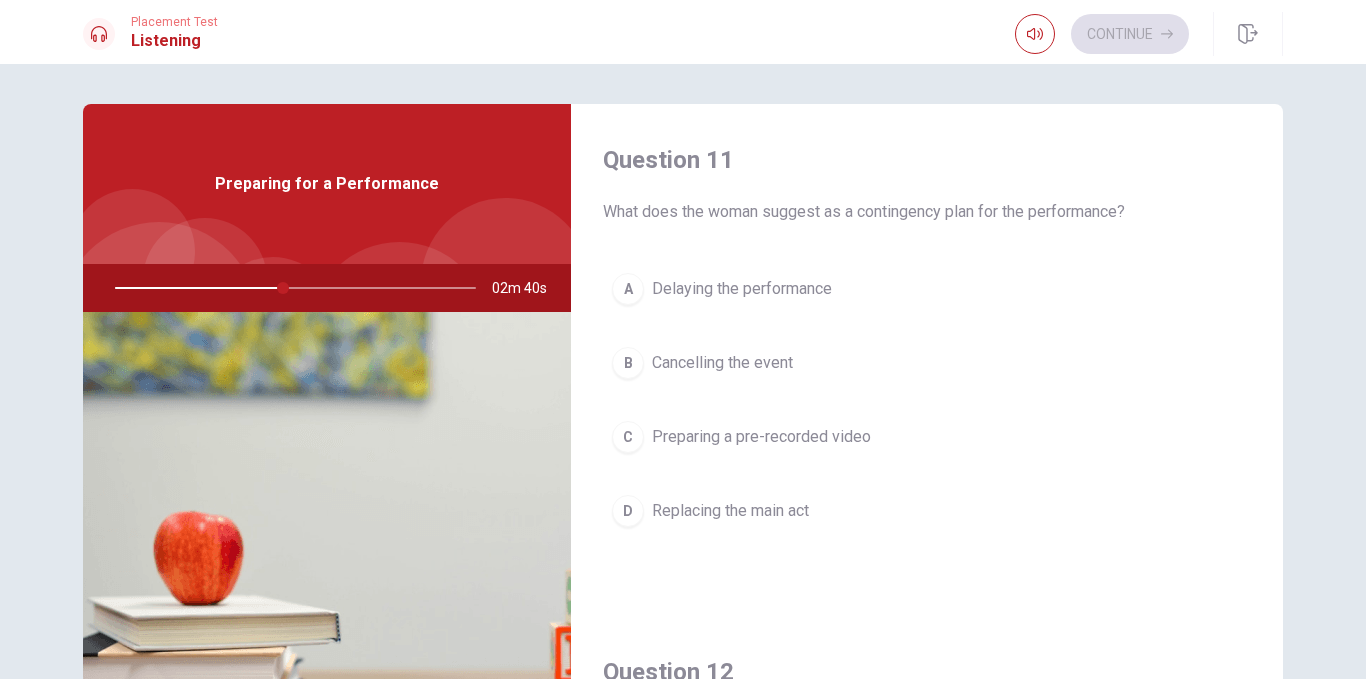 click on "C Preparing a pre-recorded video" at bounding box center [927, 437] 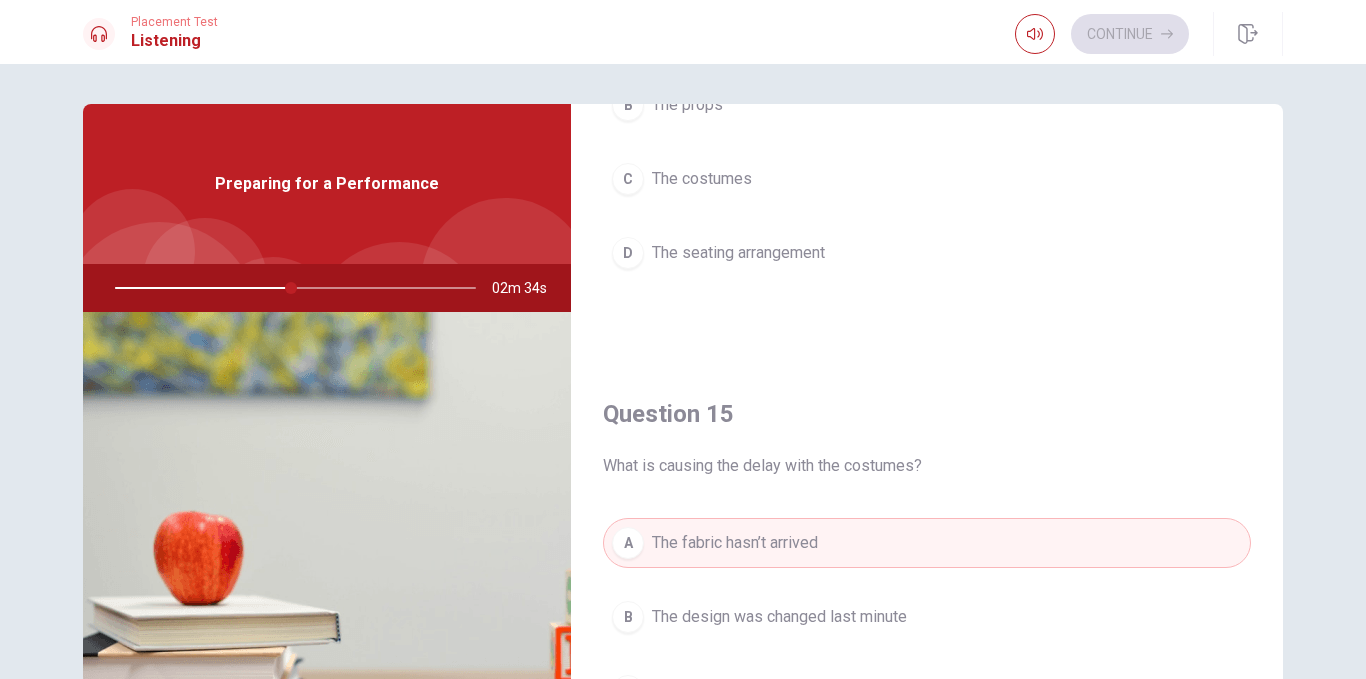 scroll, scrollTop: 1865, scrollLeft: 0, axis: vertical 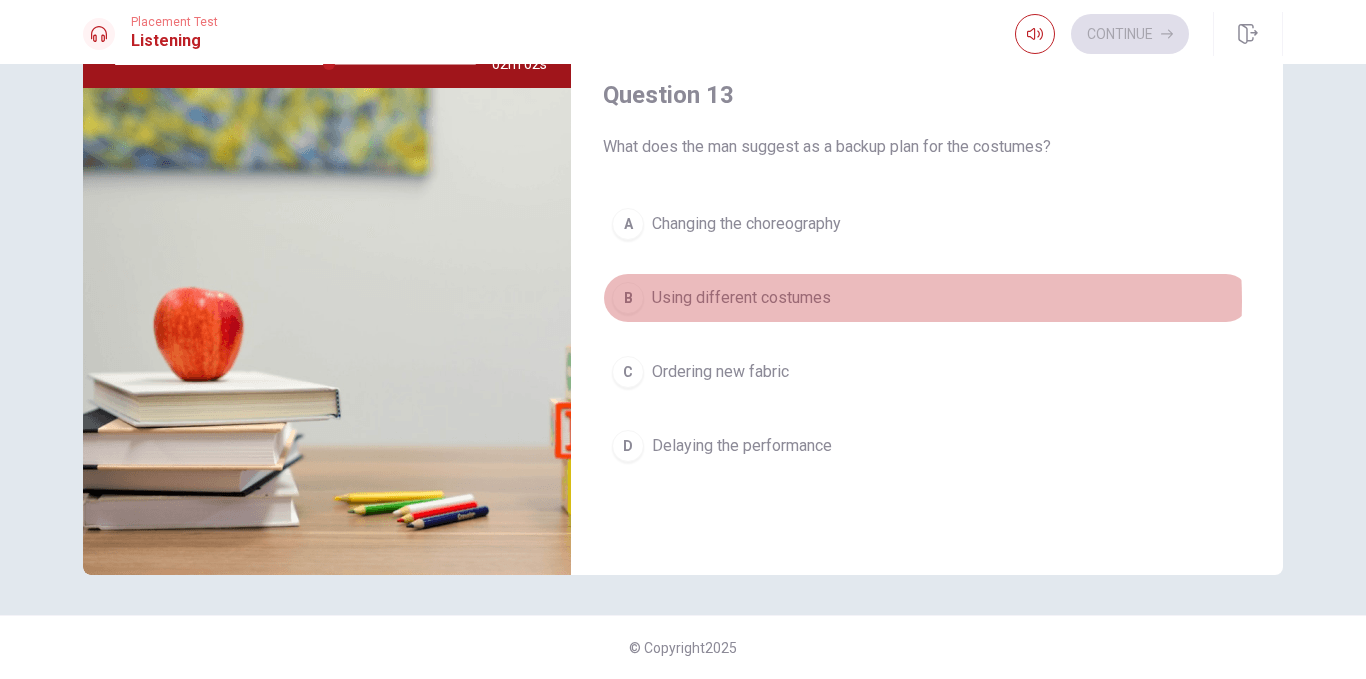 click on "Using different costumes" at bounding box center [741, 298] 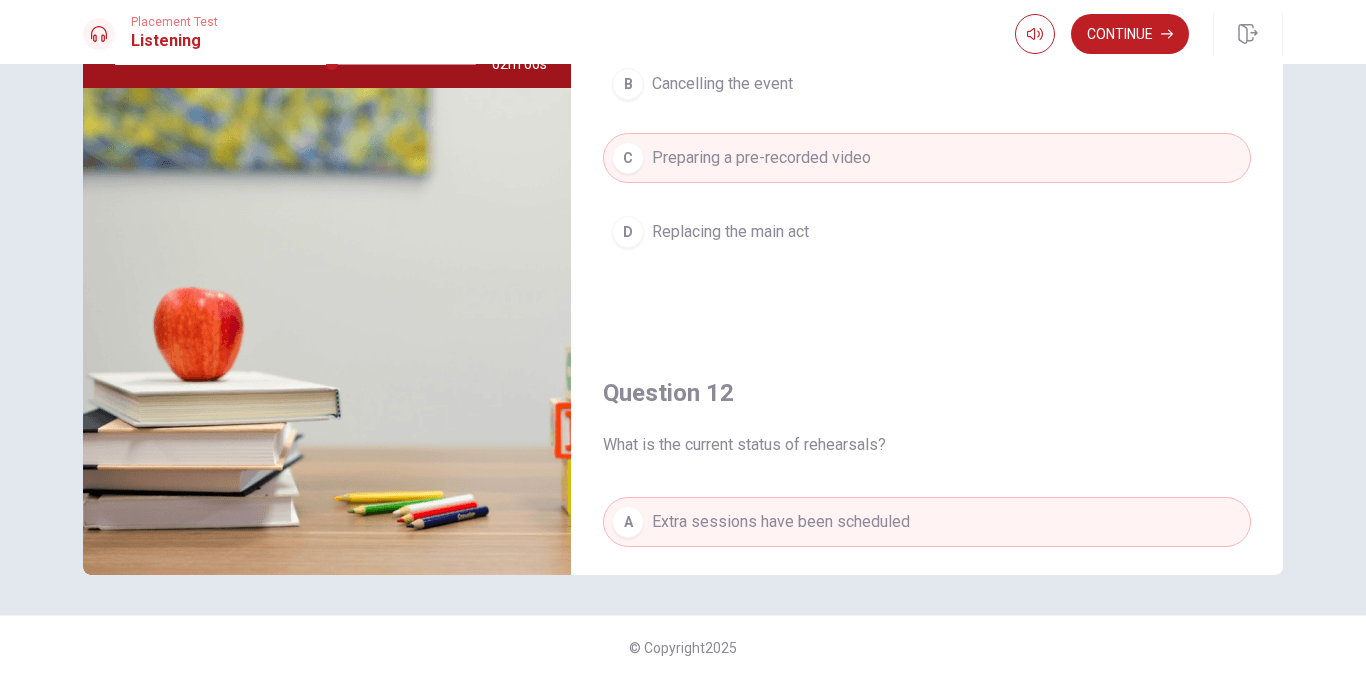 scroll, scrollTop: 0, scrollLeft: 0, axis: both 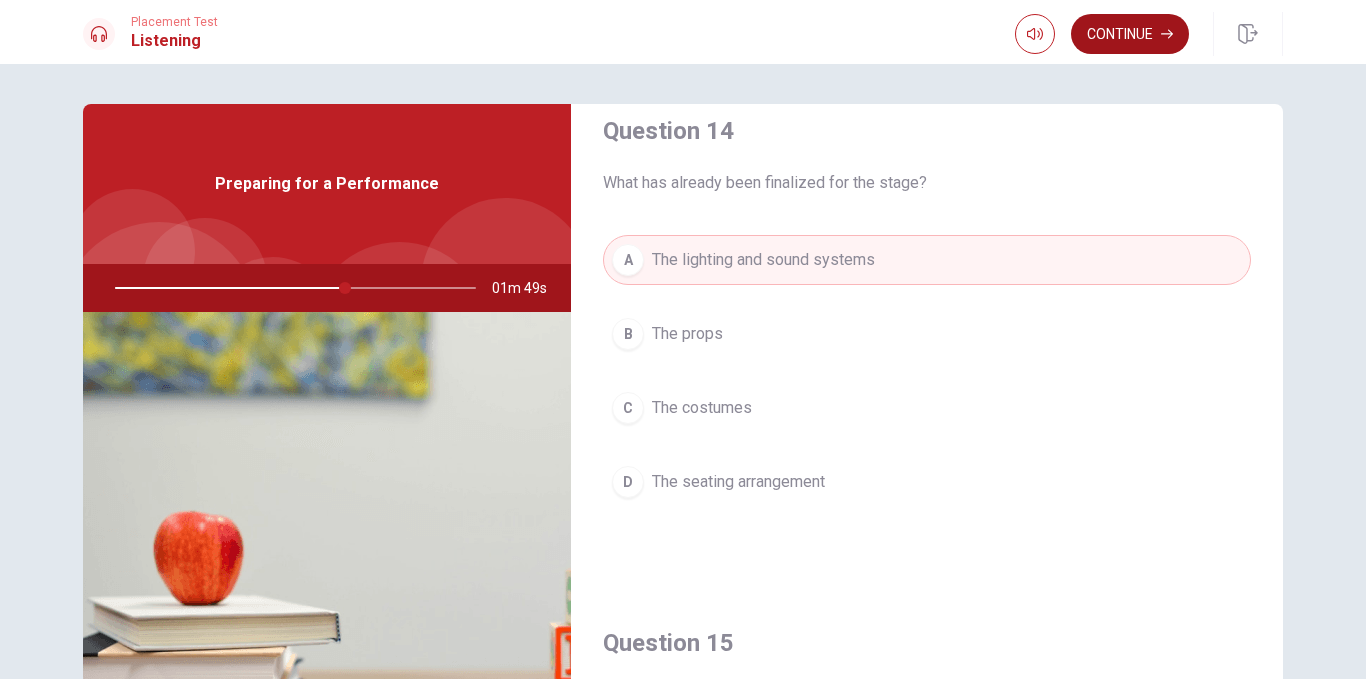 click on "Continue" at bounding box center [1130, 34] 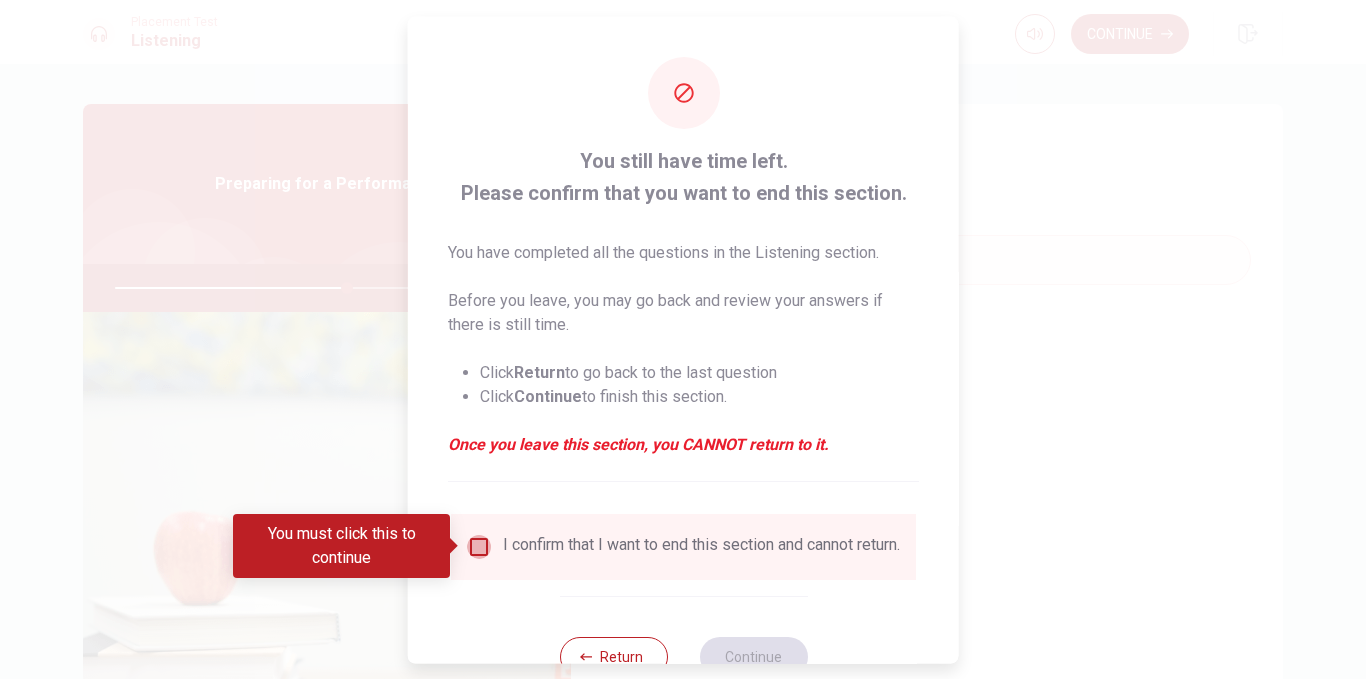 click at bounding box center [479, 546] 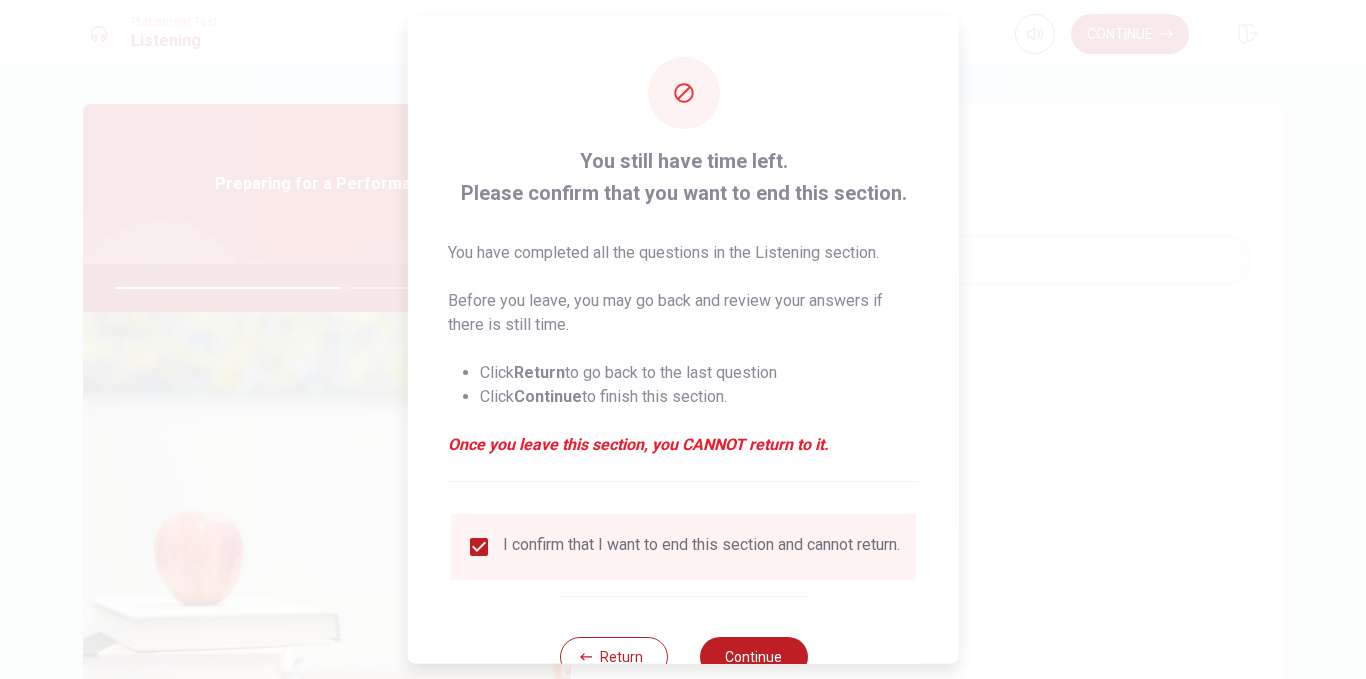 scroll, scrollTop: 67, scrollLeft: 0, axis: vertical 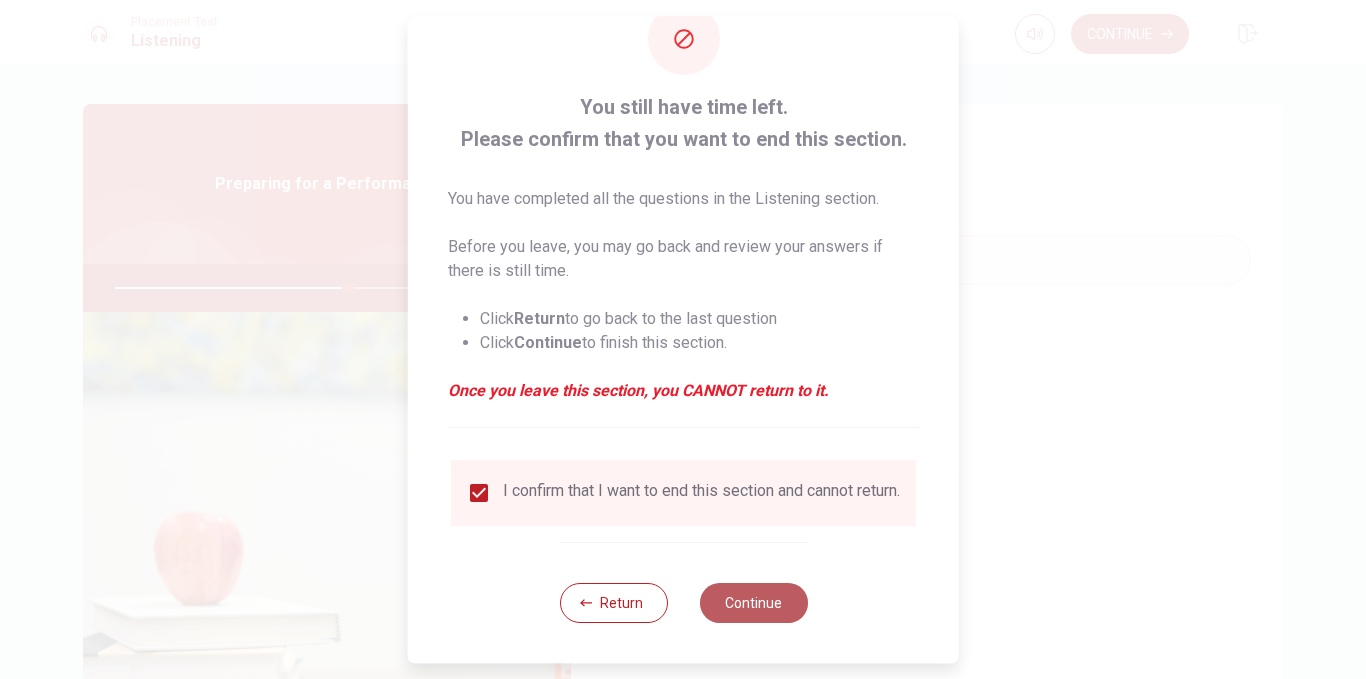 click on "Continue" at bounding box center [753, 603] 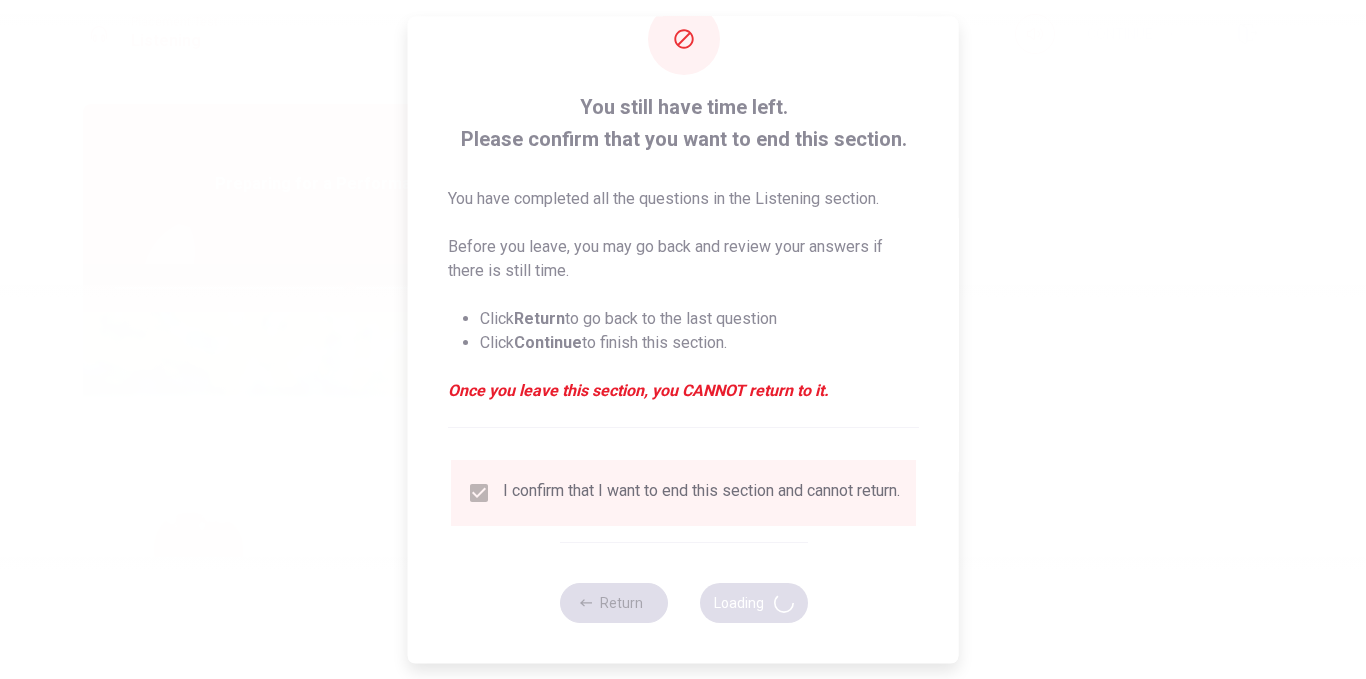 type on "65" 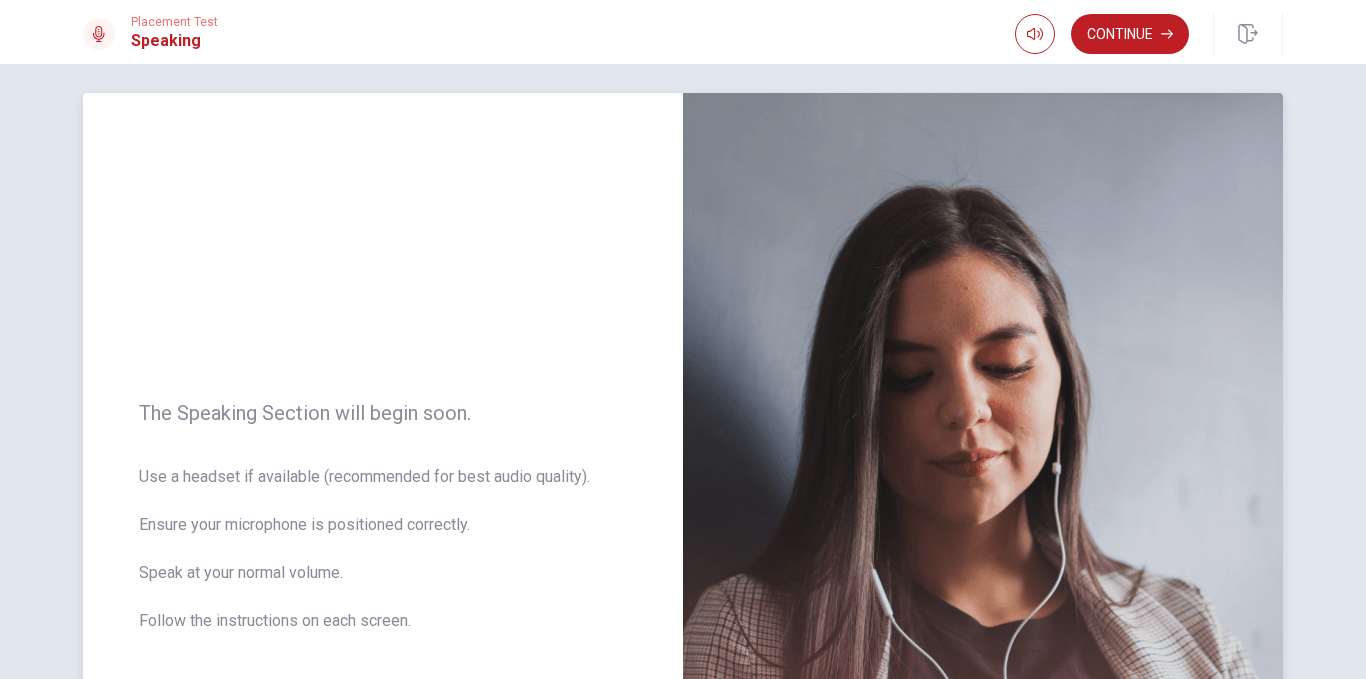 scroll, scrollTop: 0, scrollLeft: 0, axis: both 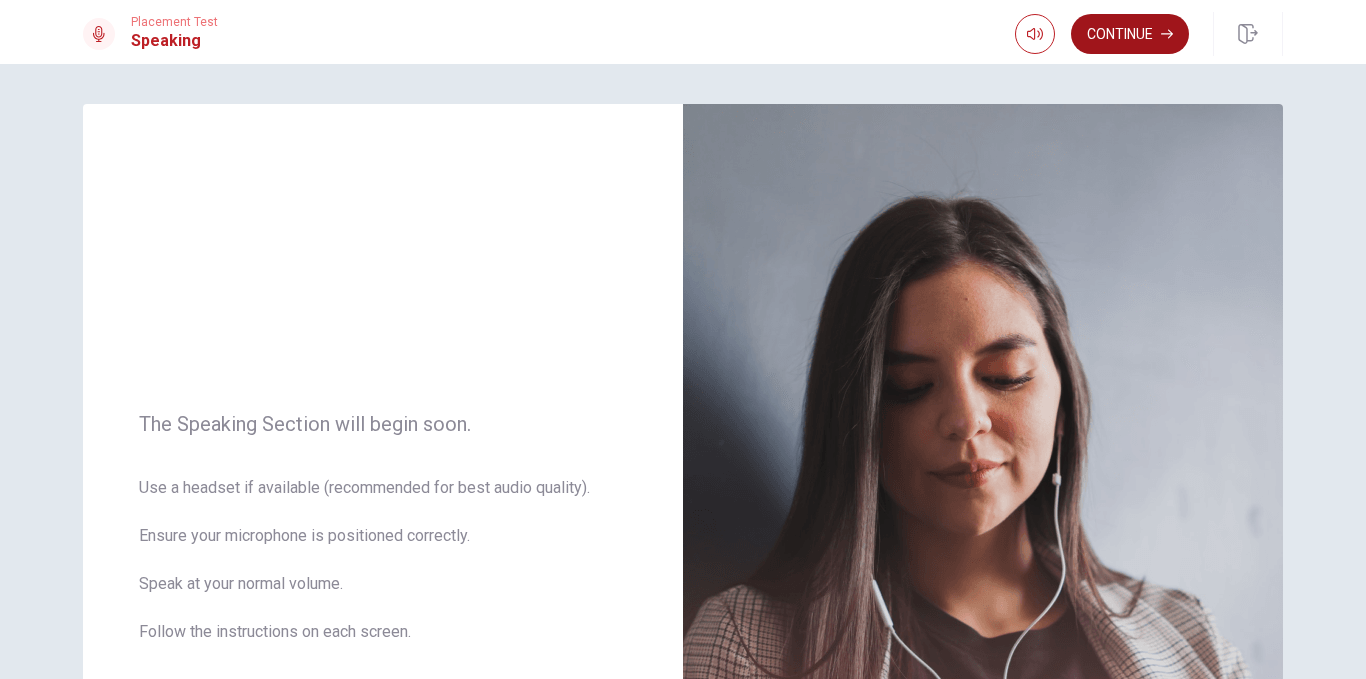click on "Continue" at bounding box center (1130, 34) 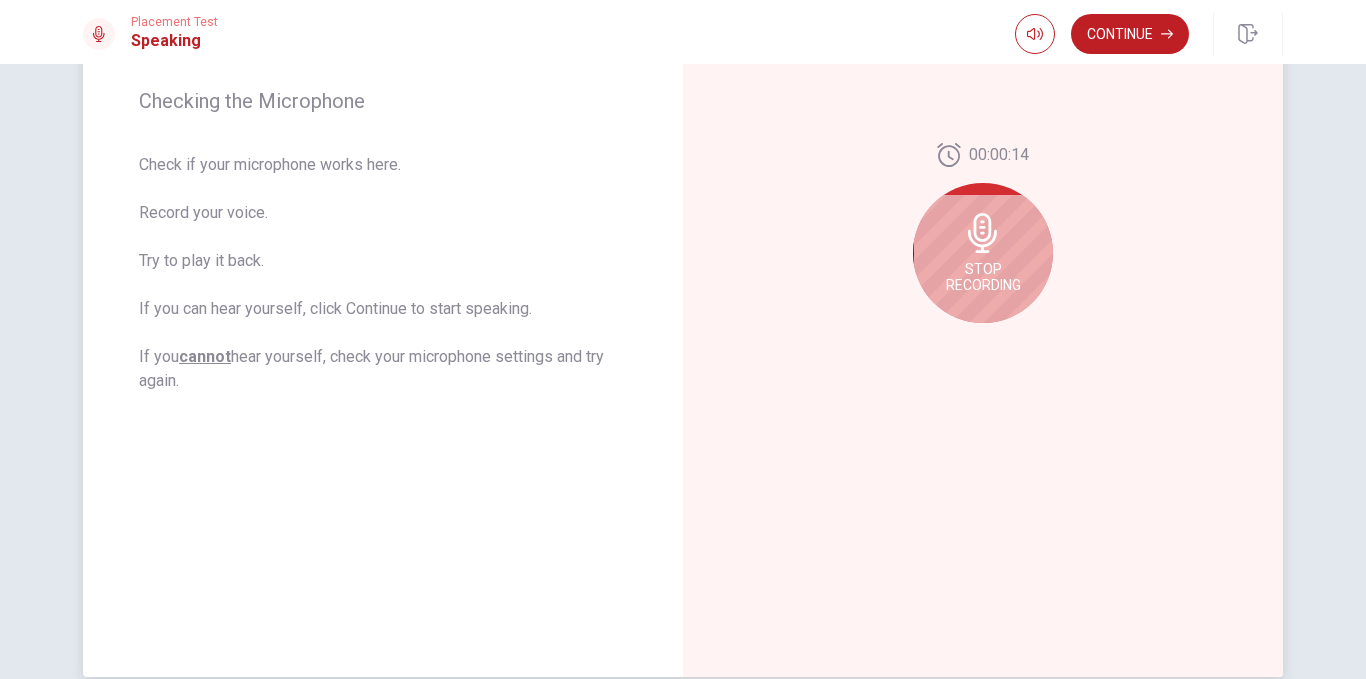 scroll, scrollTop: 300, scrollLeft: 0, axis: vertical 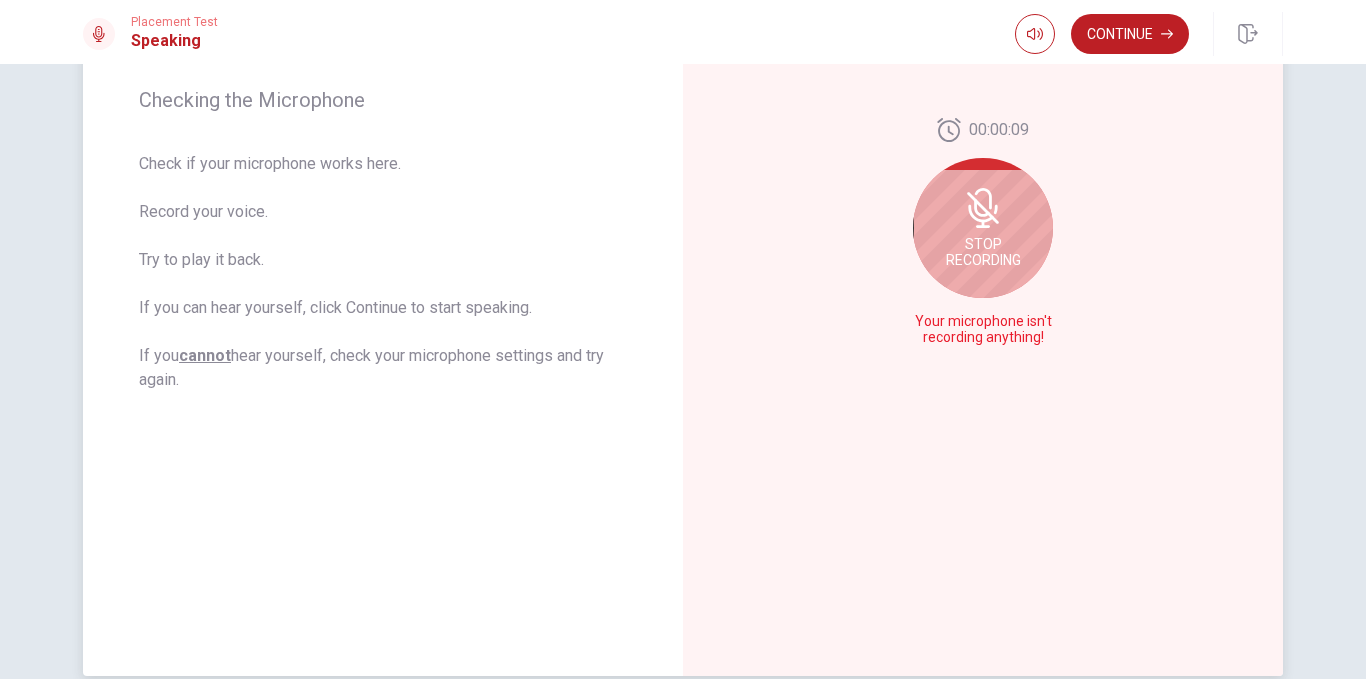 click on "Stop   Recording" at bounding box center (983, 252) 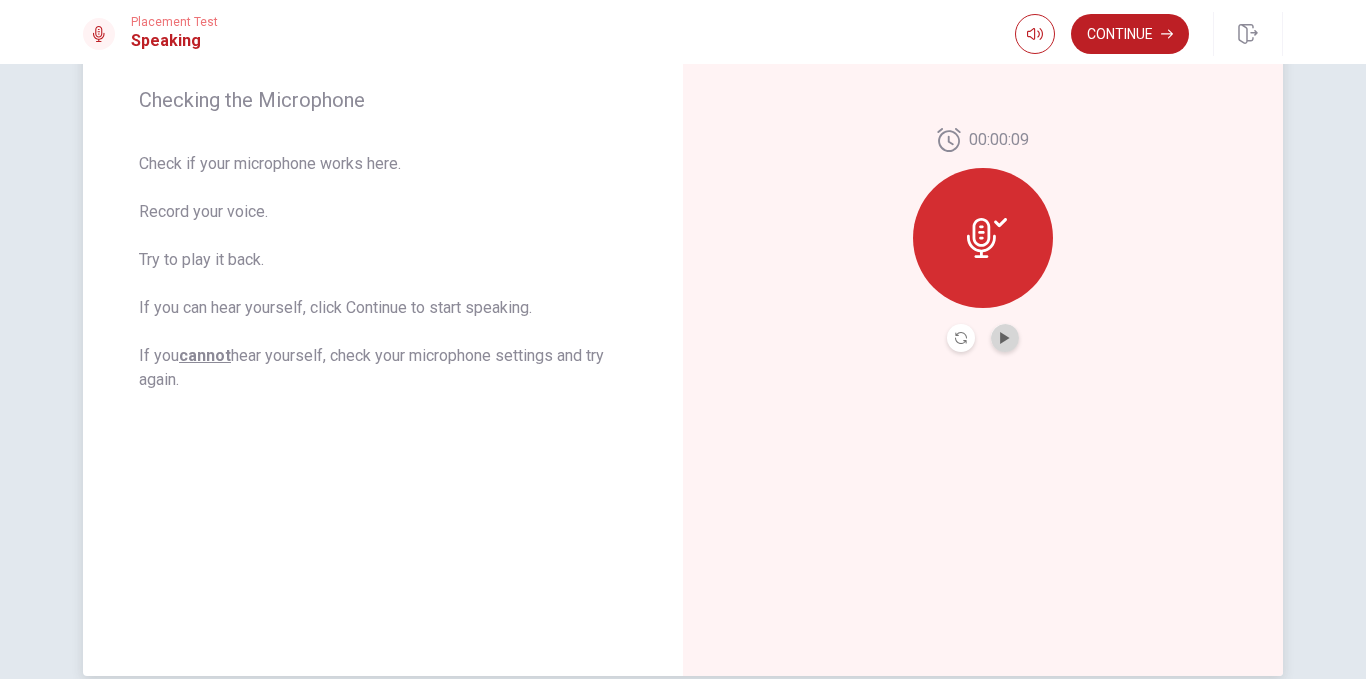 click at bounding box center [1005, 338] 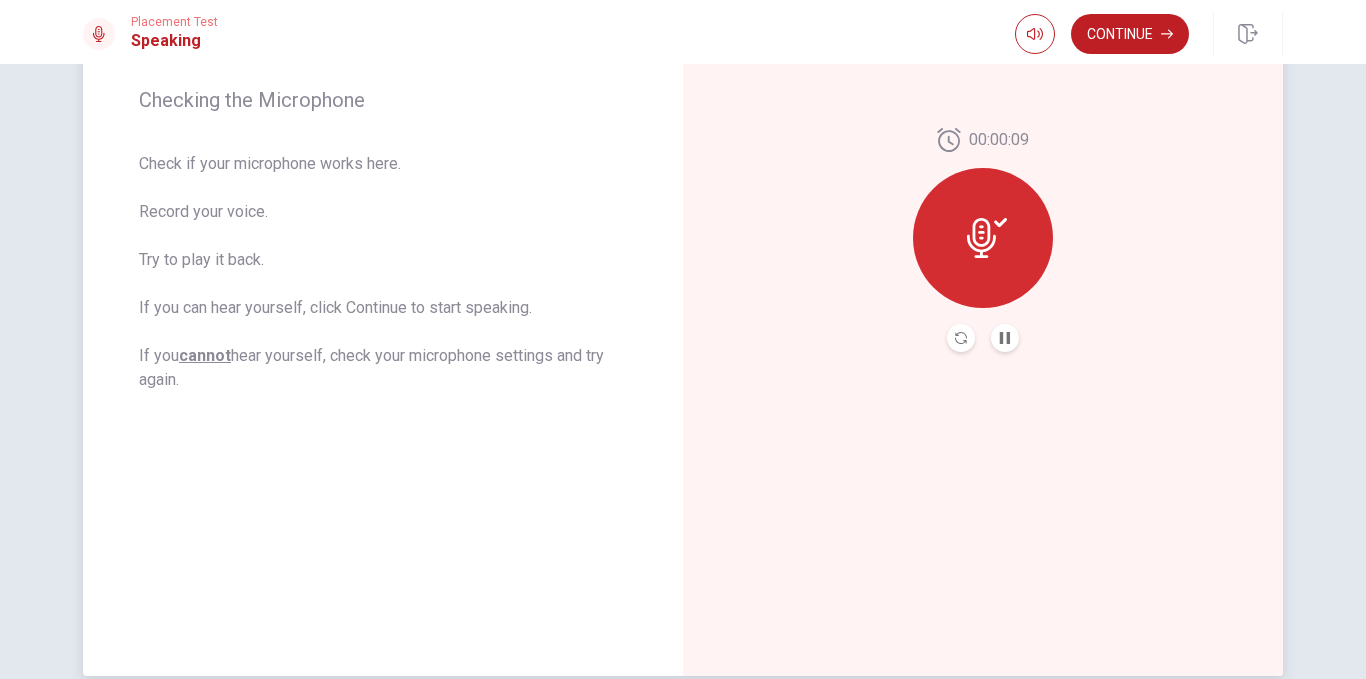 click at bounding box center (961, 338) 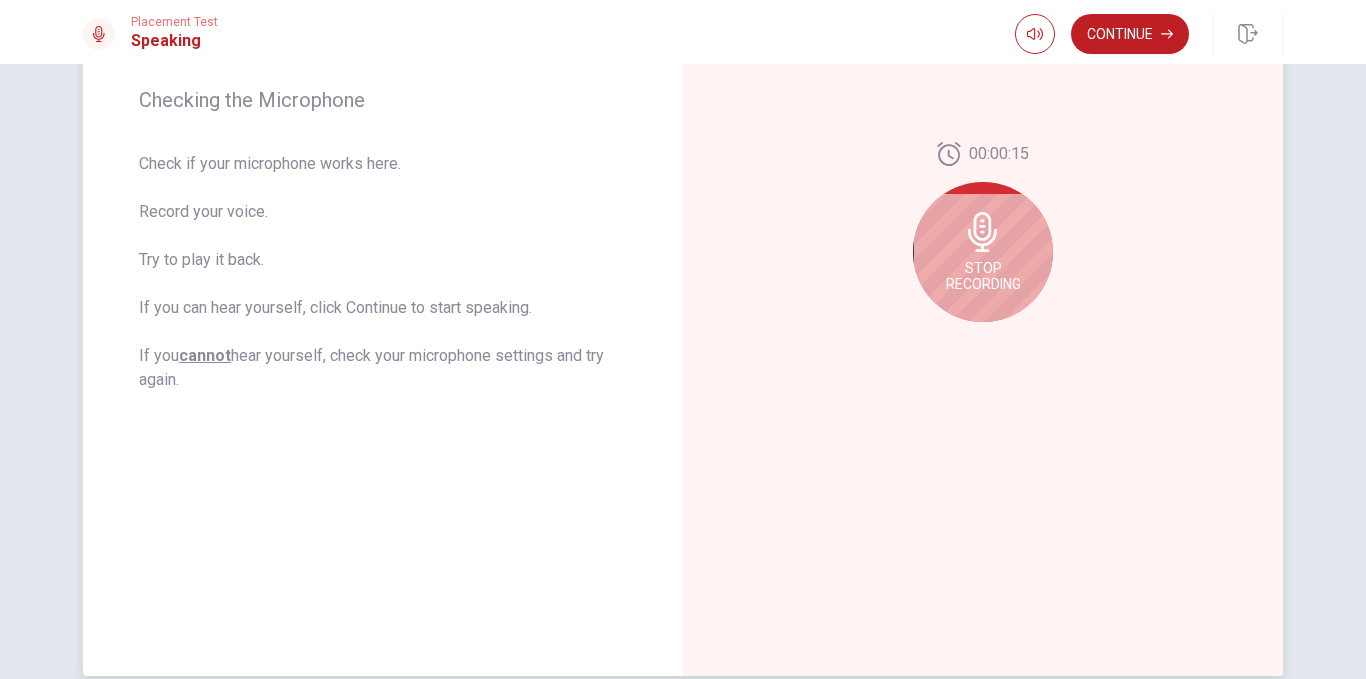 click on "Stop   Recording" at bounding box center [983, 252] 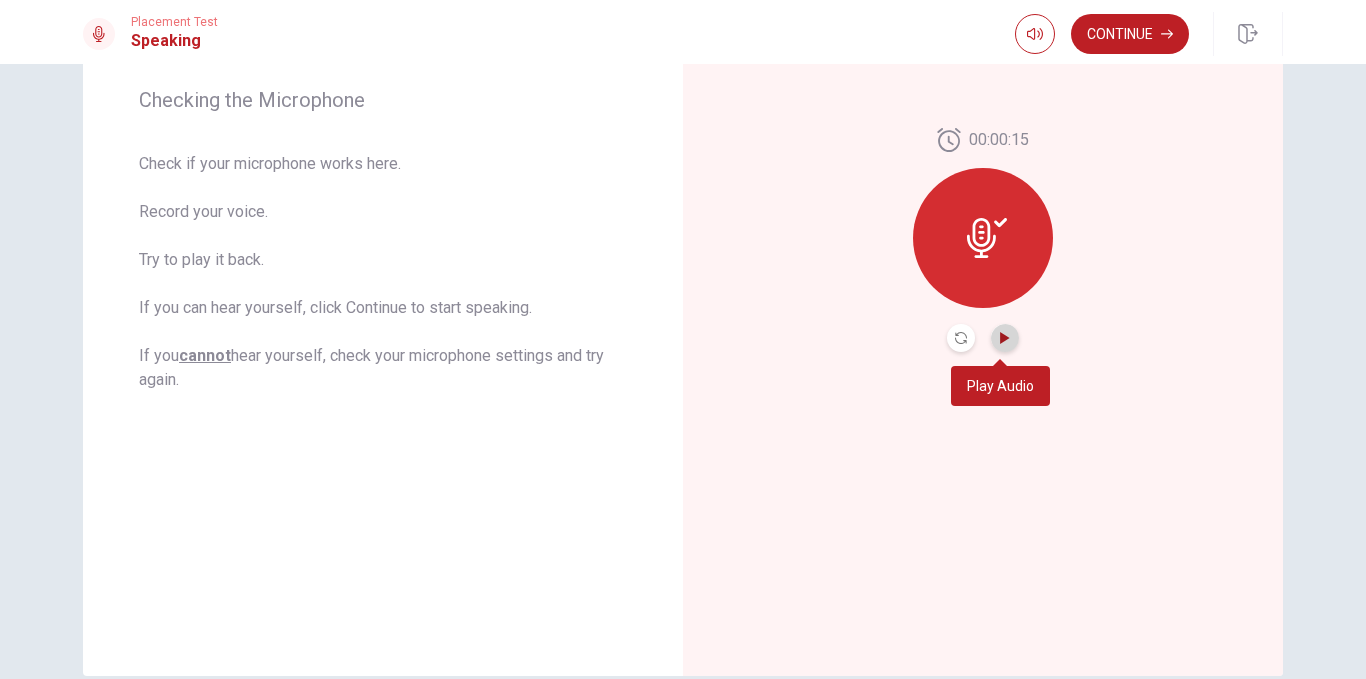 click 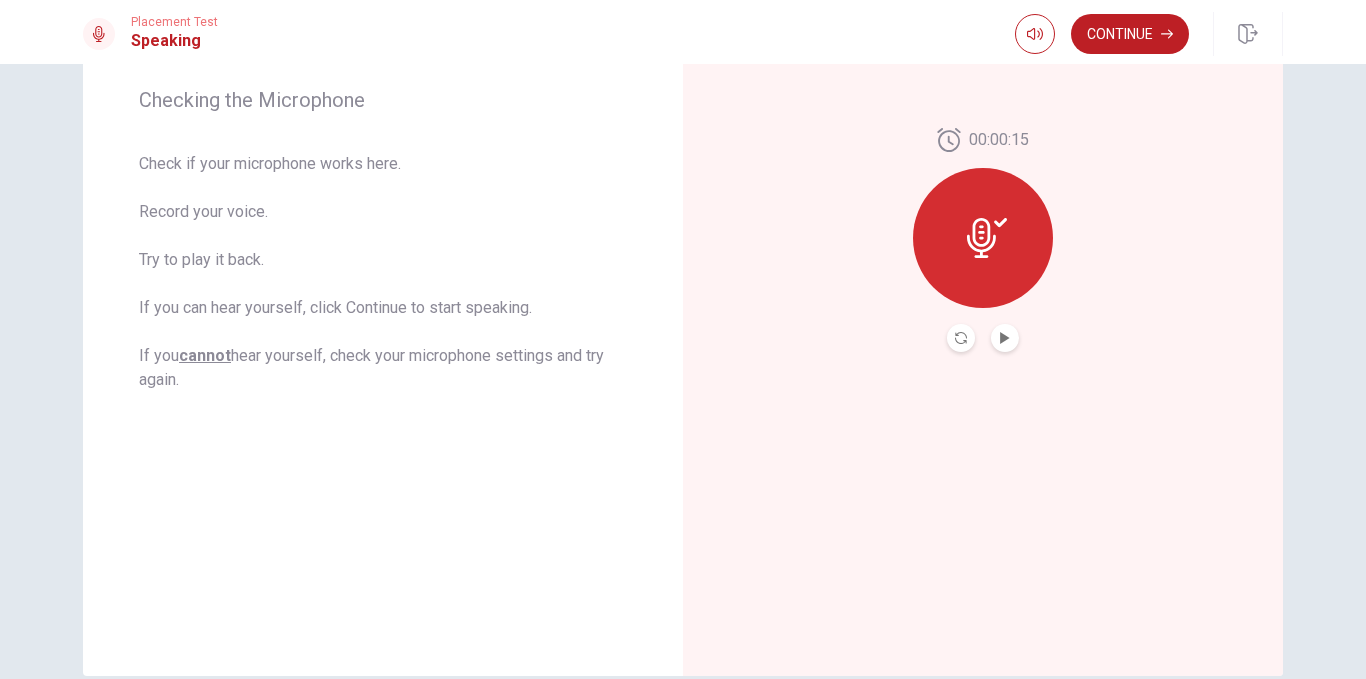 click at bounding box center (1005, 338) 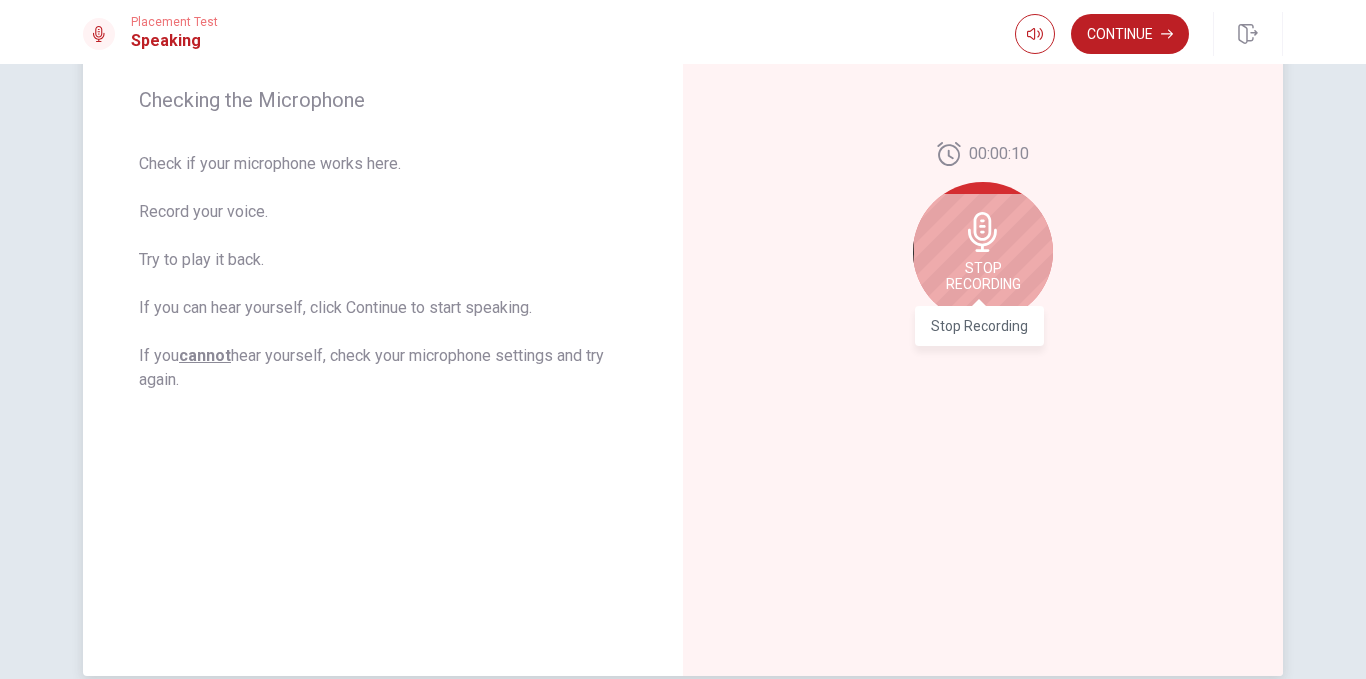 click on "Stop   Recording" at bounding box center [983, 276] 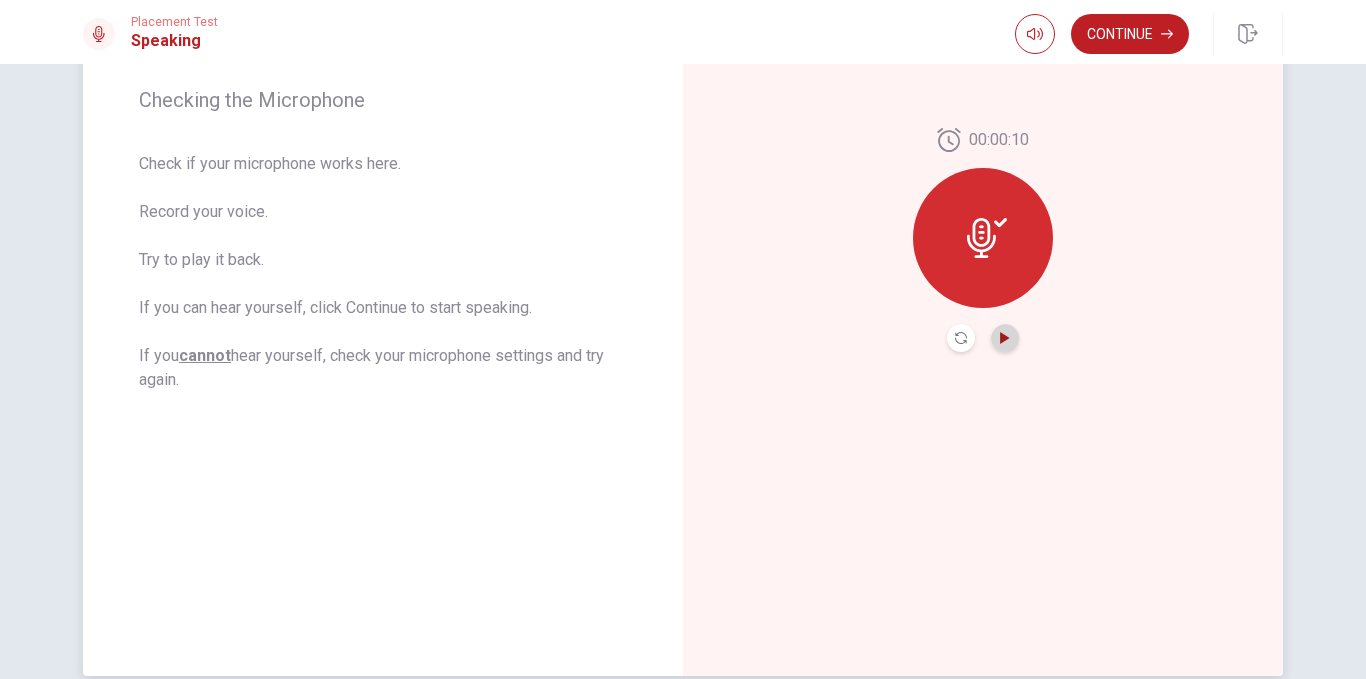 click 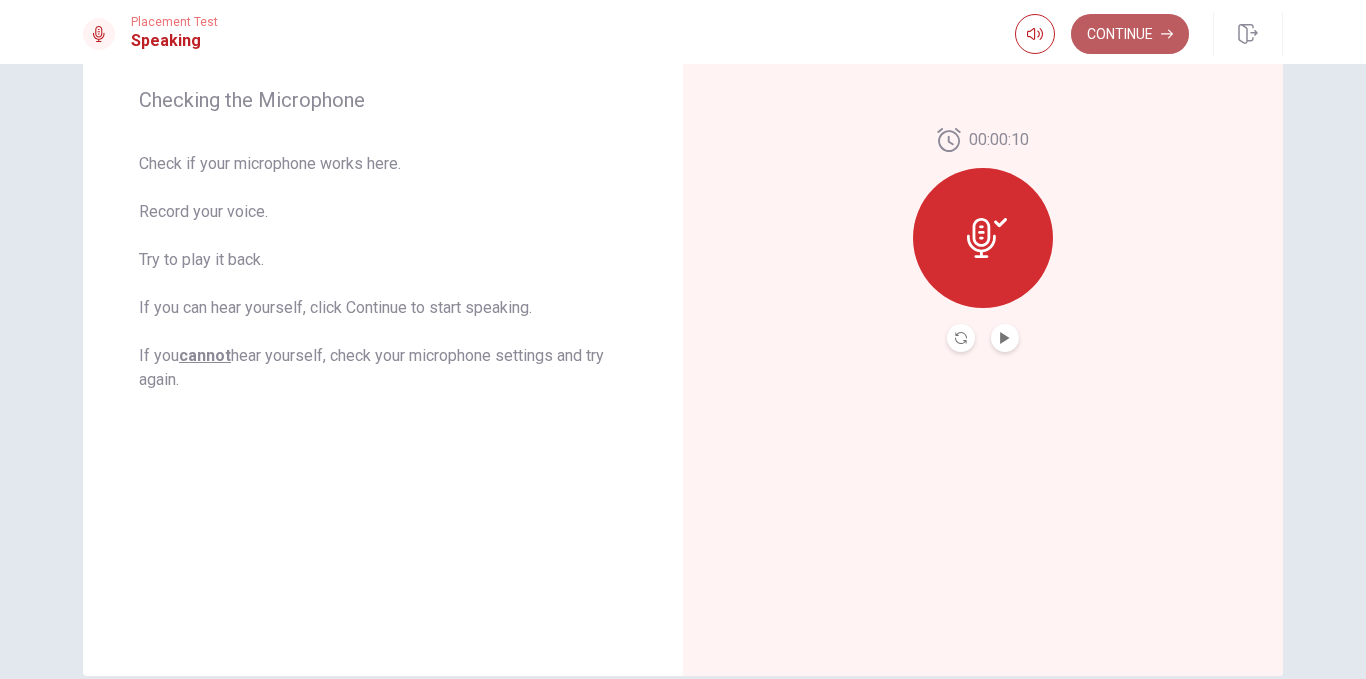 click on "Continue" at bounding box center [1130, 34] 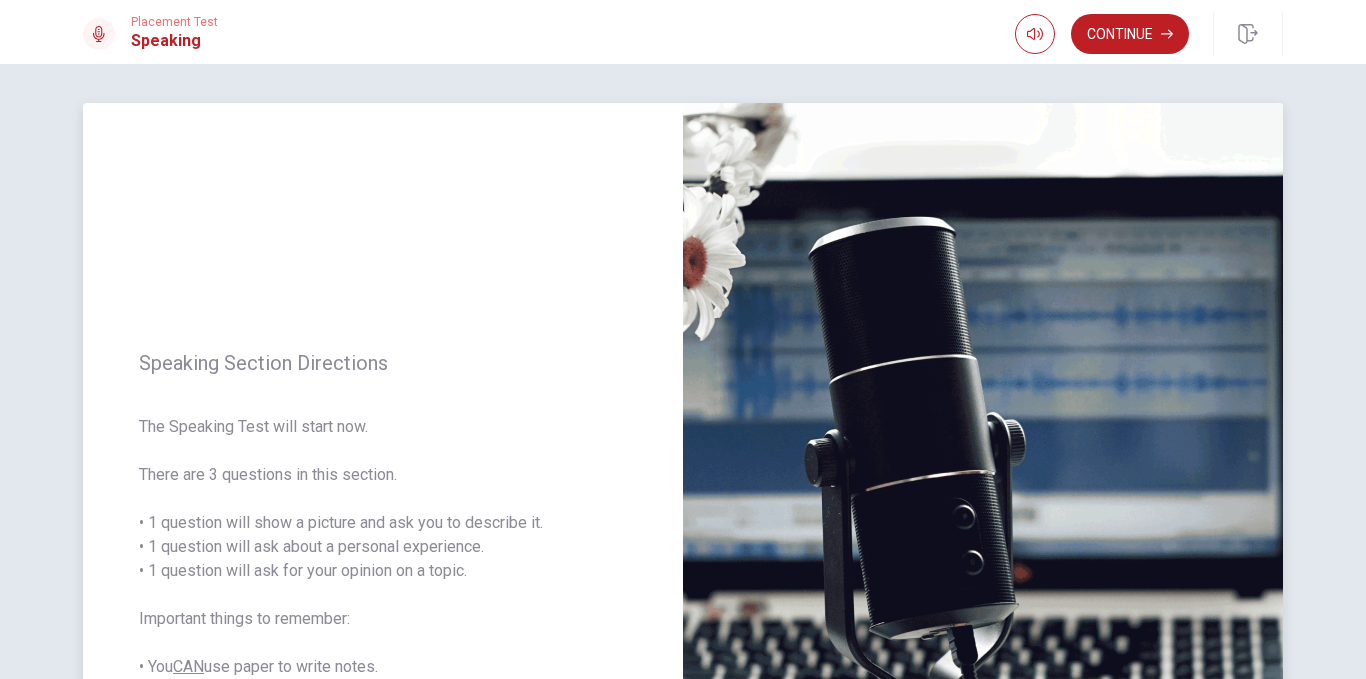 scroll, scrollTop: 0, scrollLeft: 0, axis: both 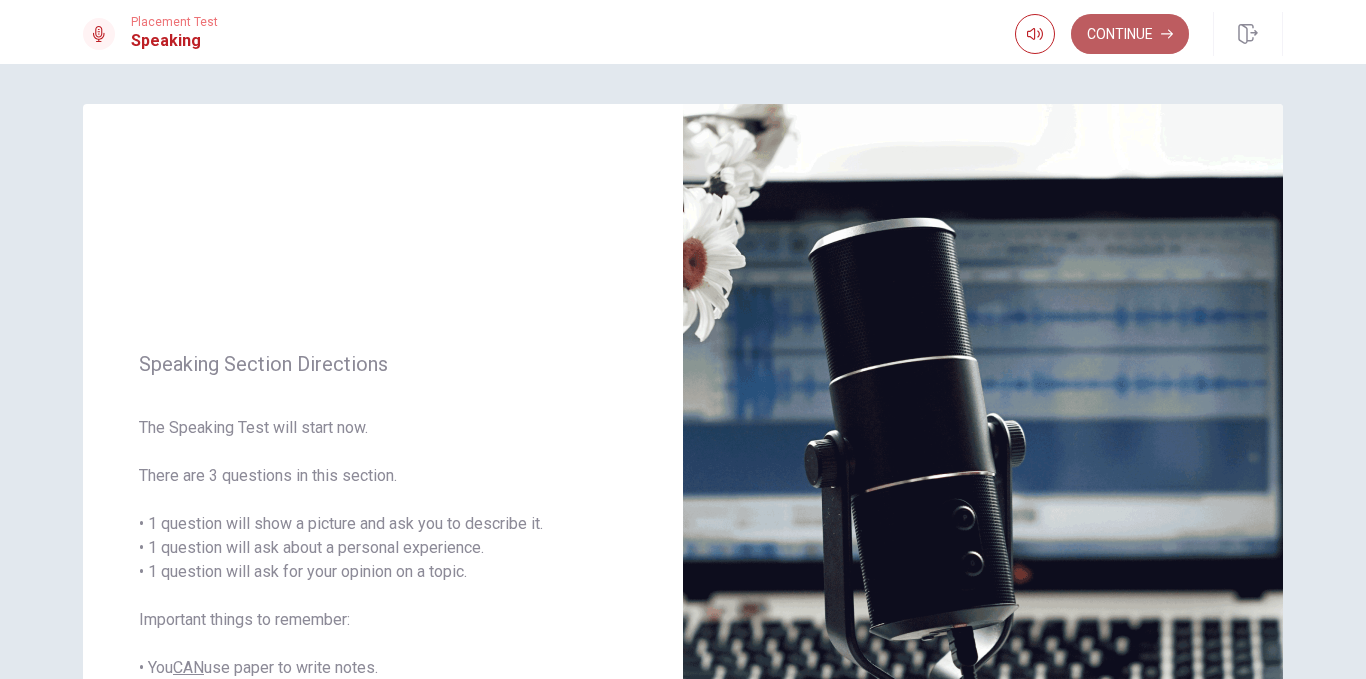 click on "Continue" at bounding box center (1130, 34) 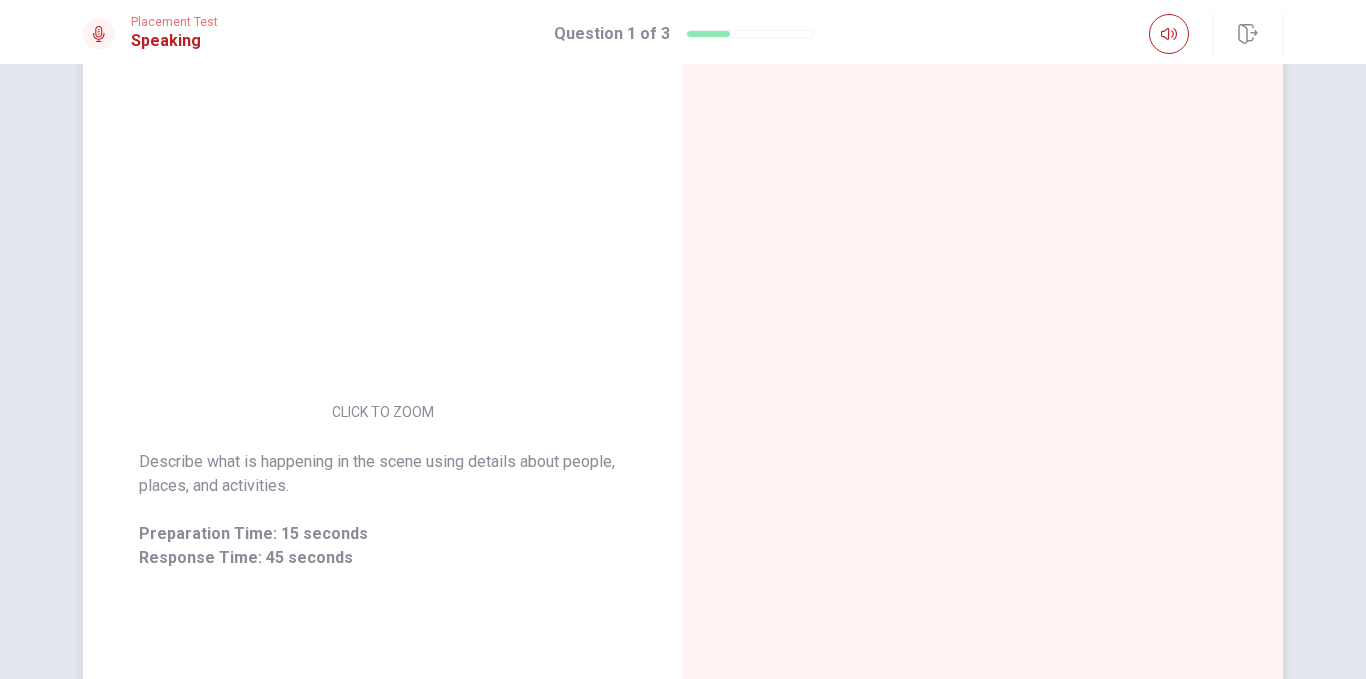 scroll, scrollTop: 200, scrollLeft: 0, axis: vertical 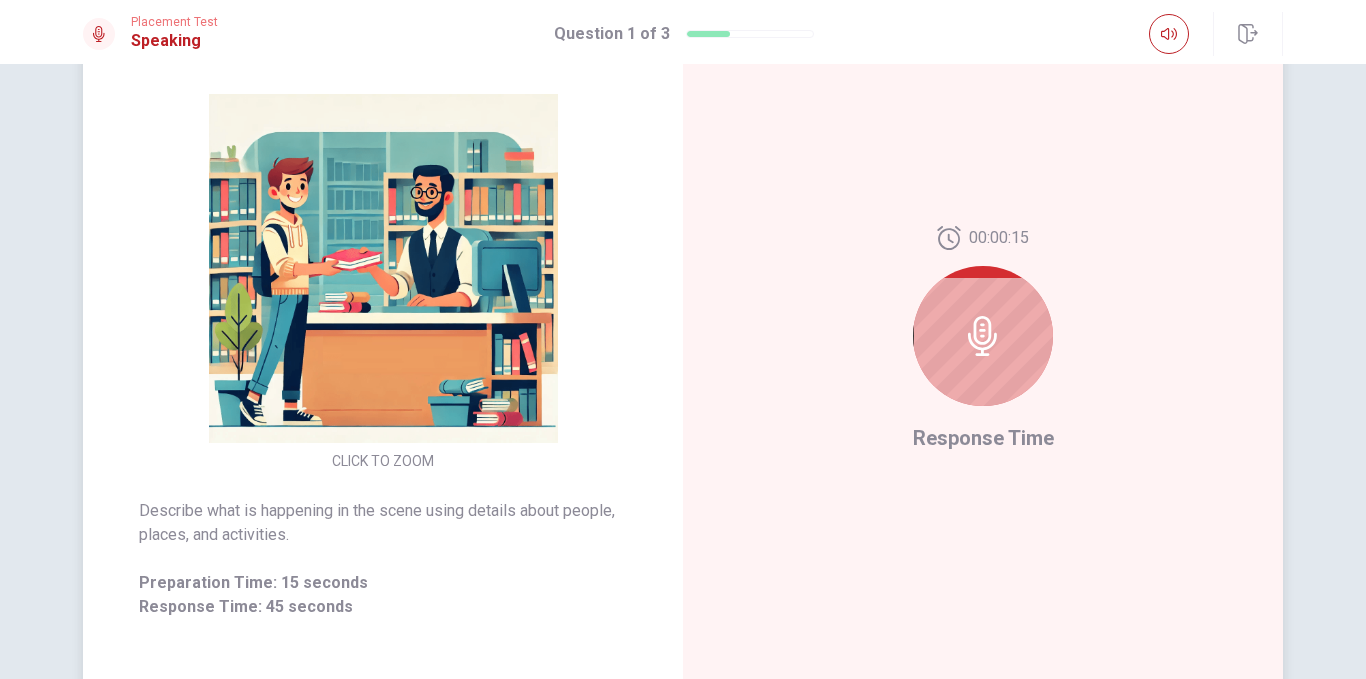 click at bounding box center (983, 336) 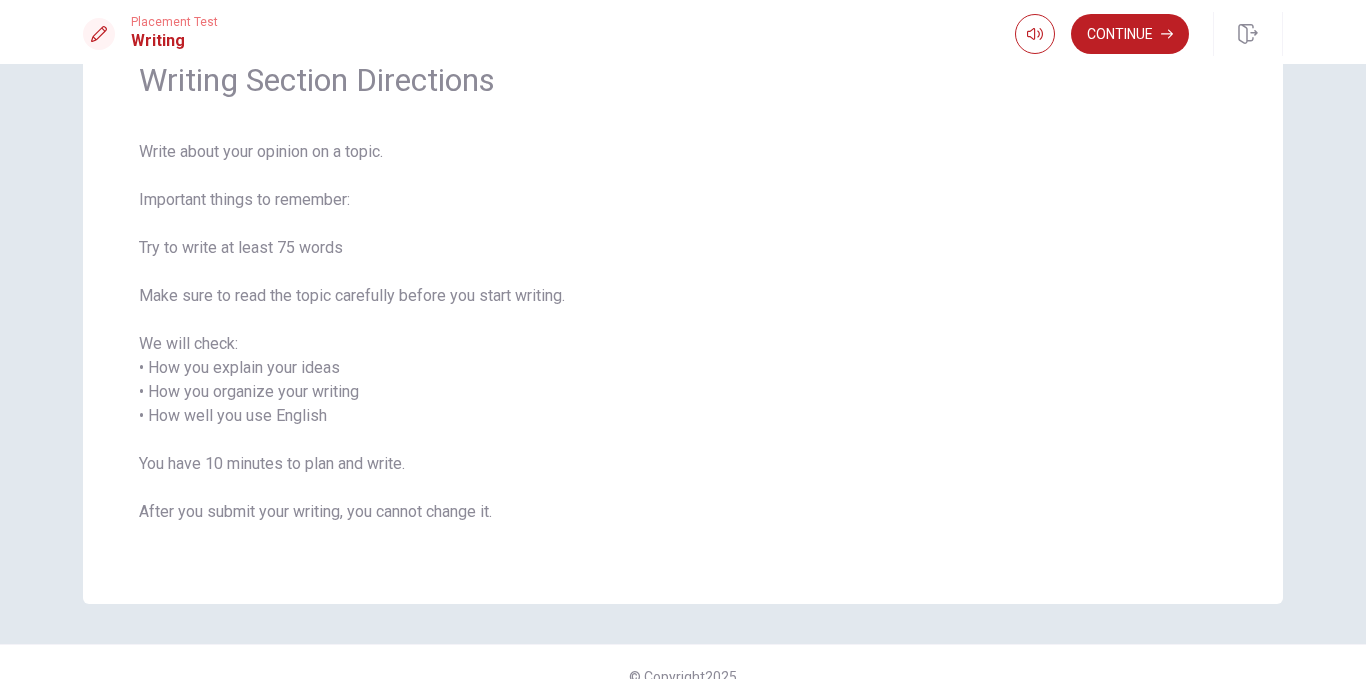 scroll, scrollTop: 129, scrollLeft: 0, axis: vertical 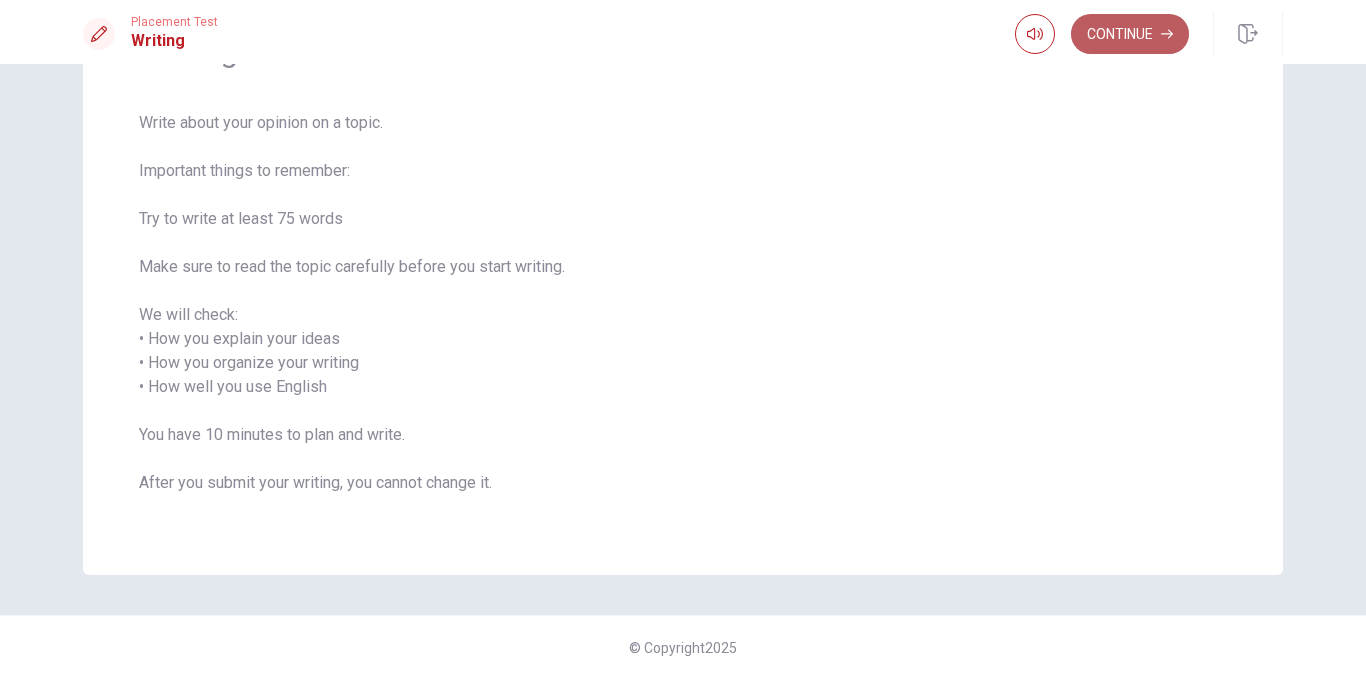 click on "Continue" at bounding box center (1130, 34) 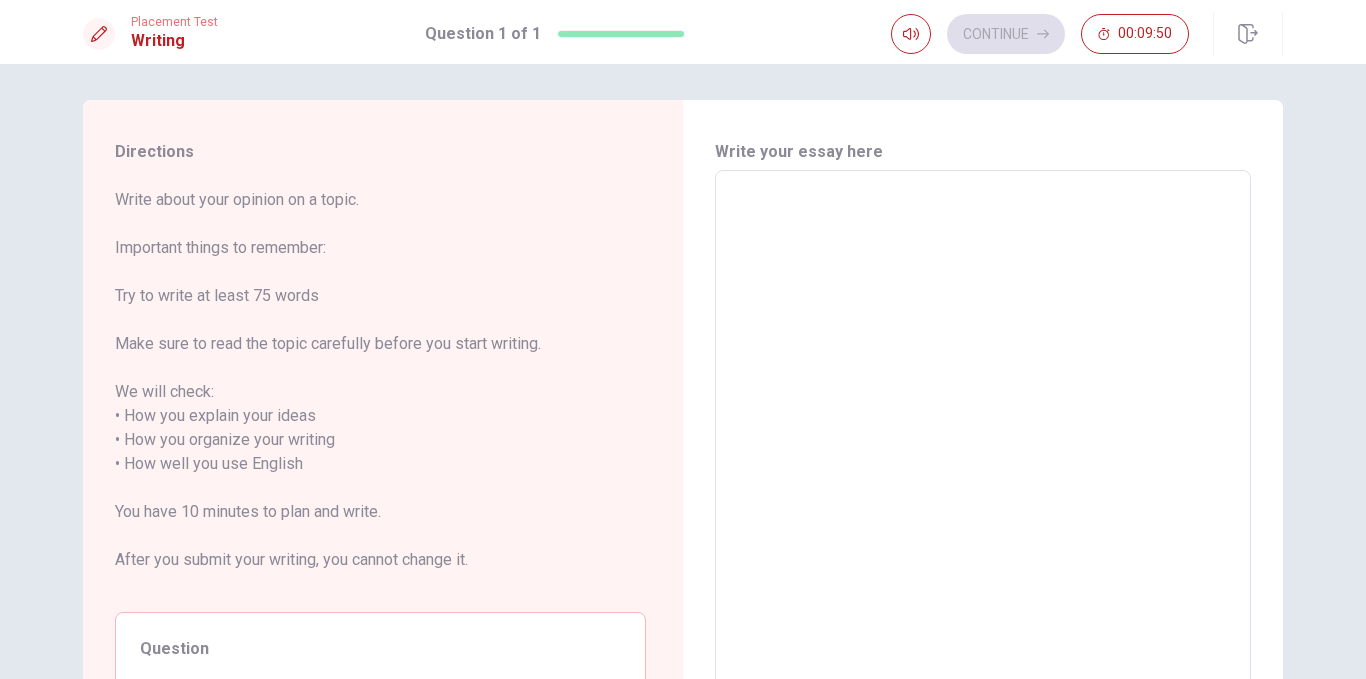 scroll, scrollTop: 0, scrollLeft: 0, axis: both 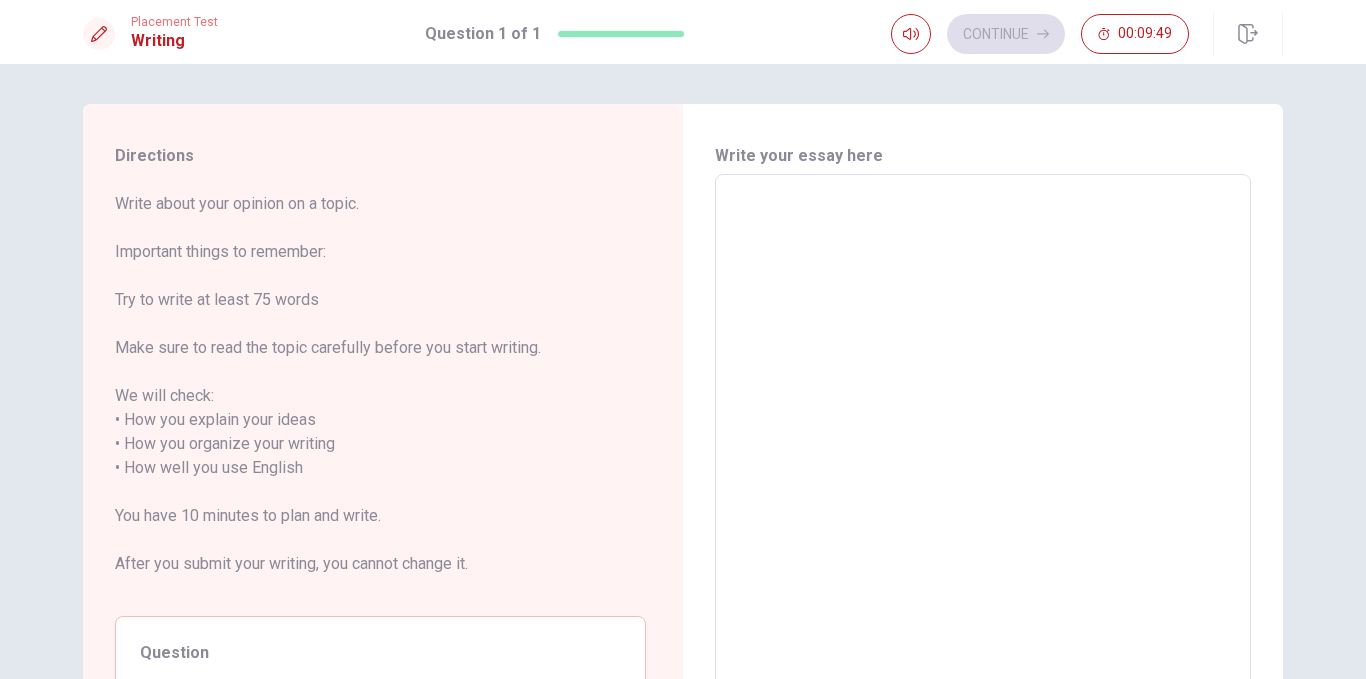 click at bounding box center (983, 456) 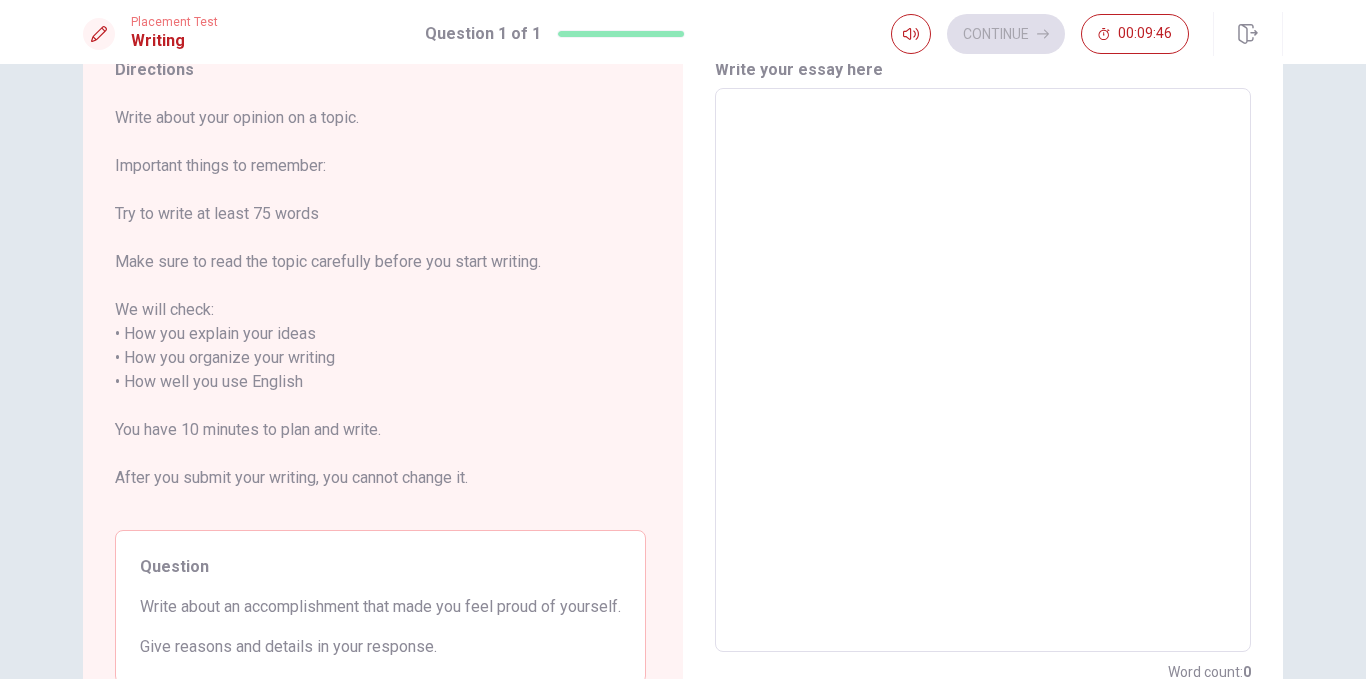 scroll, scrollTop: 59, scrollLeft: 0, axis: vertical 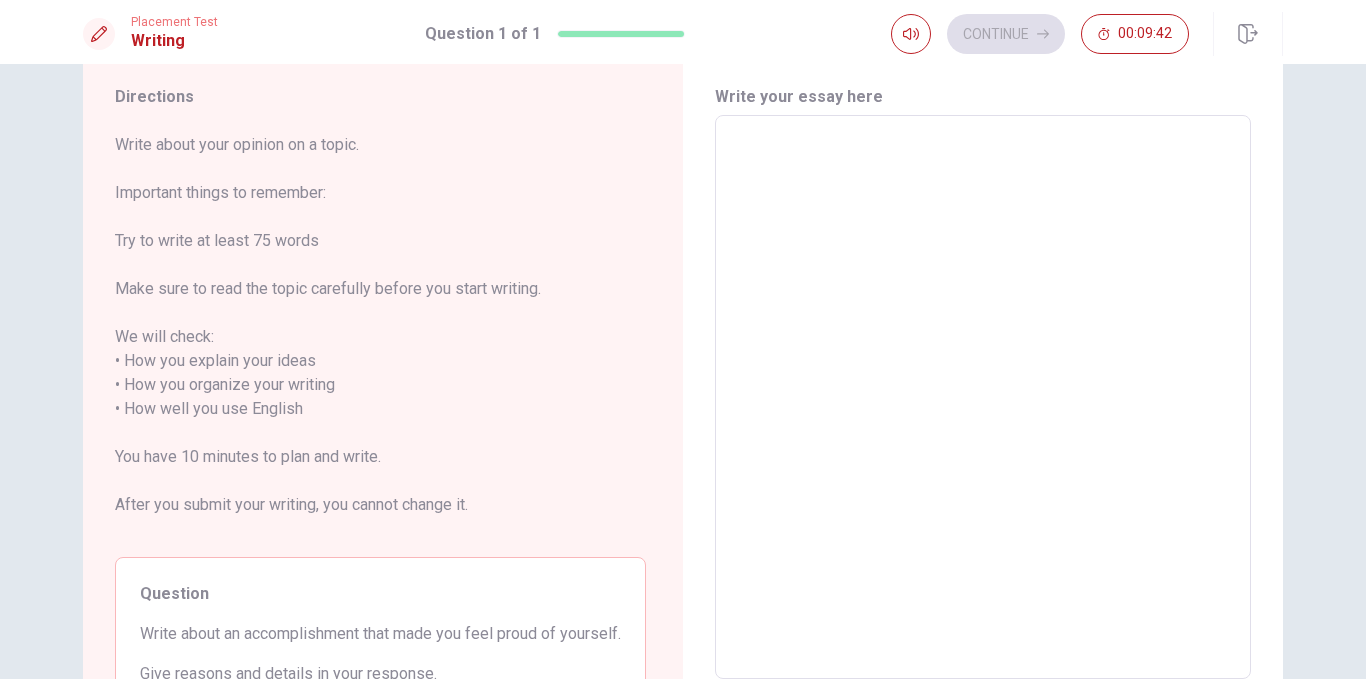 type on "i" 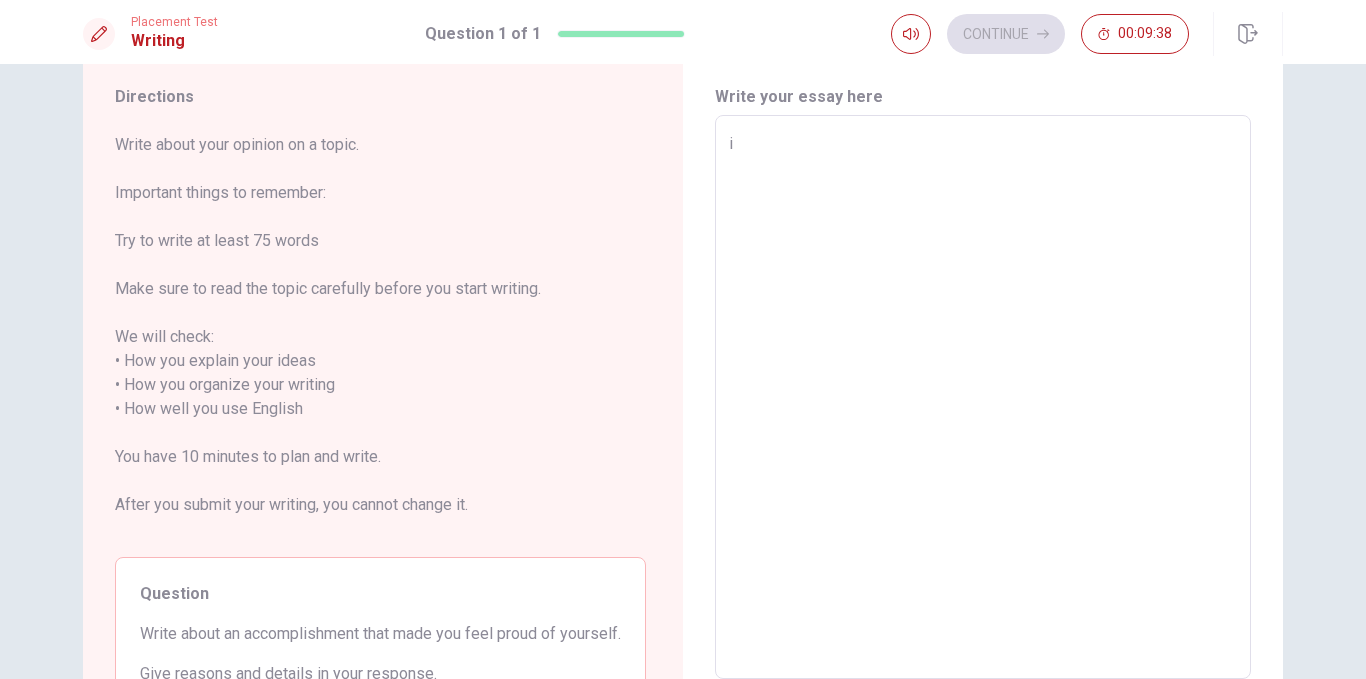 type on "x" 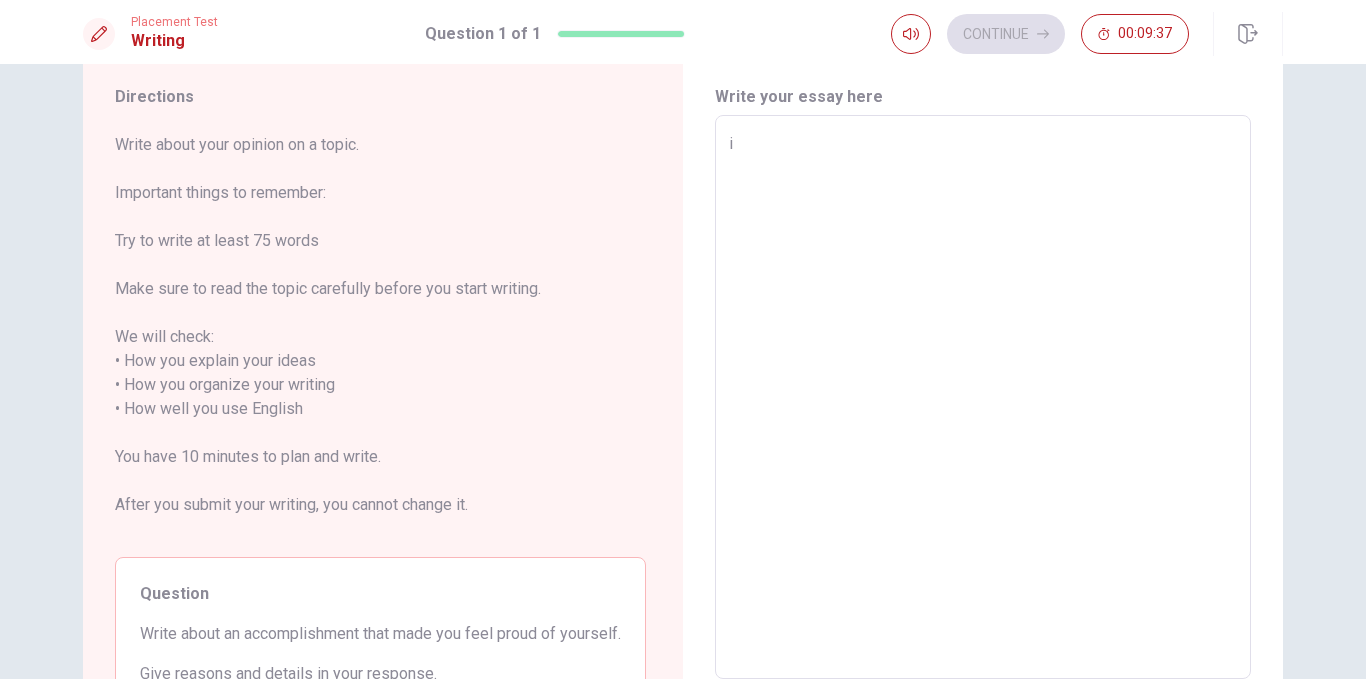 type on "i´m" 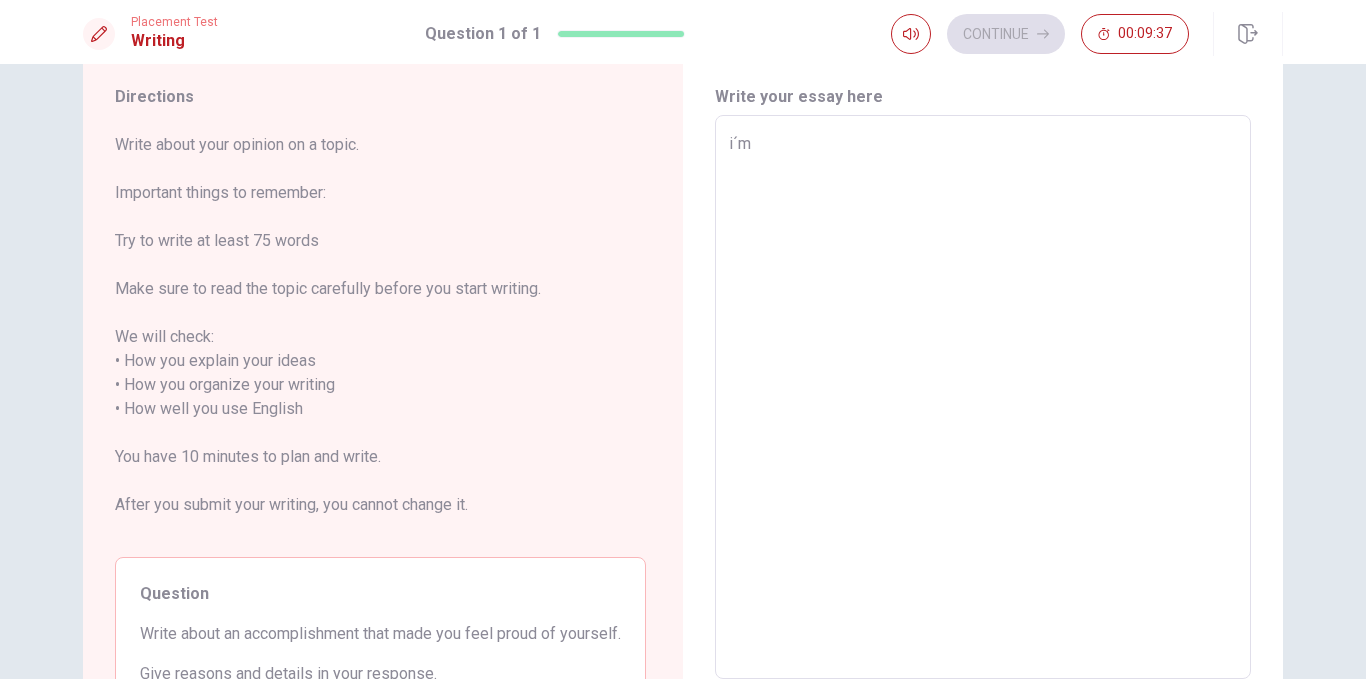type on "x" 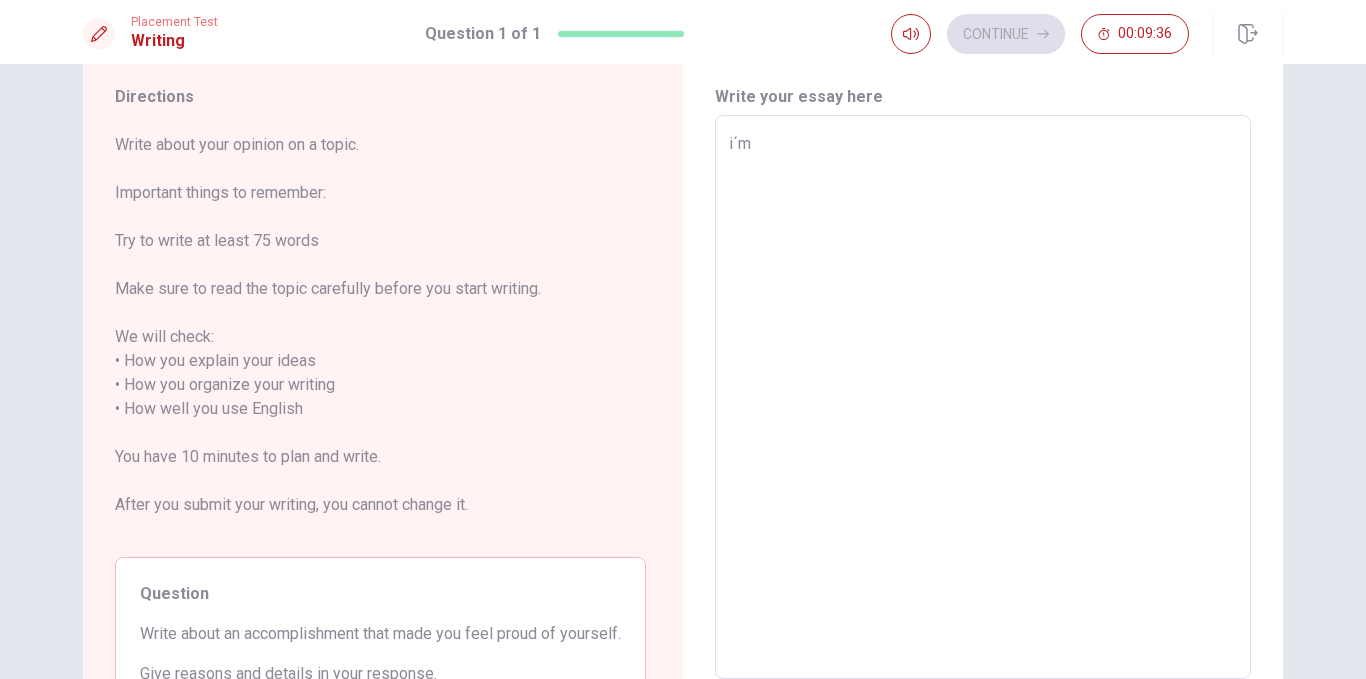 type on "i´m" 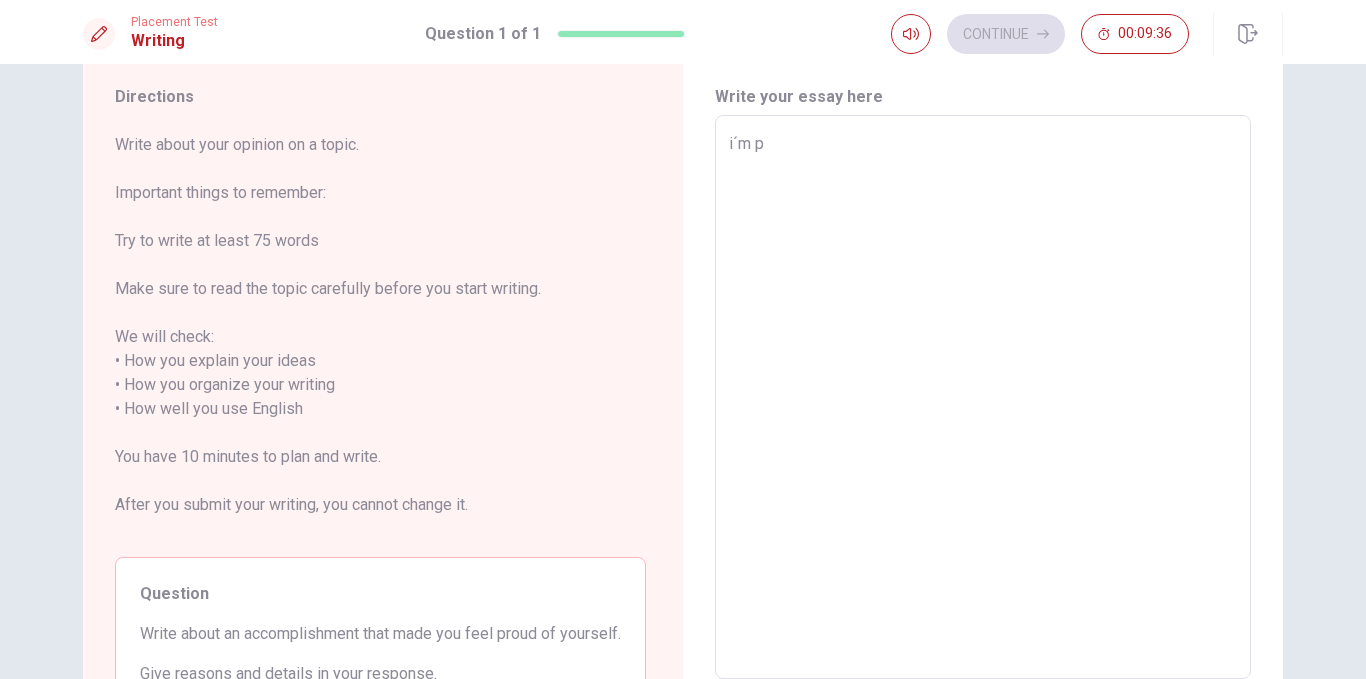 type on "x" 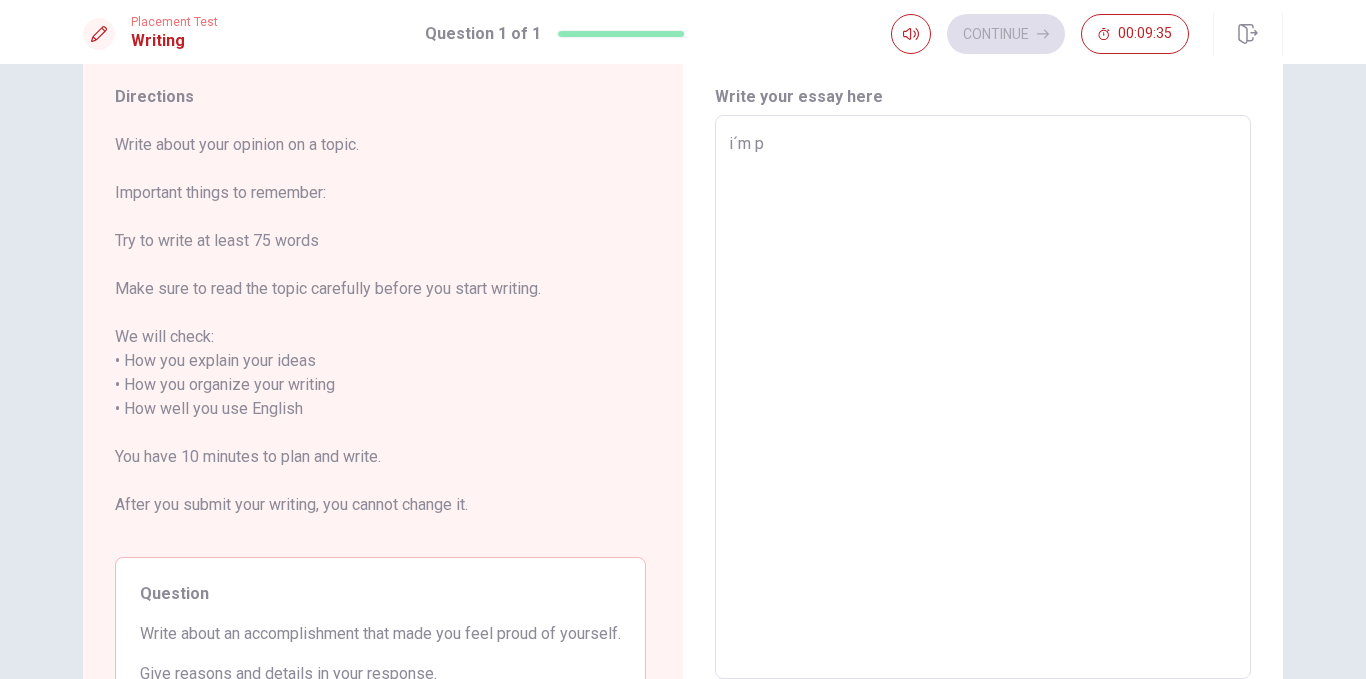 type on "i´m pr" 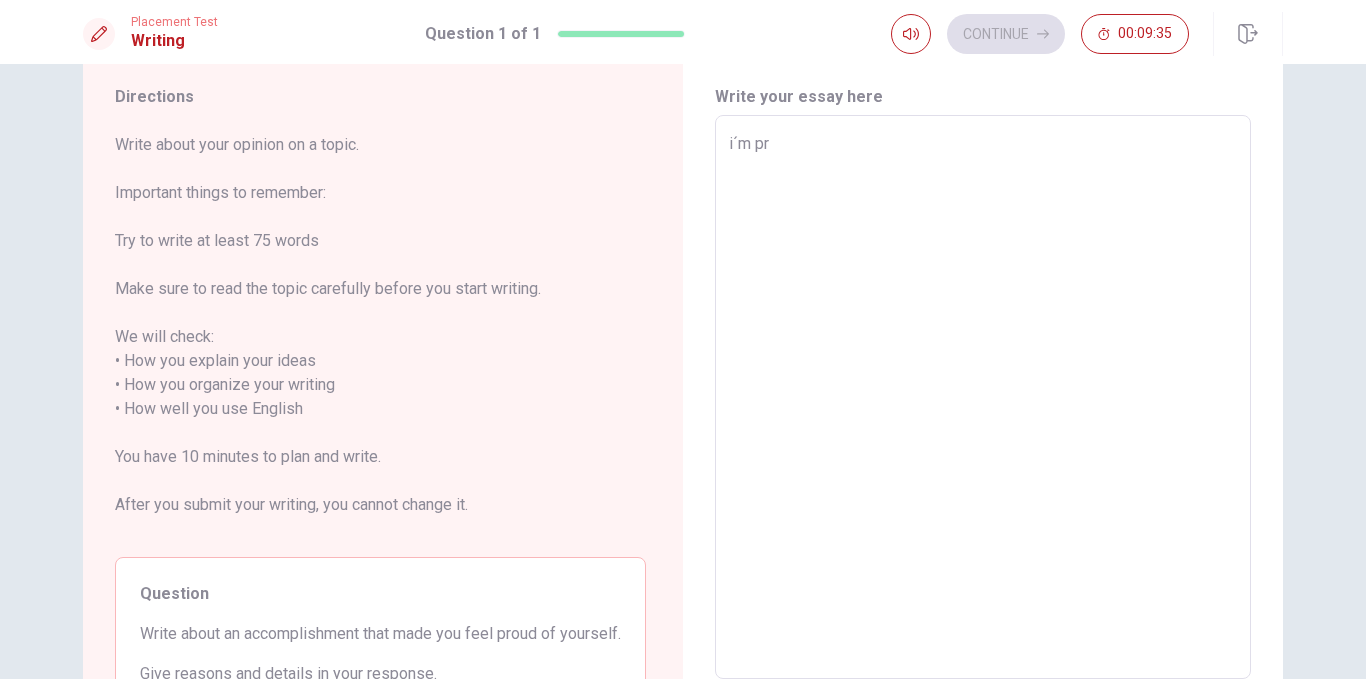 type on "x" 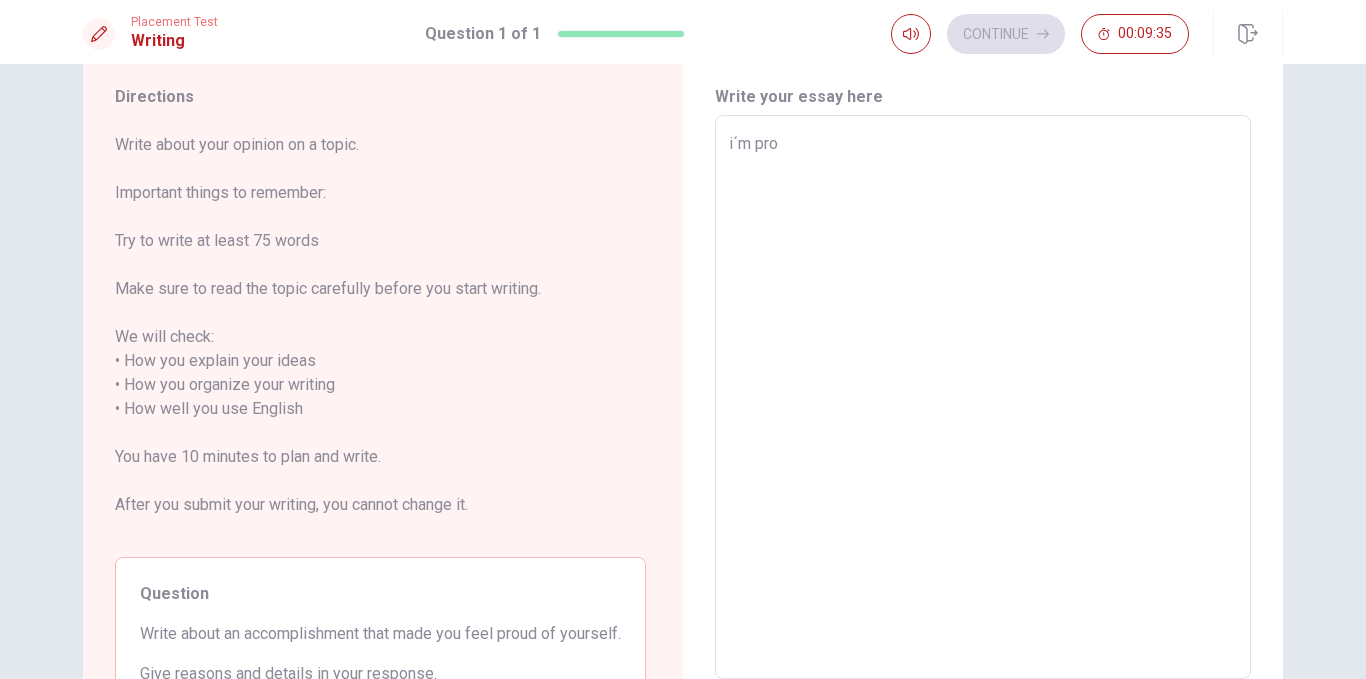 type on "x" 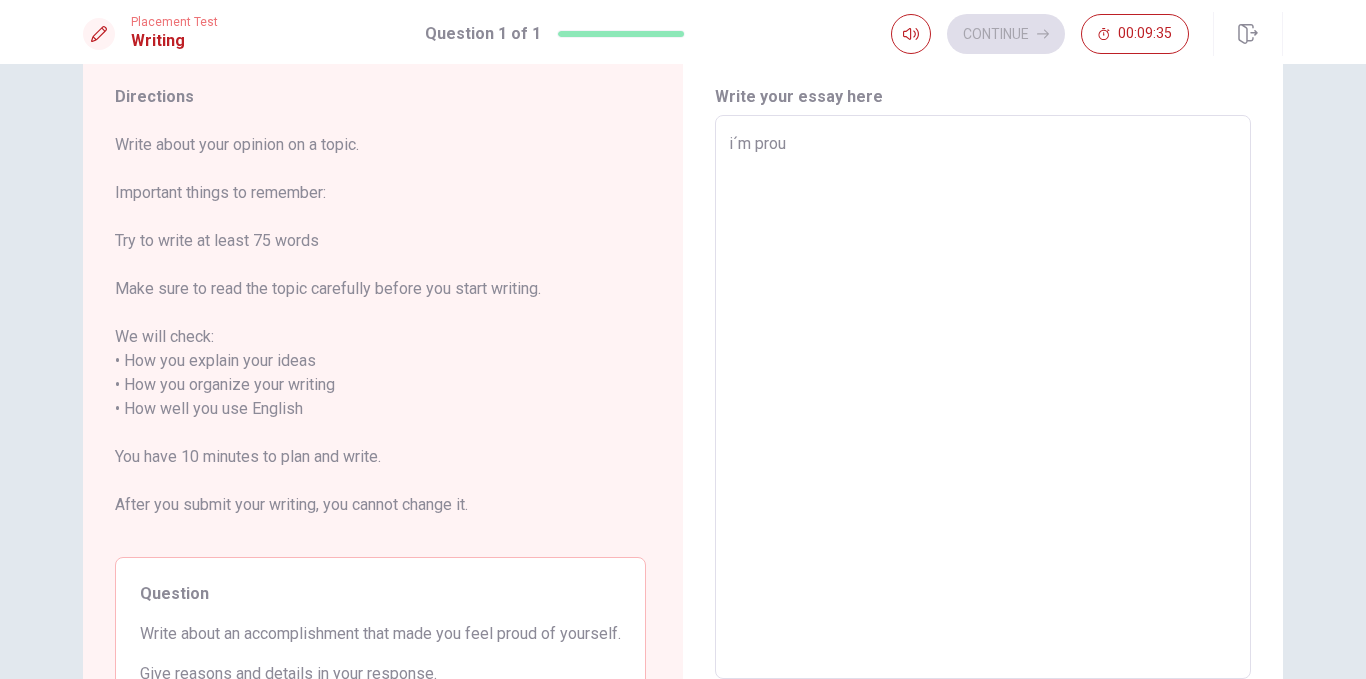 type on "x" 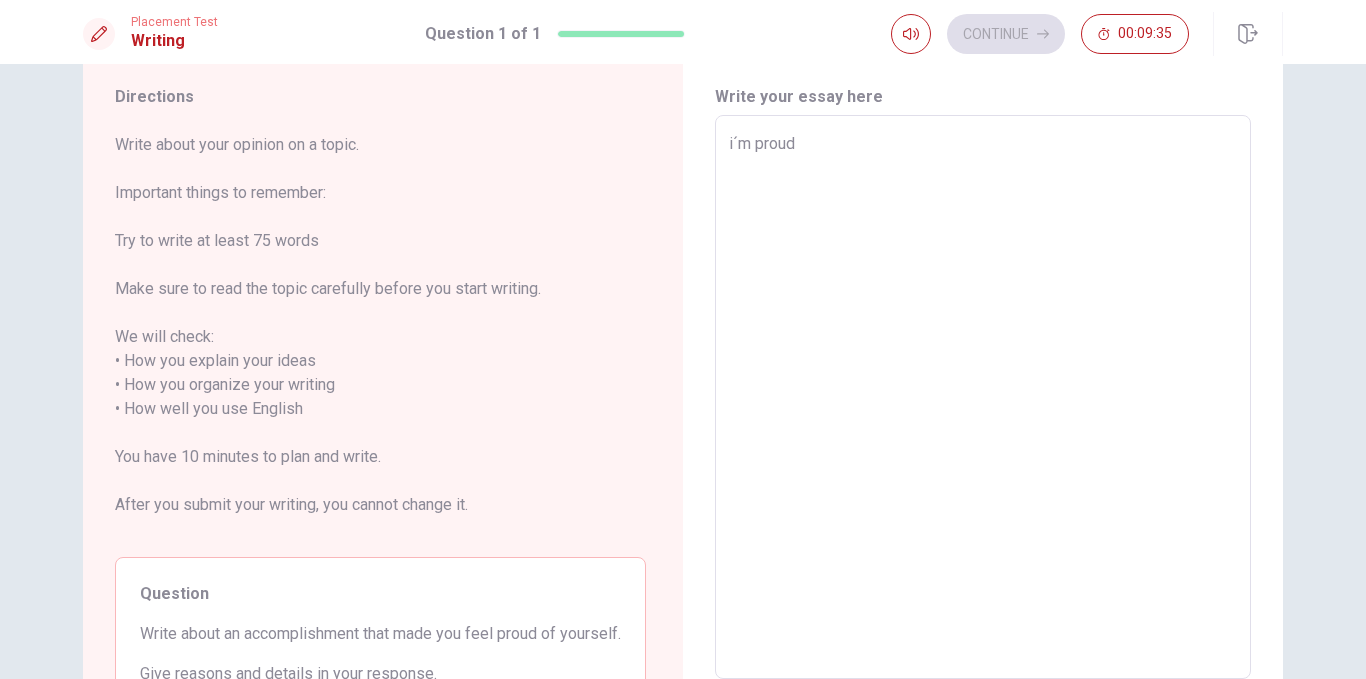type on "i´m proud" 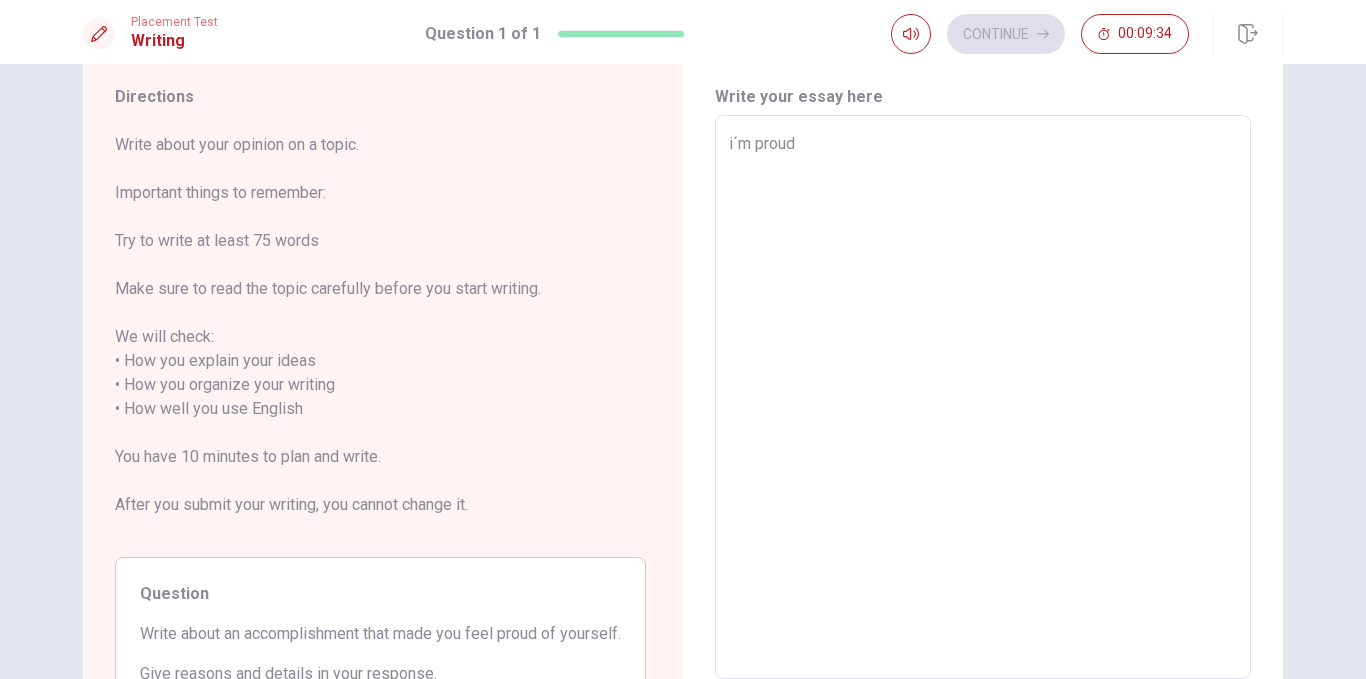 type on "i´m proud o" 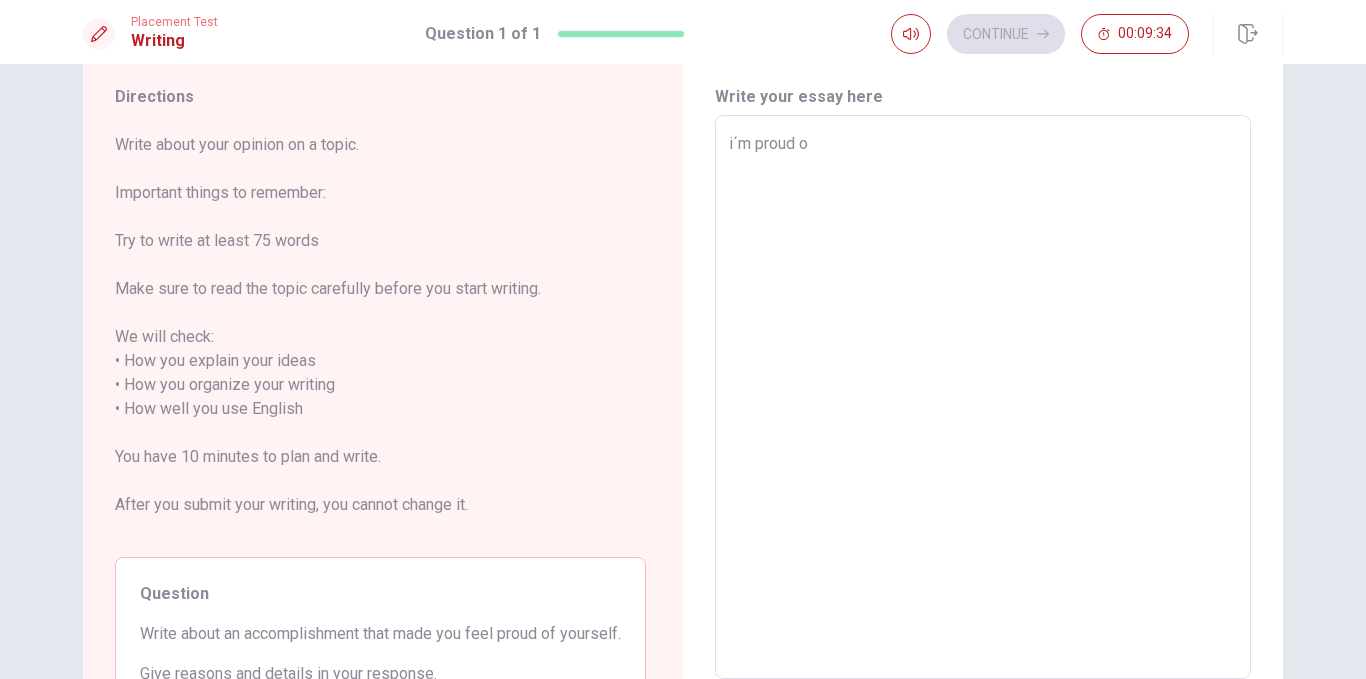 type on "x" 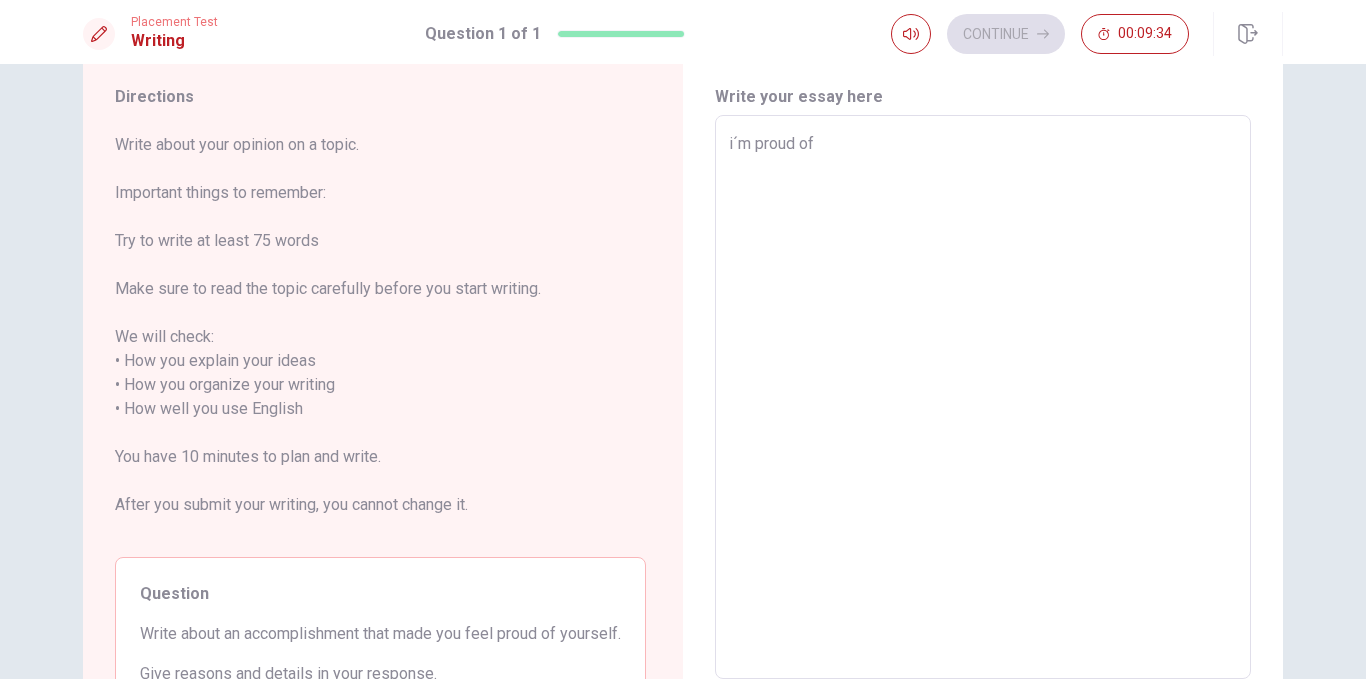 type on "x" 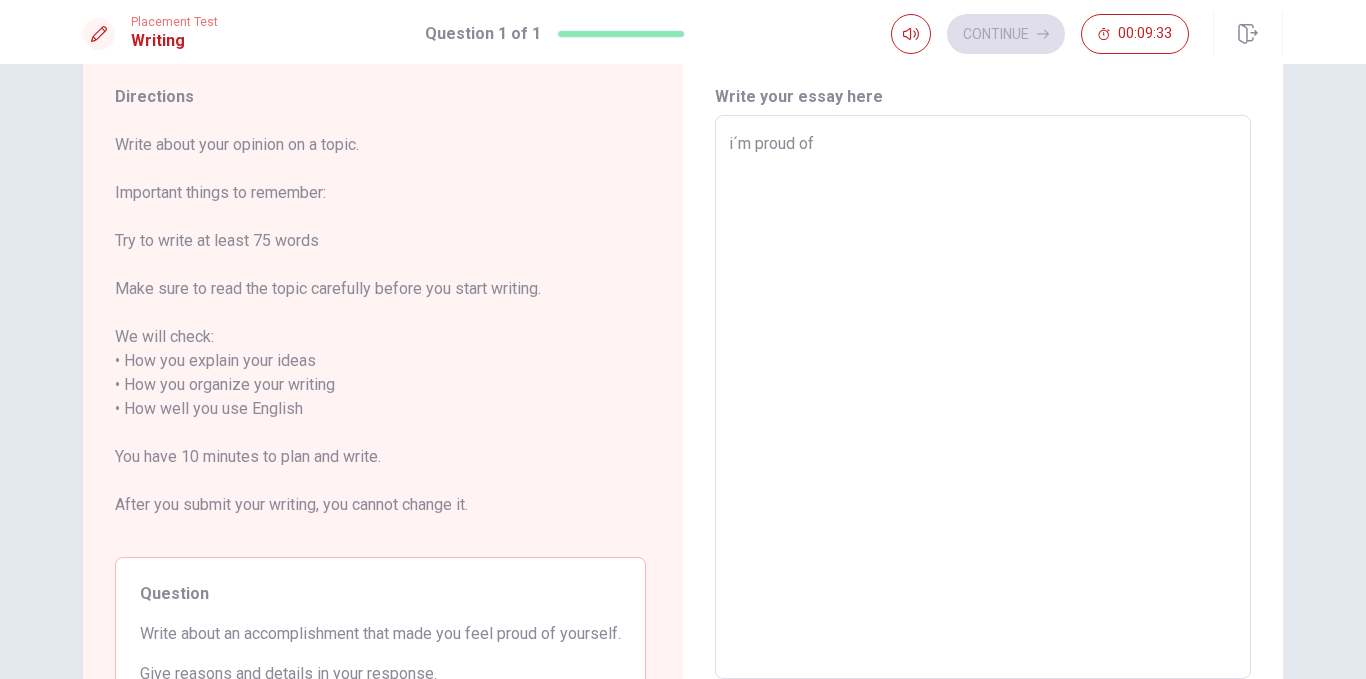 type on "i´m proud of m" 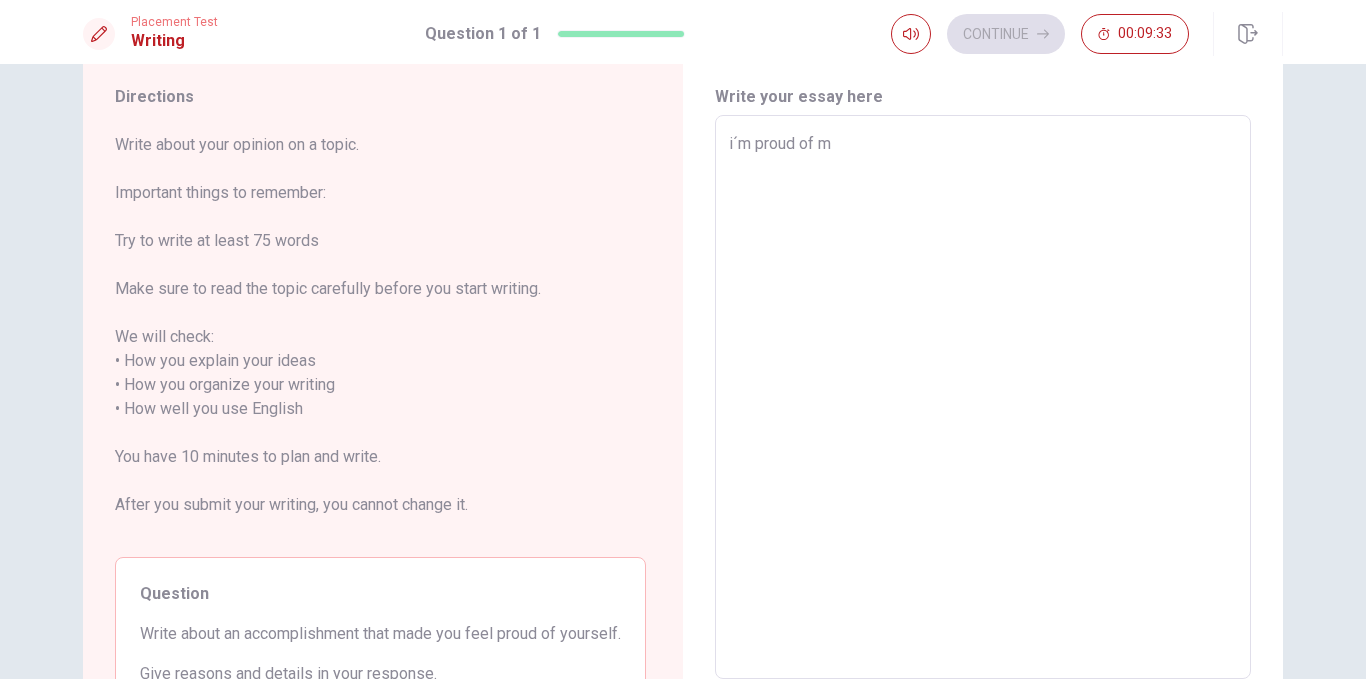 type on "x" 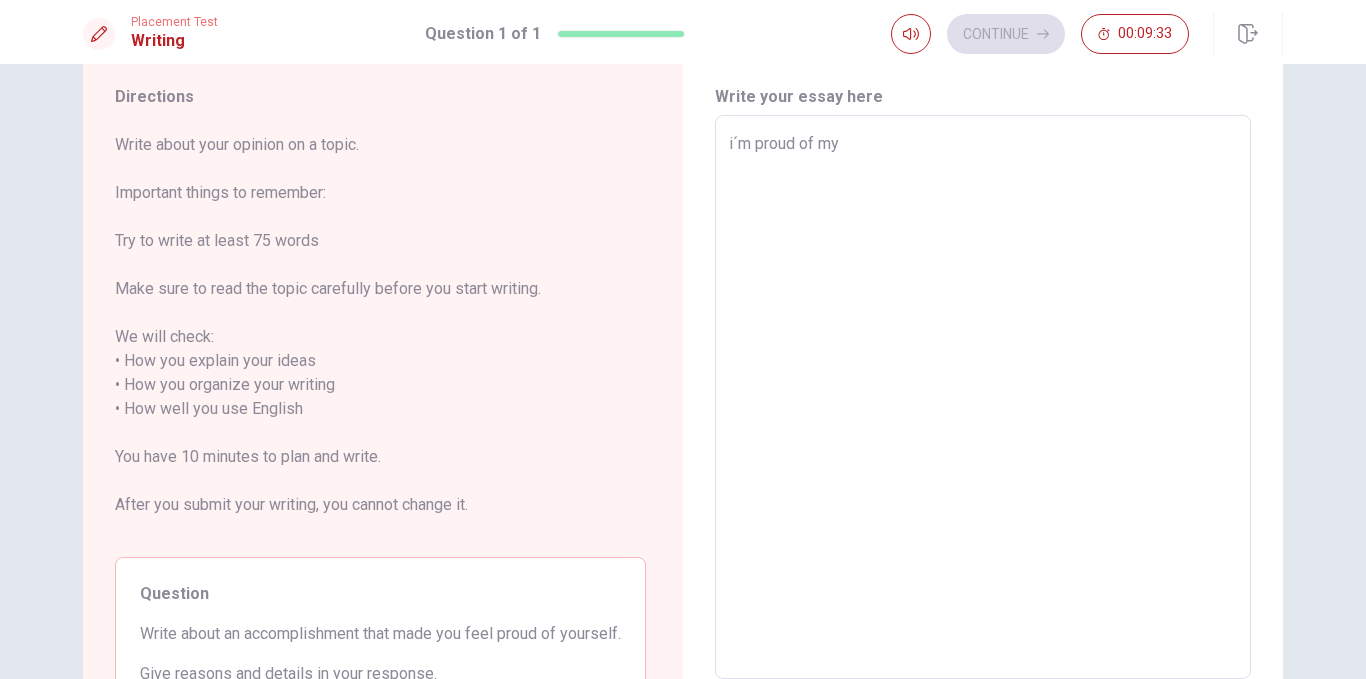 type on "x" 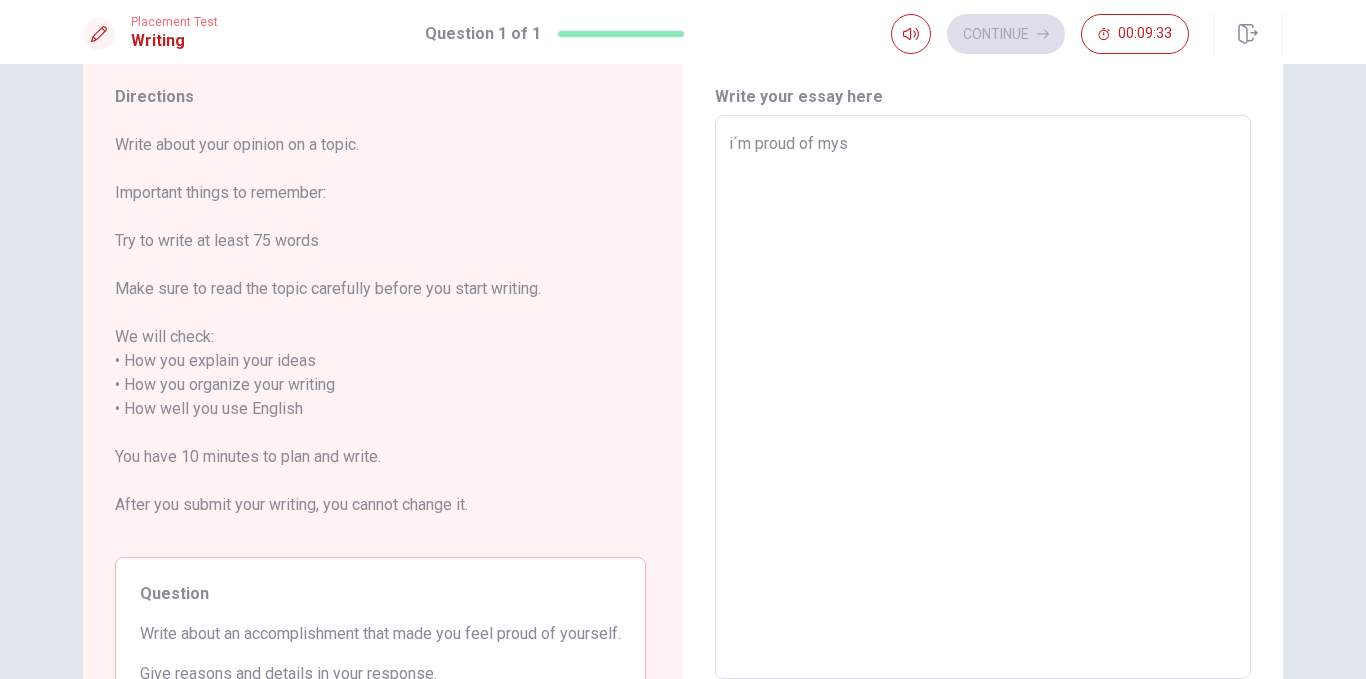 type on "x" 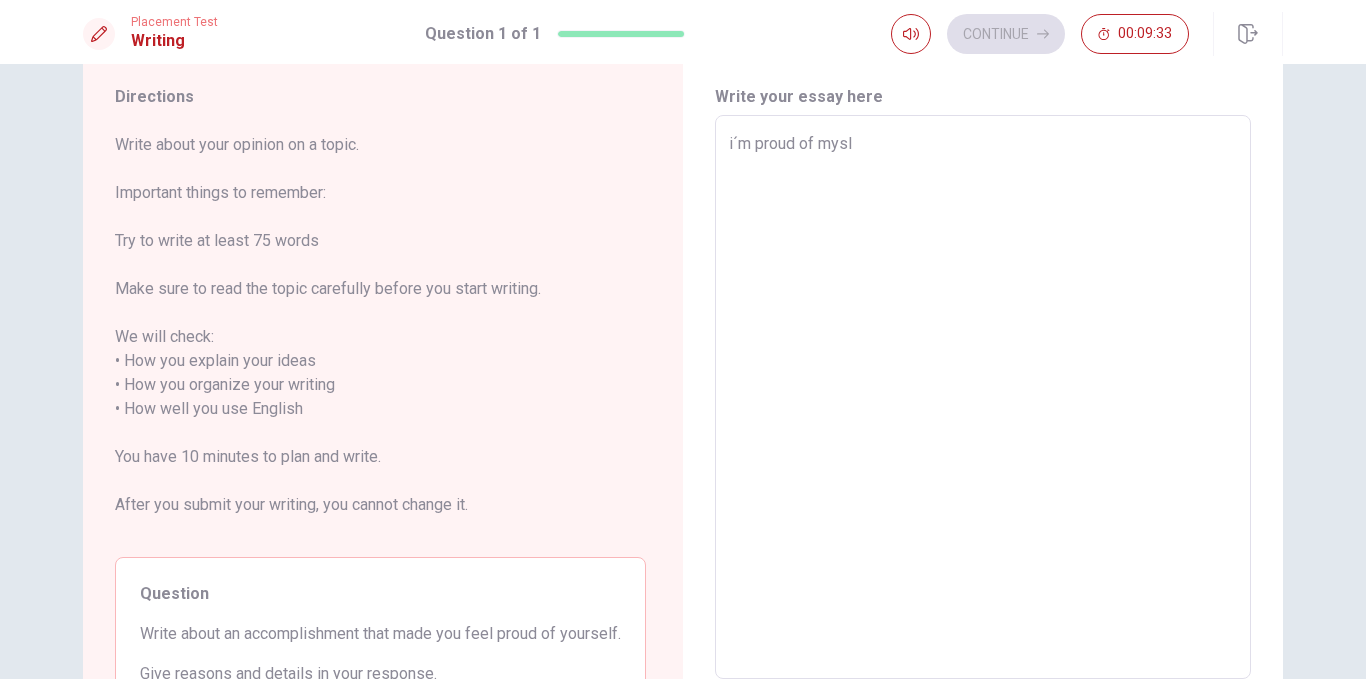 type on "i´m proud of mysle" 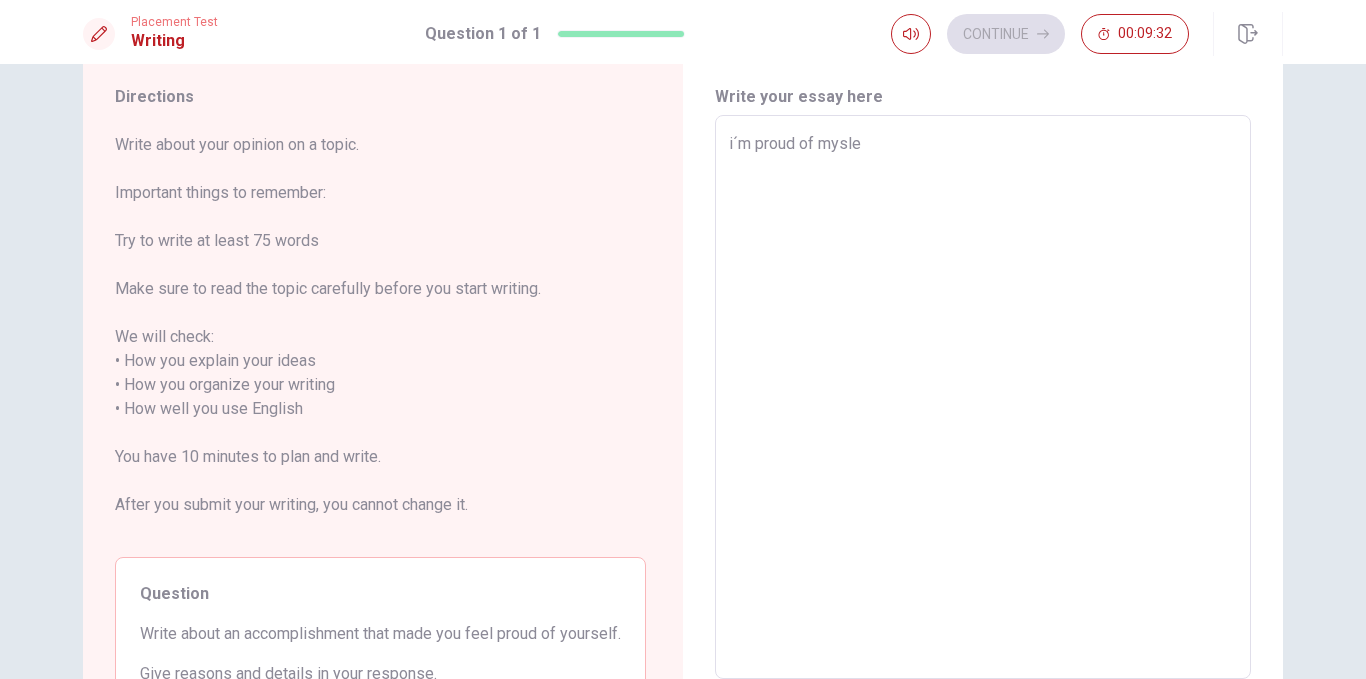 type on "x" 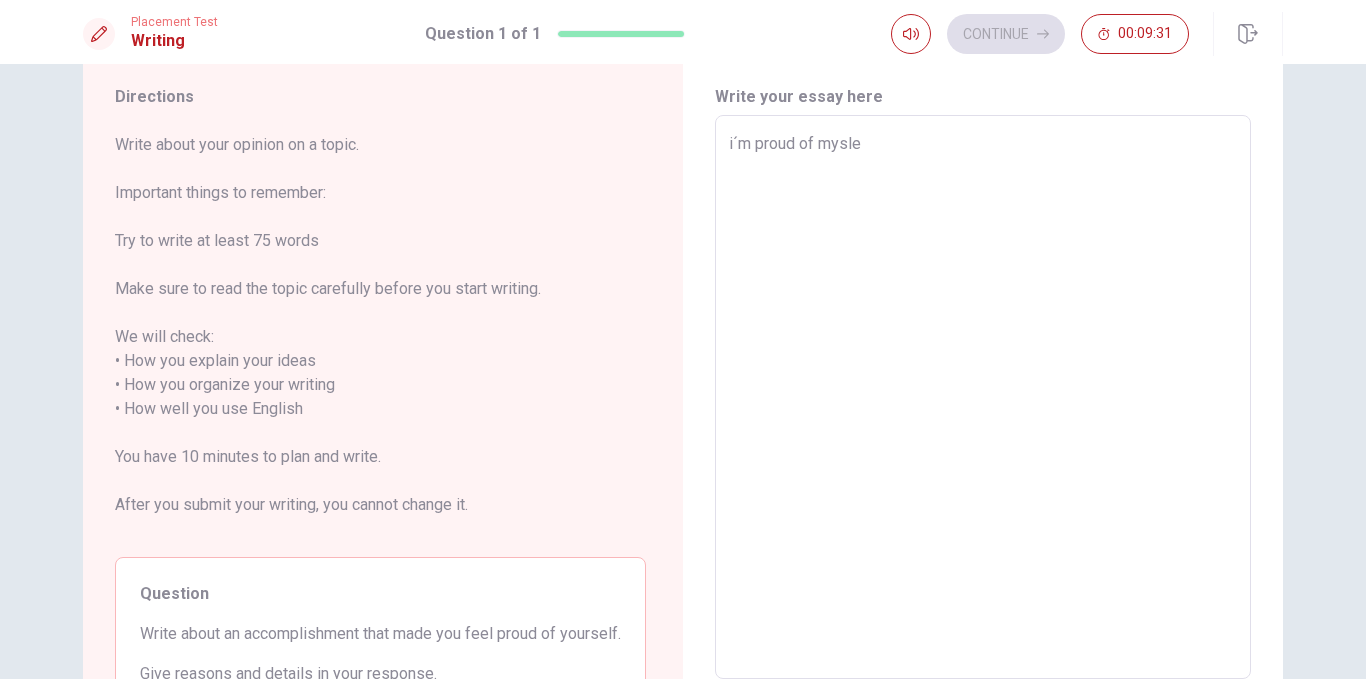 type on "i´m proud of myslel" 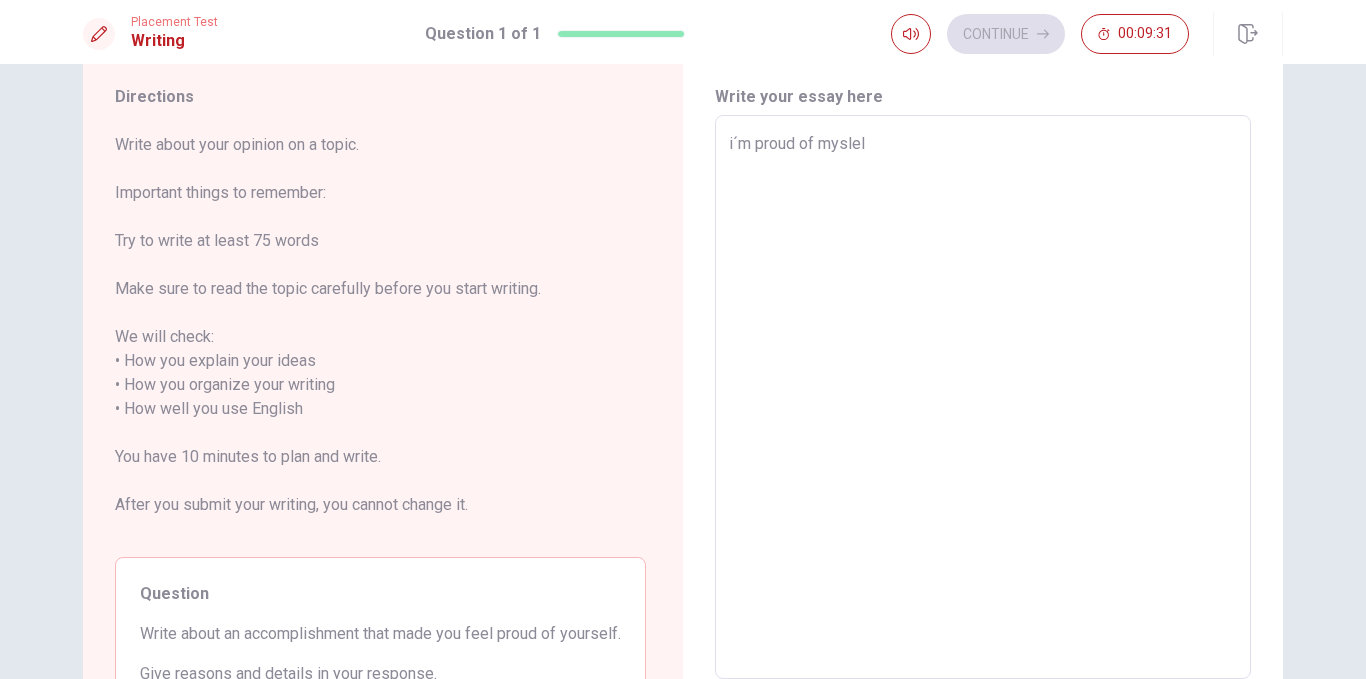 type on "i´m proud of myslelf" 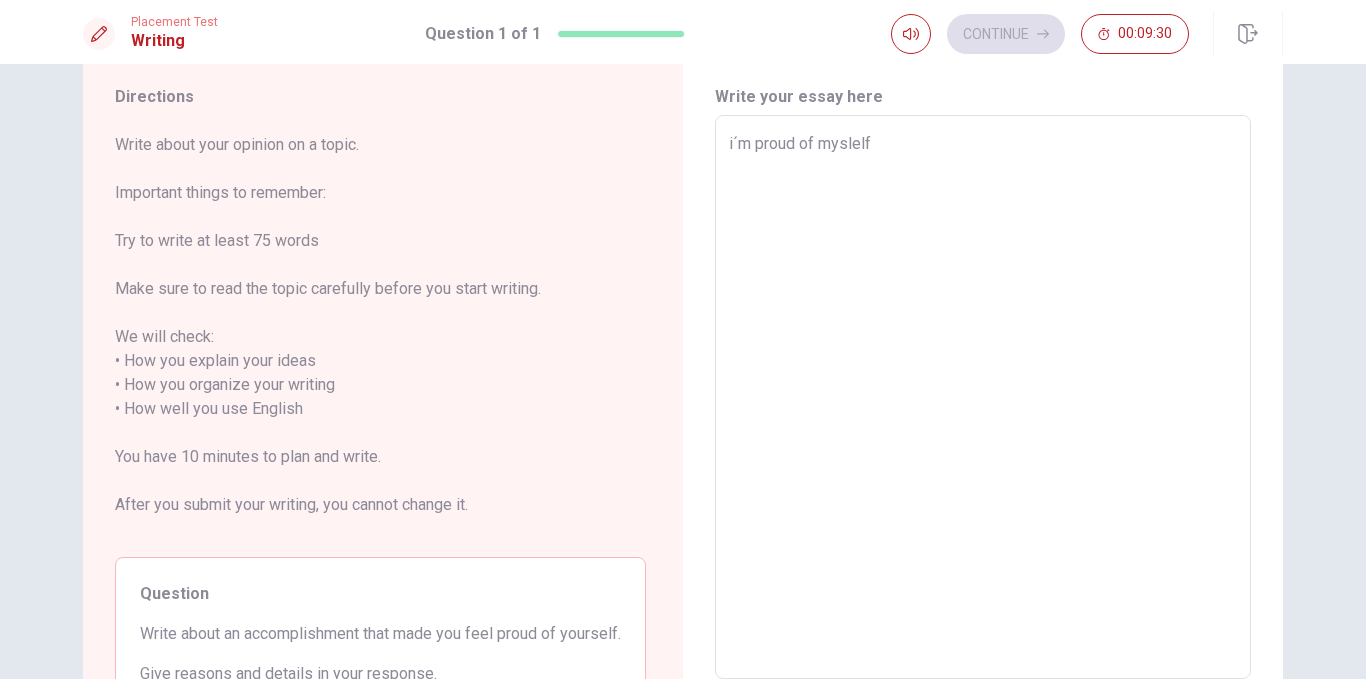 type on "x" 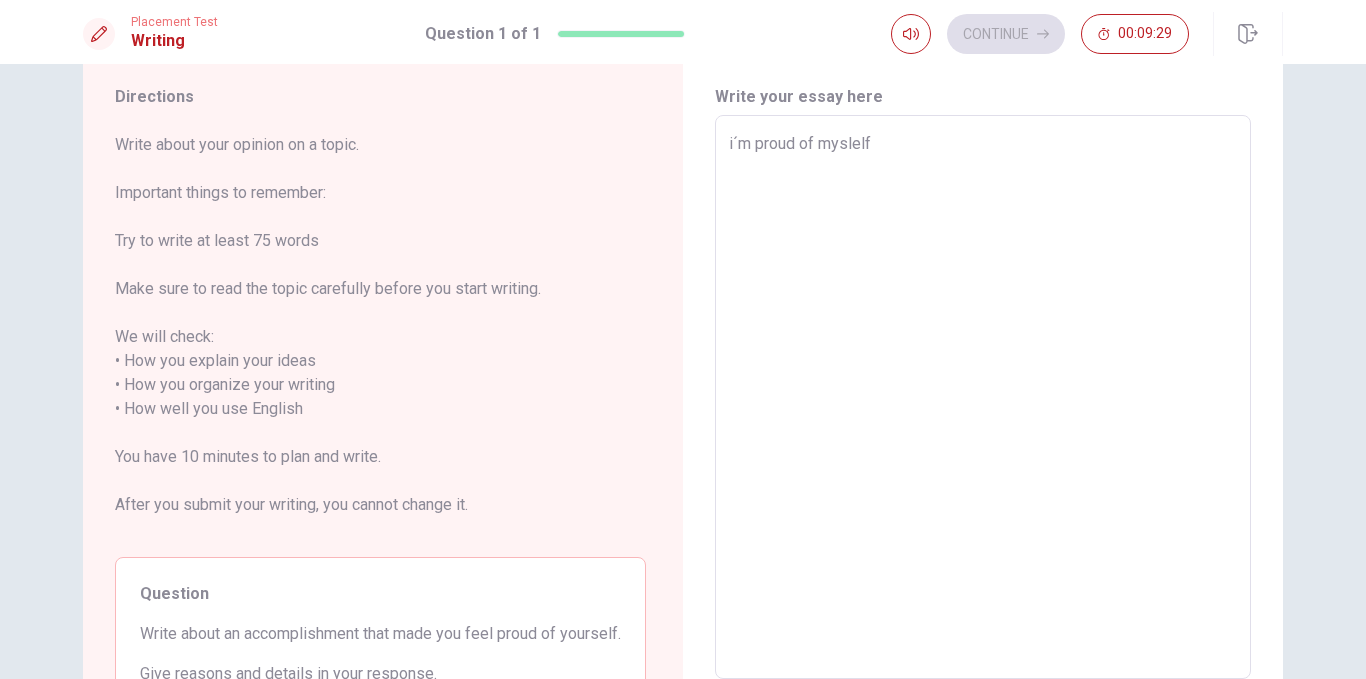 type on "i´m proud of myslel" 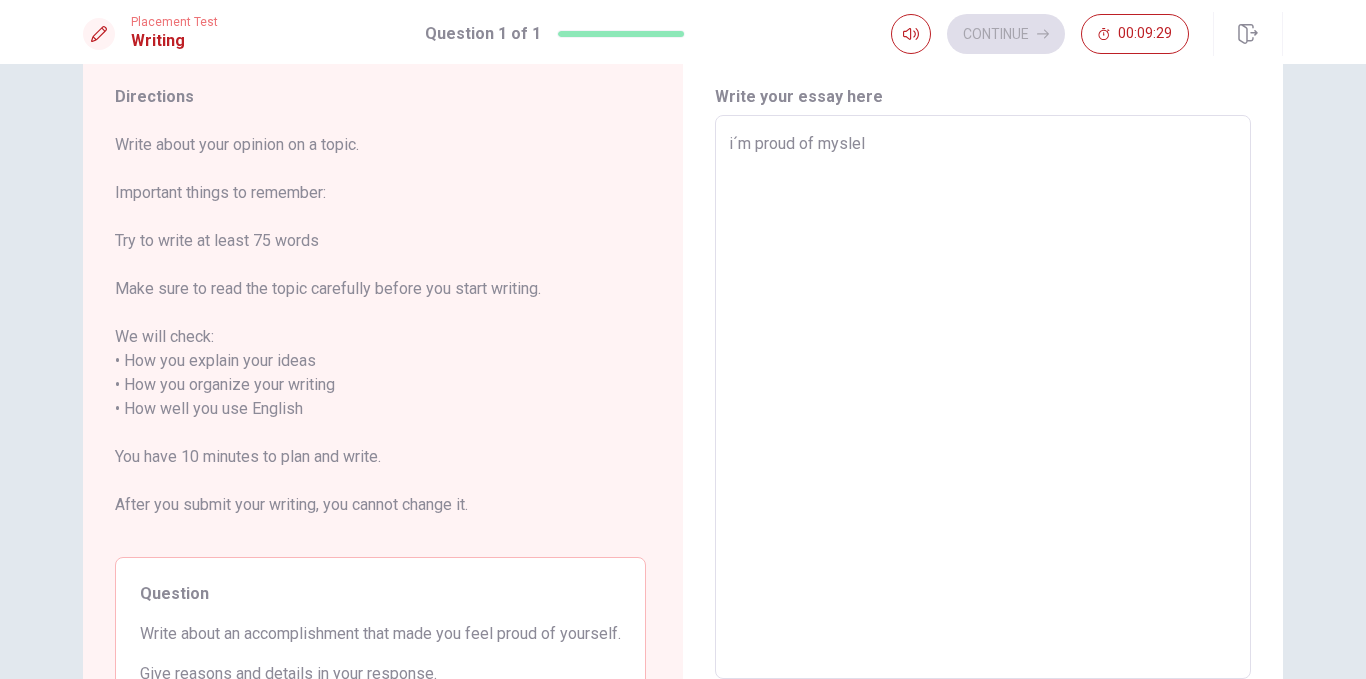 type on "x" 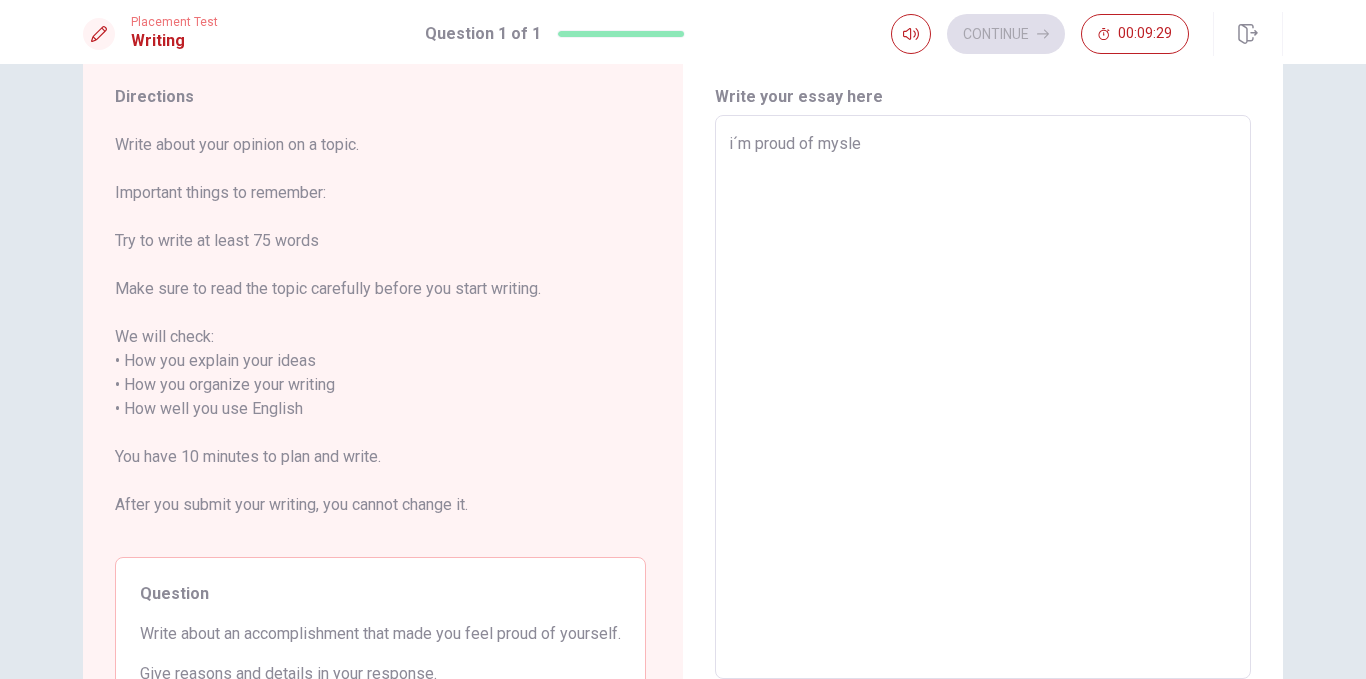 type on "x" 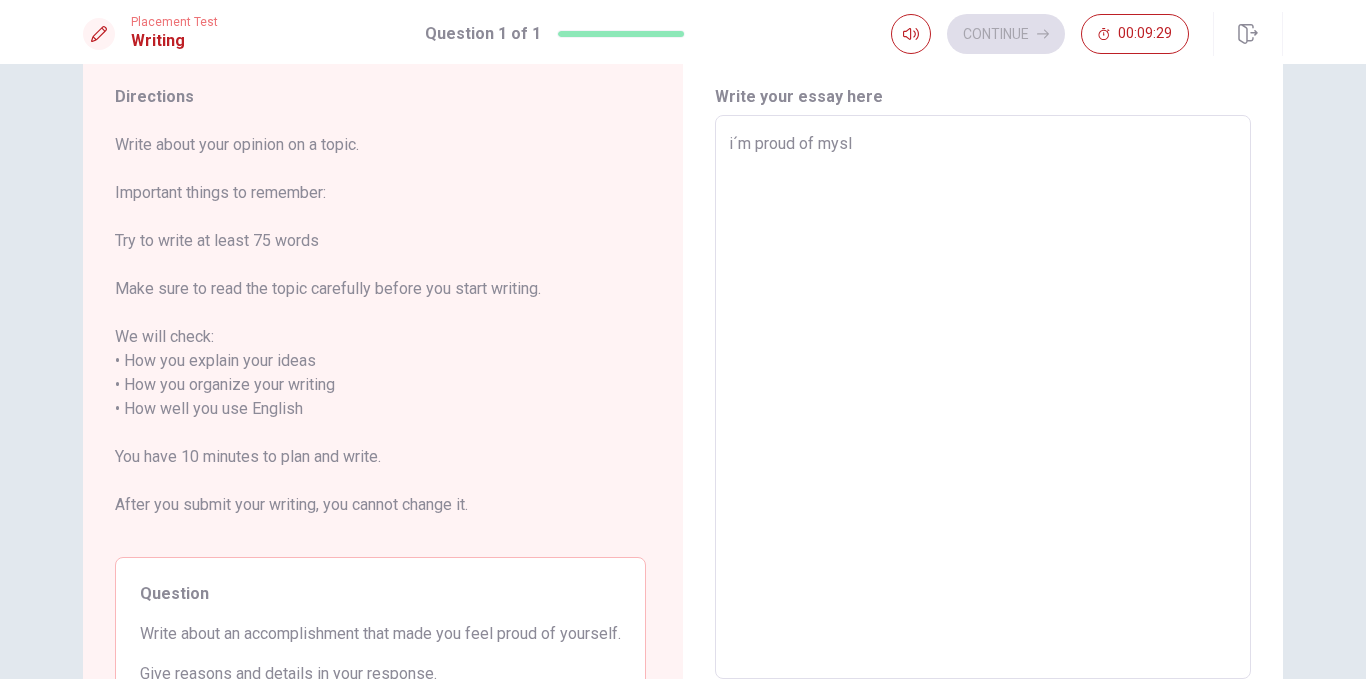 type on "x" 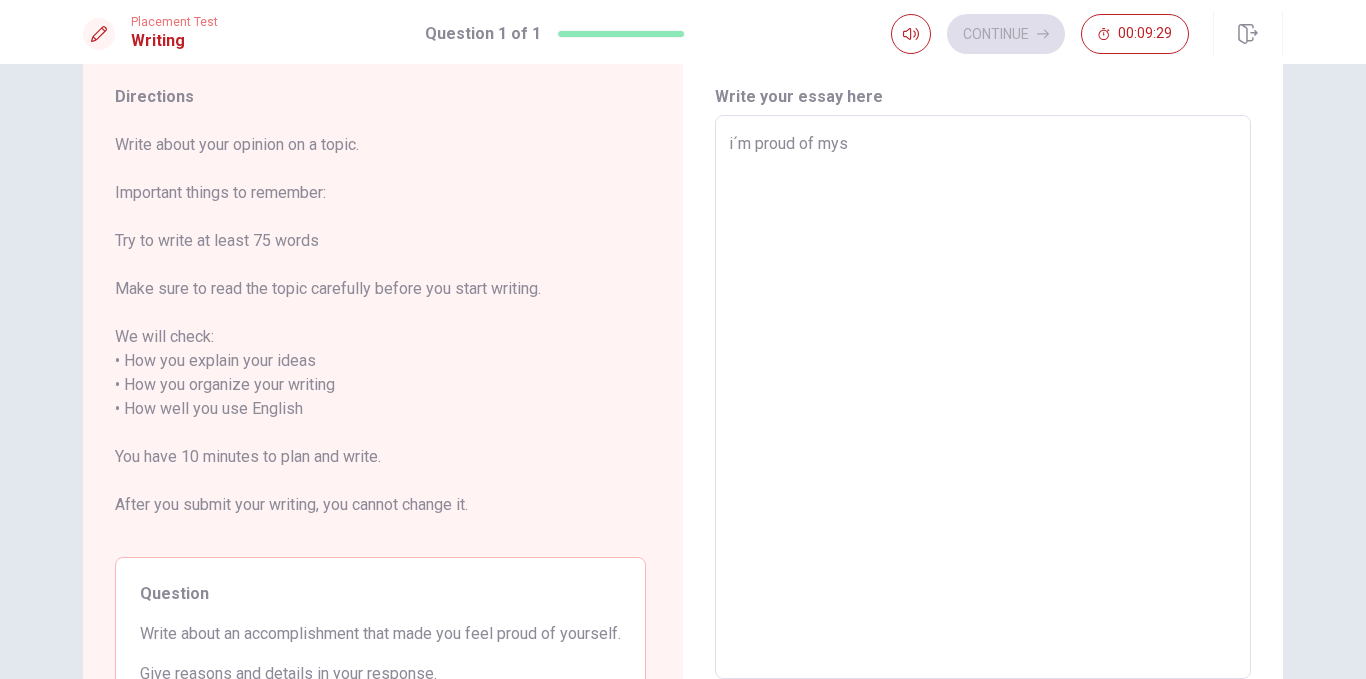 type on "x" 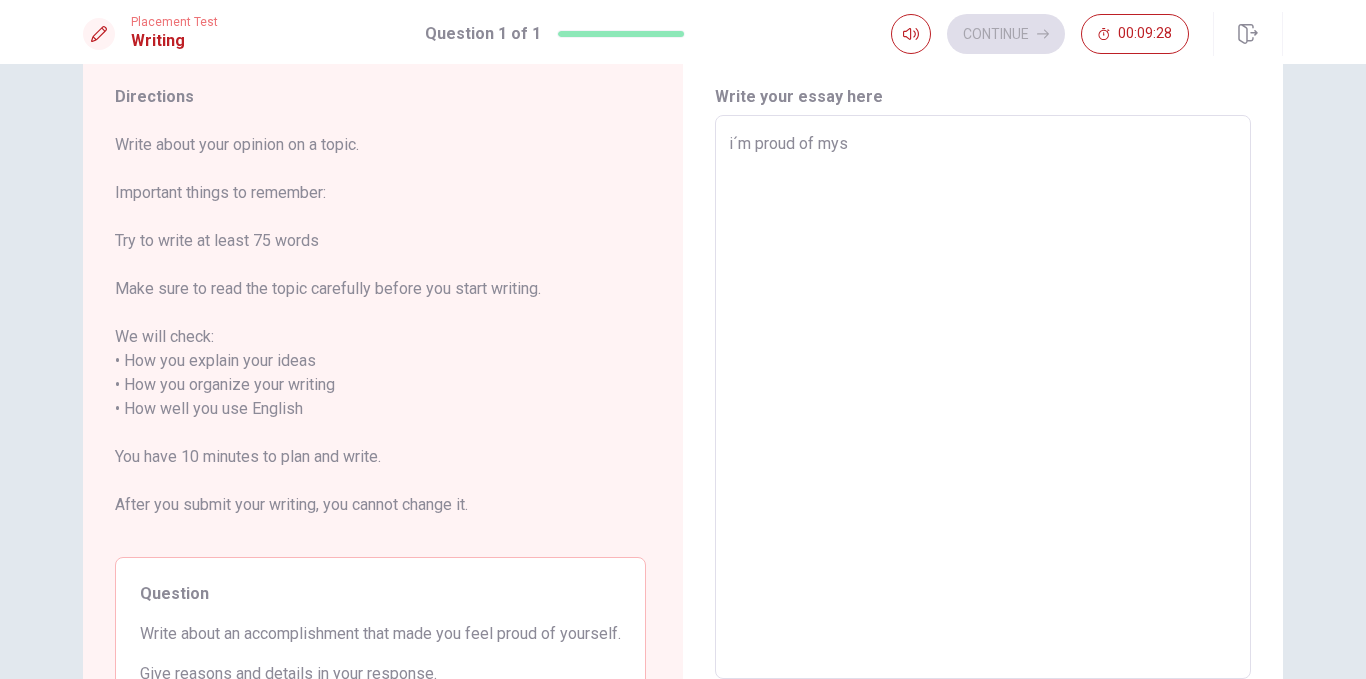 type on "i´m proud of my" 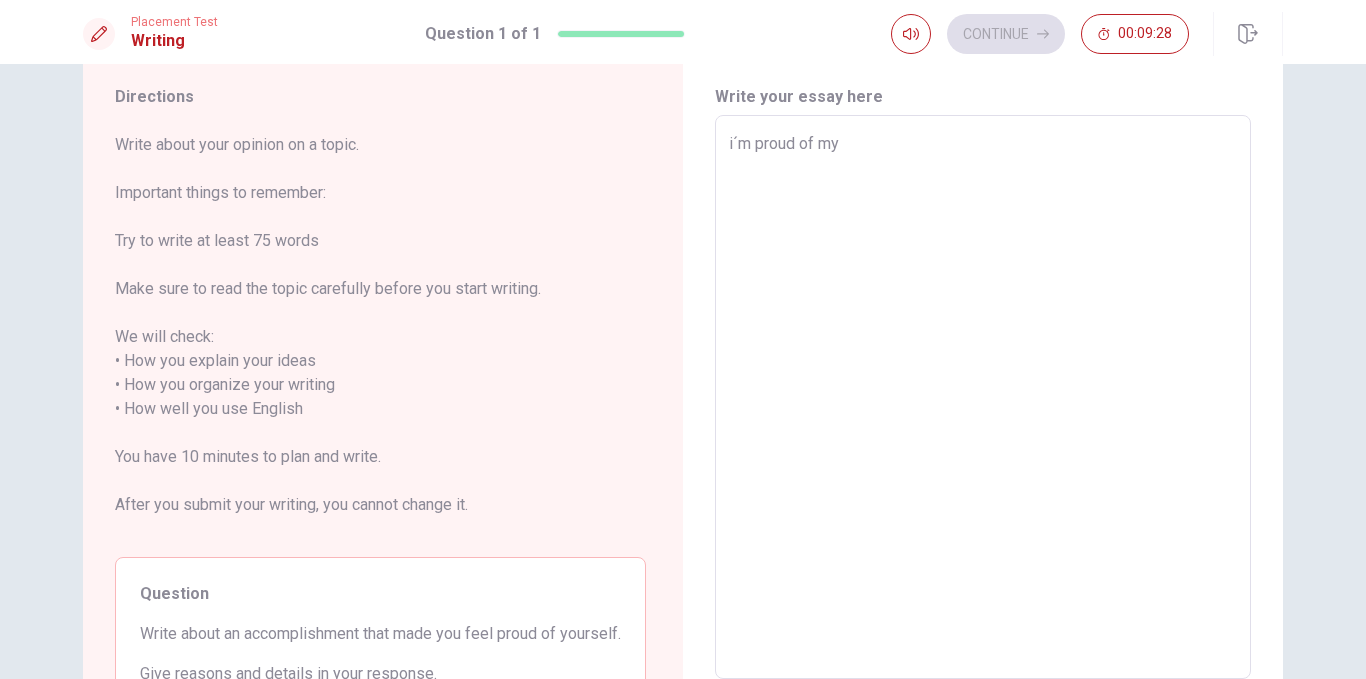 type on "x" 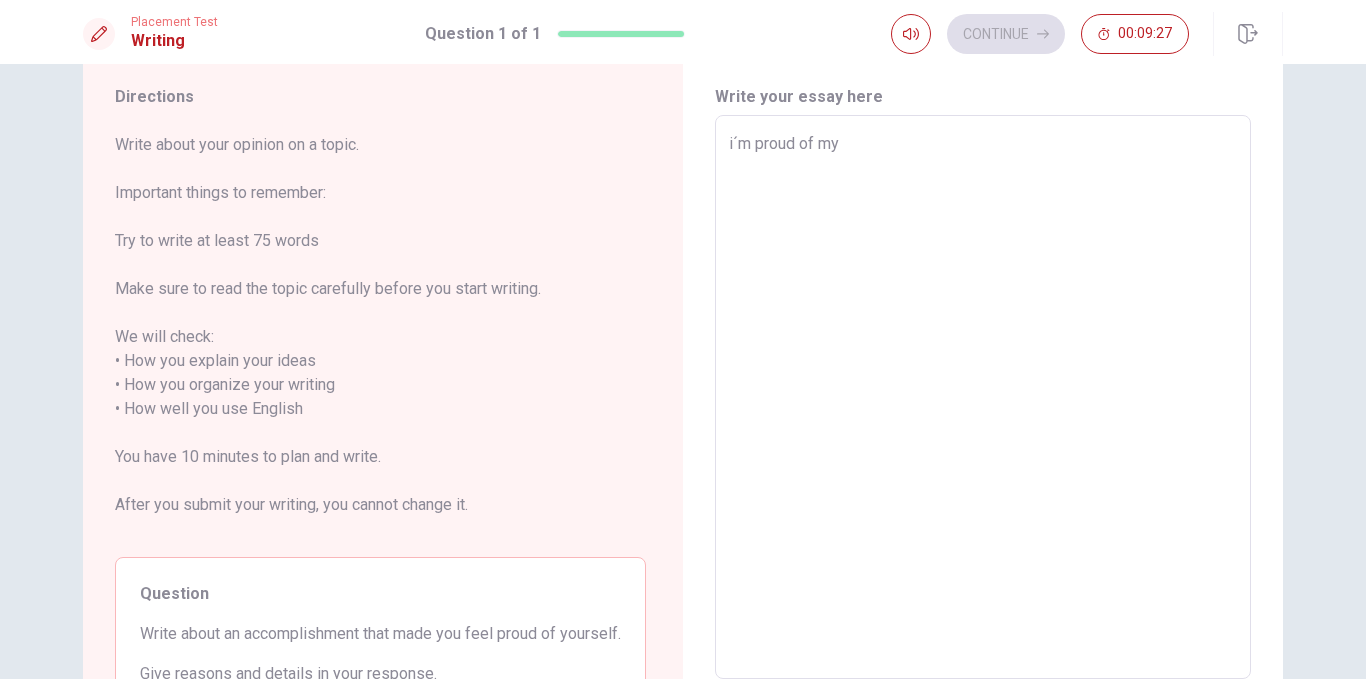type on "i´m proud of mys" 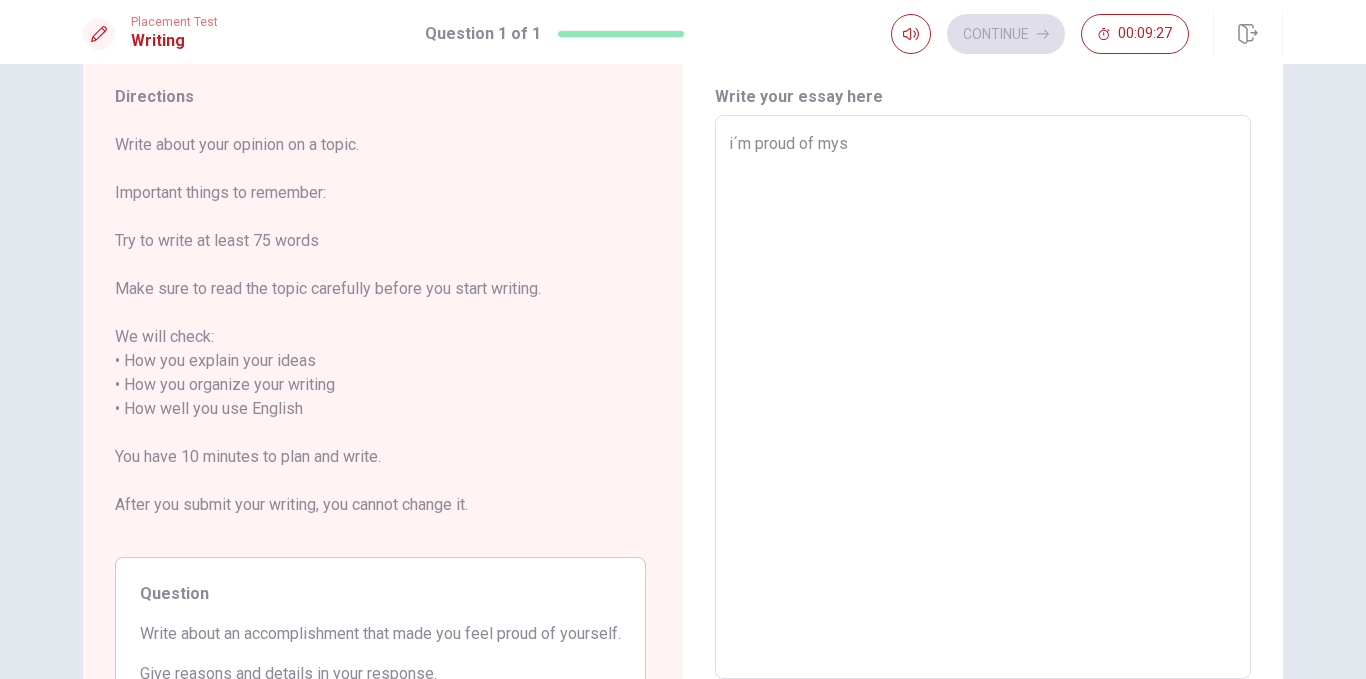 type on "x" 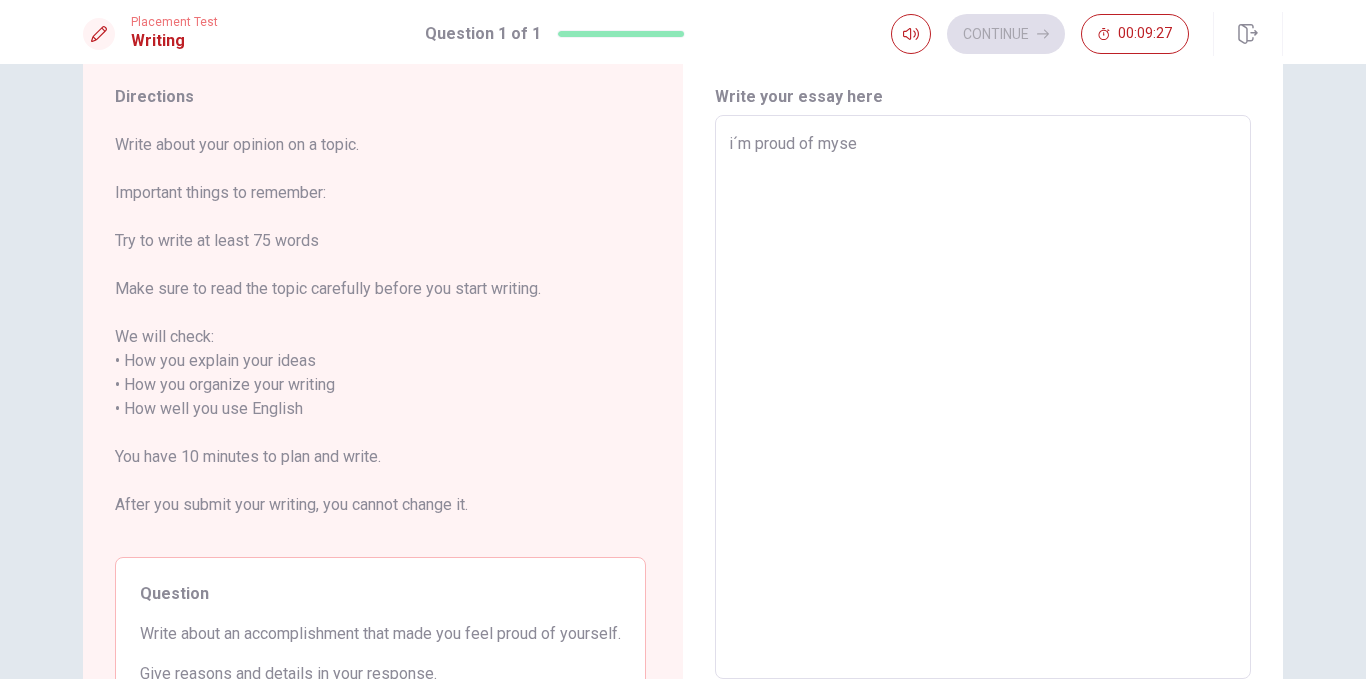 type on "x" 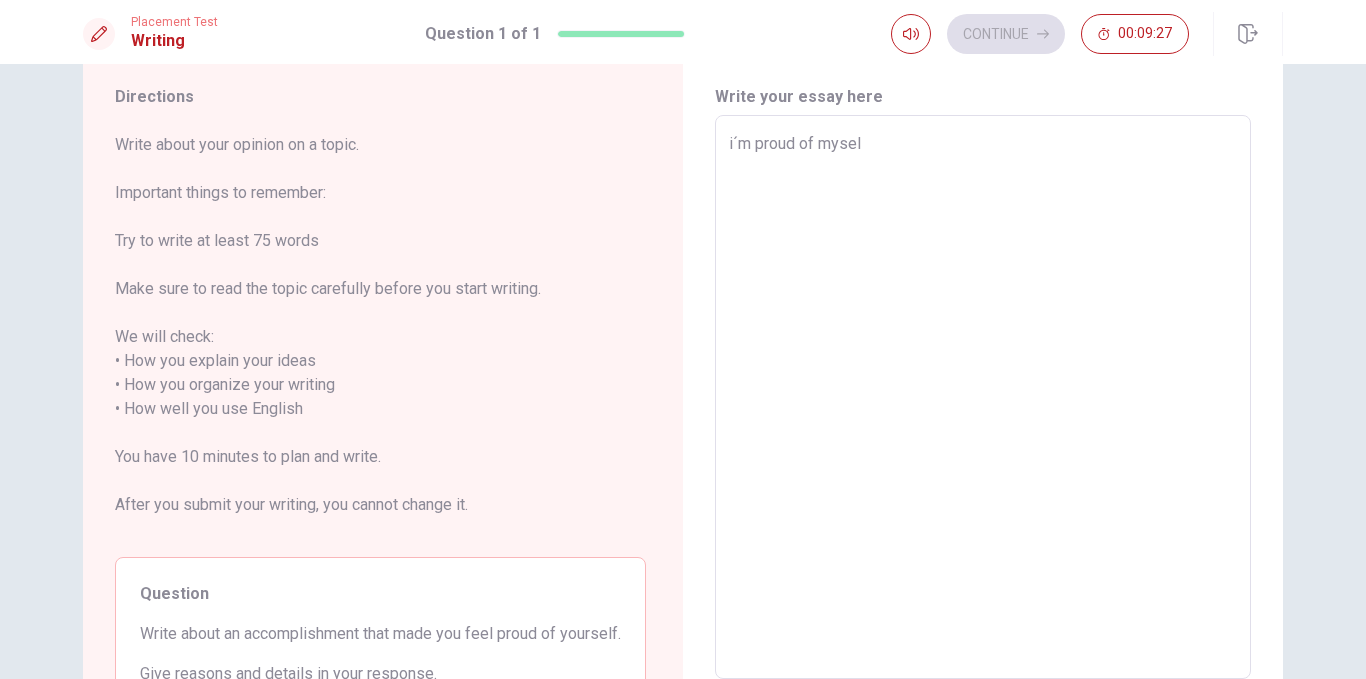 type on "x" 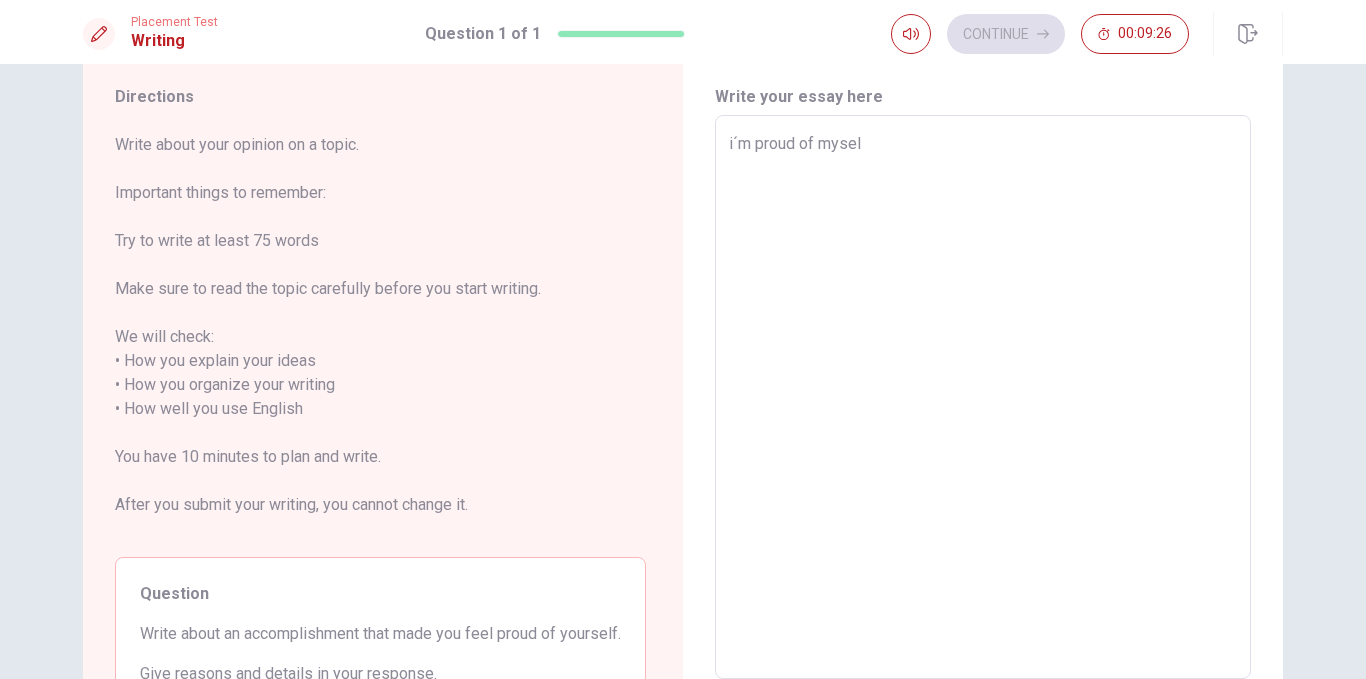 type on "i´m proud of myself" 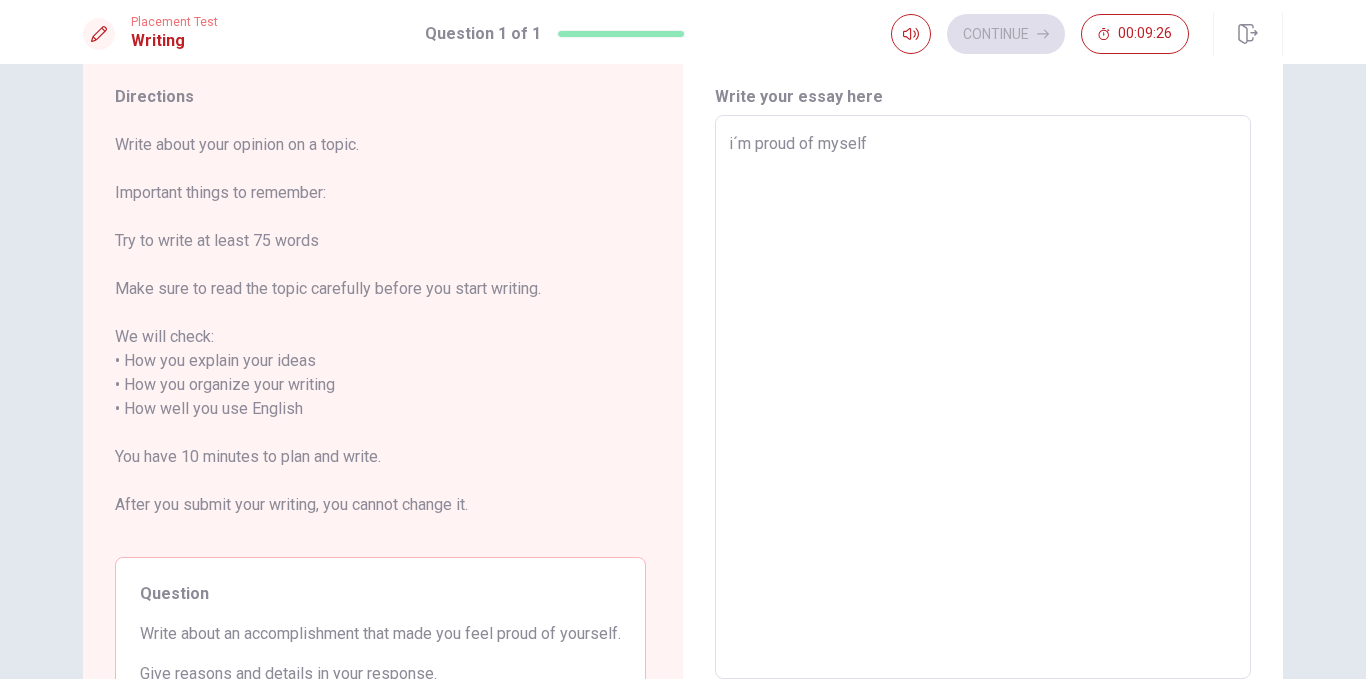type on "x" 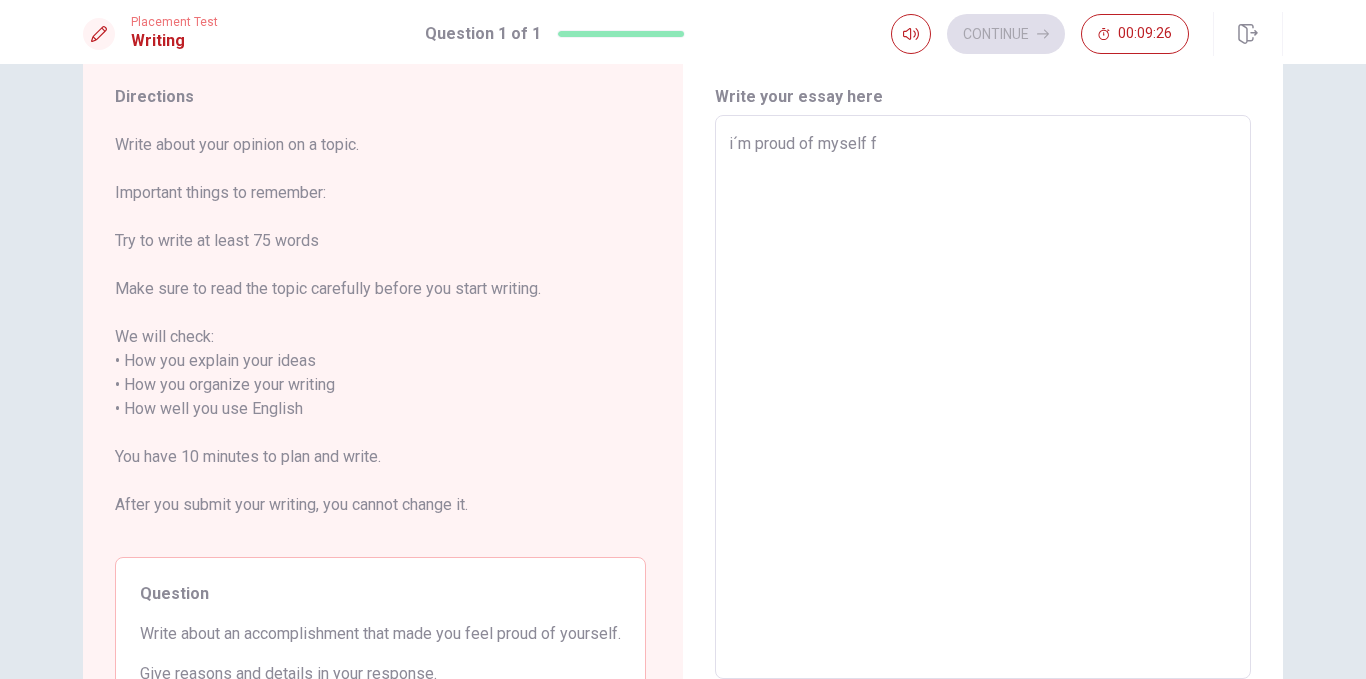type on "x" 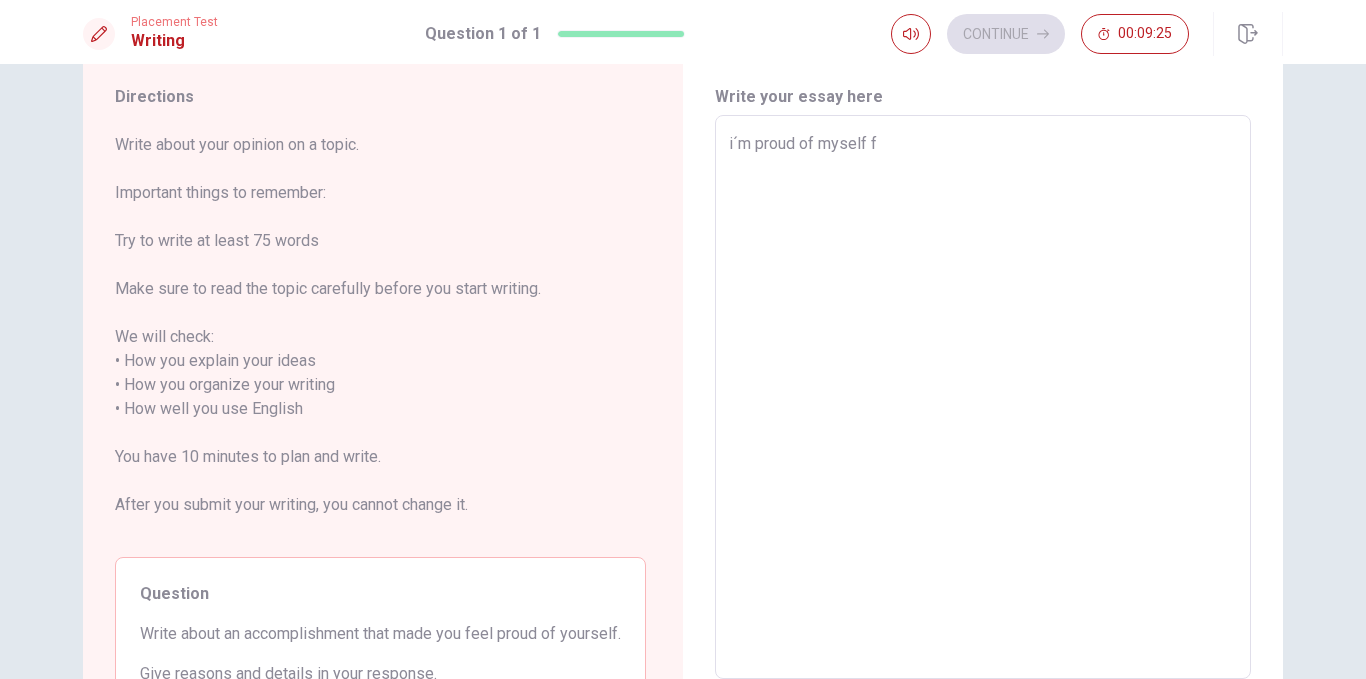 type on "i´m proud of myself fo" 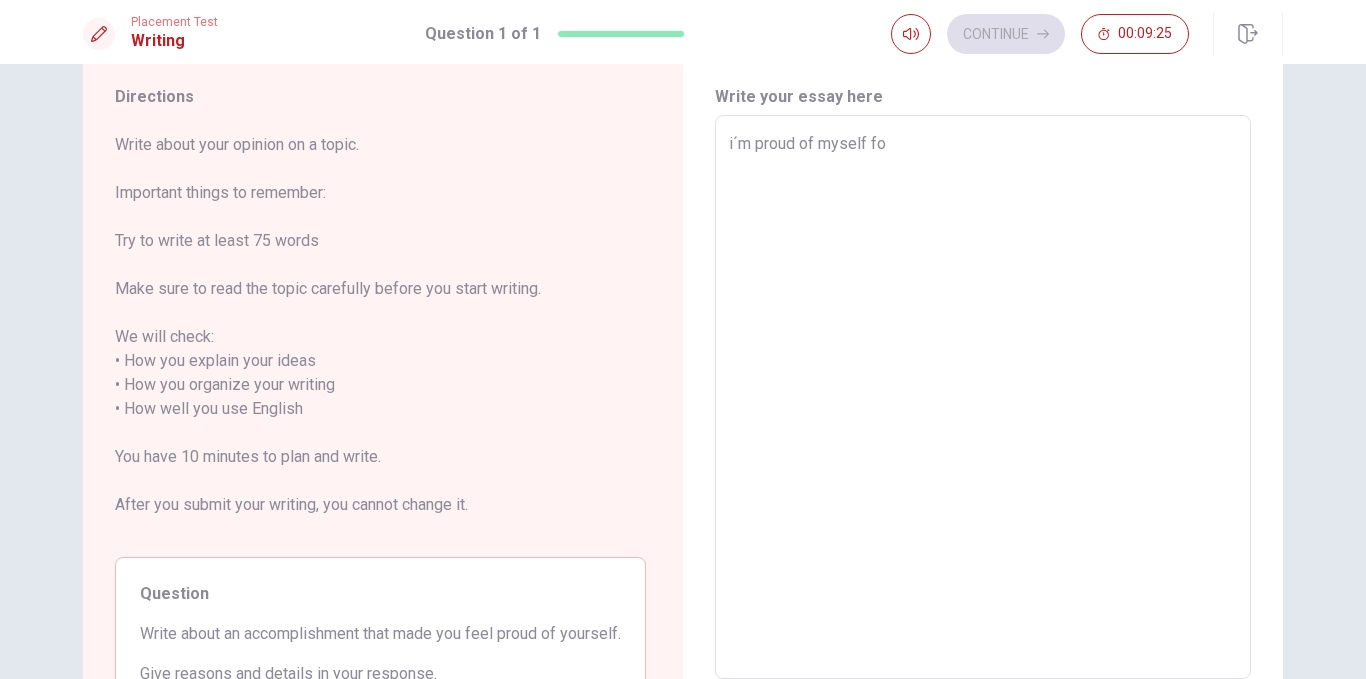 type on "x" 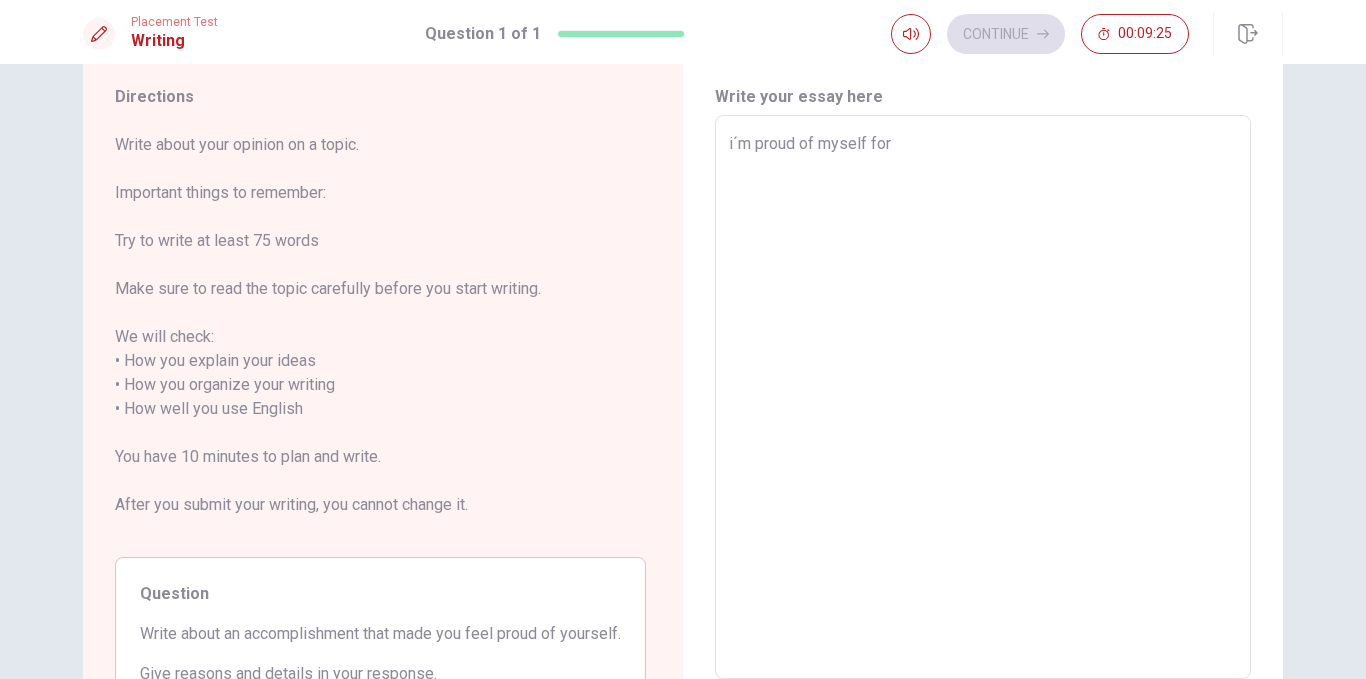 type on "x" 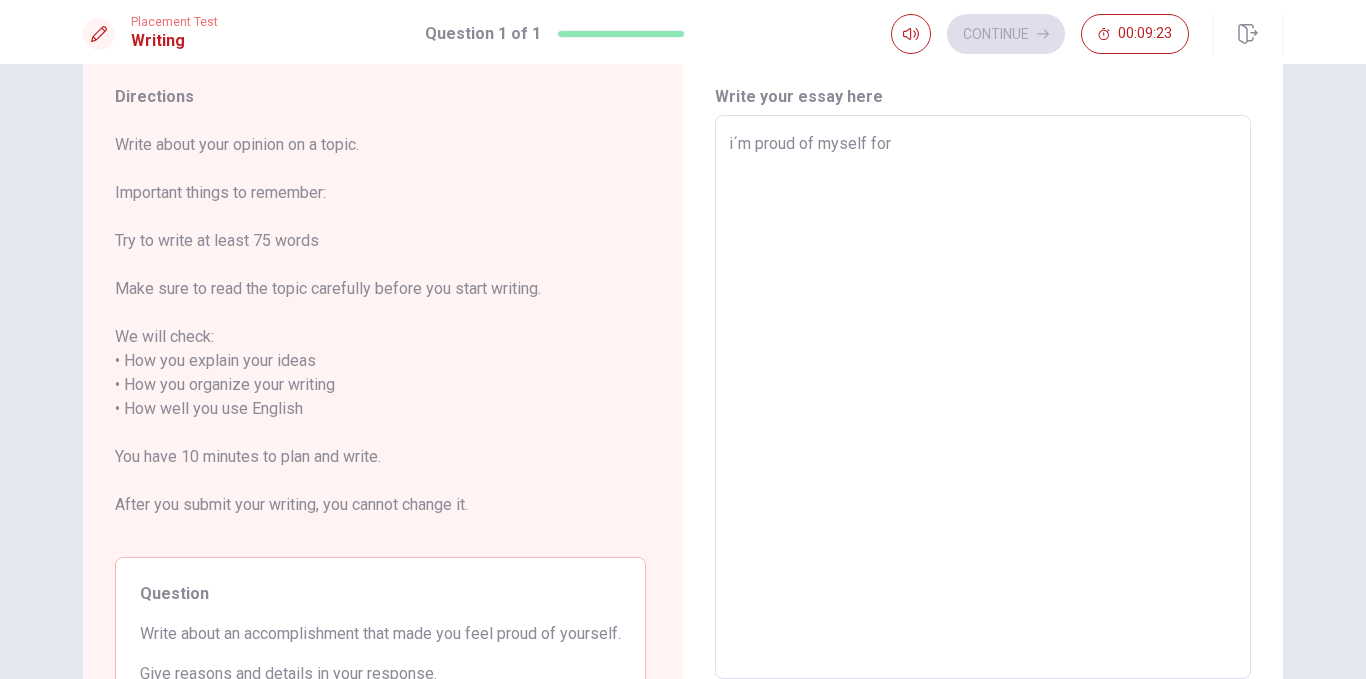 type on "x" 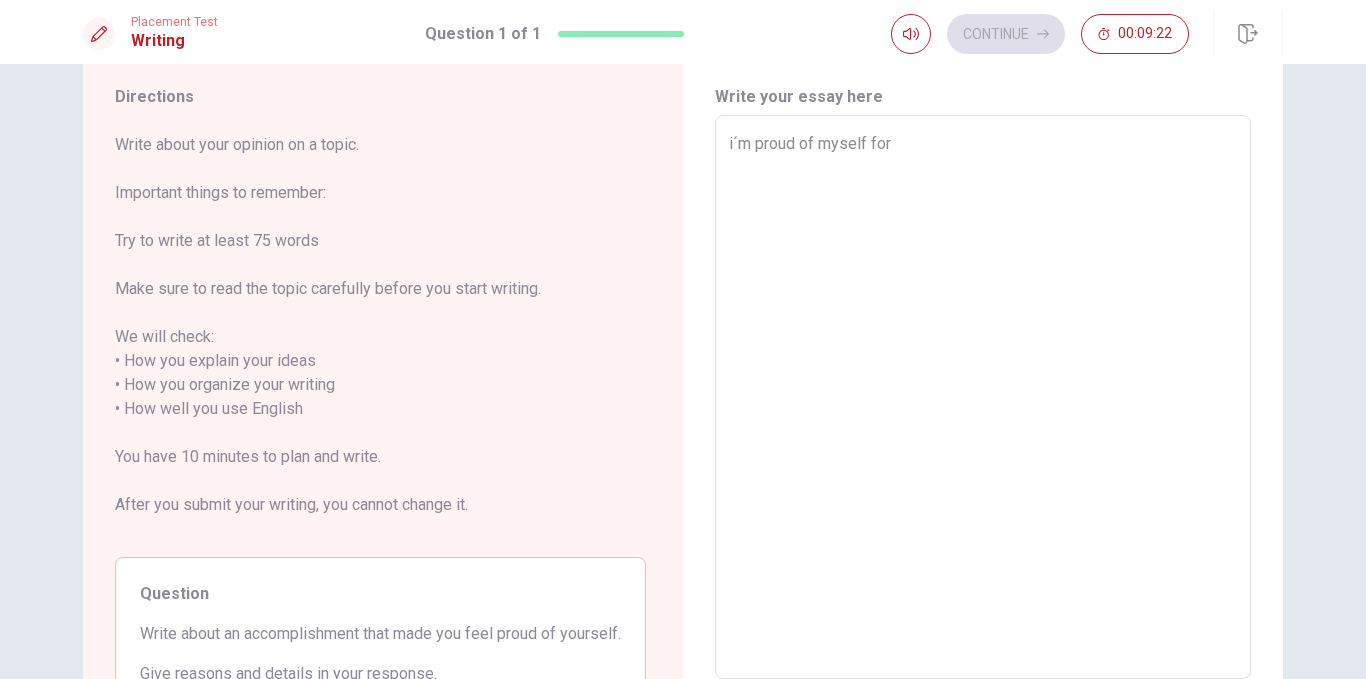 type on "i´m proud of myself for t" 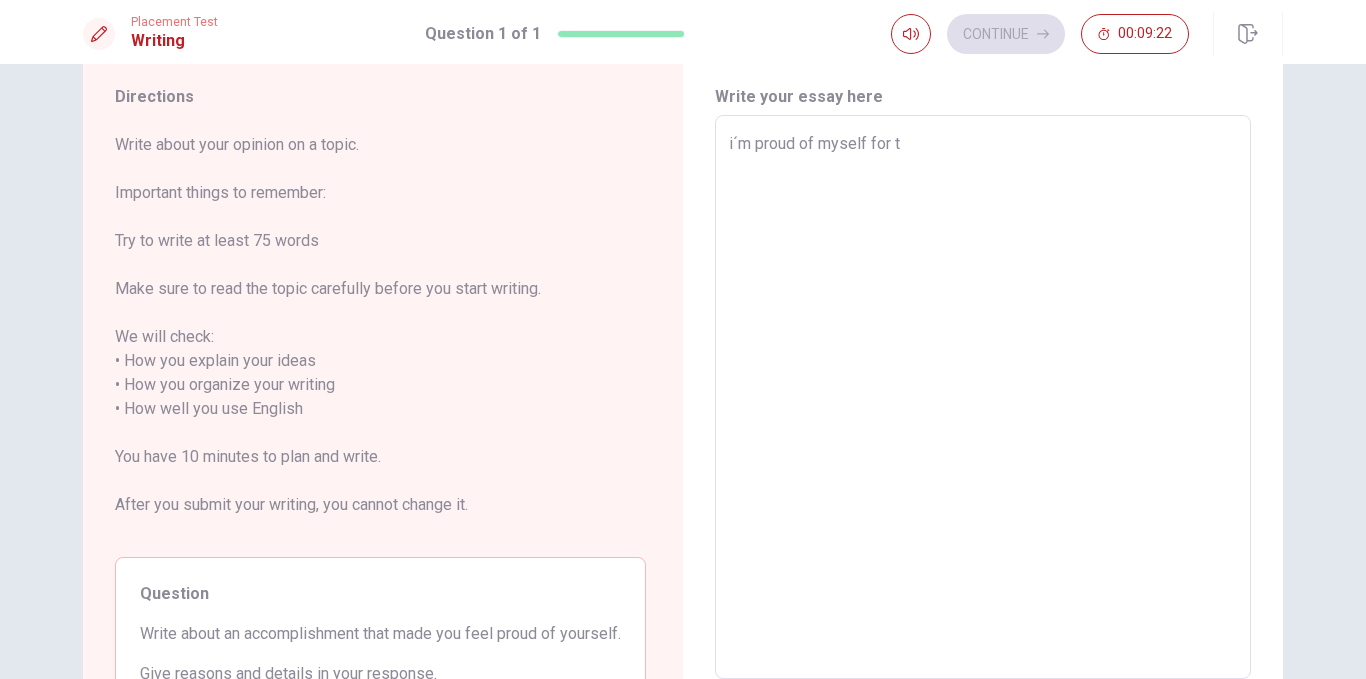 type on "x" 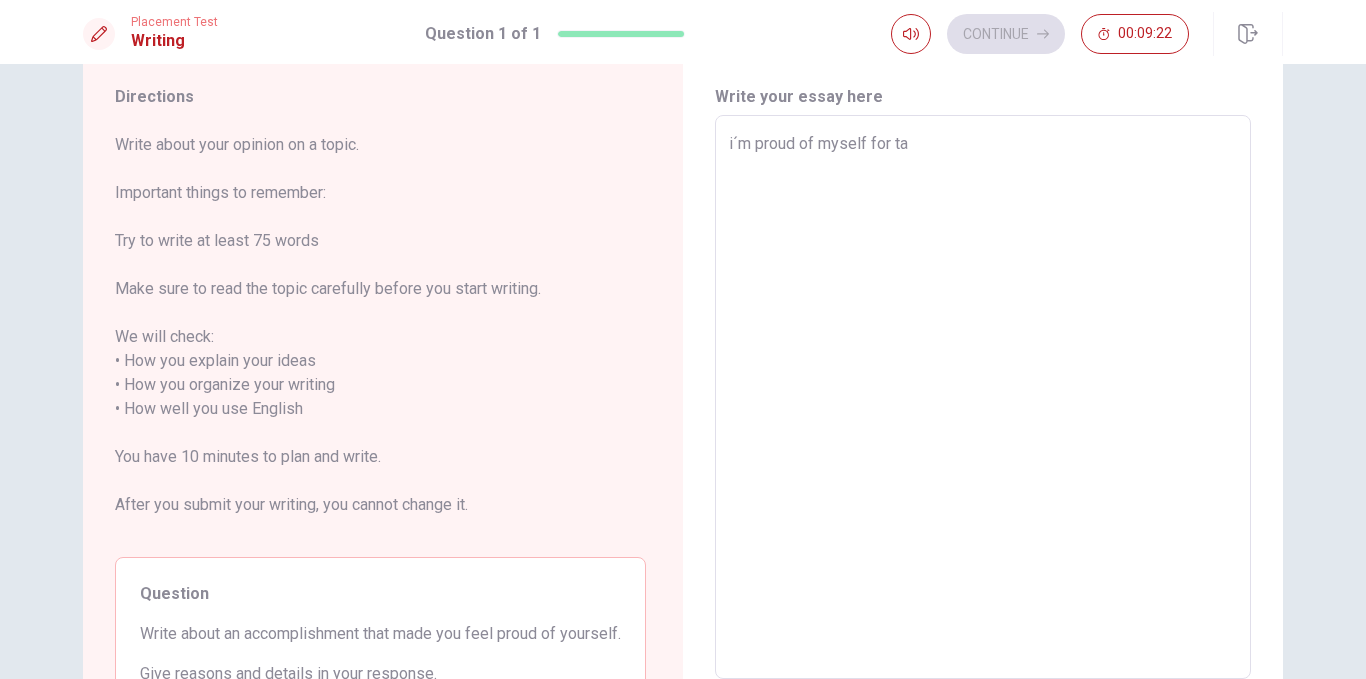 type on "x" 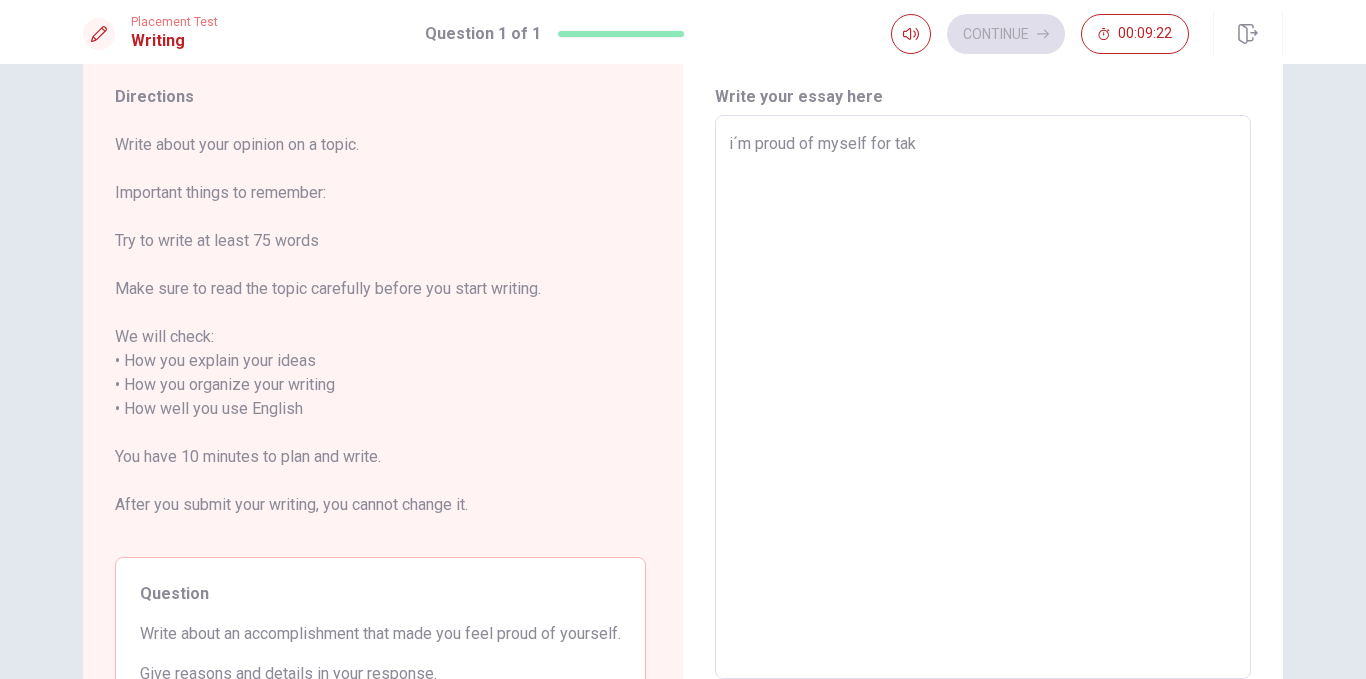 type on "x" 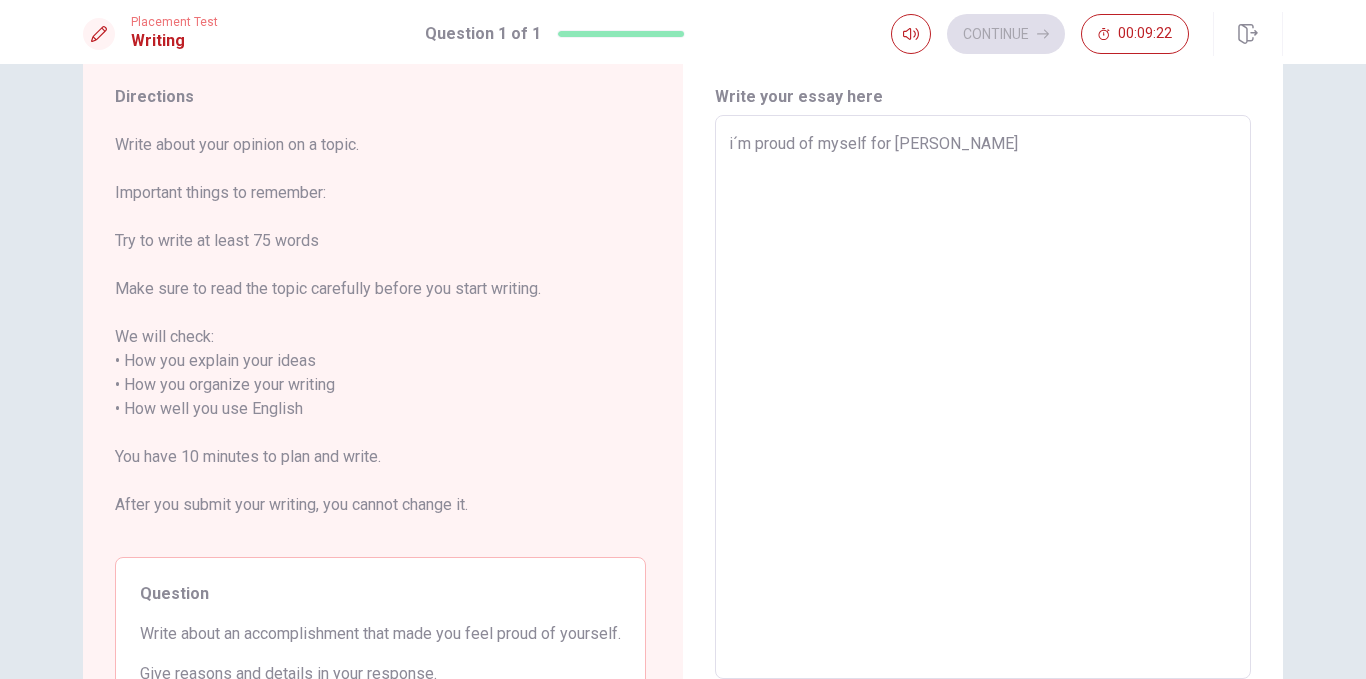 type on "x" 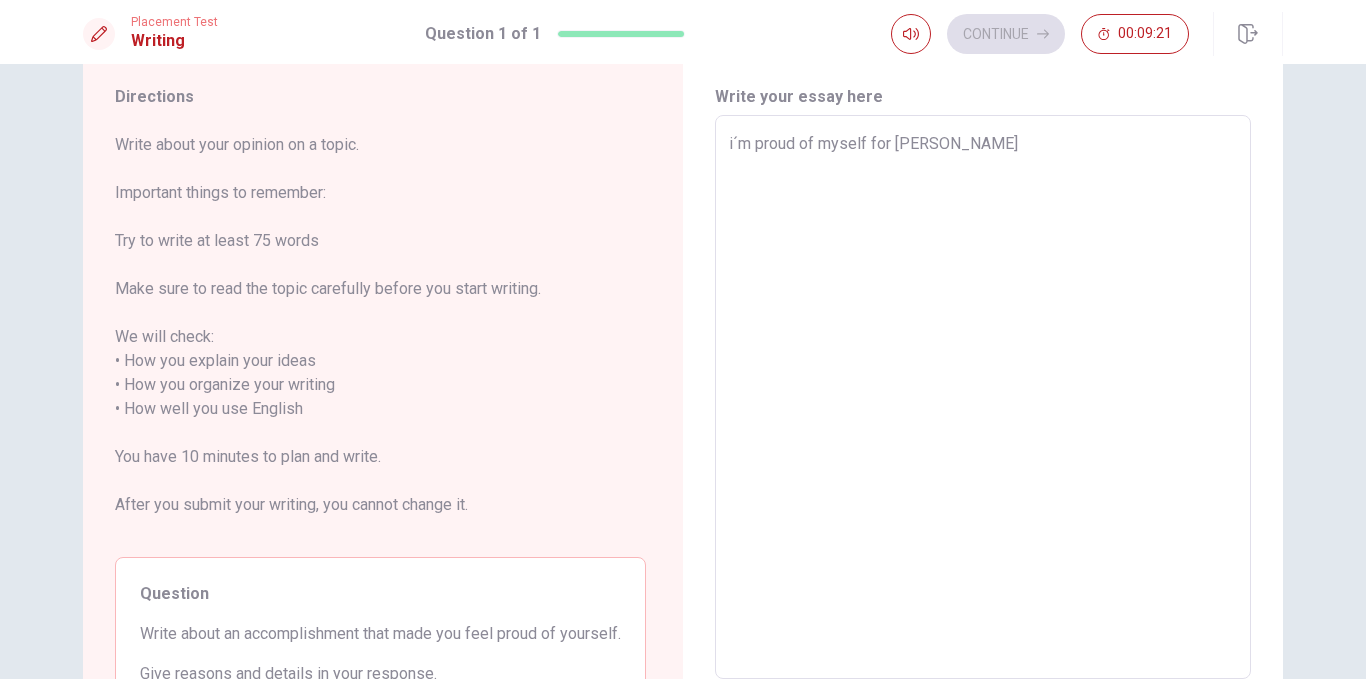 type on "i´m proud of myself for takin" 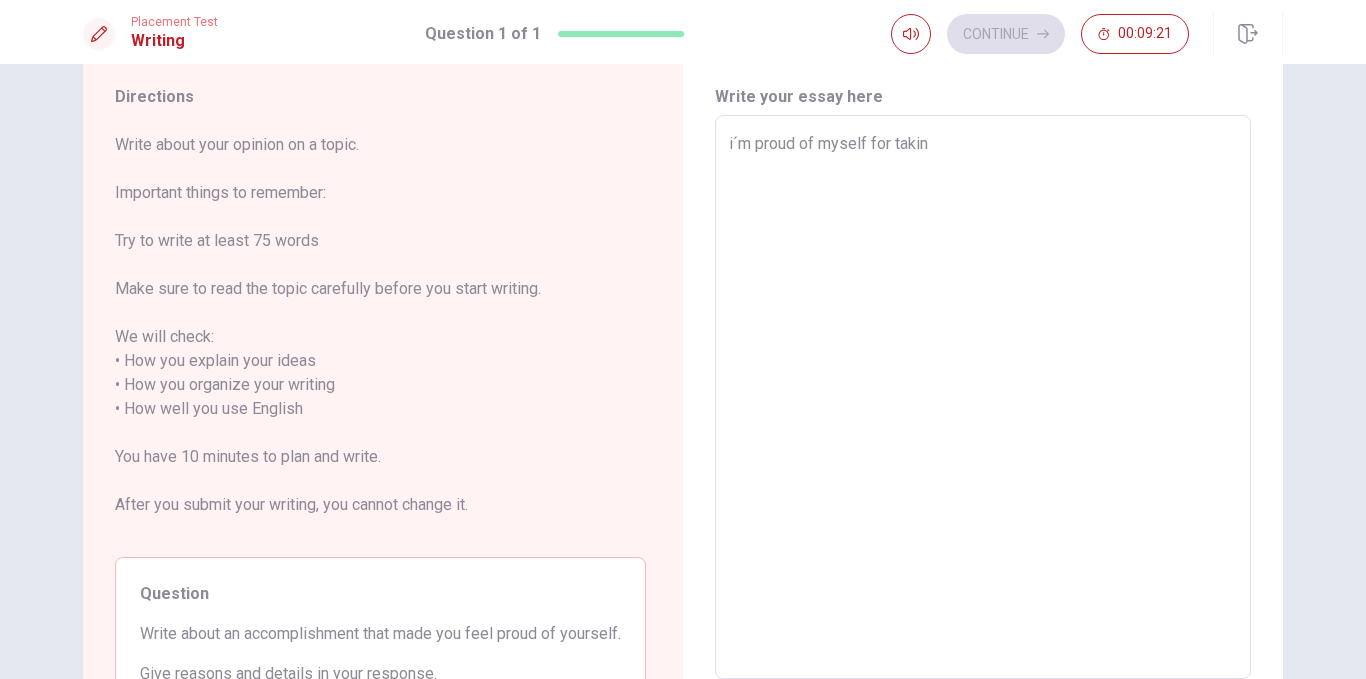 type on "x" 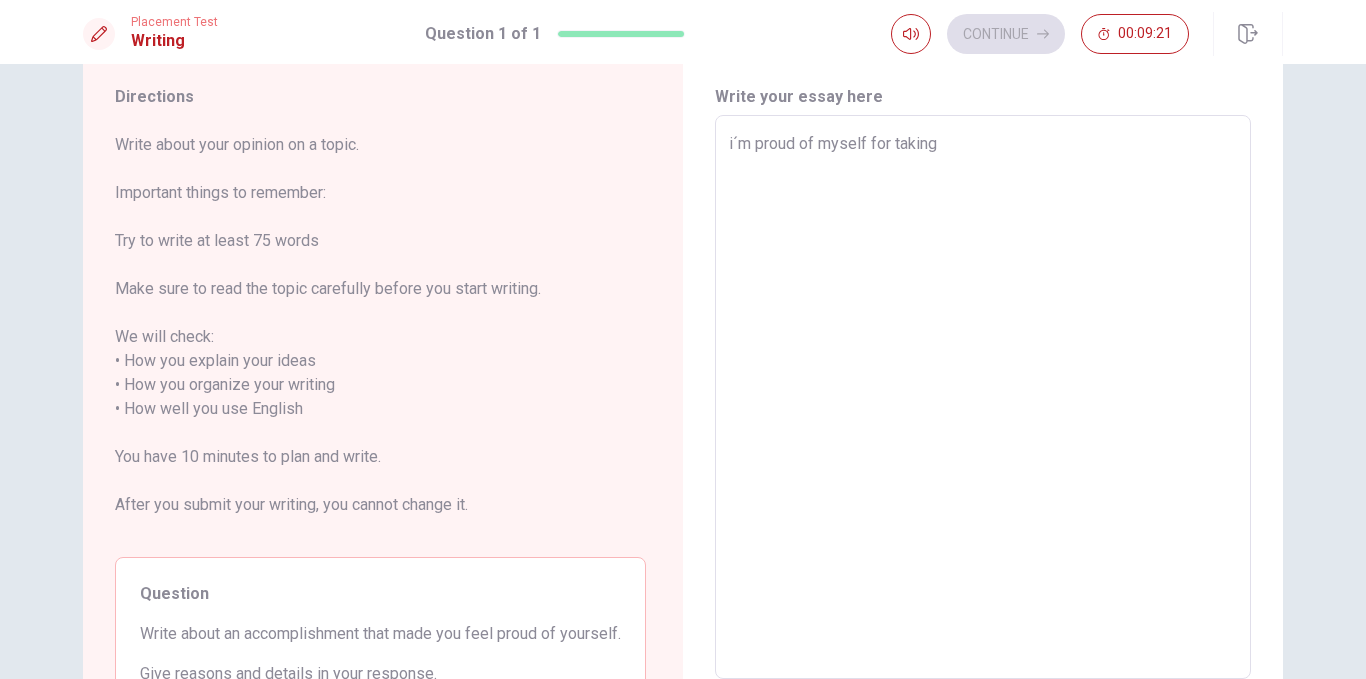 type on "i´m proud of myself for taking" 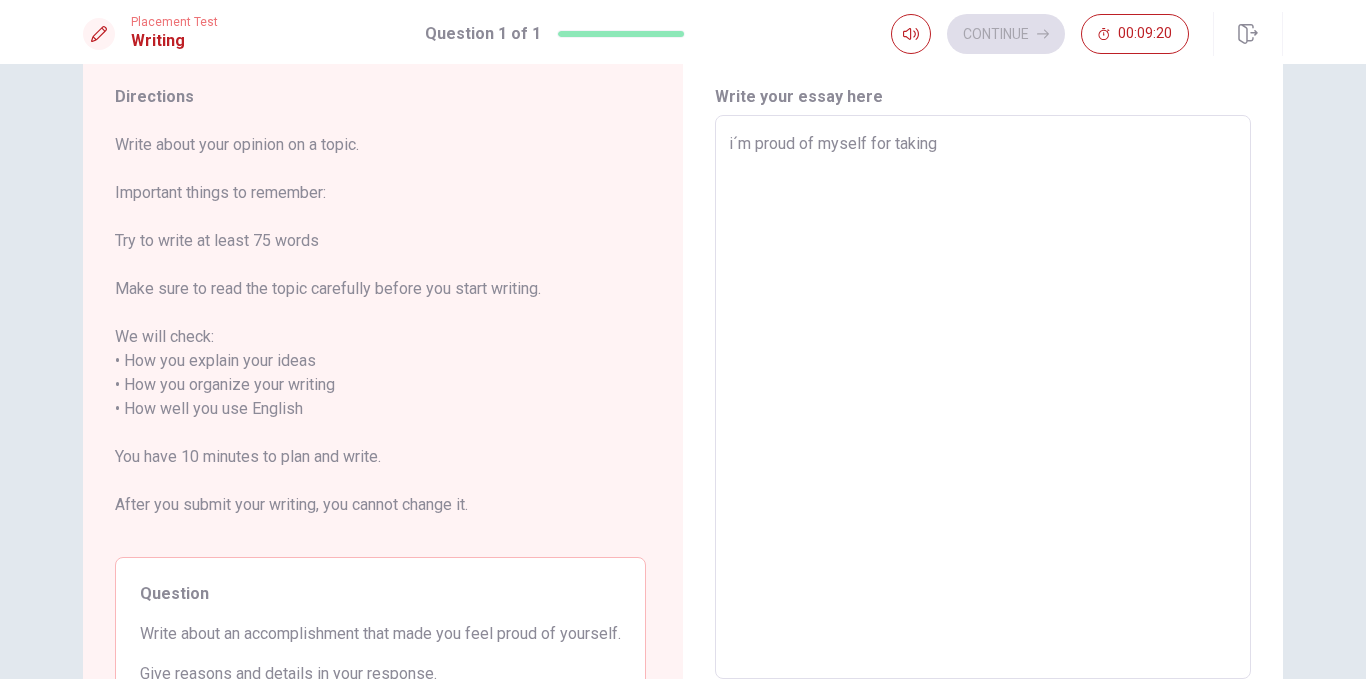 type on "i´m proud of myself for taking c" 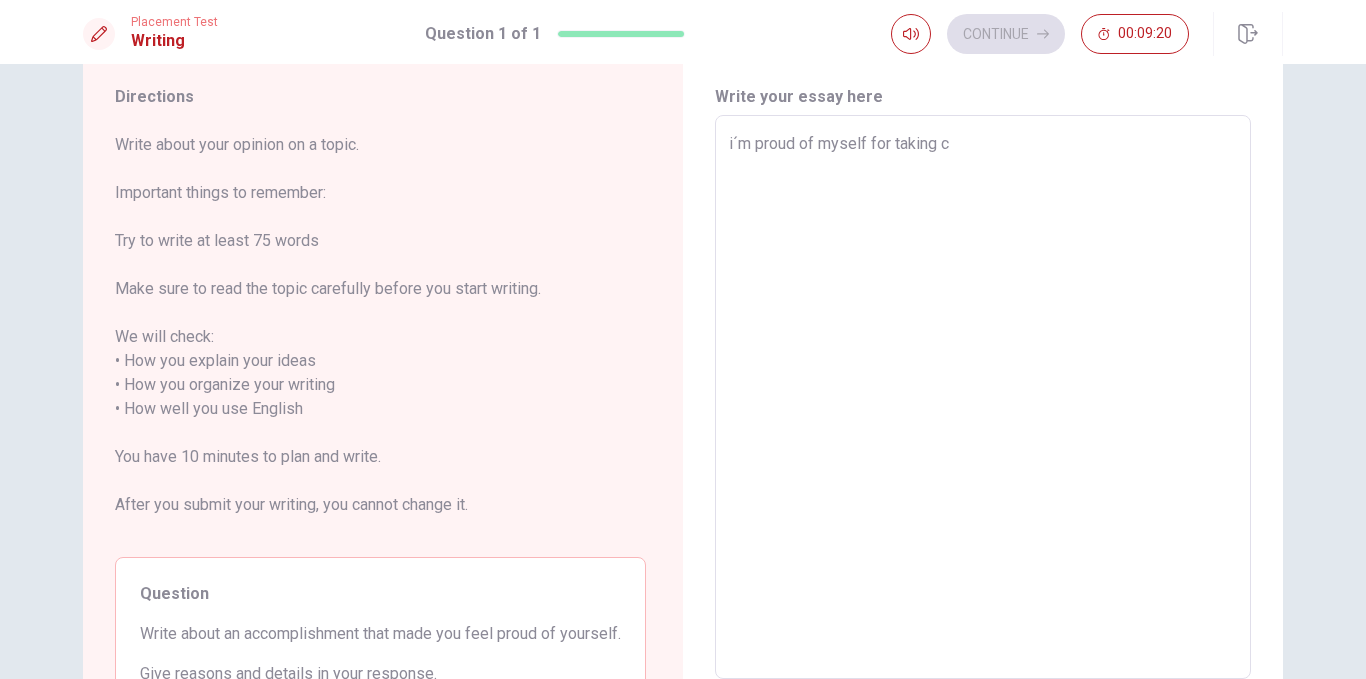 type on "x" 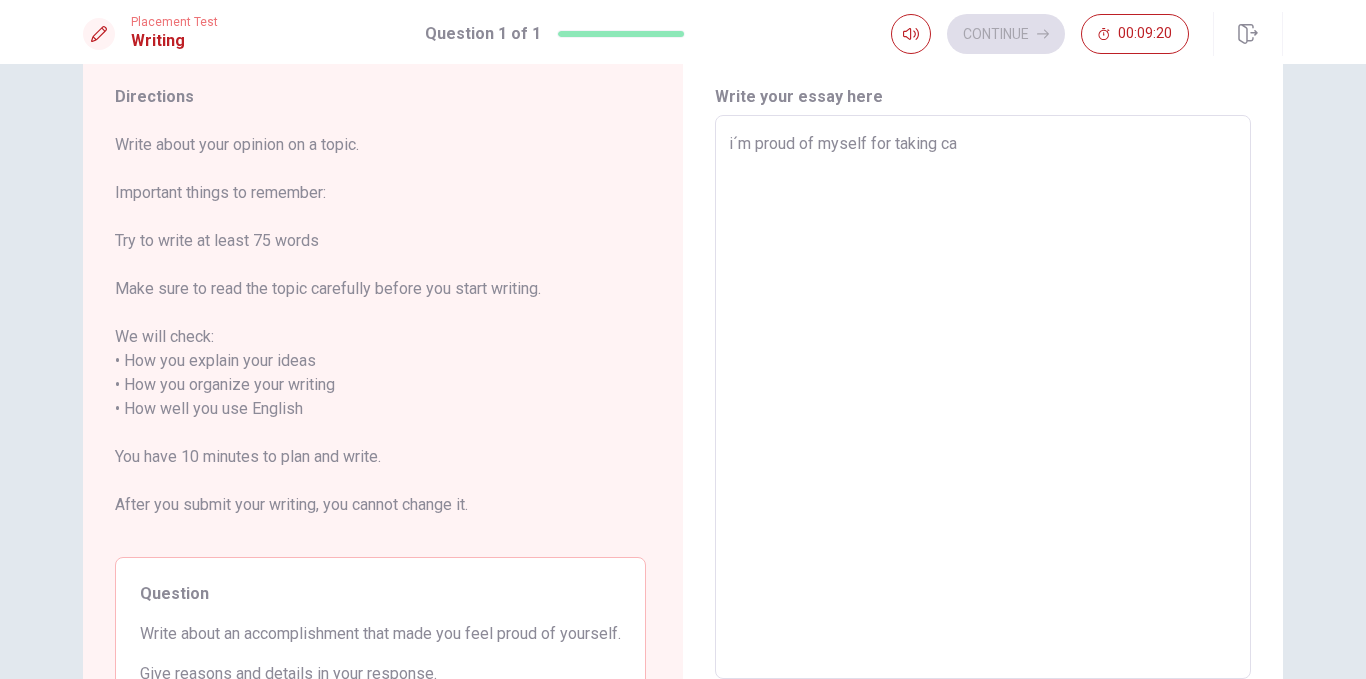 type on "x" 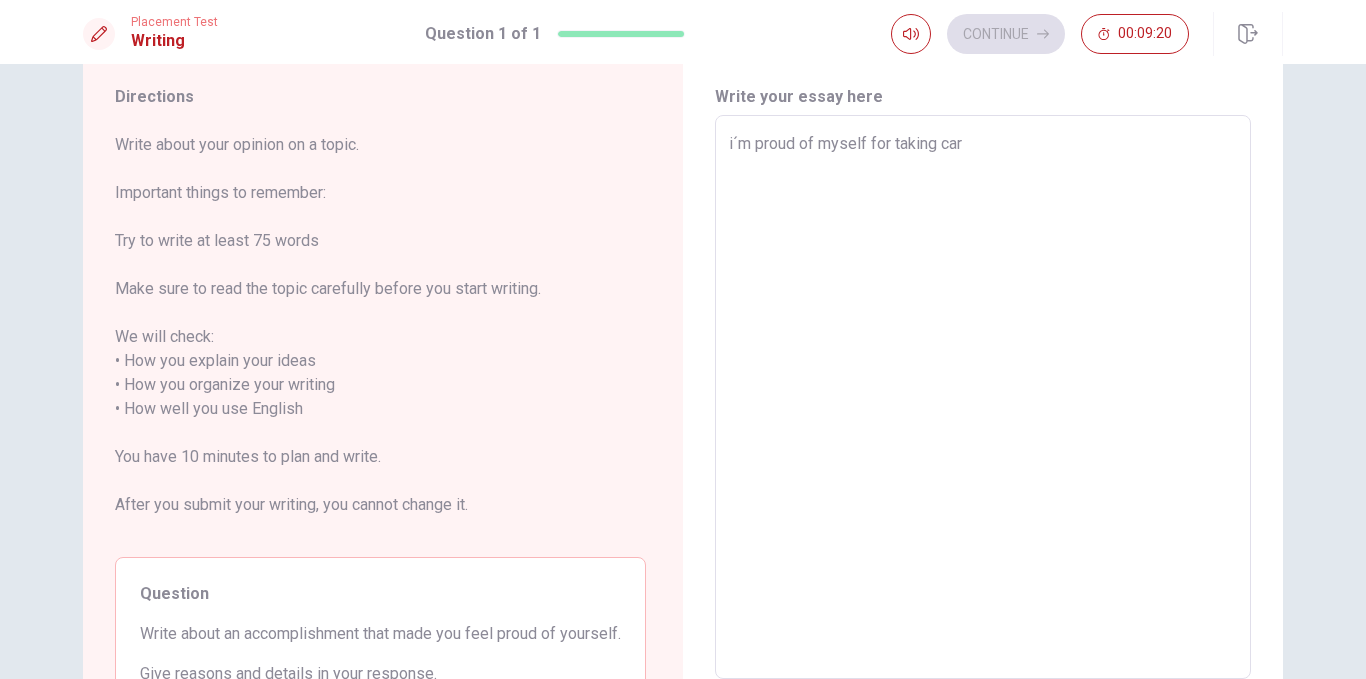 type on "x" 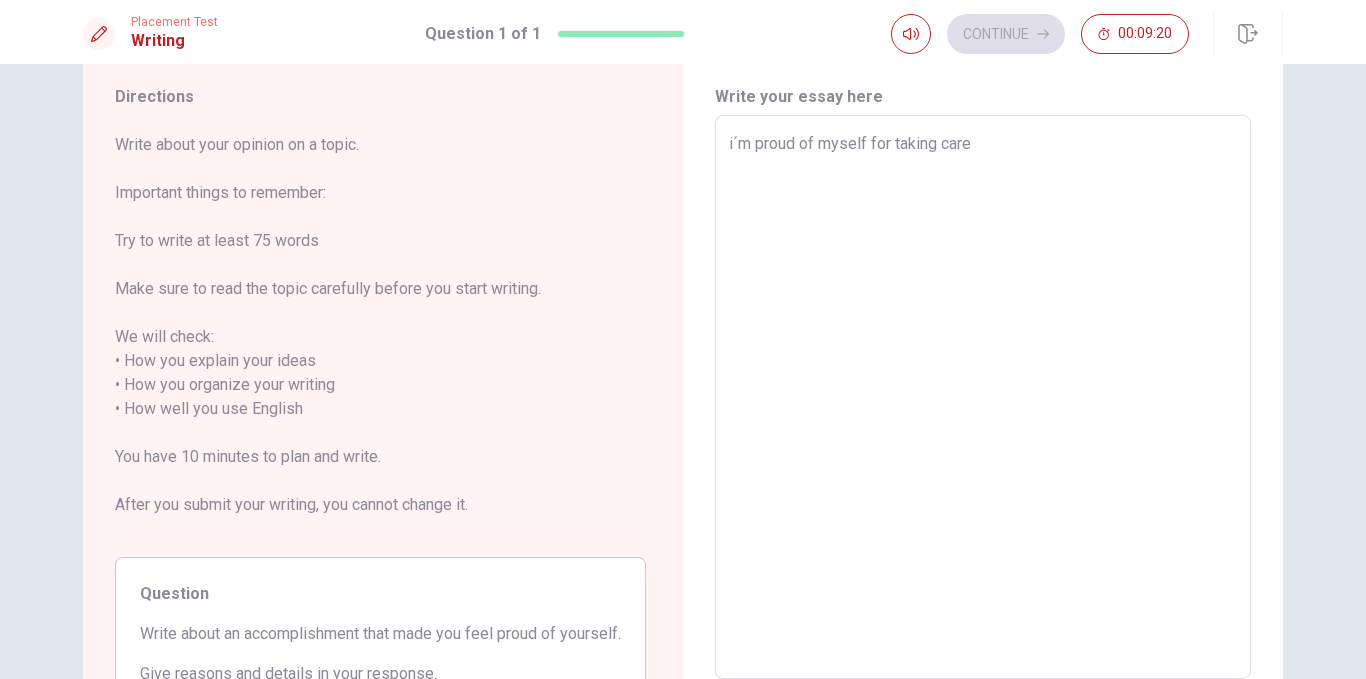 type on "i´m proud of myself for taking care" 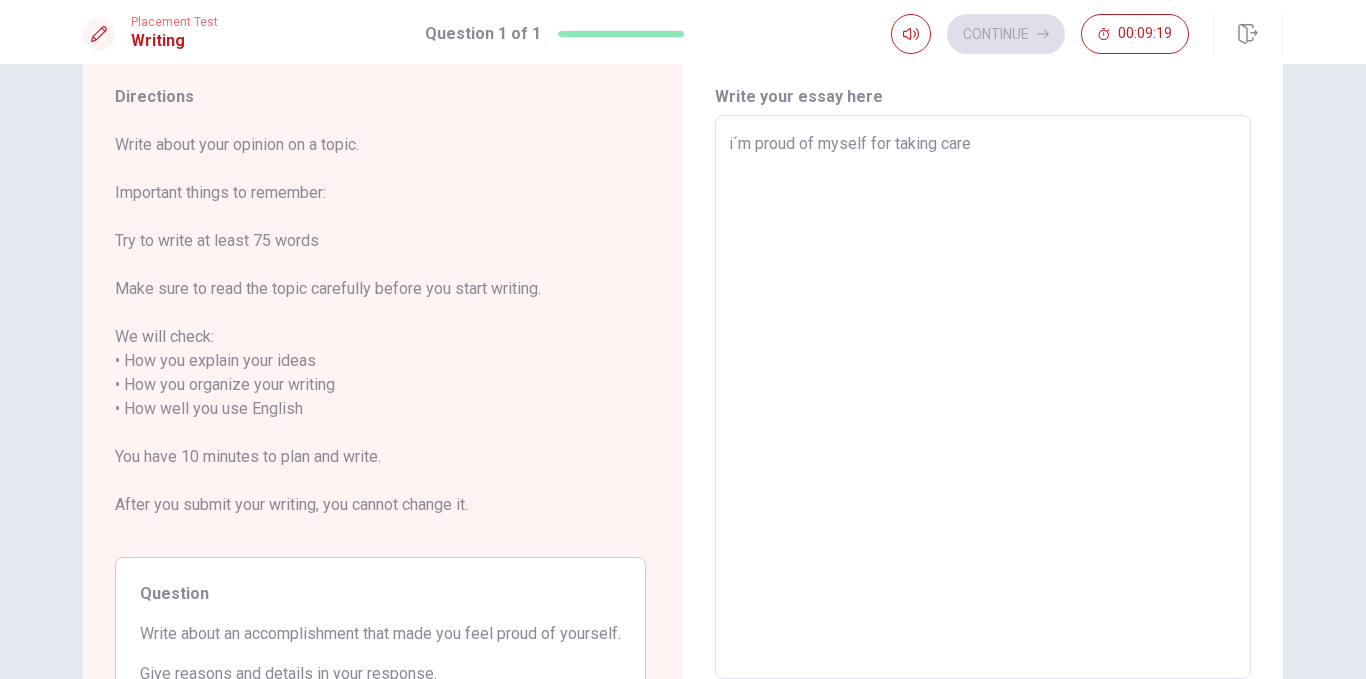 type on "i´m proud of myself for taking care o" 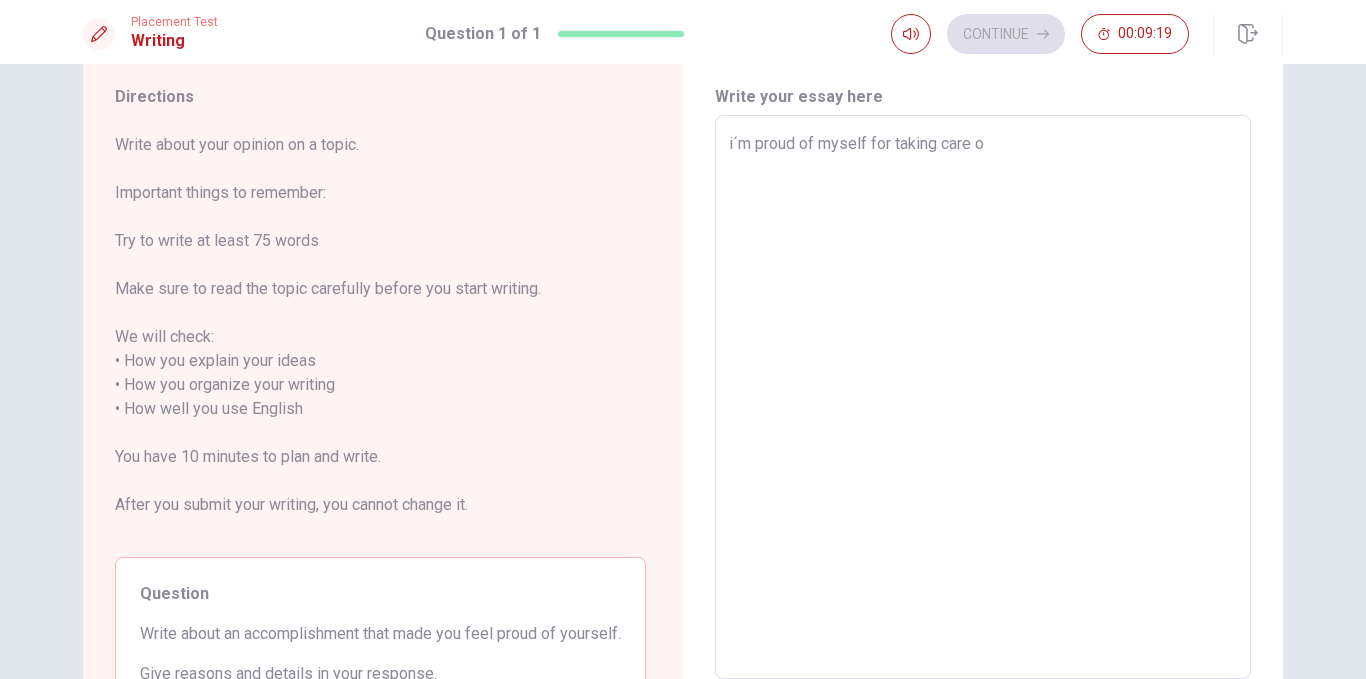 type on "x" 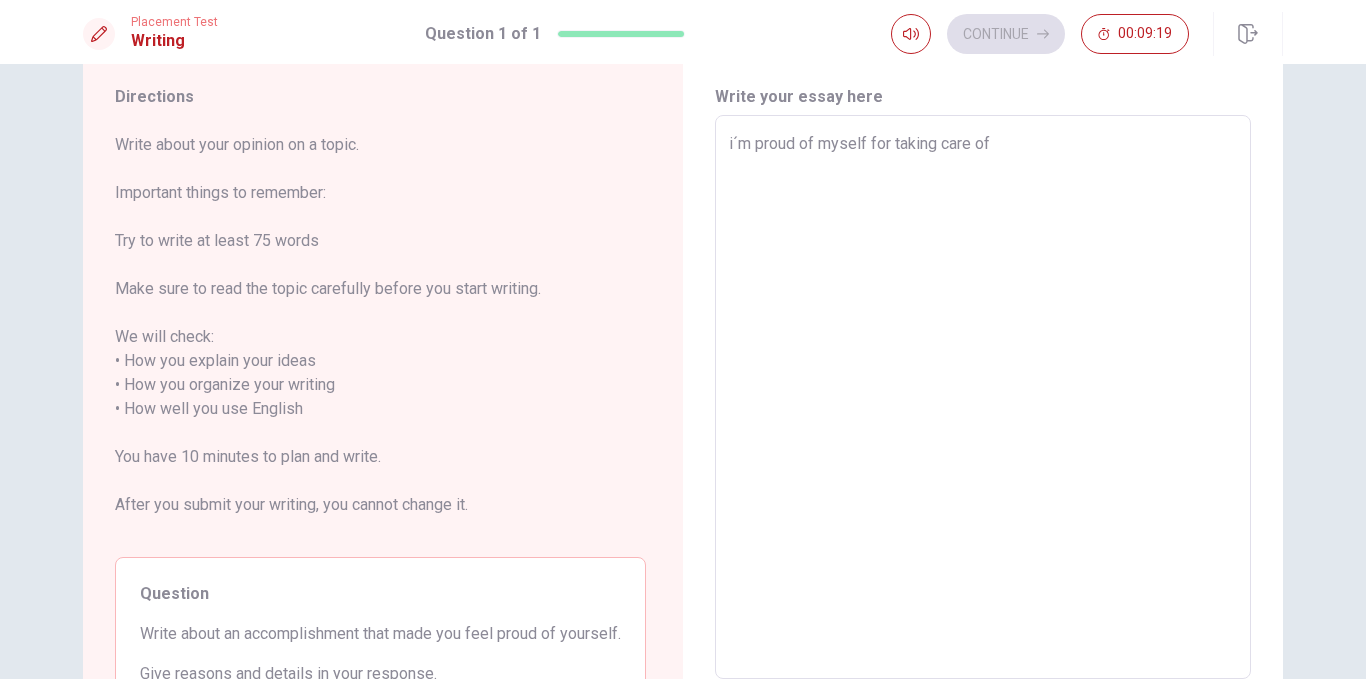 type on "x" 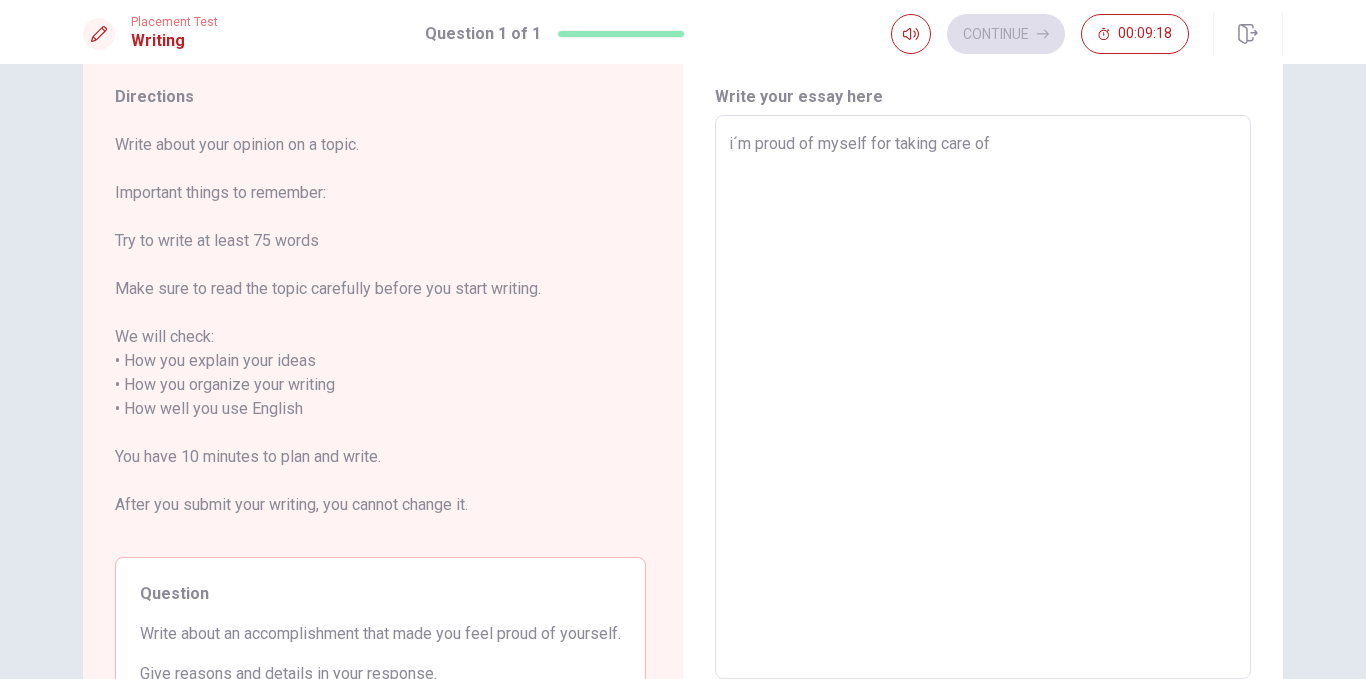 type on "i´m proud of myself for taking care of m" 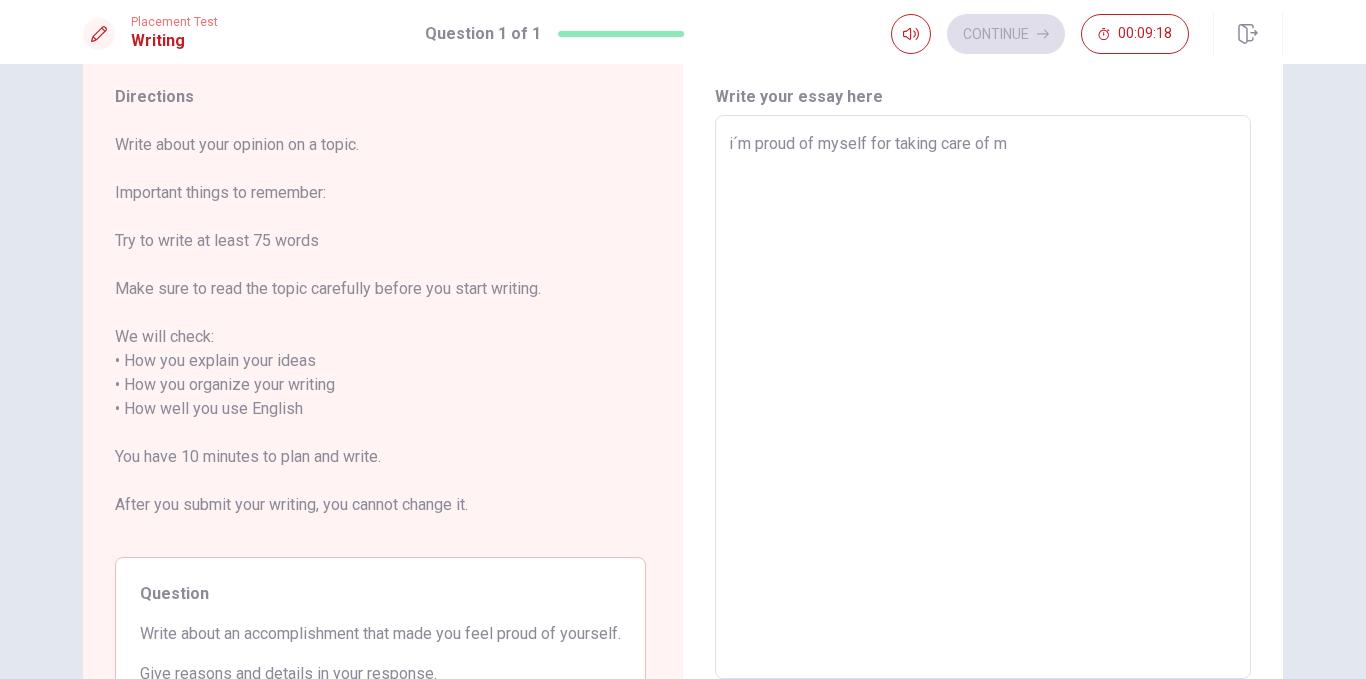 type on "x" 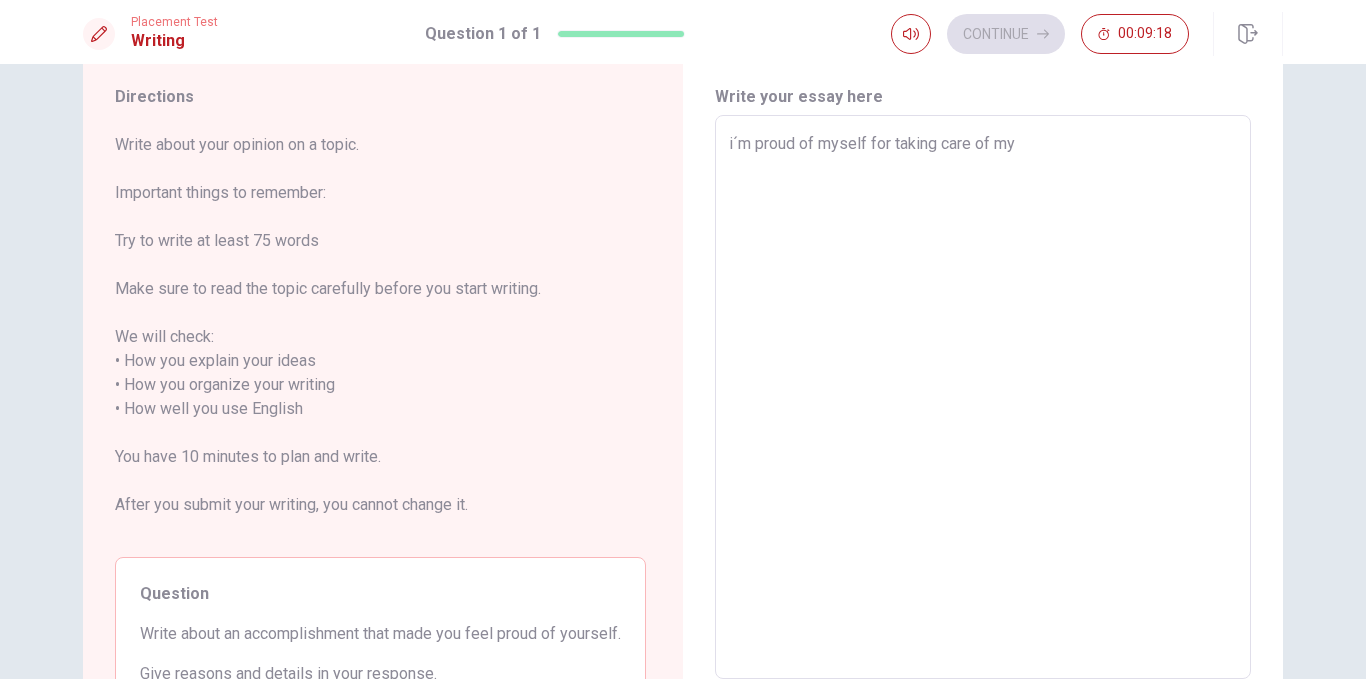 type on "x" 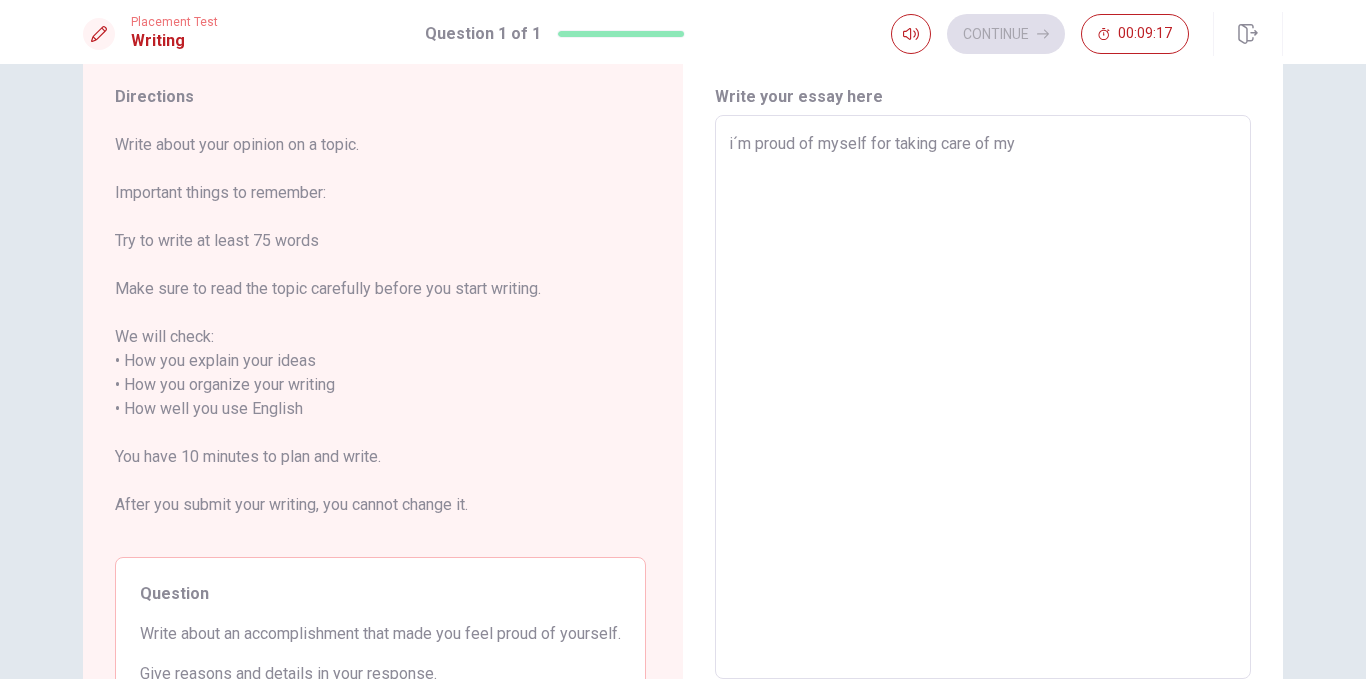 type on "i´m proud of myself for taking care of my l" 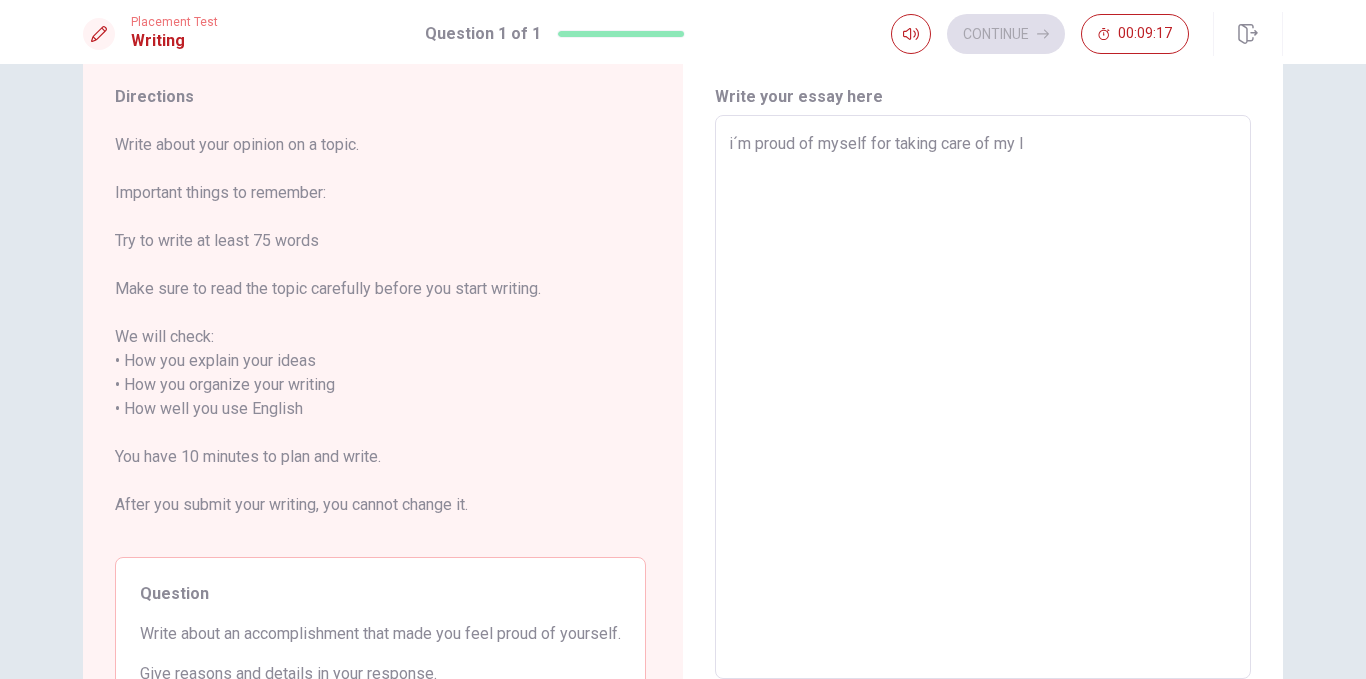 type on "x" 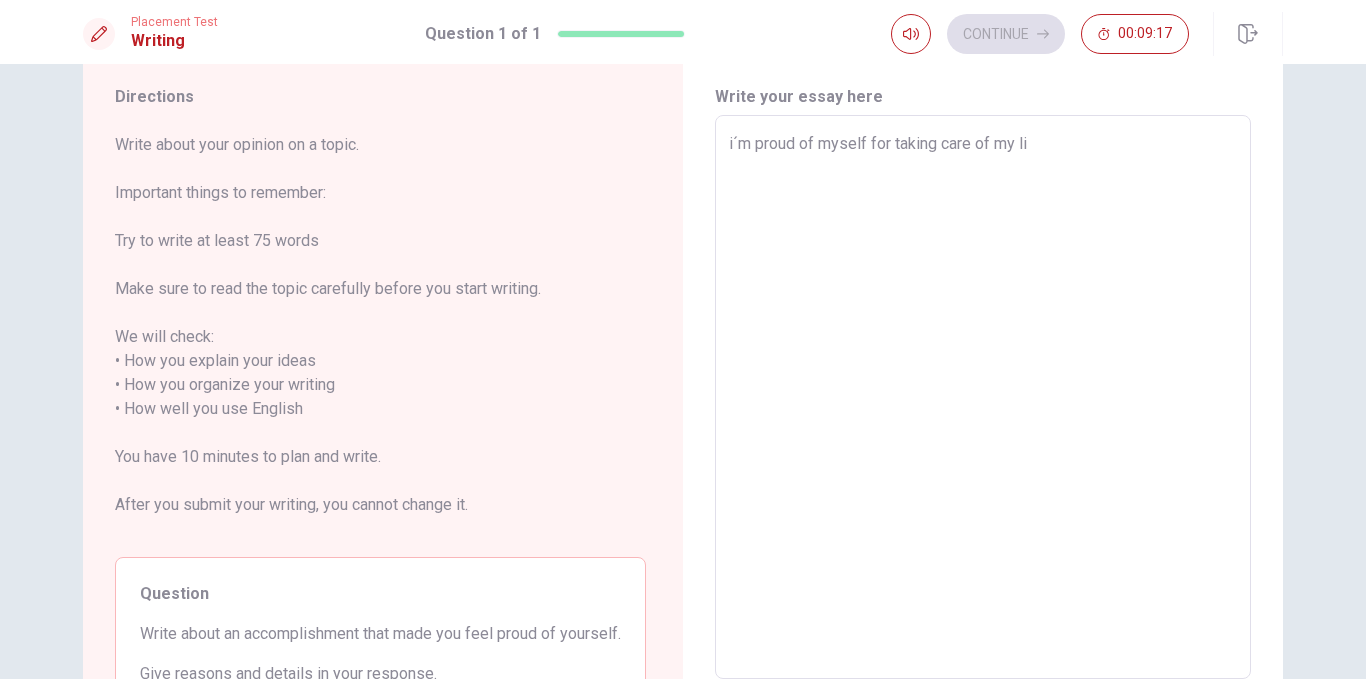 type on "x" 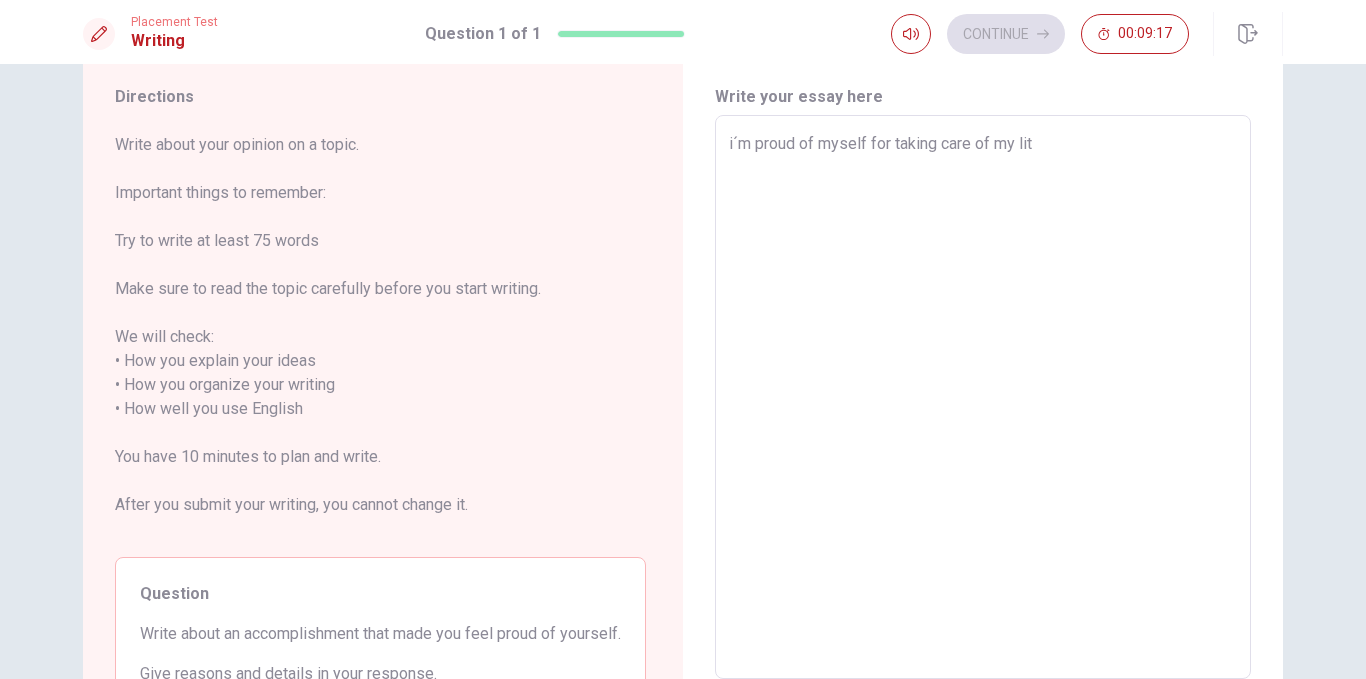 type on "x" 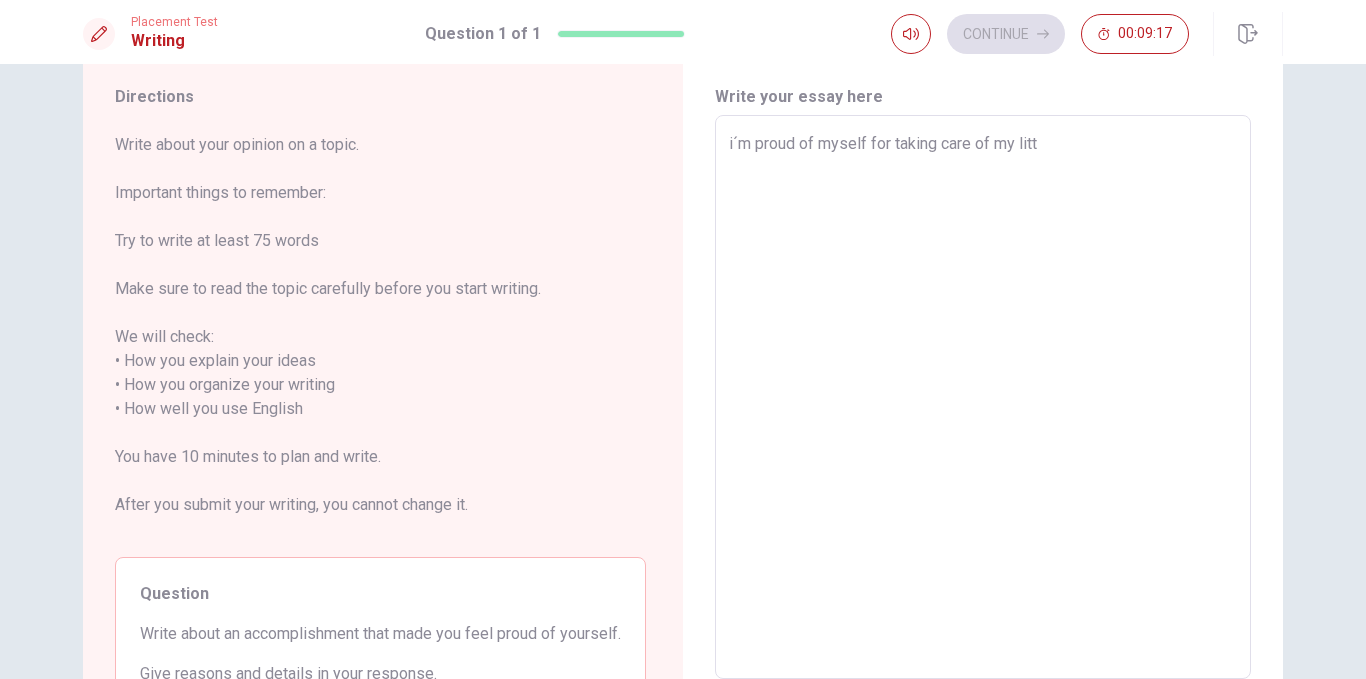 type on "x" 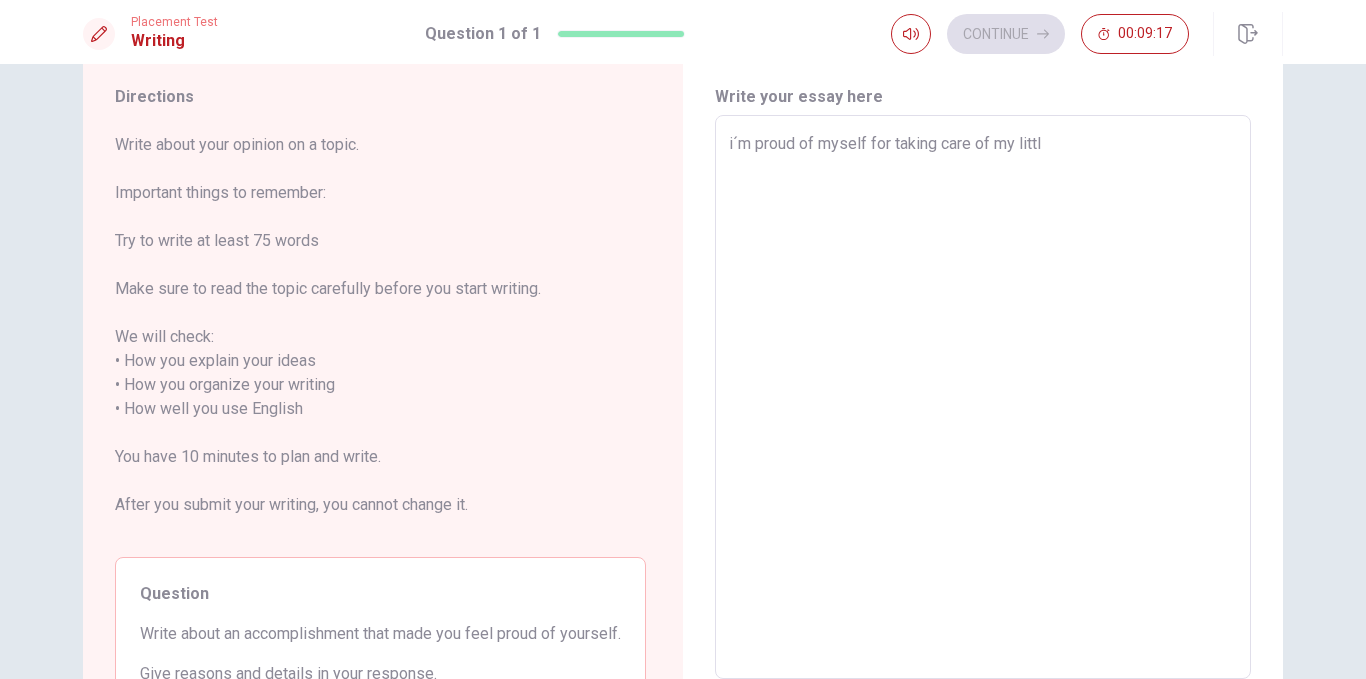 type on "x" 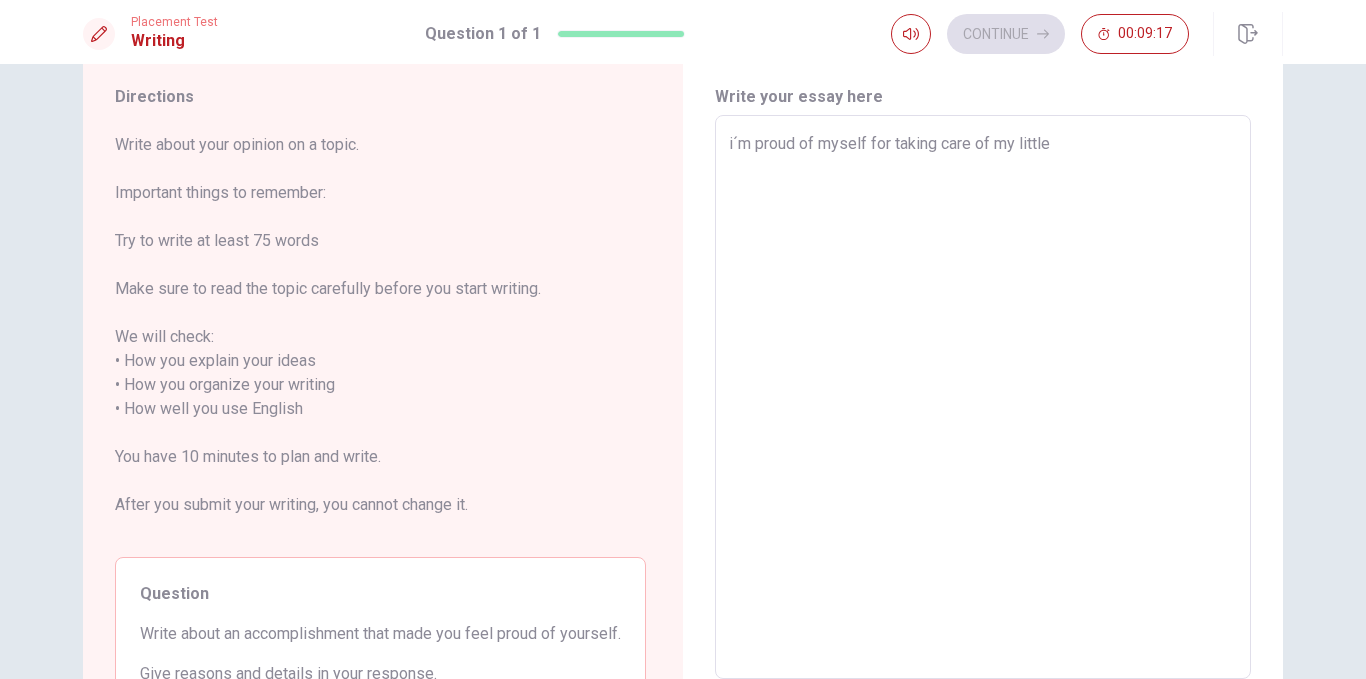 type on "x" 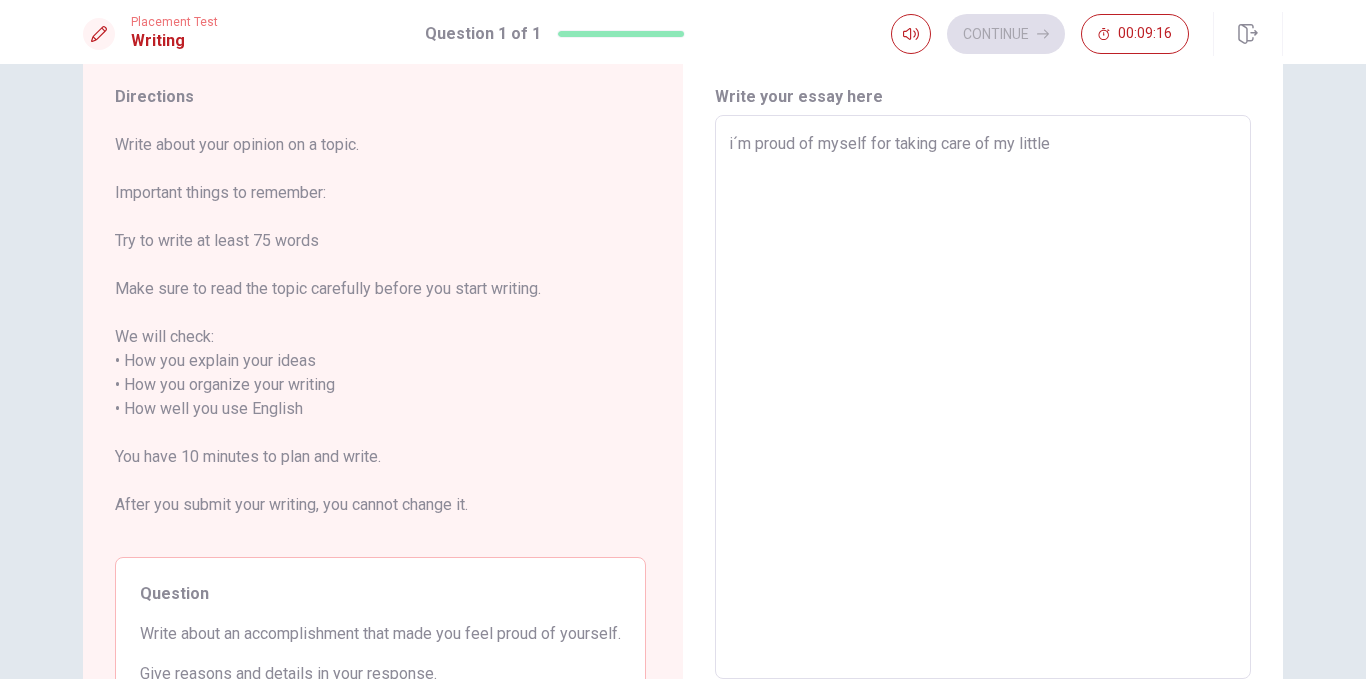 type on "i´m proud of myself for taking care of my little" 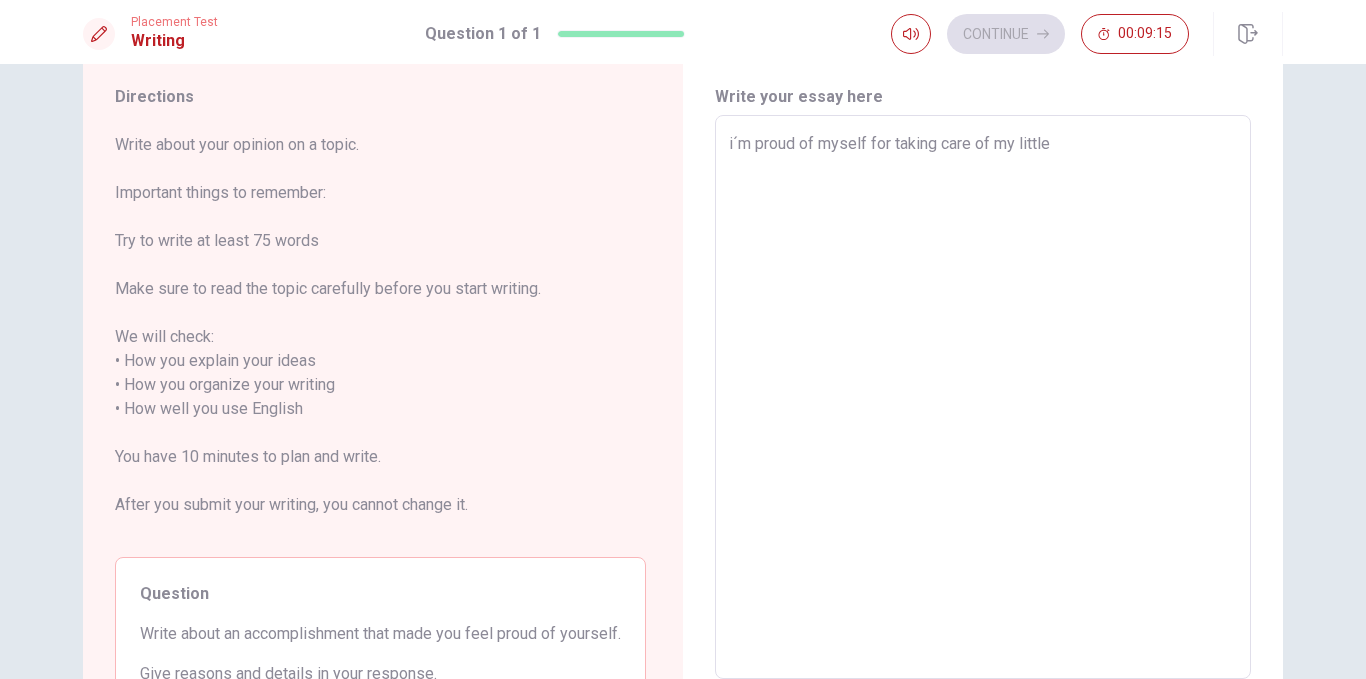 type on "x" 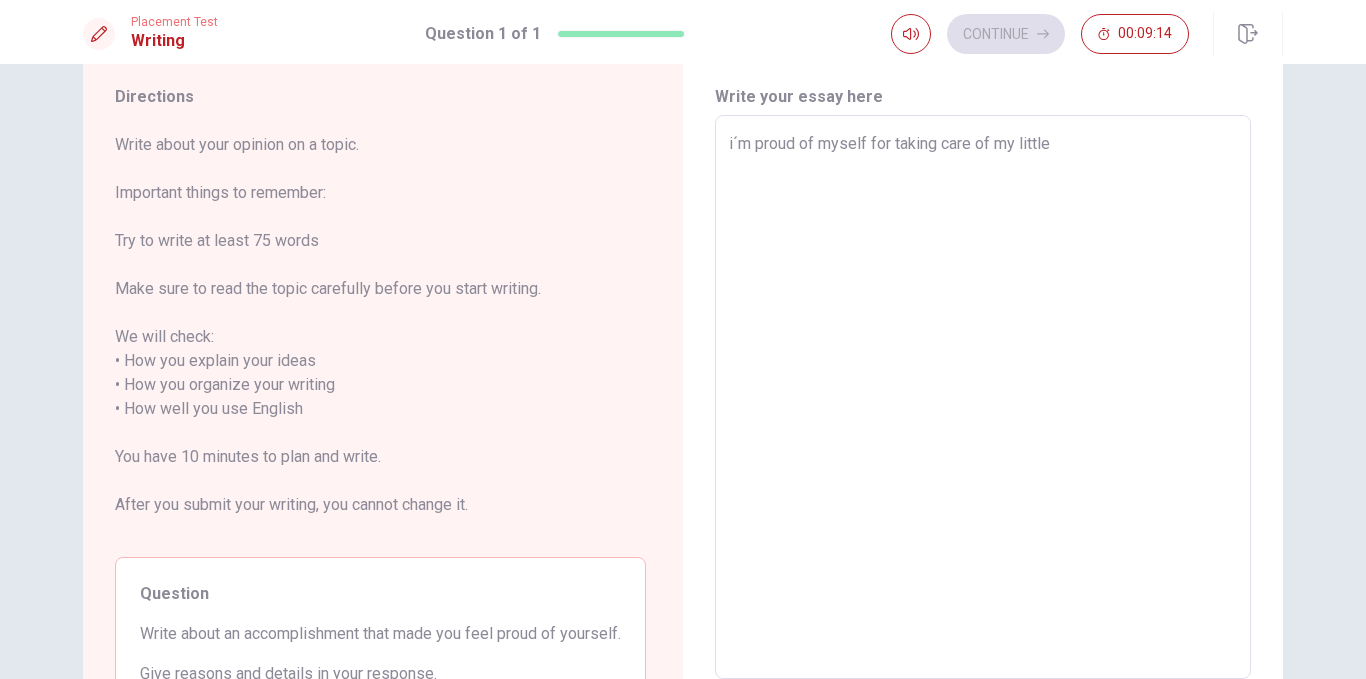 type on "i´m proud of myself for taking care of my little b" 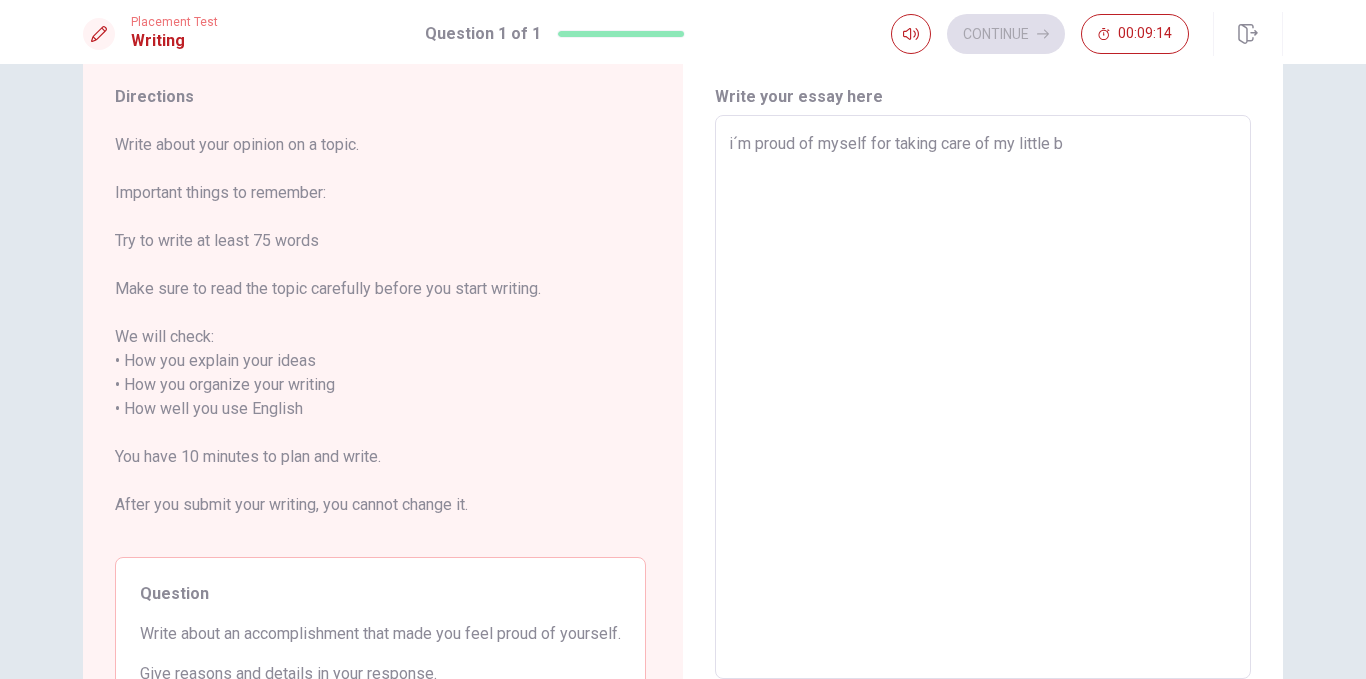 type on "x" 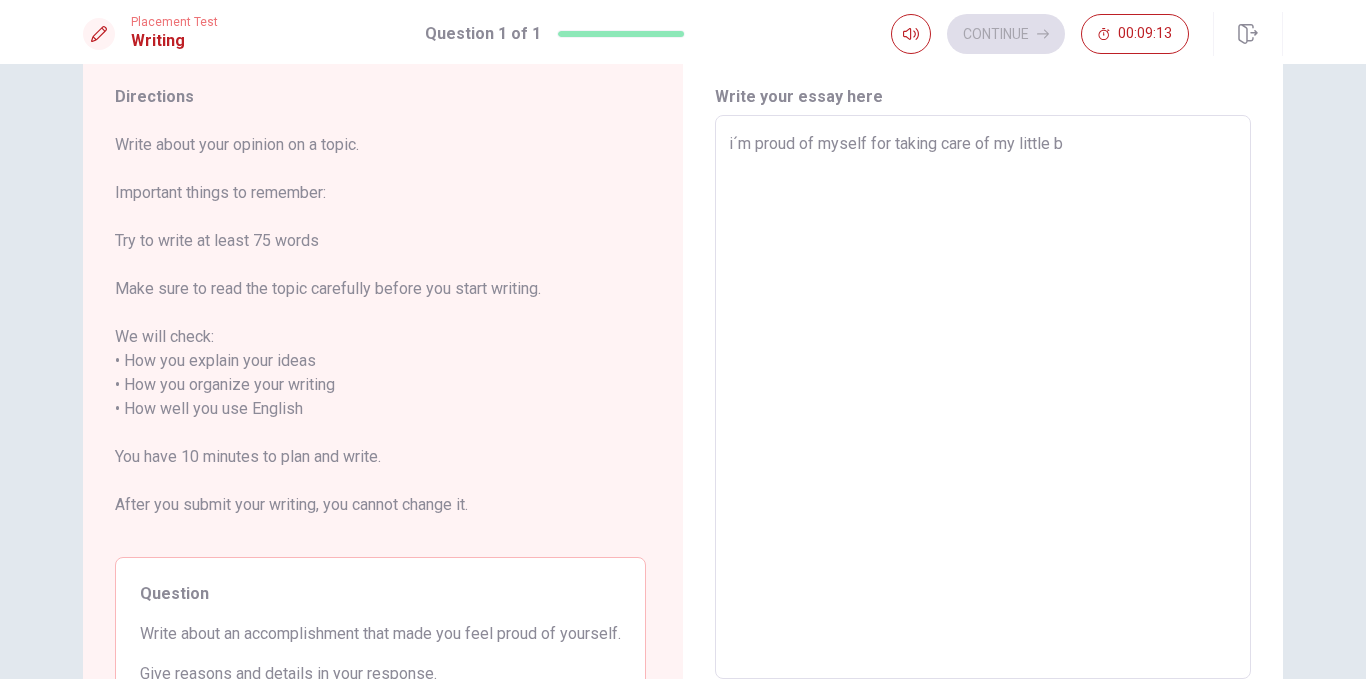 type on "i´m proud of myself for taking care of my little br" 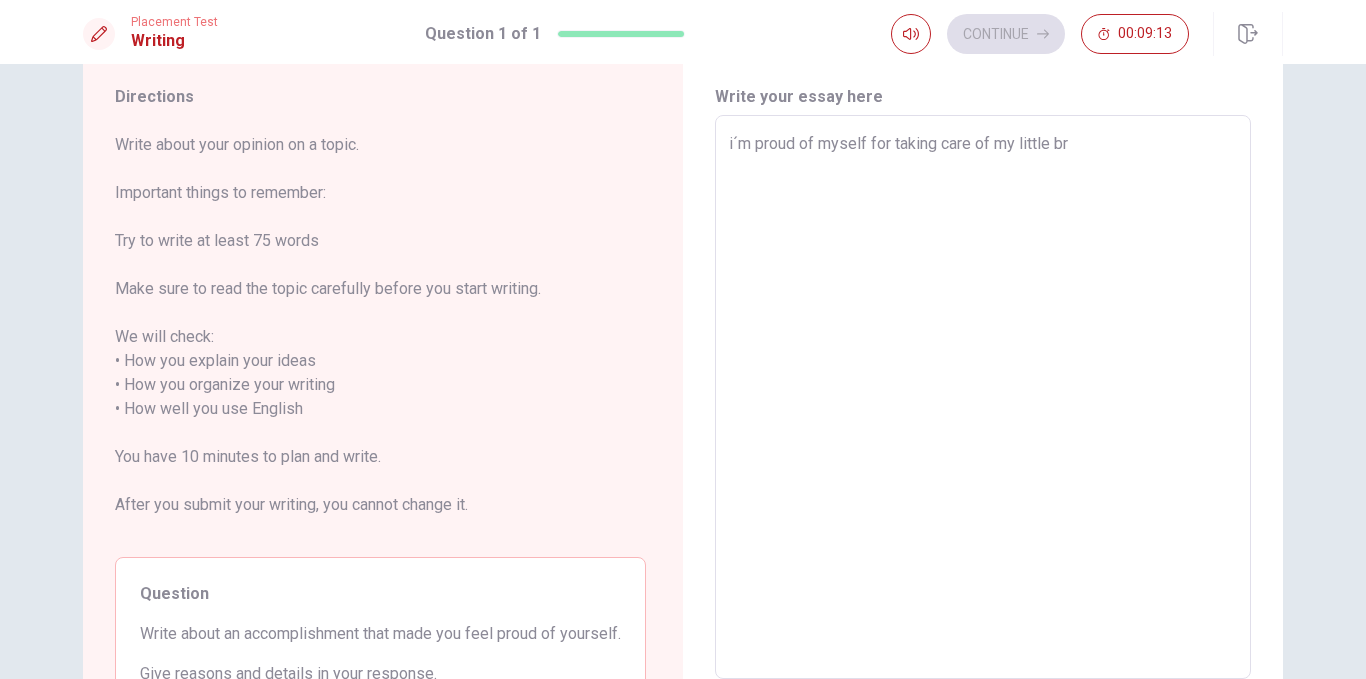 type on "x" 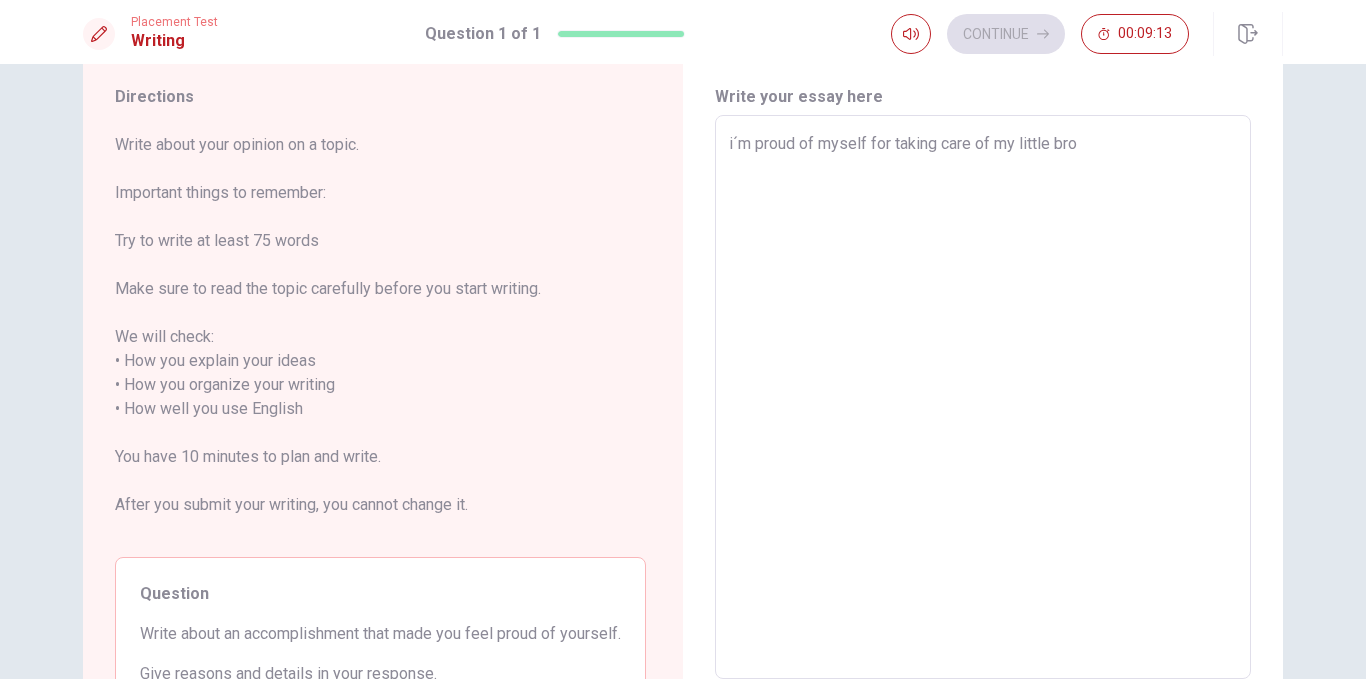 type on "x" 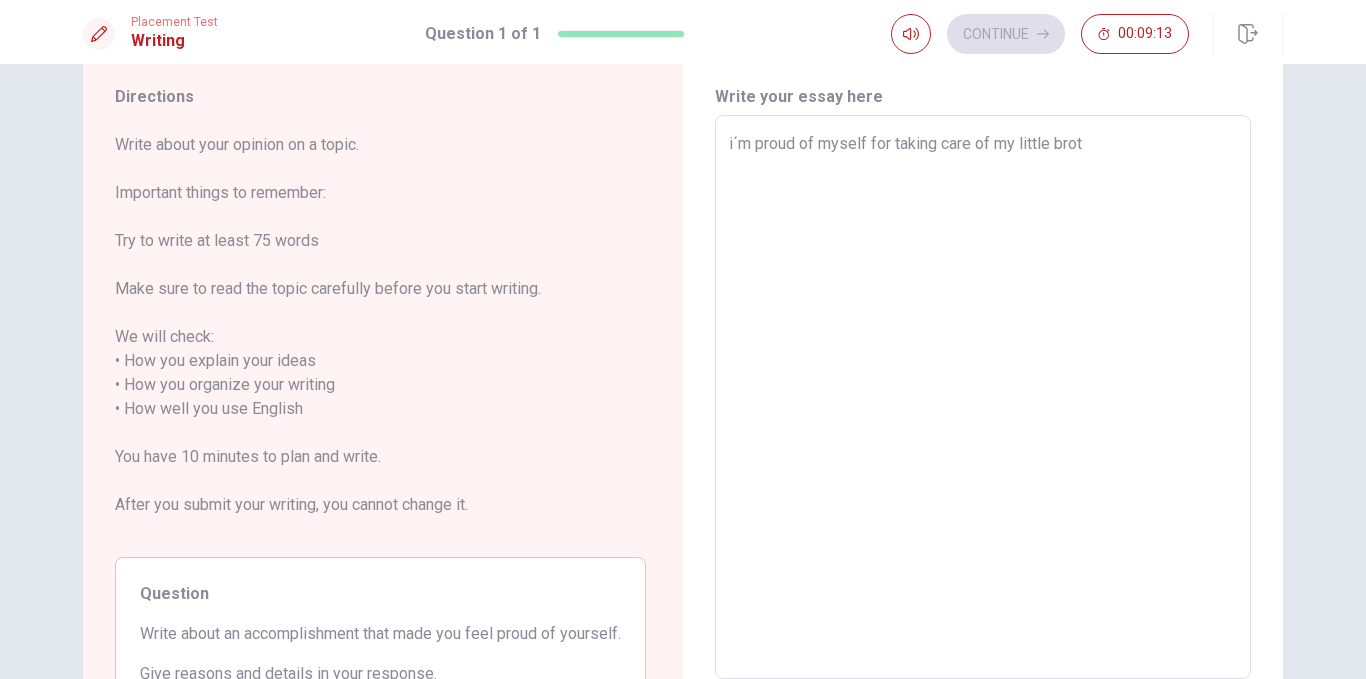 type on "x" 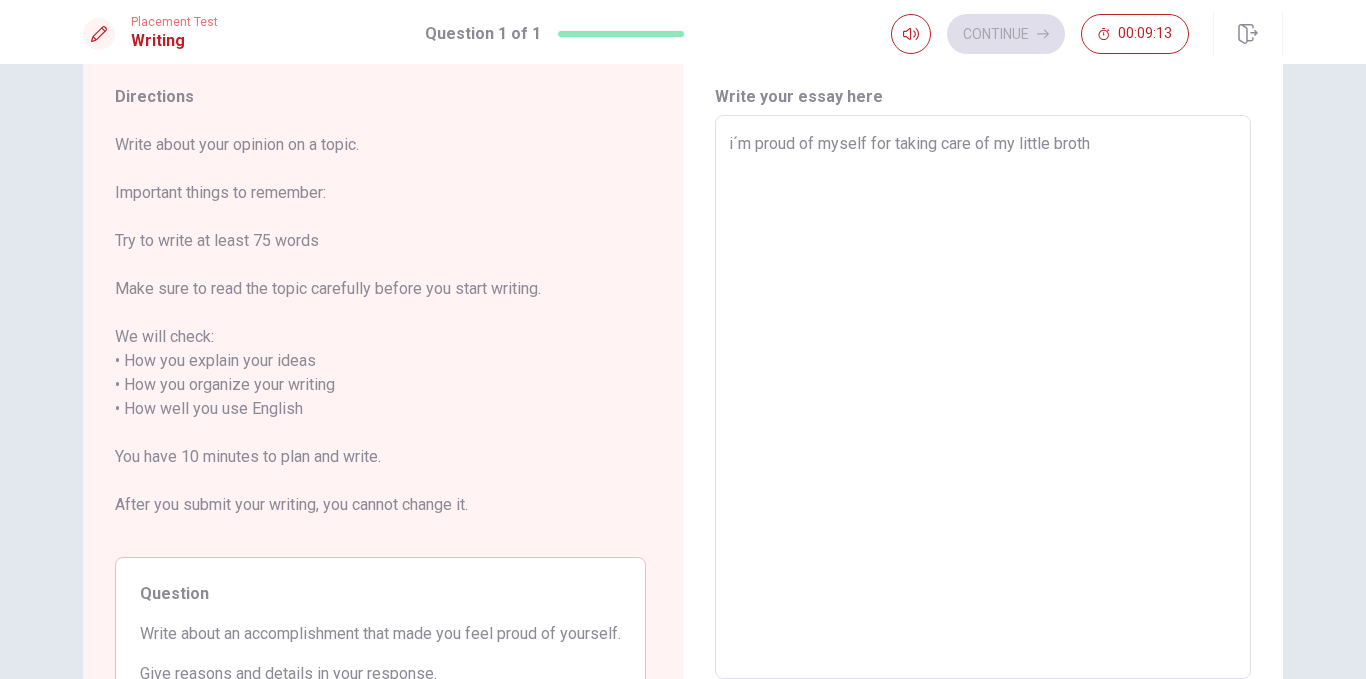 type on "x" 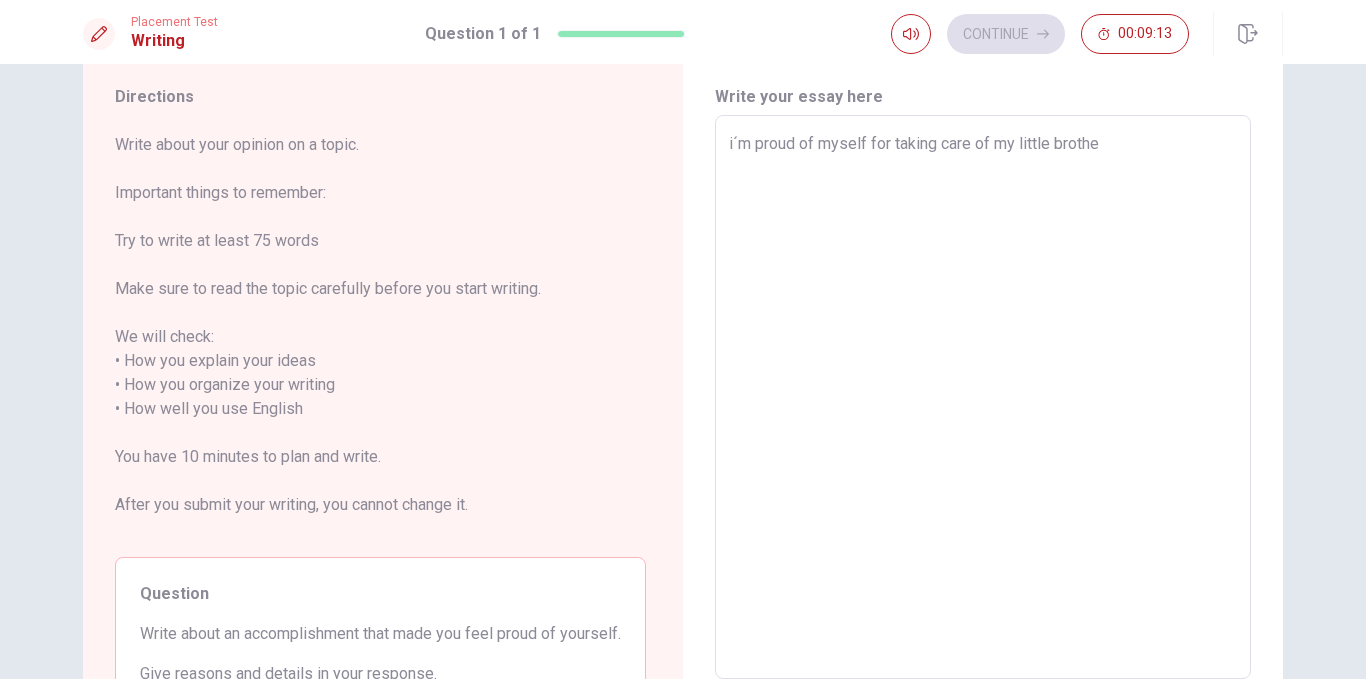 type on "x" 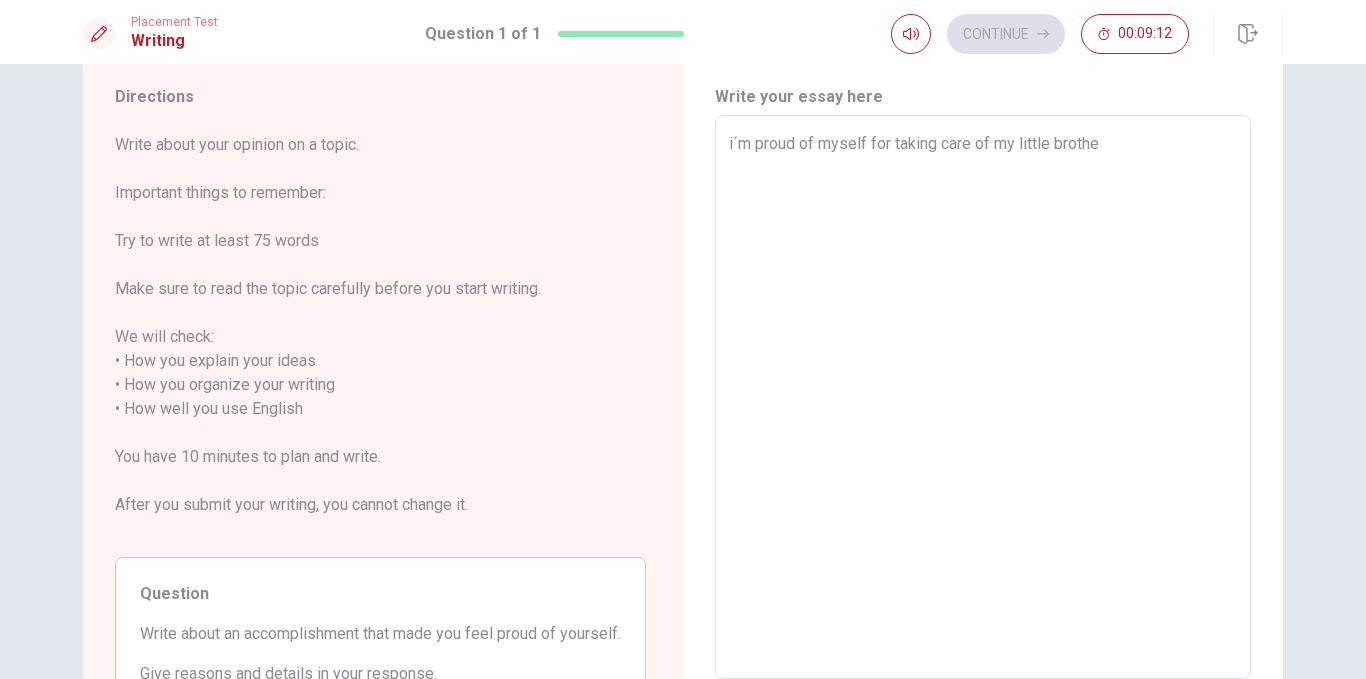 type on "i´m proud of myself for taking care of my little brother" 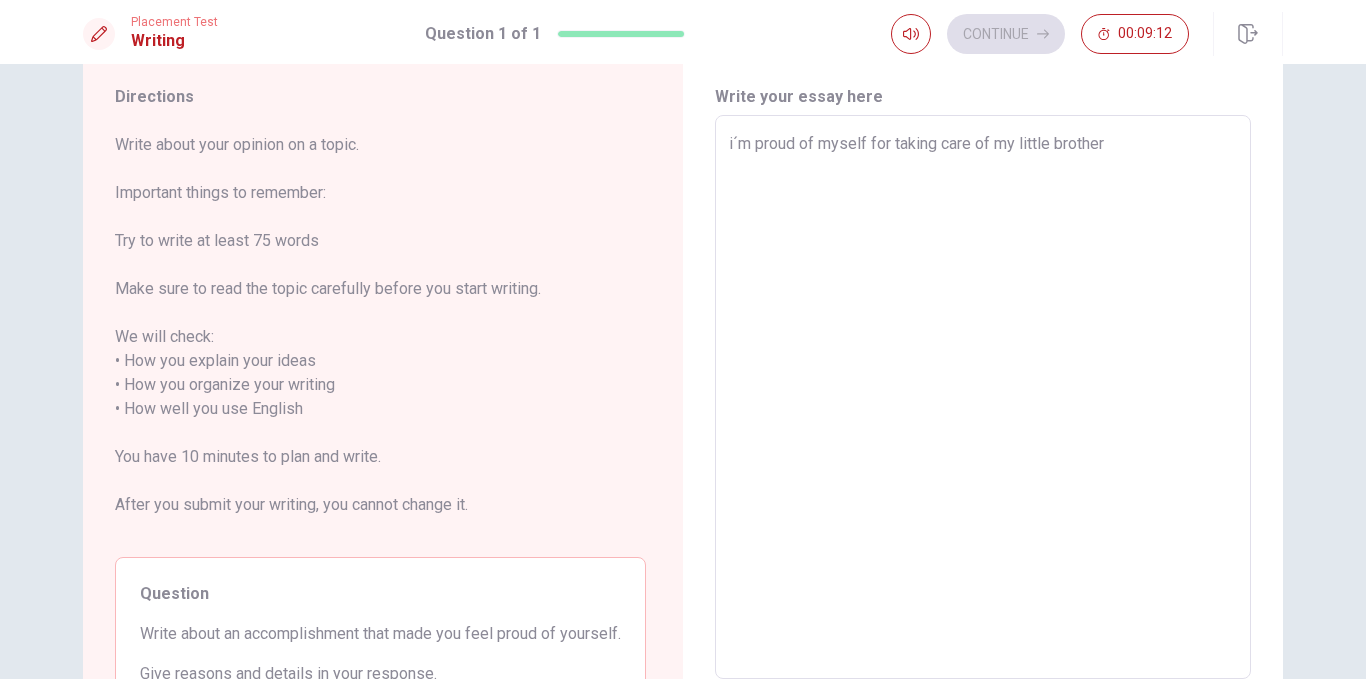 type on "x" 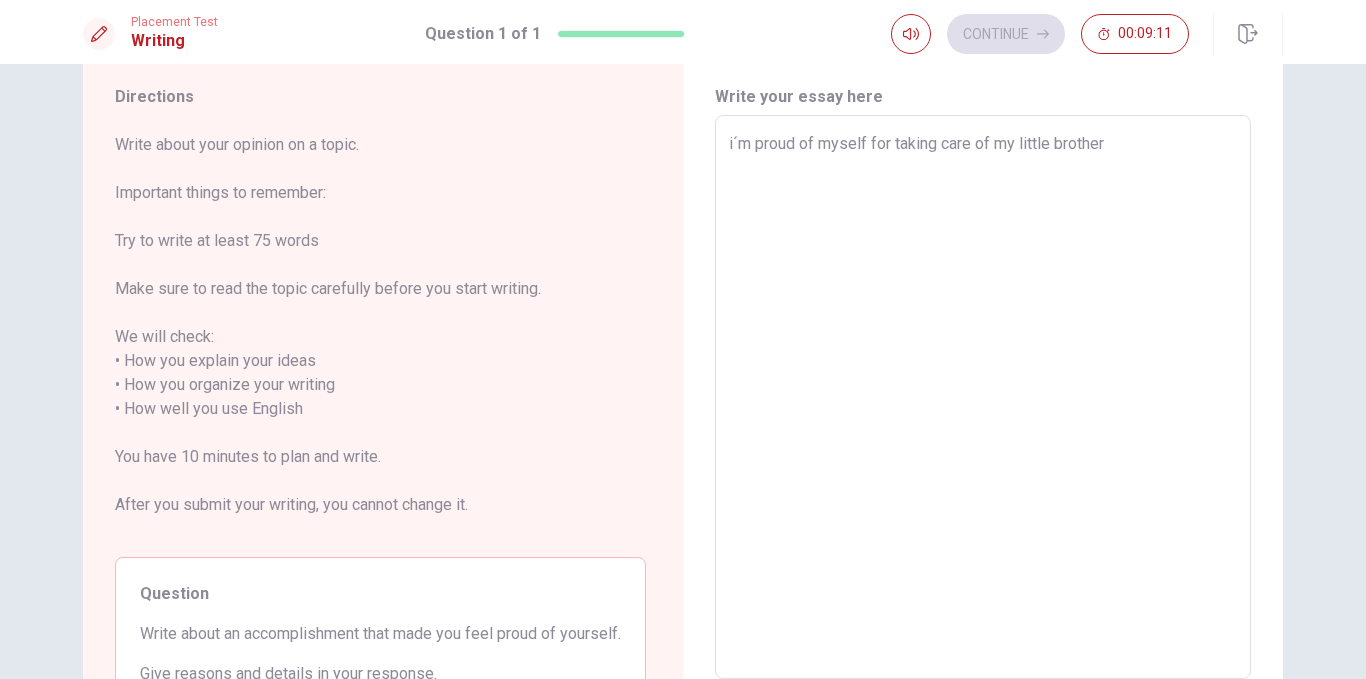 type on "i´m proud of myself for taking care of my little brother" 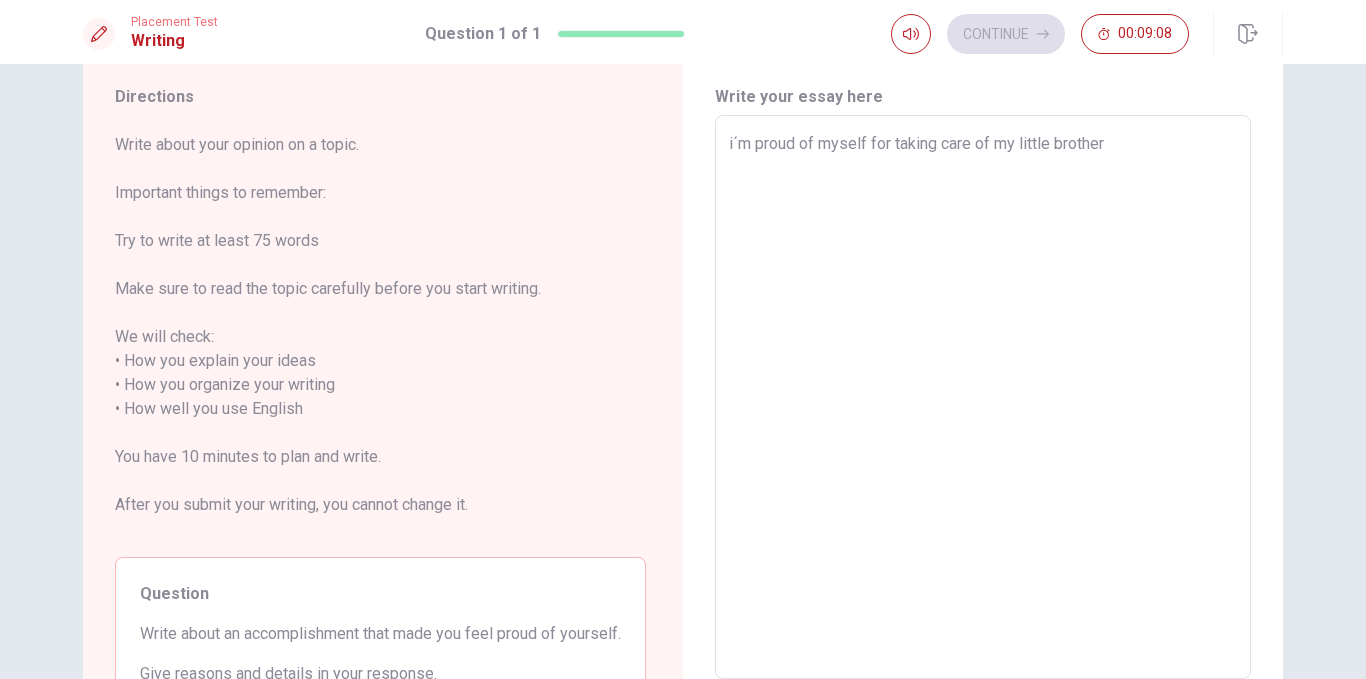 type on "x" 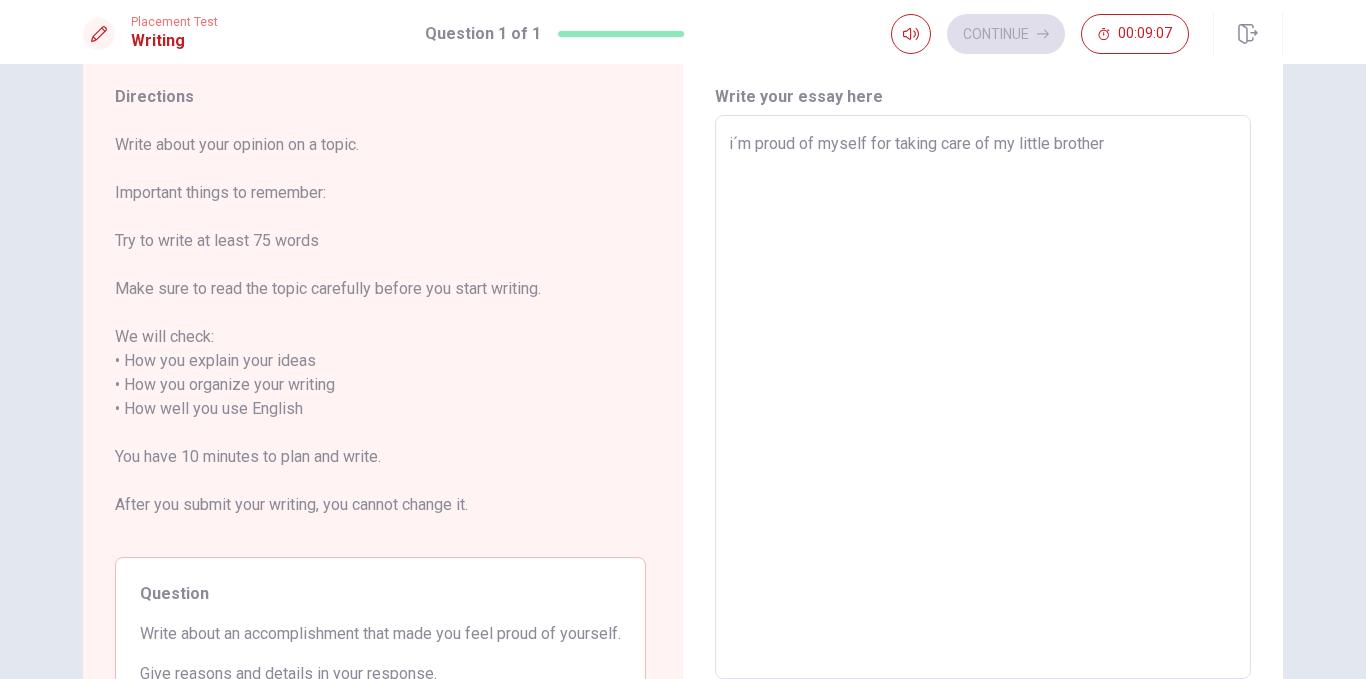 type on "i´m proud of myself for taking care of my little brother." 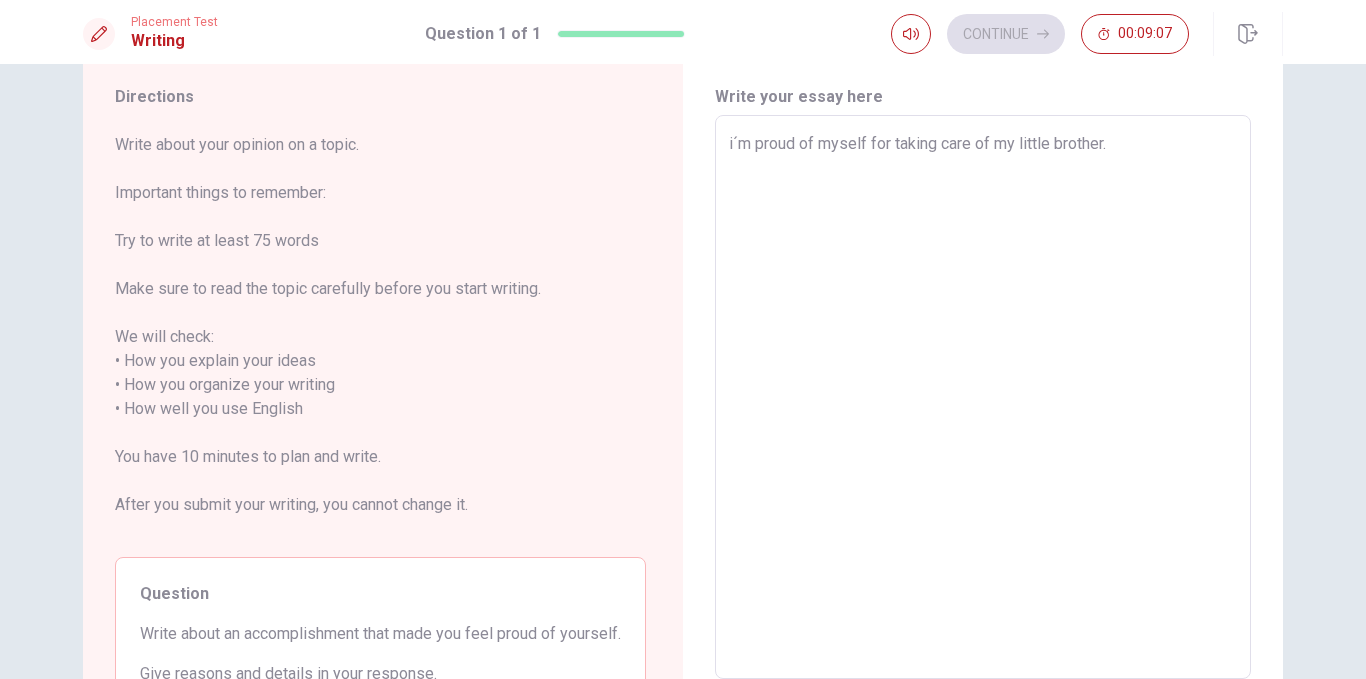 type on "x" 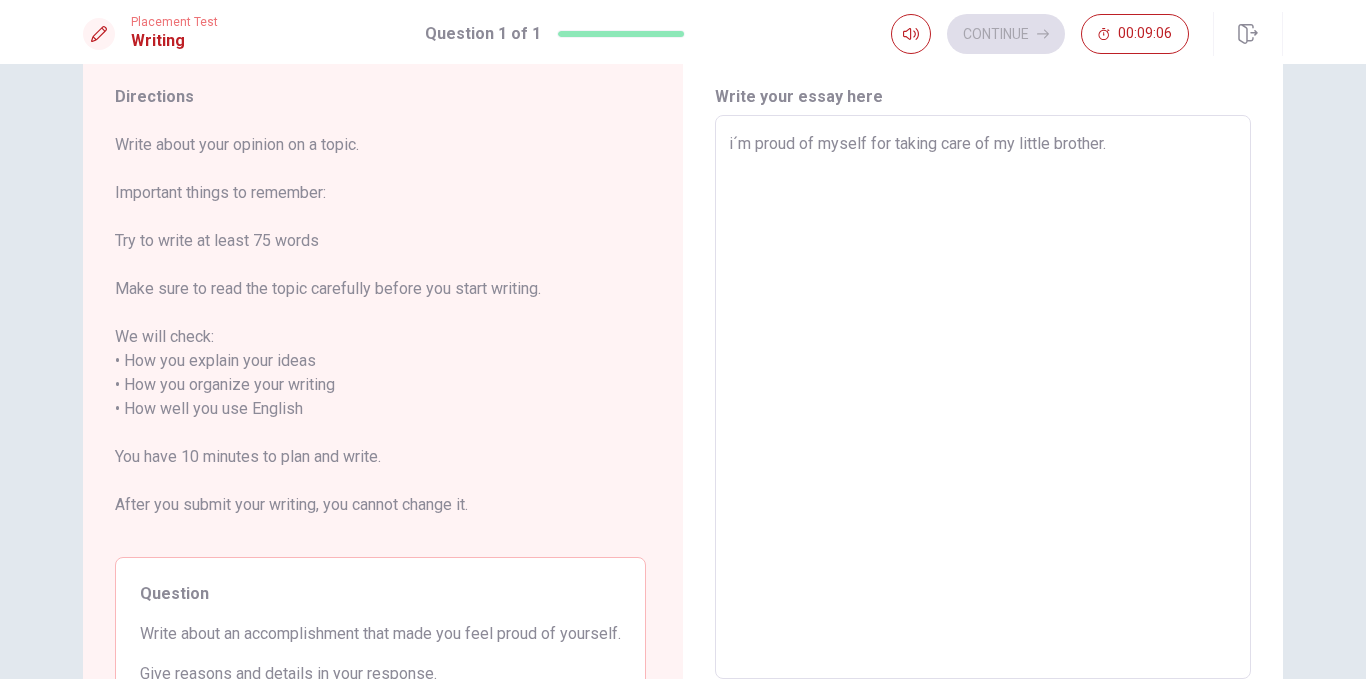 type on "x" 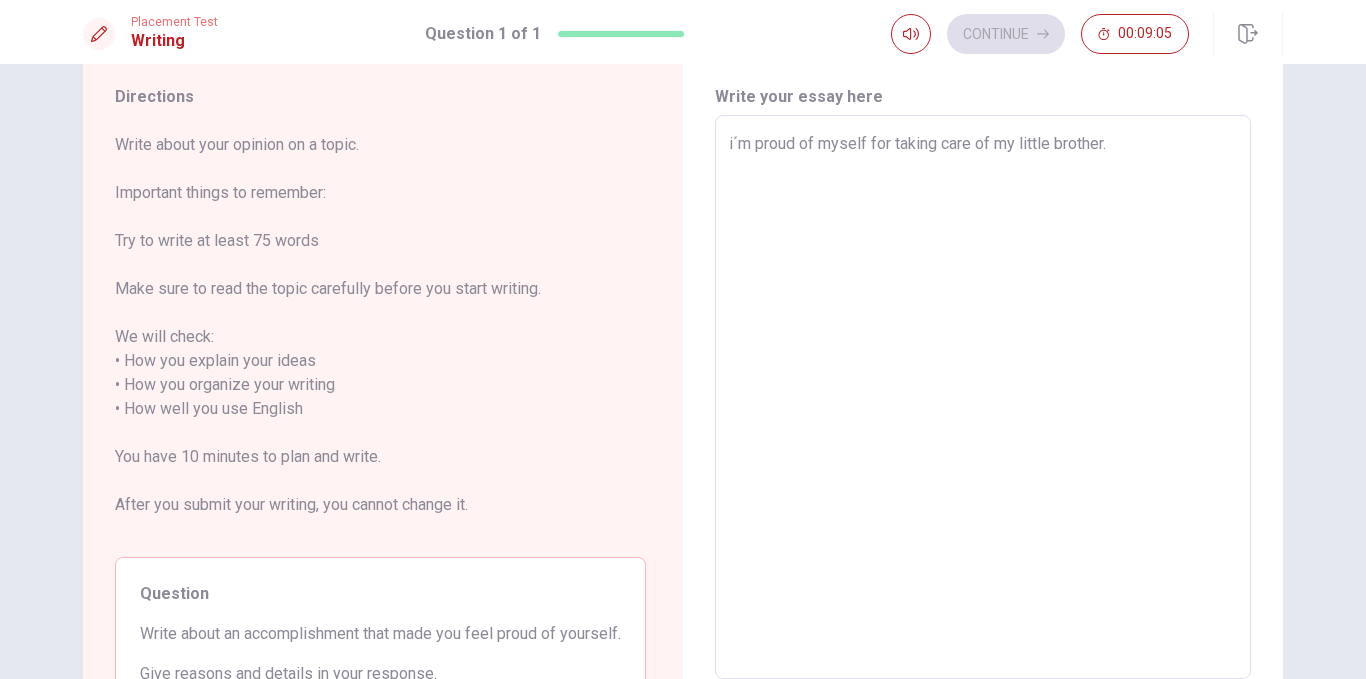 type on "i´m proud of myself for taking care of my little brother. e" 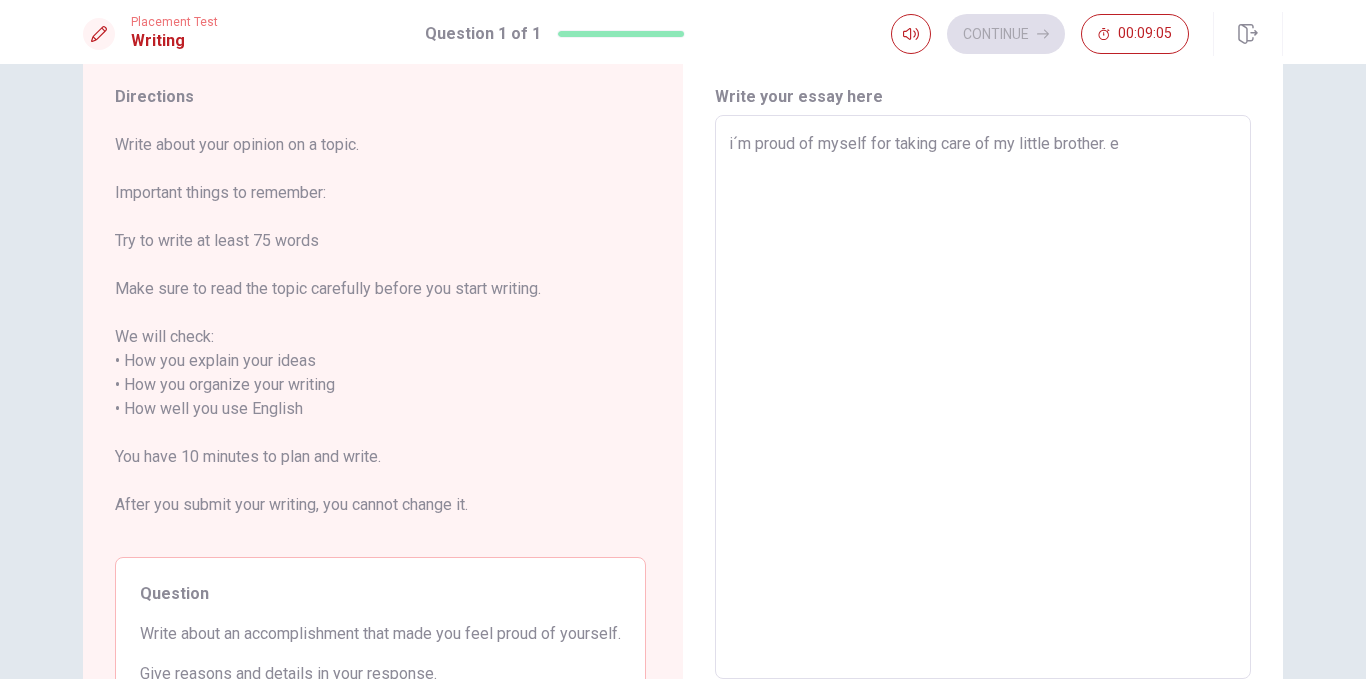 type on "x" 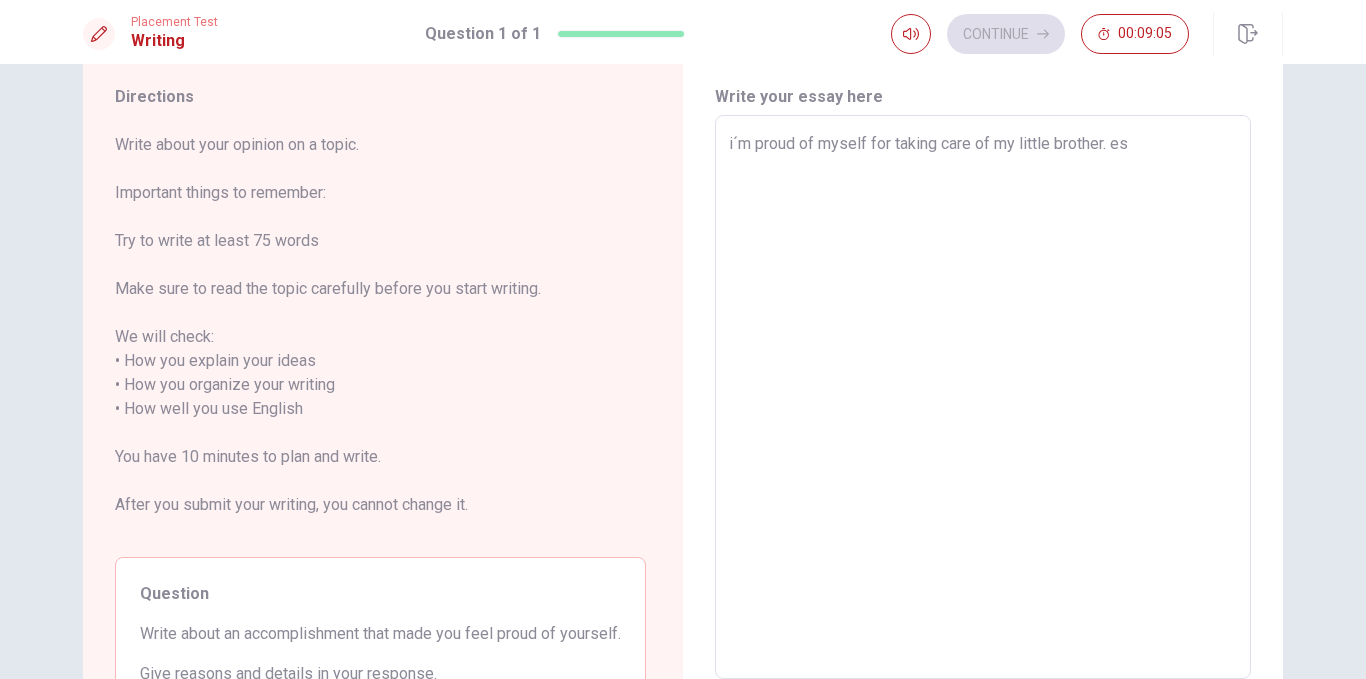 type on "x" 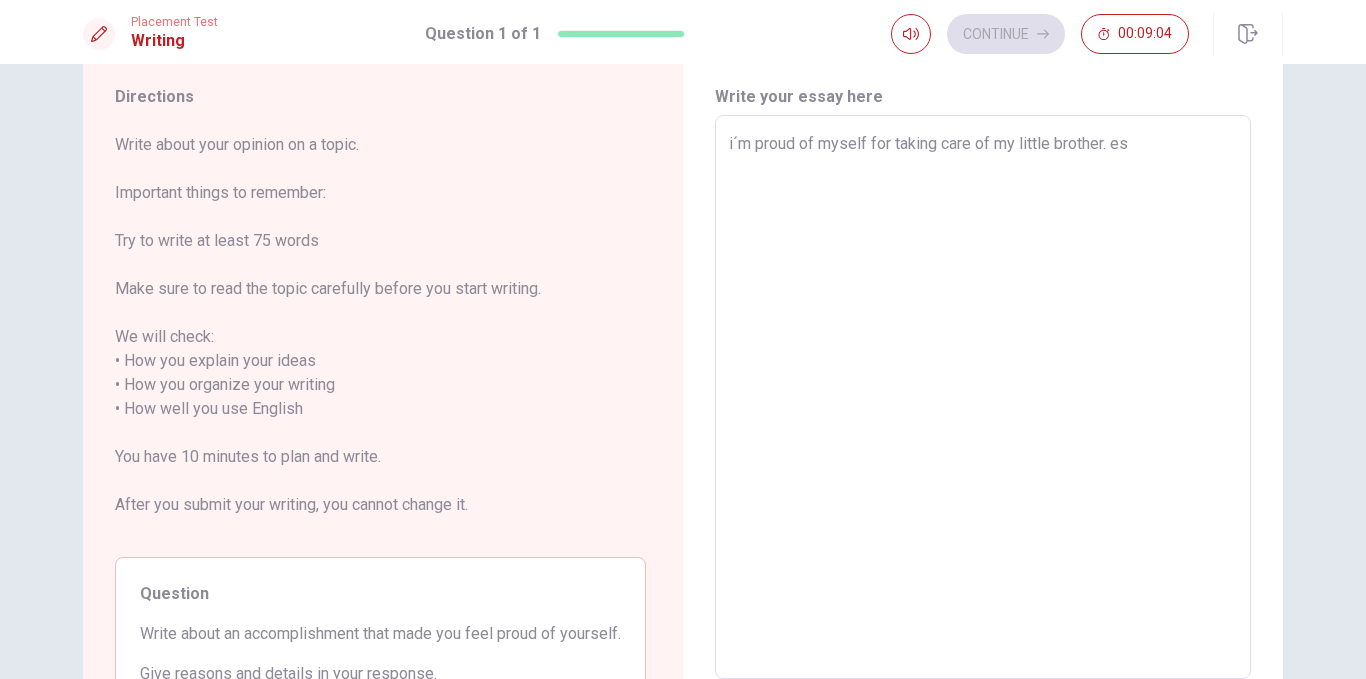 type on "i´m proud of myself for taking care of my little brother. esp" 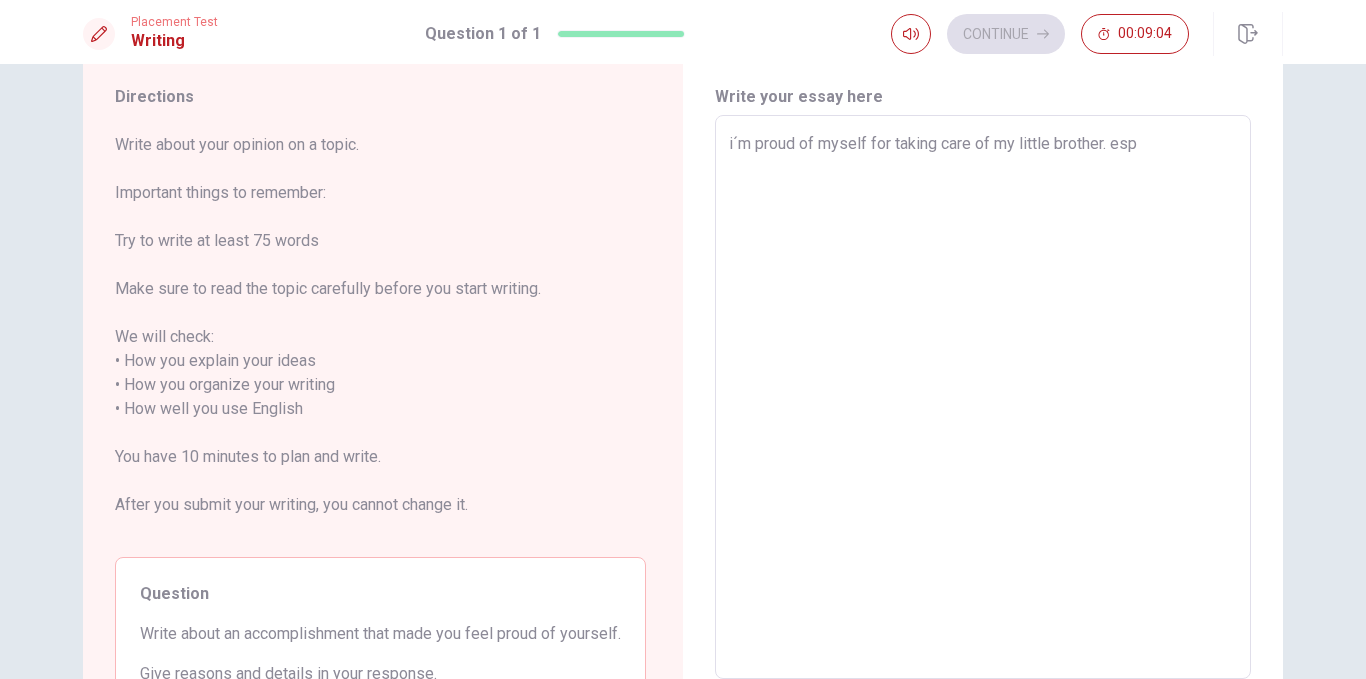 type on "x" 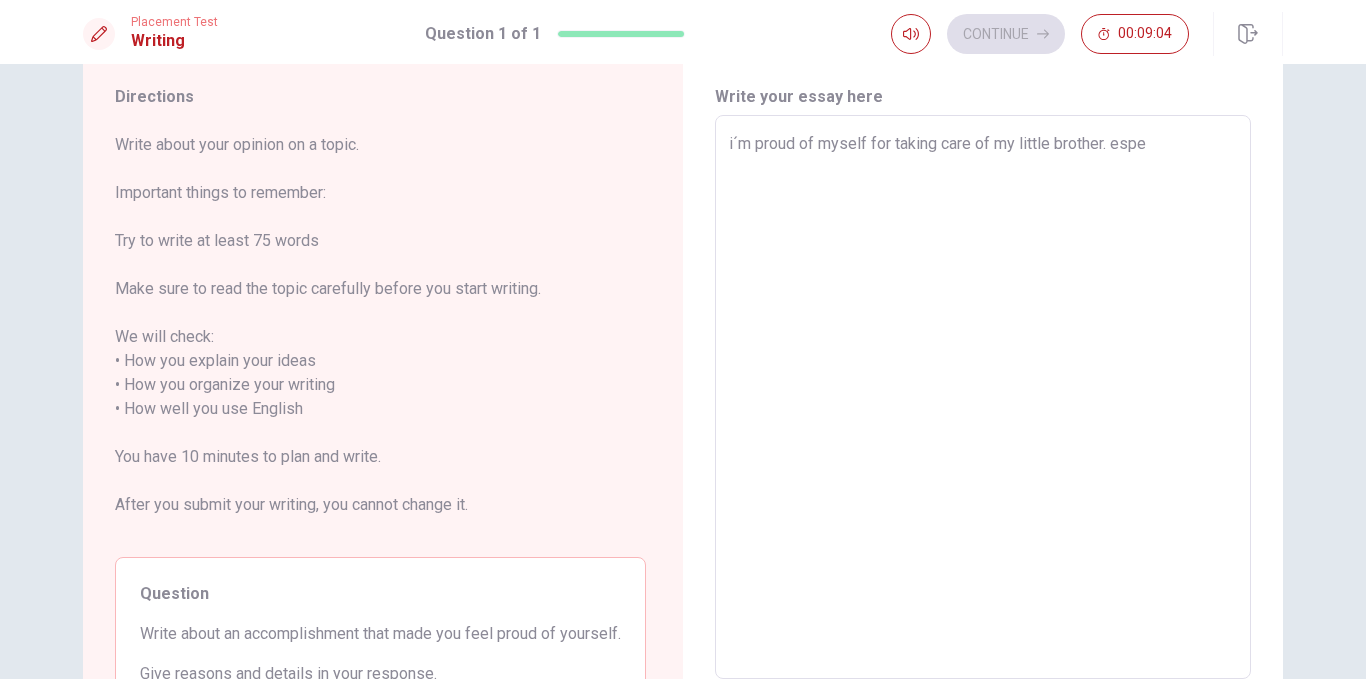 type on "x" 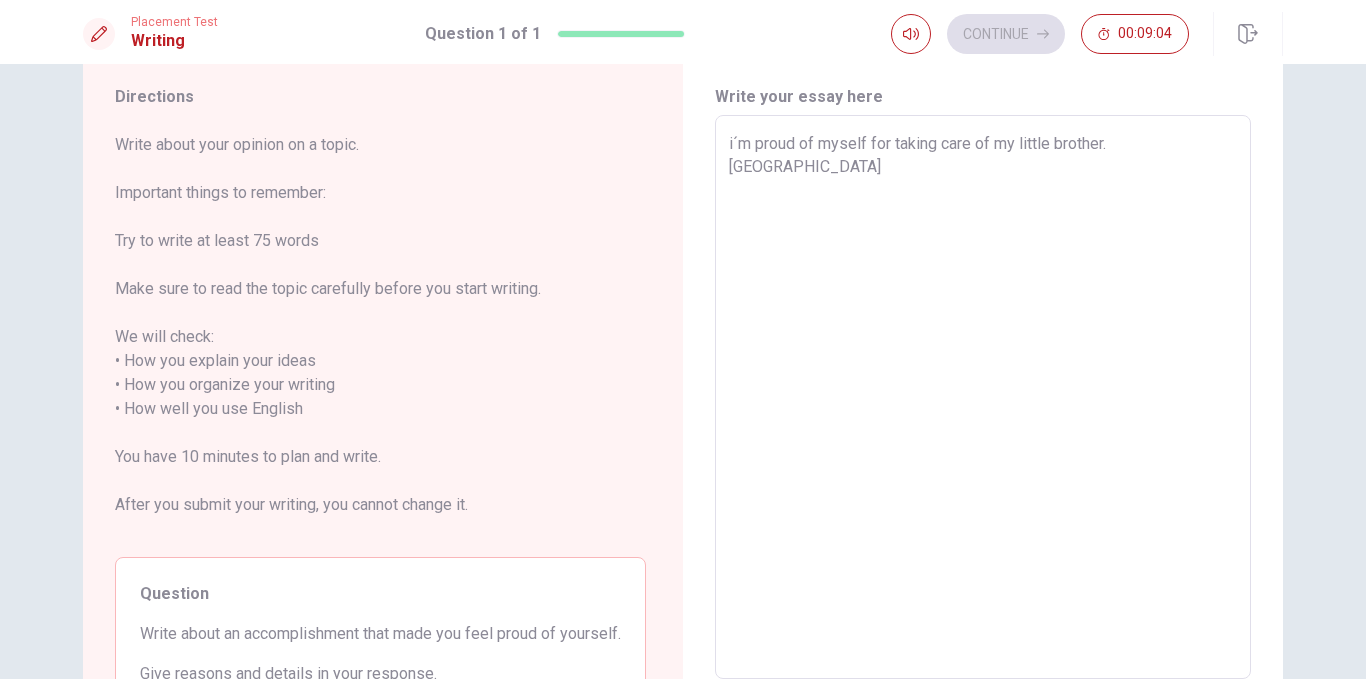 type on "x" 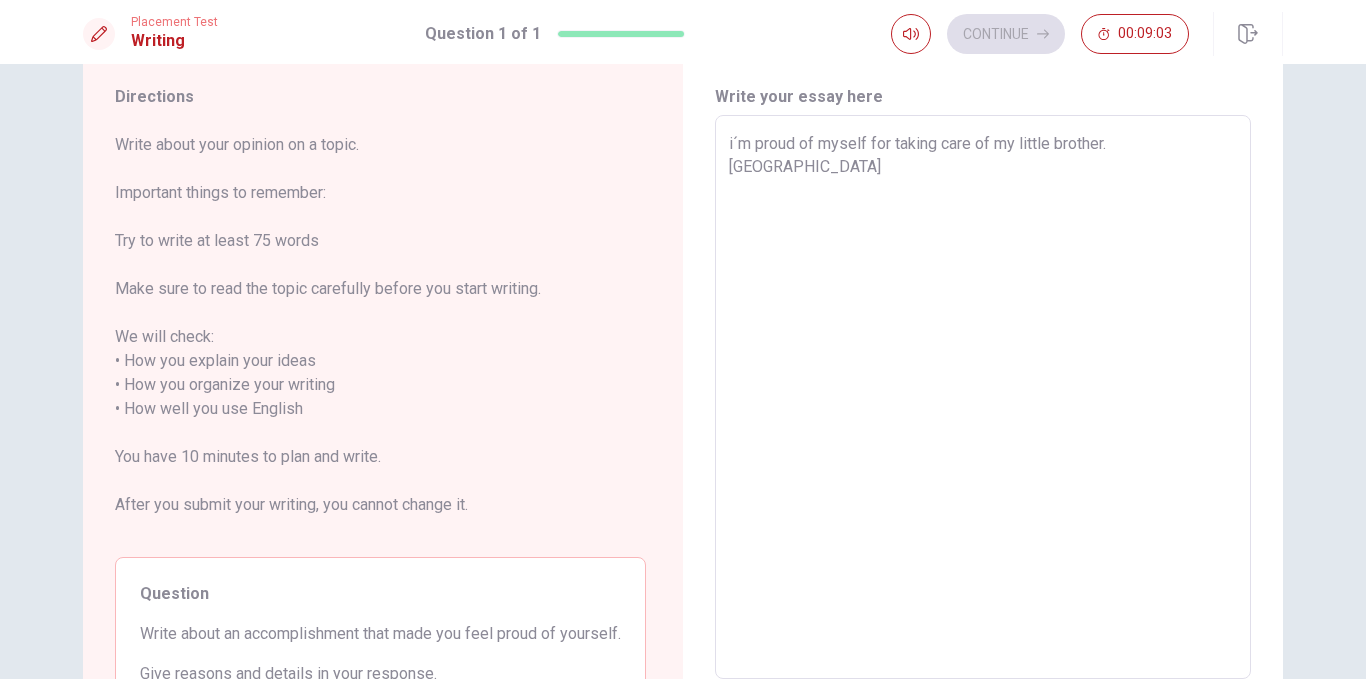 type on "i´m proud of myself for taking care of my little brother. especi" 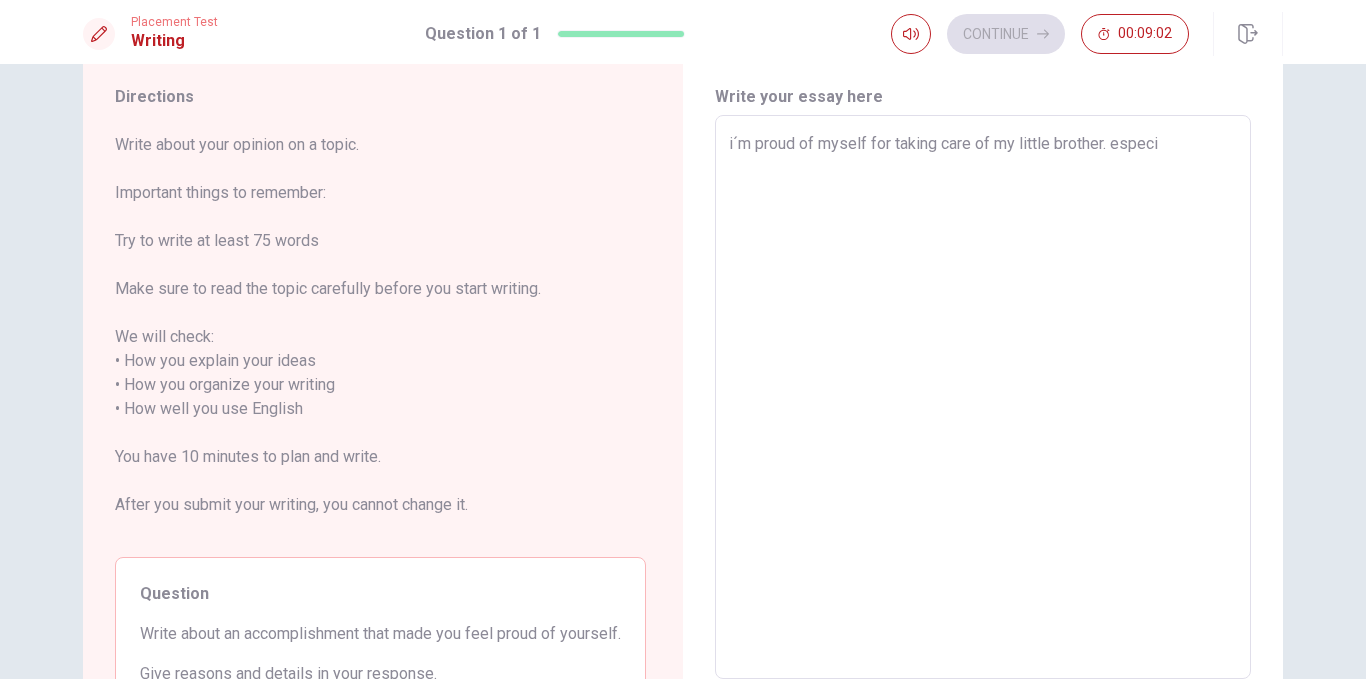 type on "x" 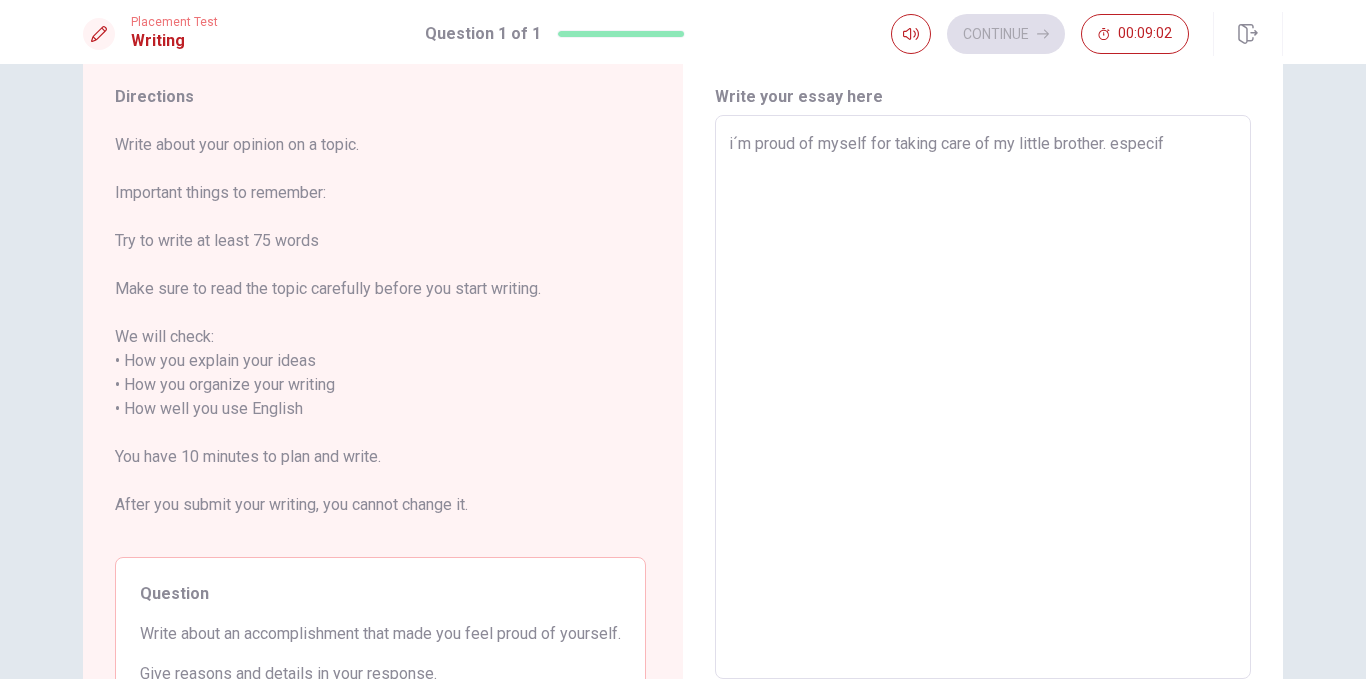 type on "x" 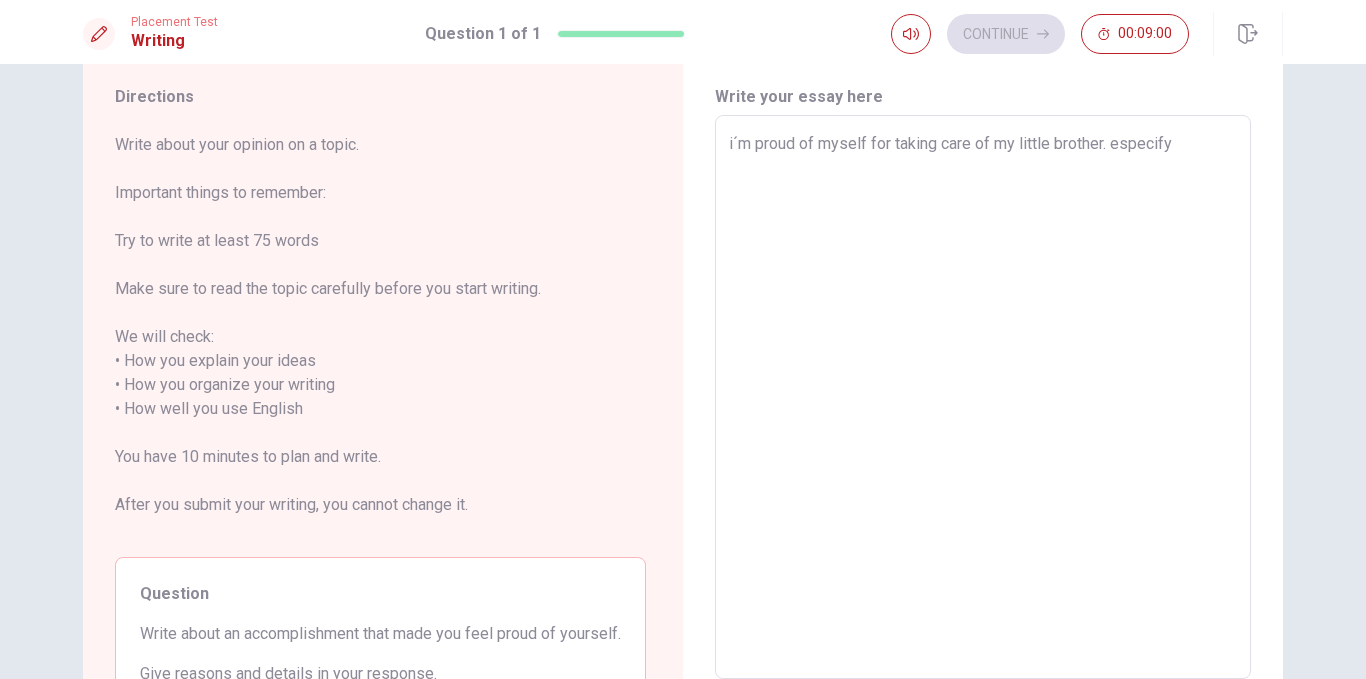 type on "x" 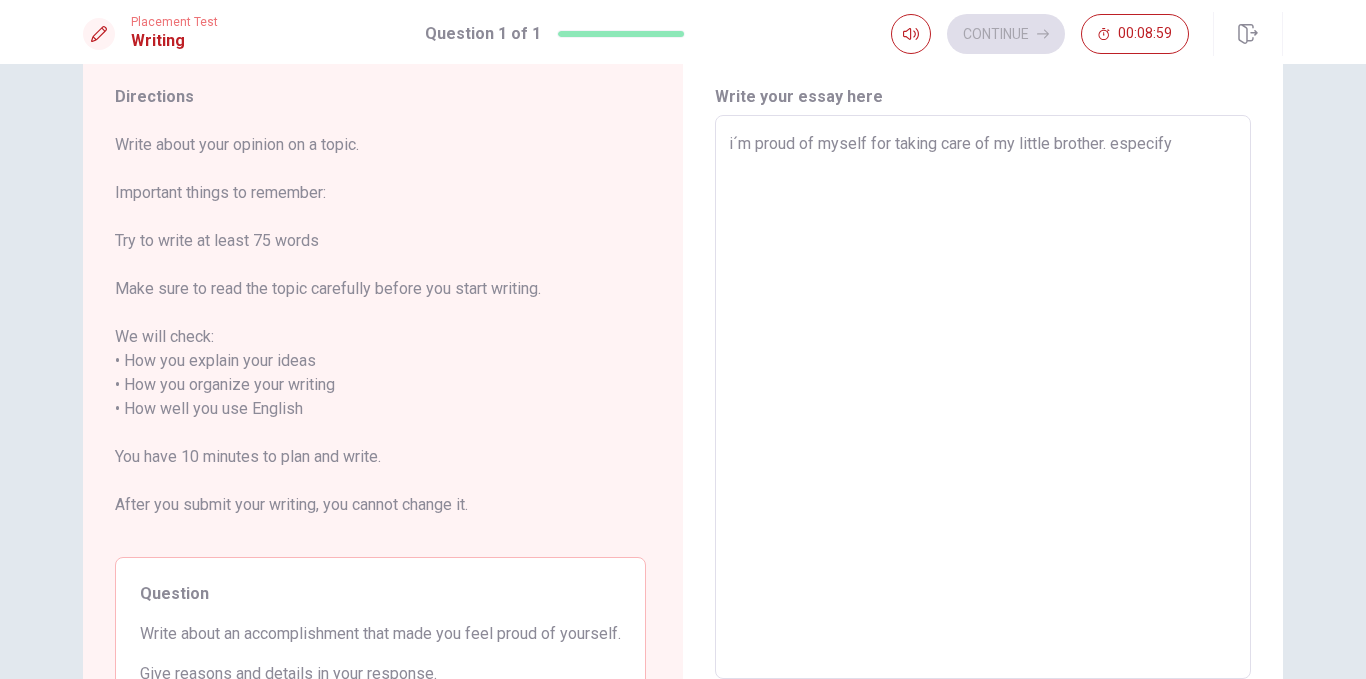 type on "i´m proud of myself for taking care of my little brother. especif" 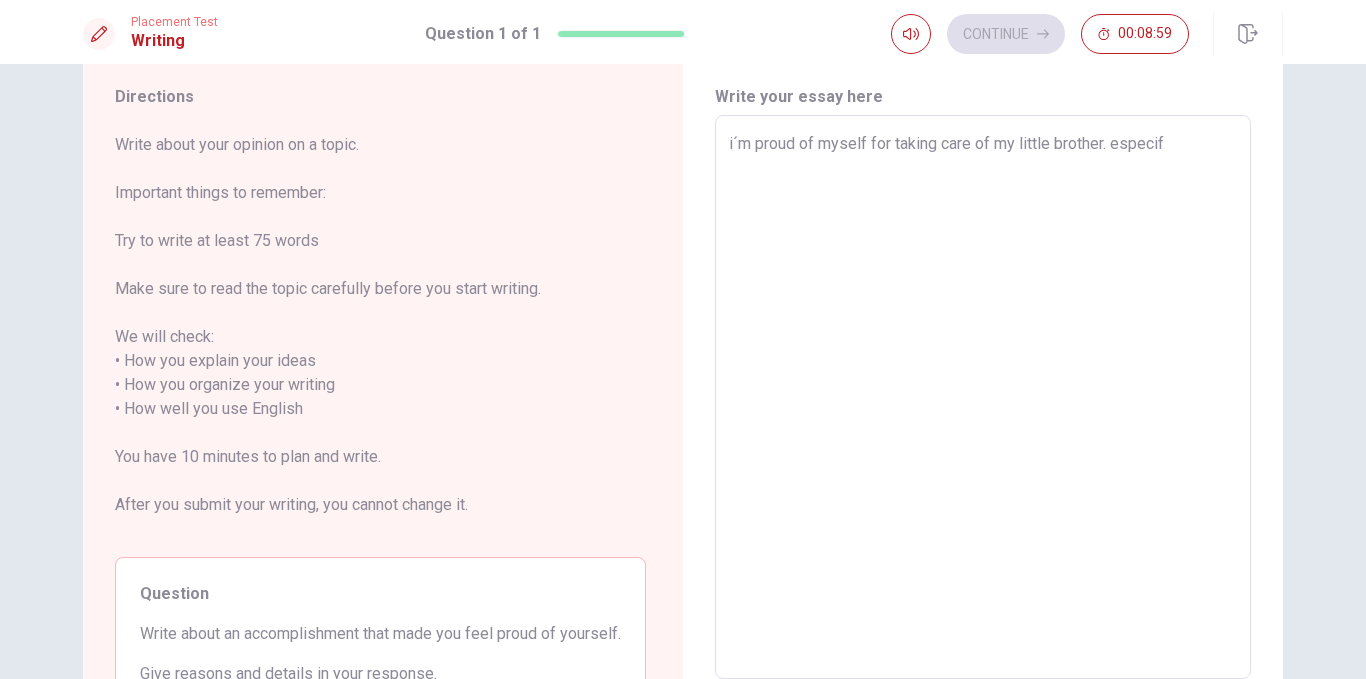 type on "x" 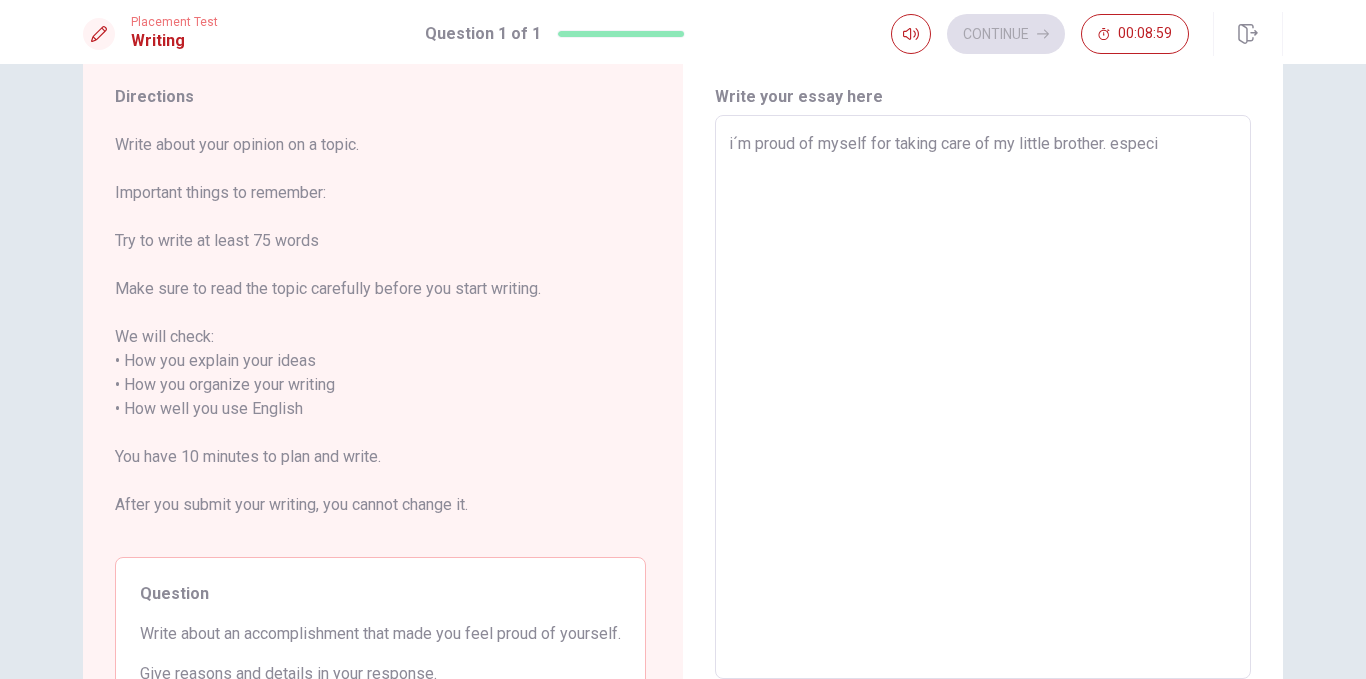 type on "x" 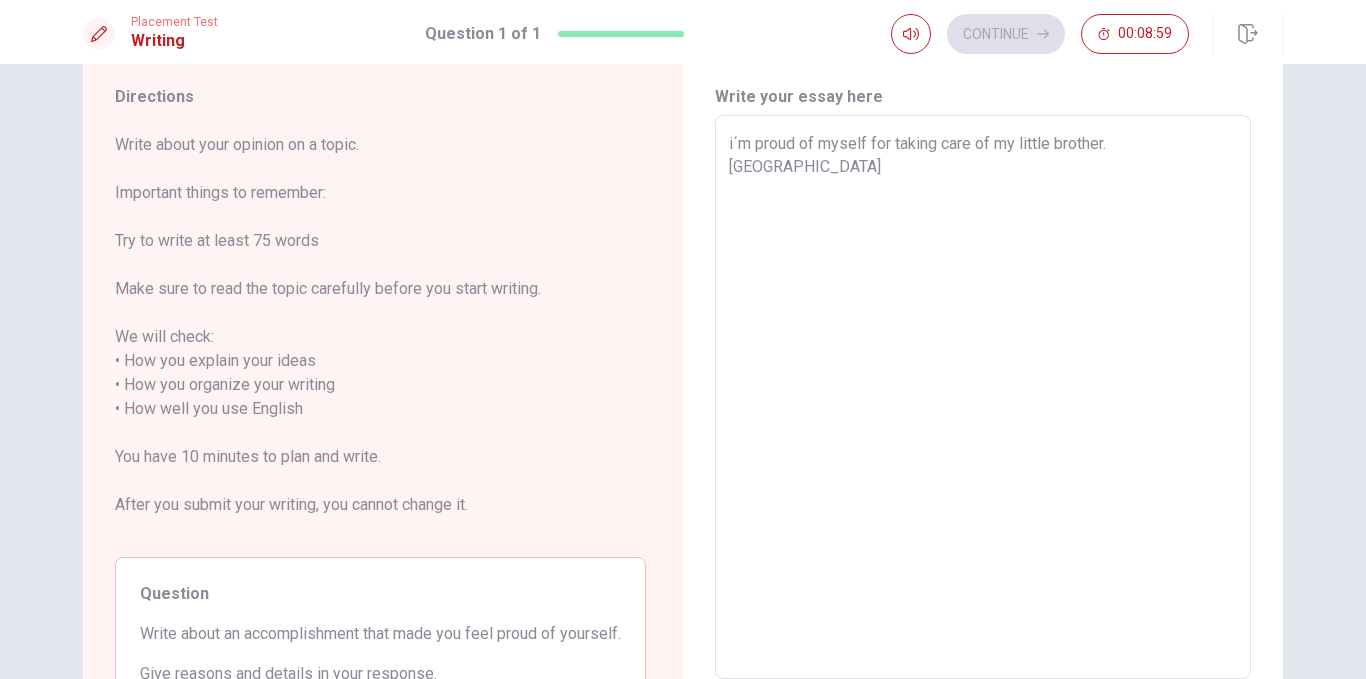 type on "x" 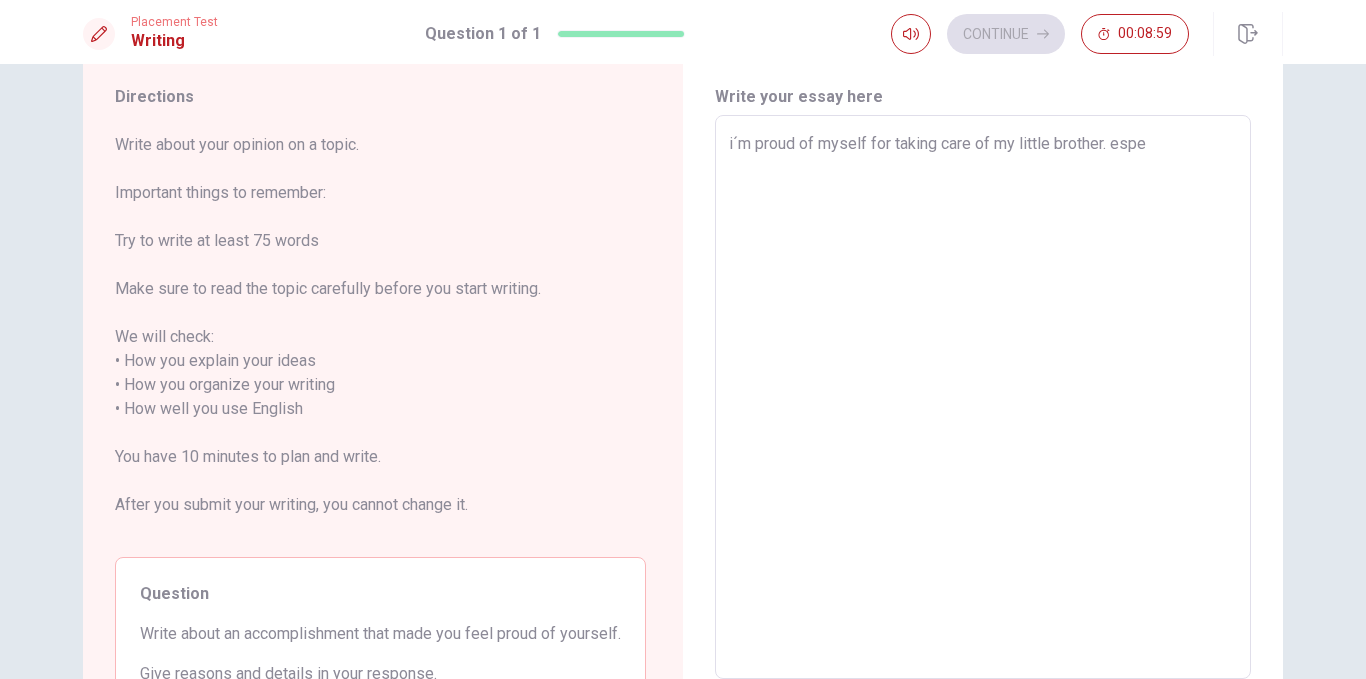 type on "x" 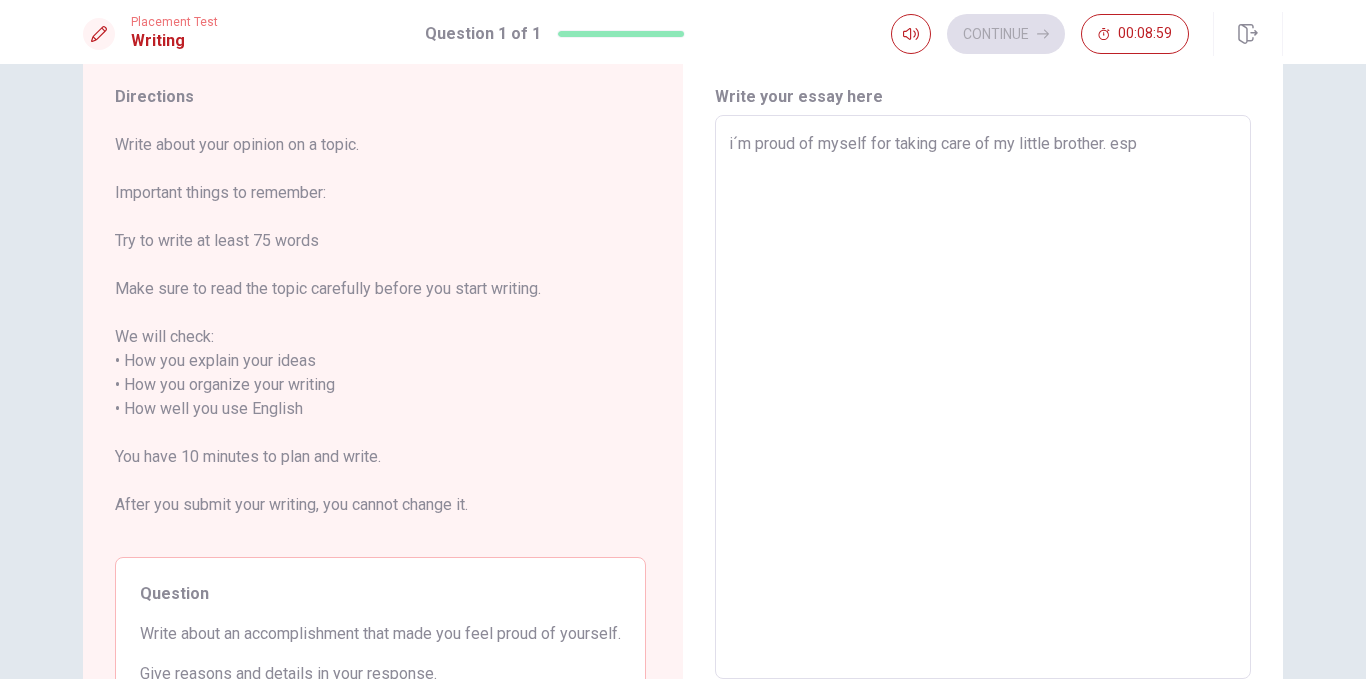 type on "x" 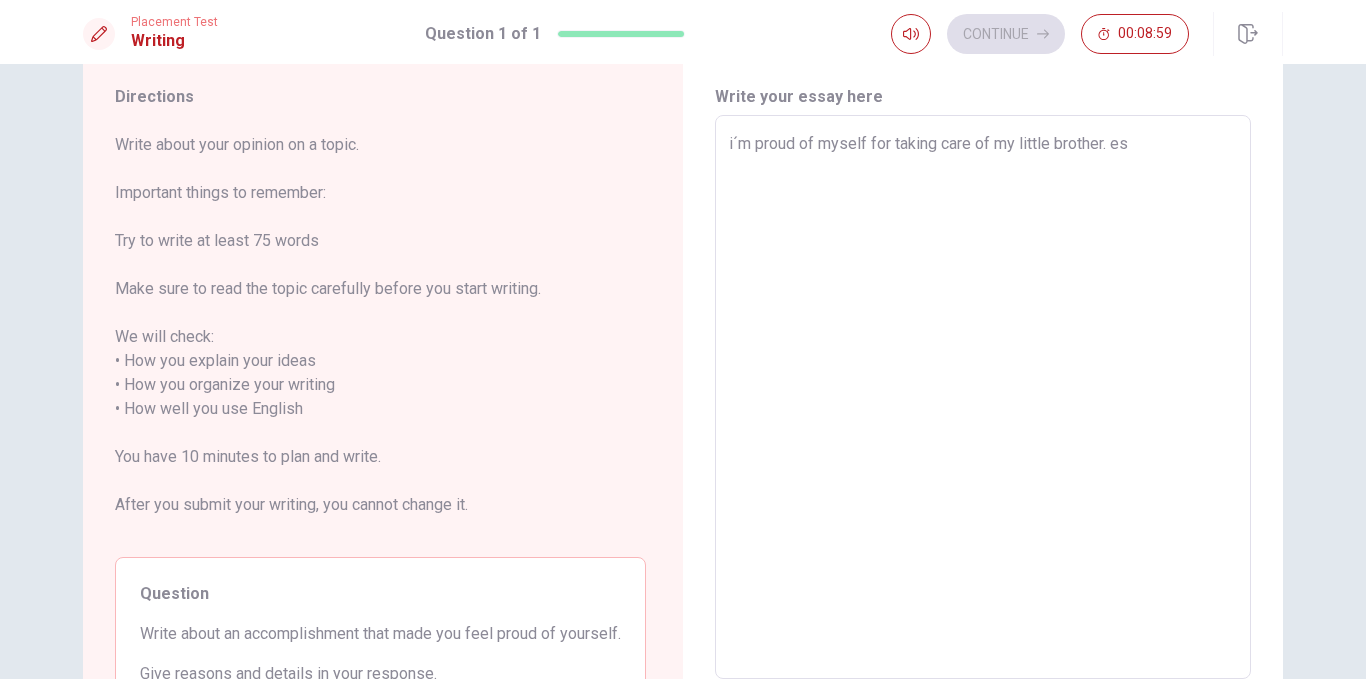 type on "x" 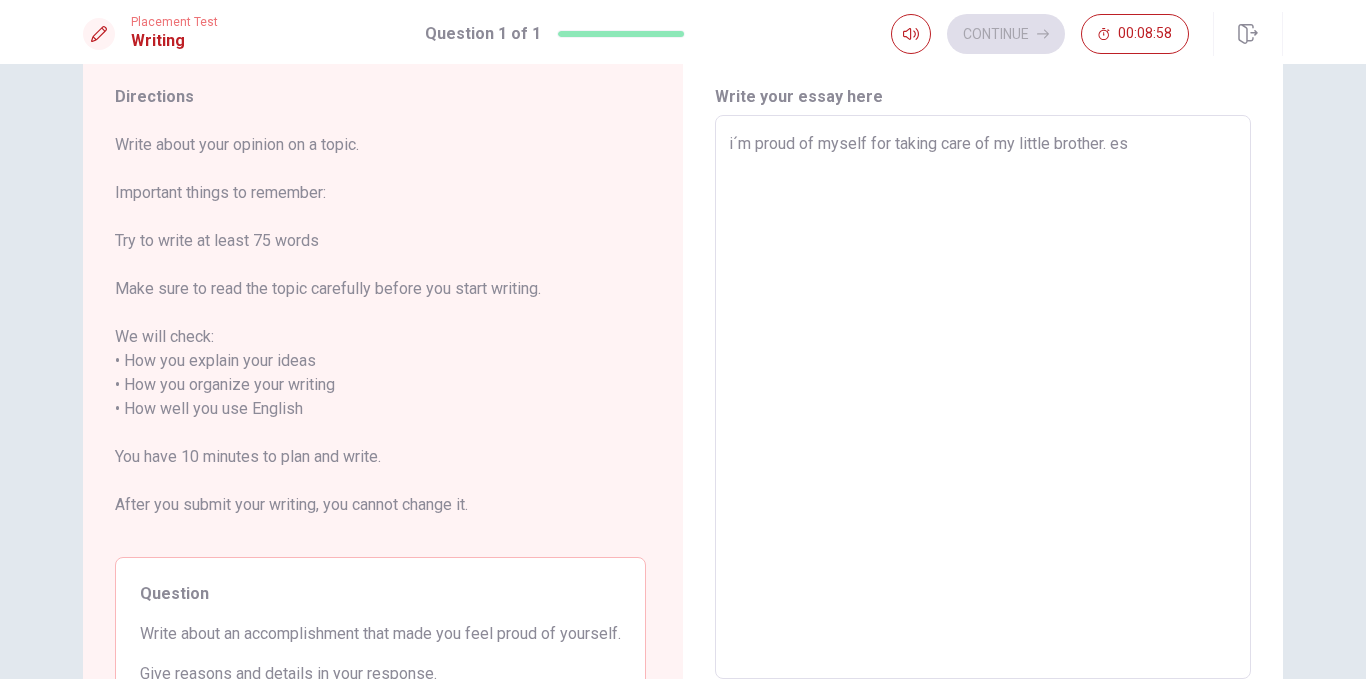 type on "i´m proud of myself for taking care of my little brother. e" 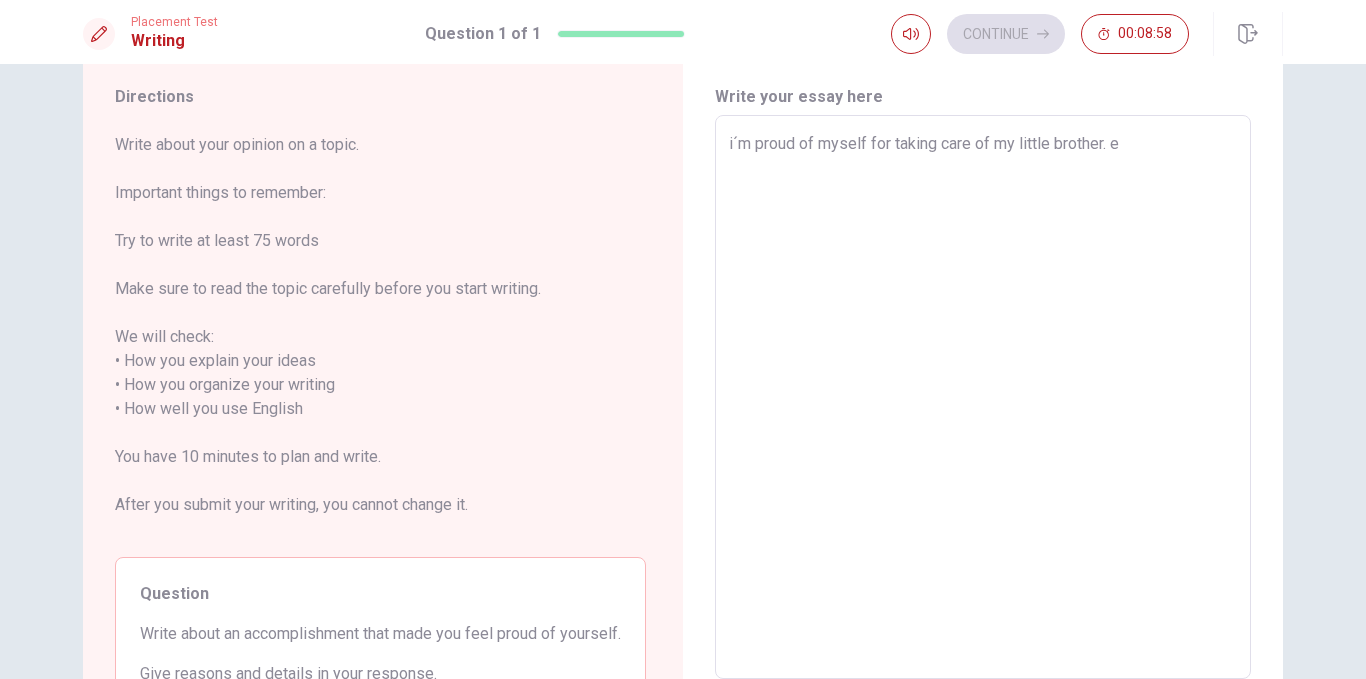 type on "x" 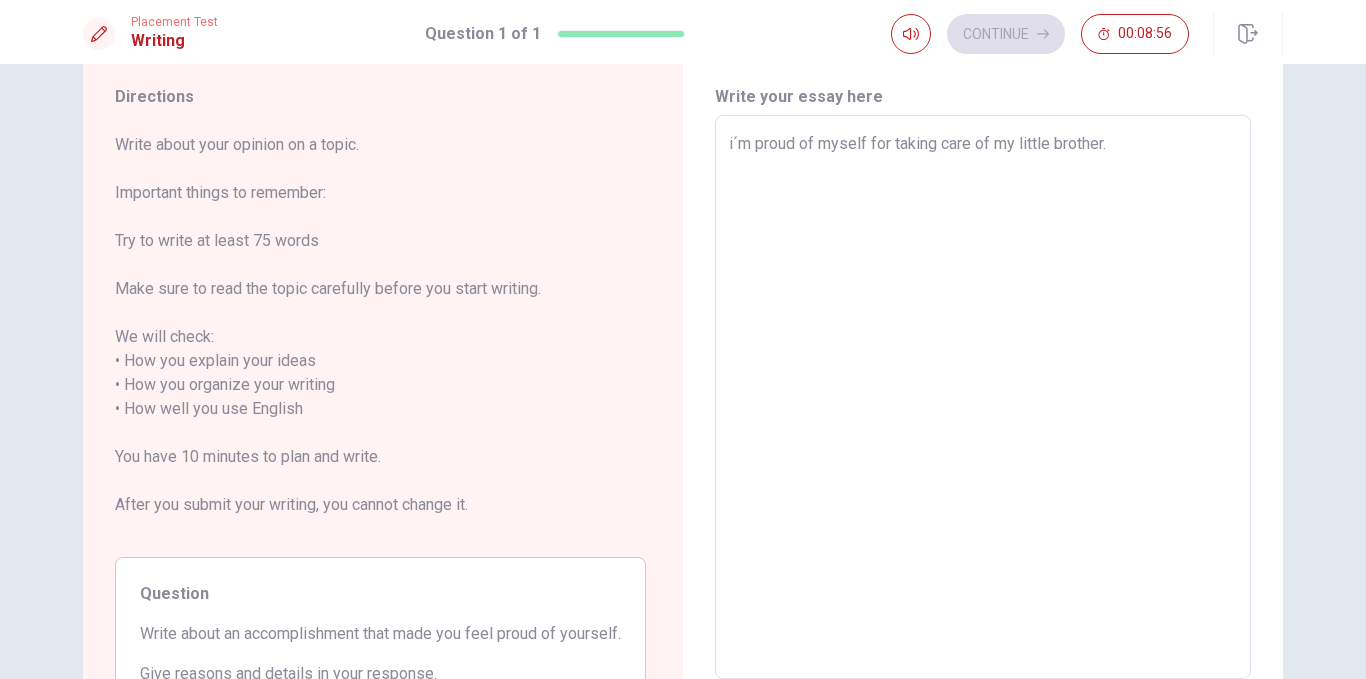 type on "x" 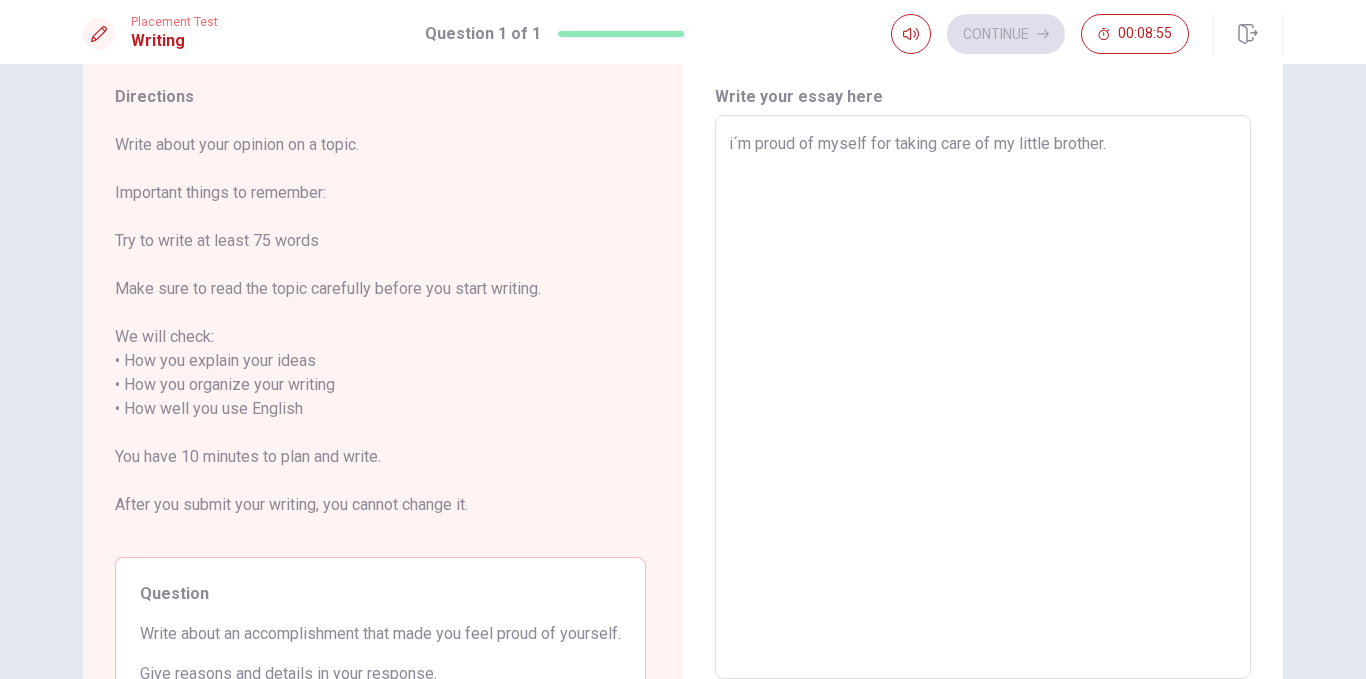 type on "i´m proud of myself for taking care of my little brother. A" 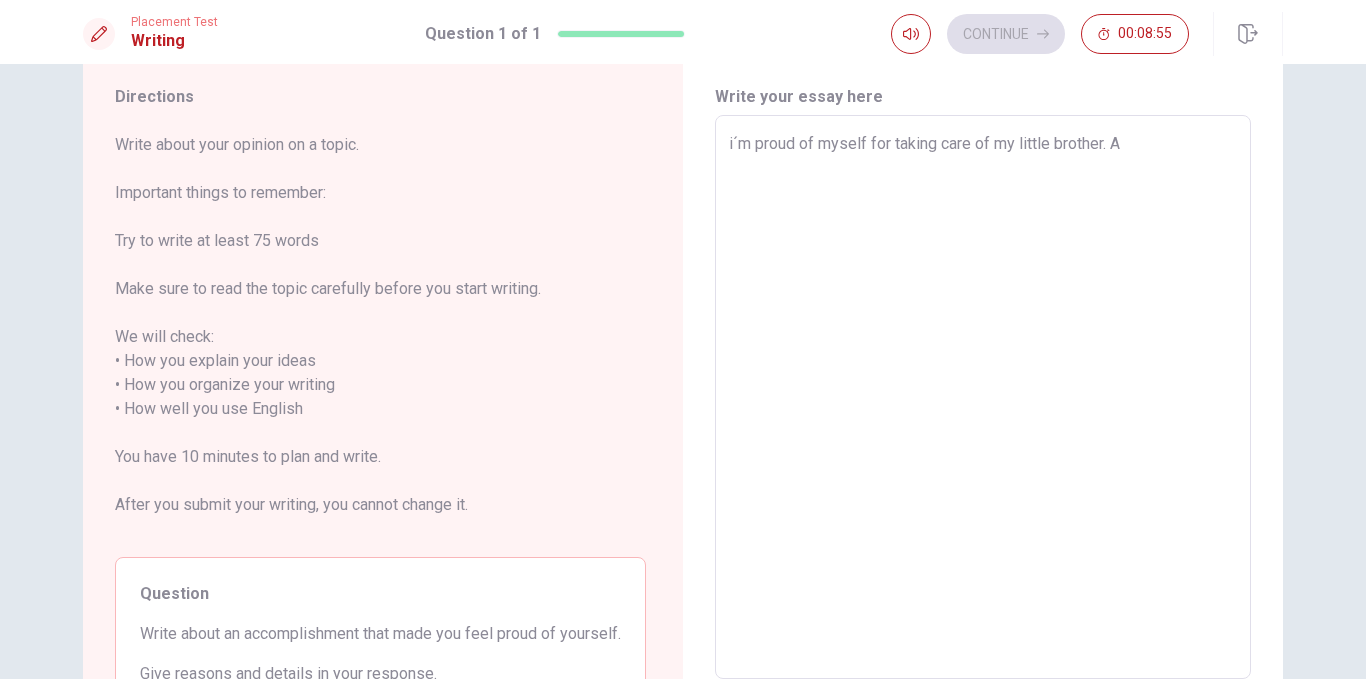 type on "x" 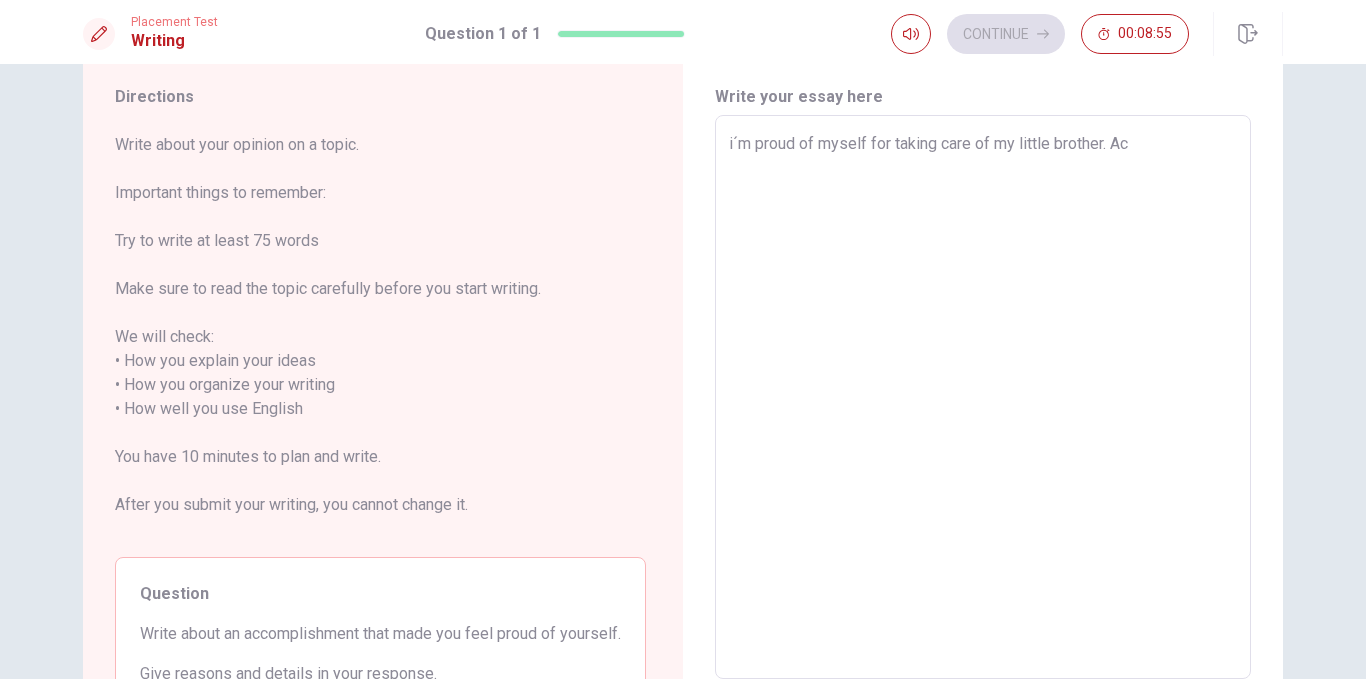 type on "x" 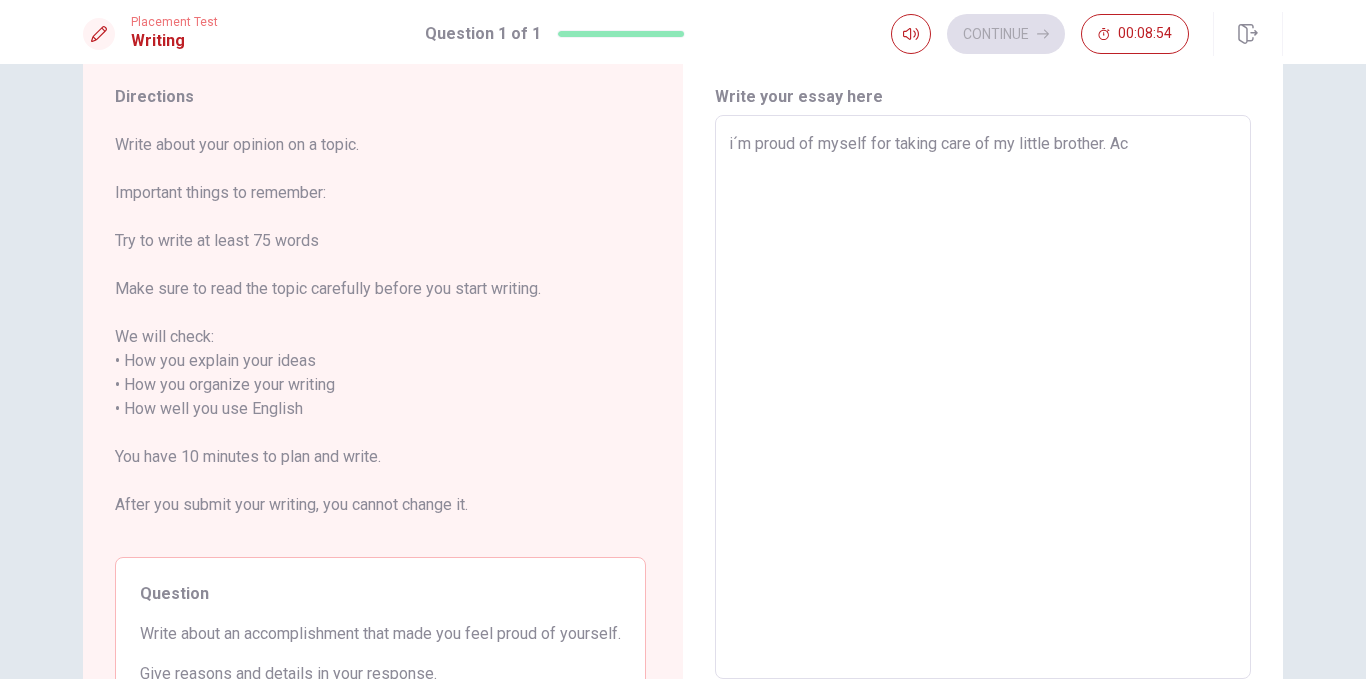 type on "i´m proud of myself for taking care of my little brother. Act" 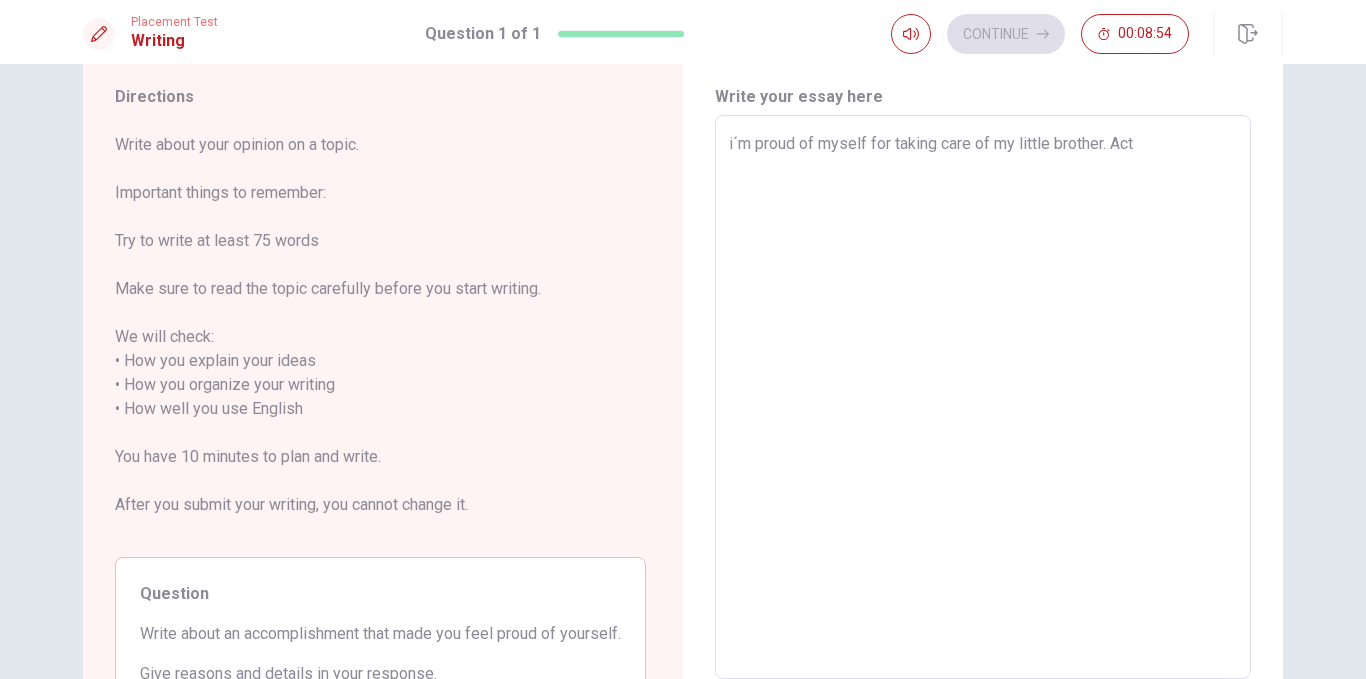 type on "x" 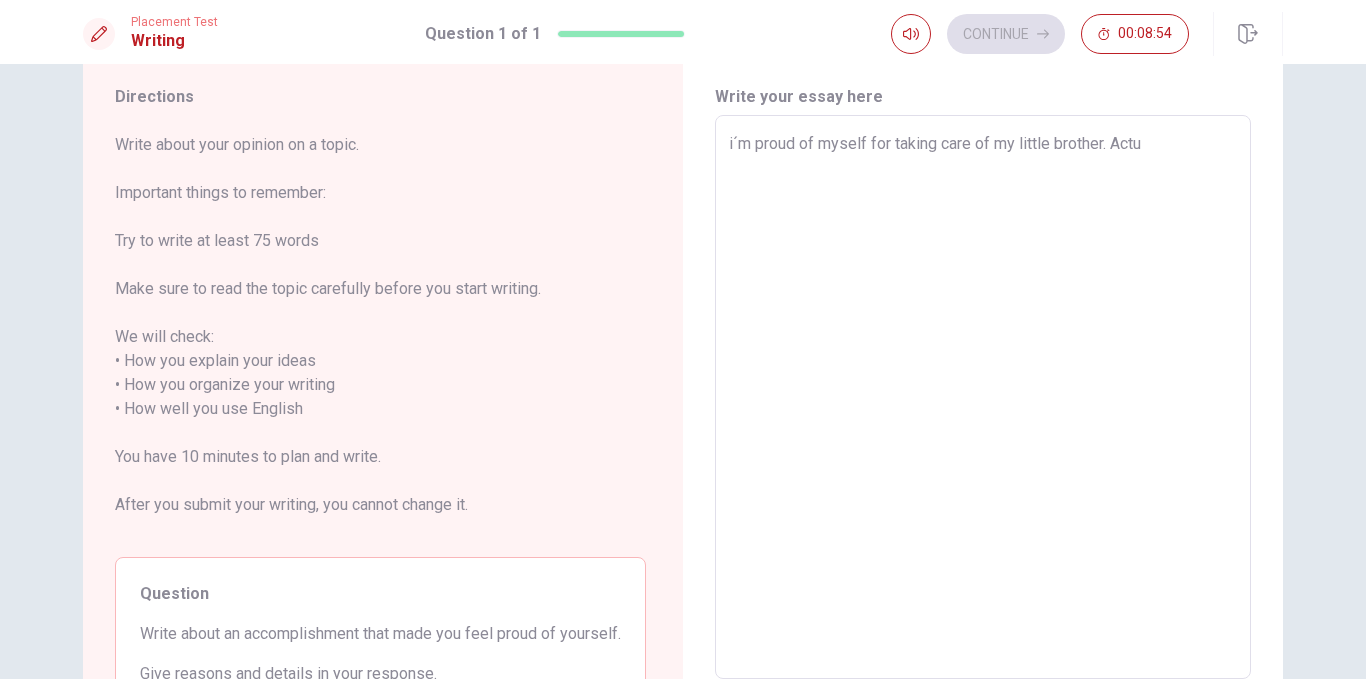 type on "x" 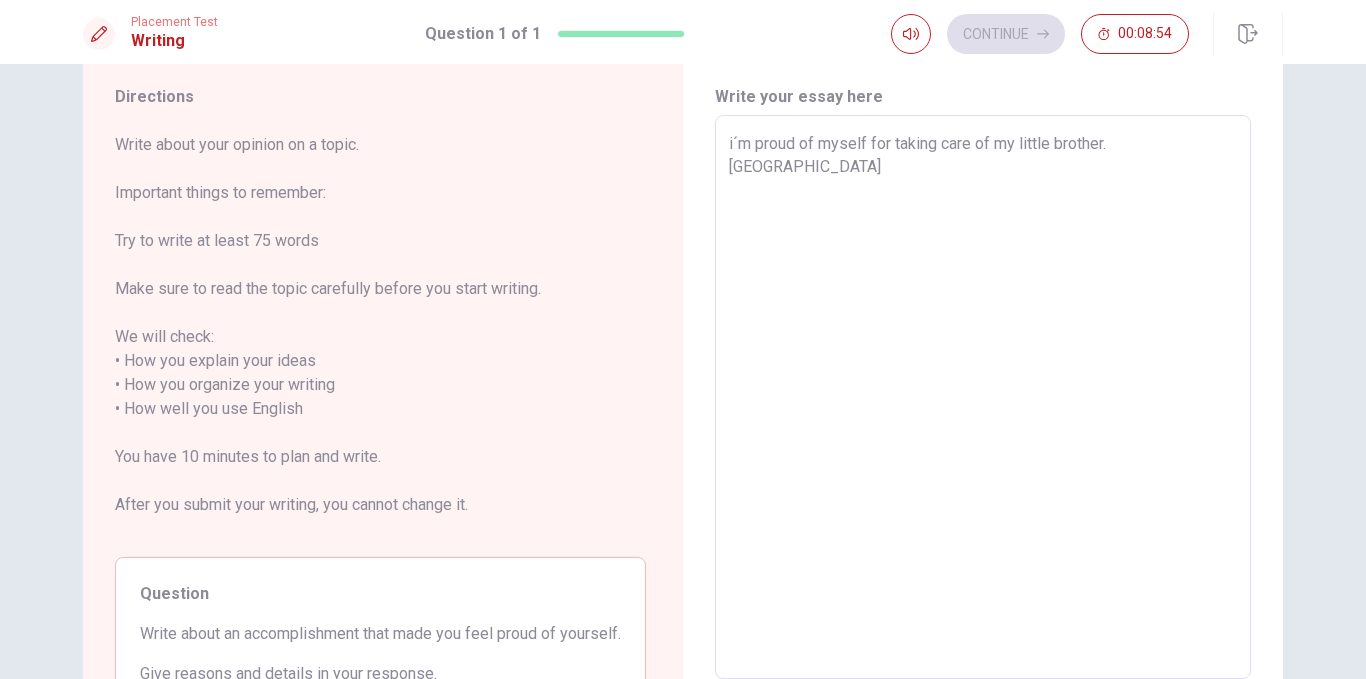 type on "x" 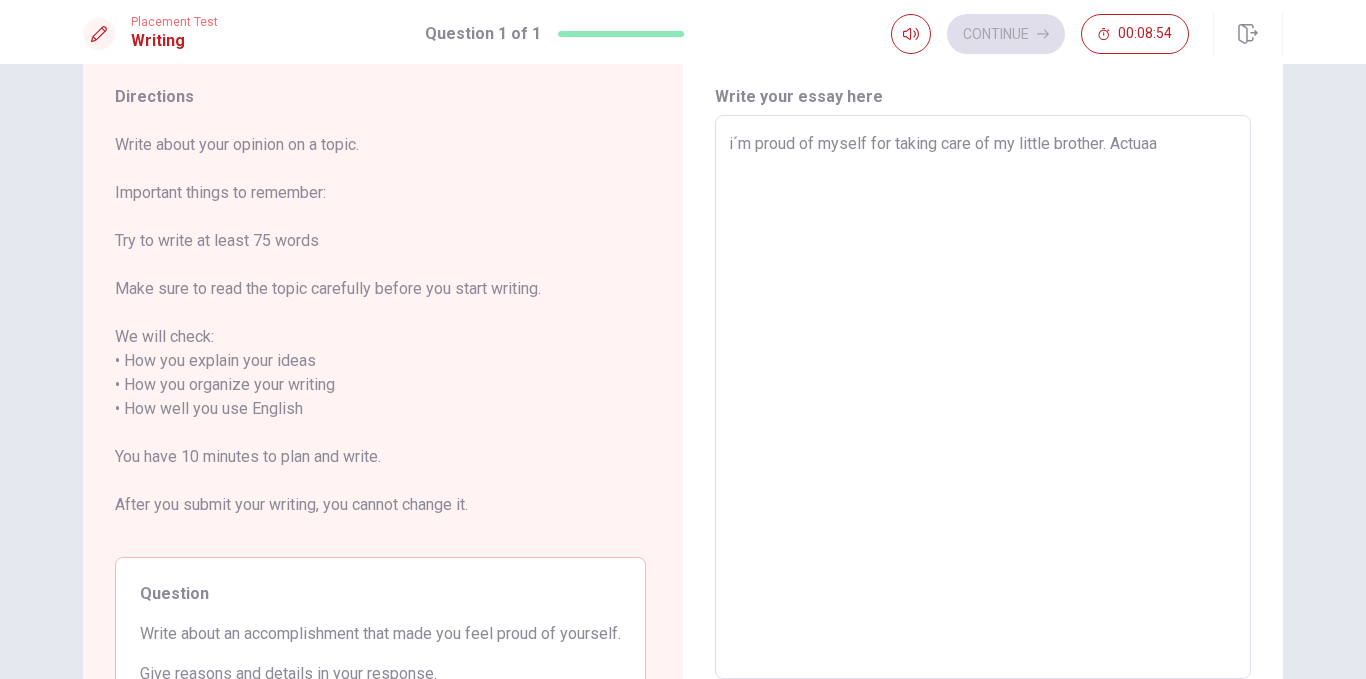 type on "x" 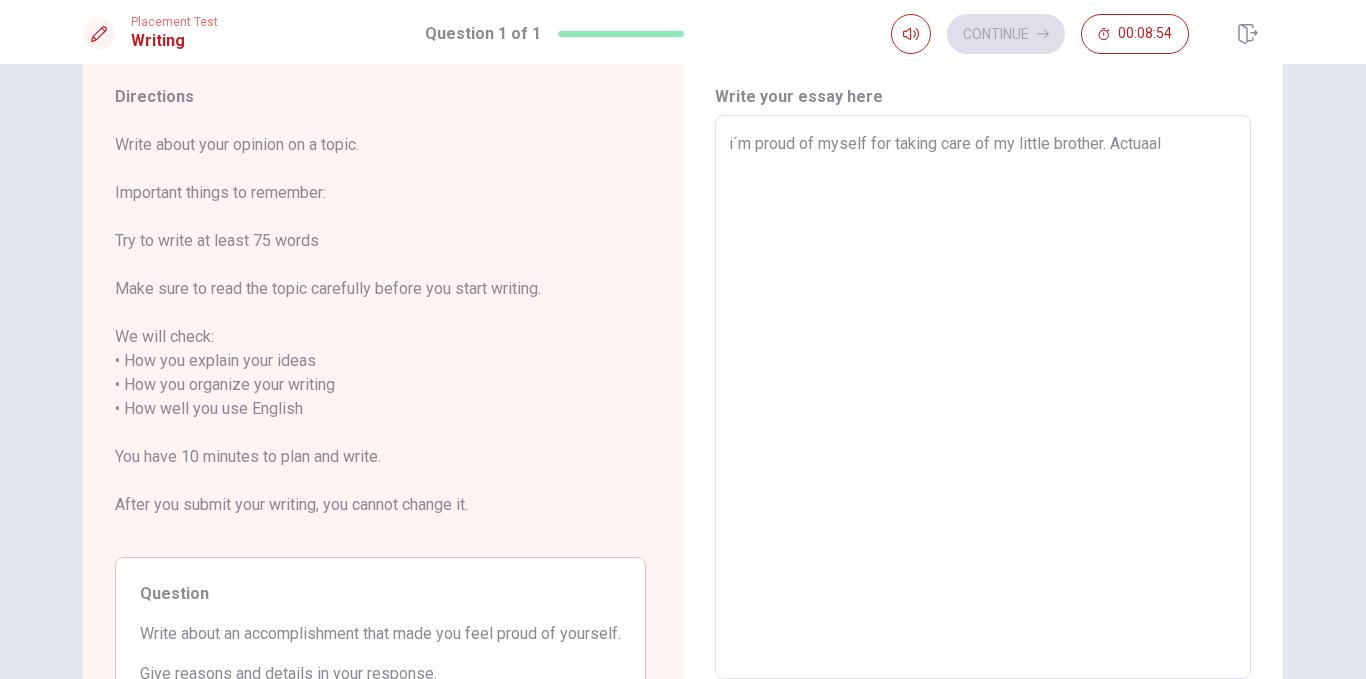 type on "x" 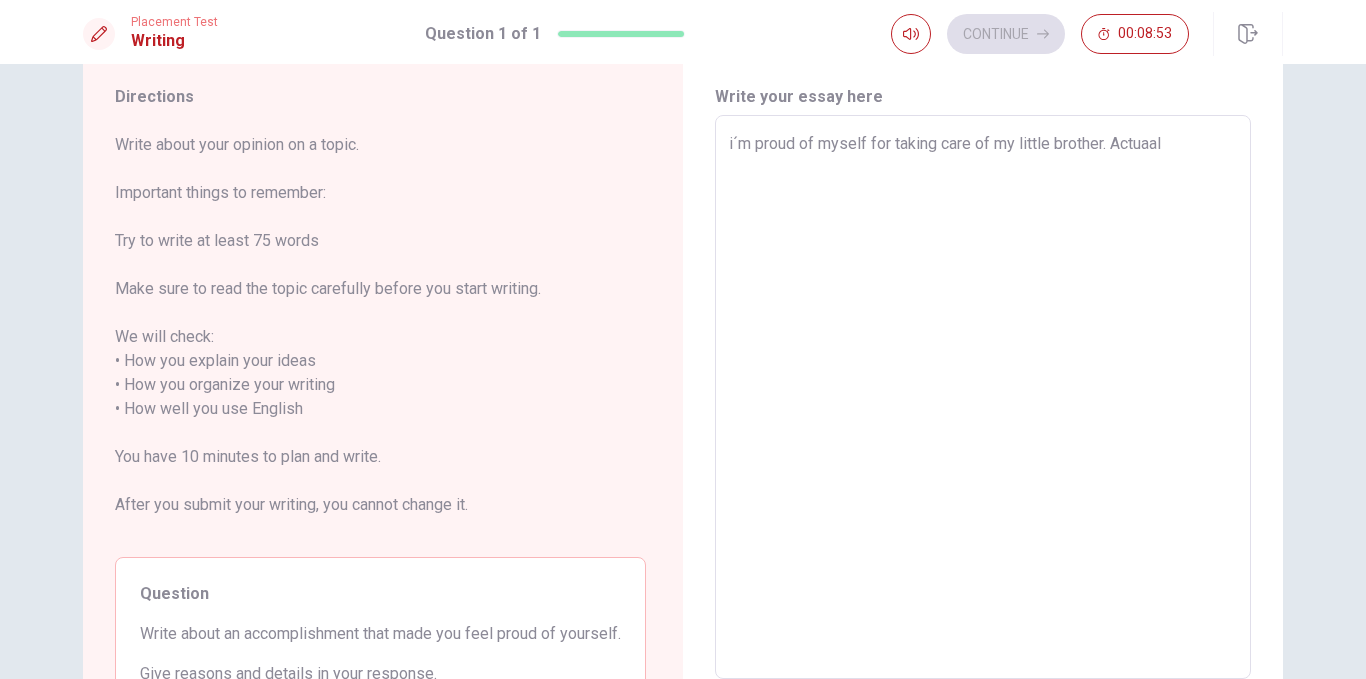 type on "i´m proud of myself for taking care of my little brother. Actuaaly" 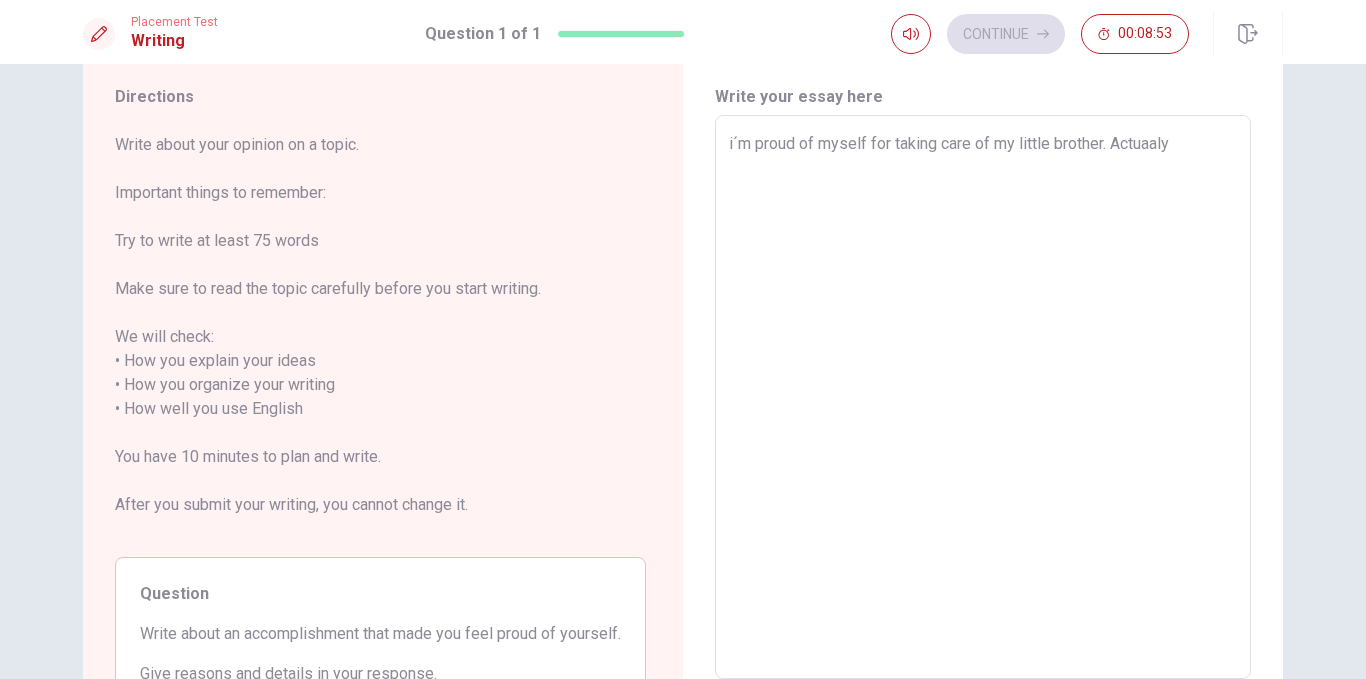 type on "x" 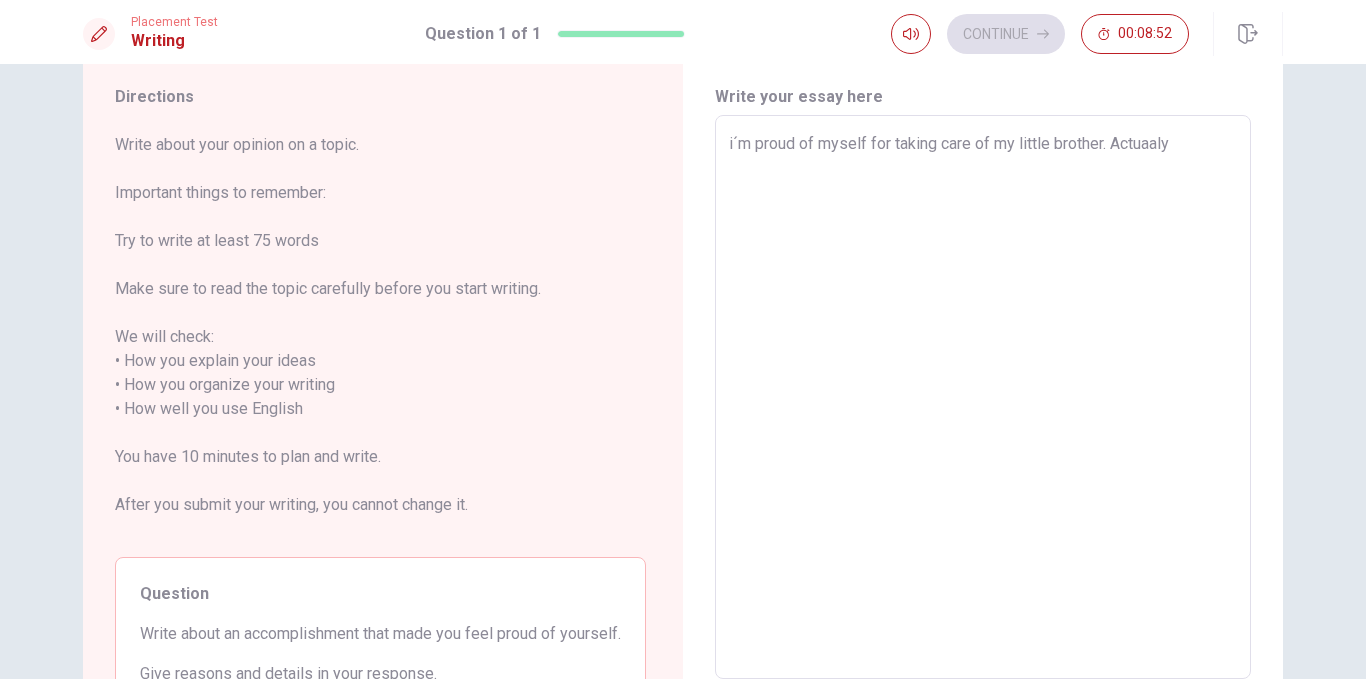 type on "i´m proud of myself for taking care of my little brother. Actuaaly" 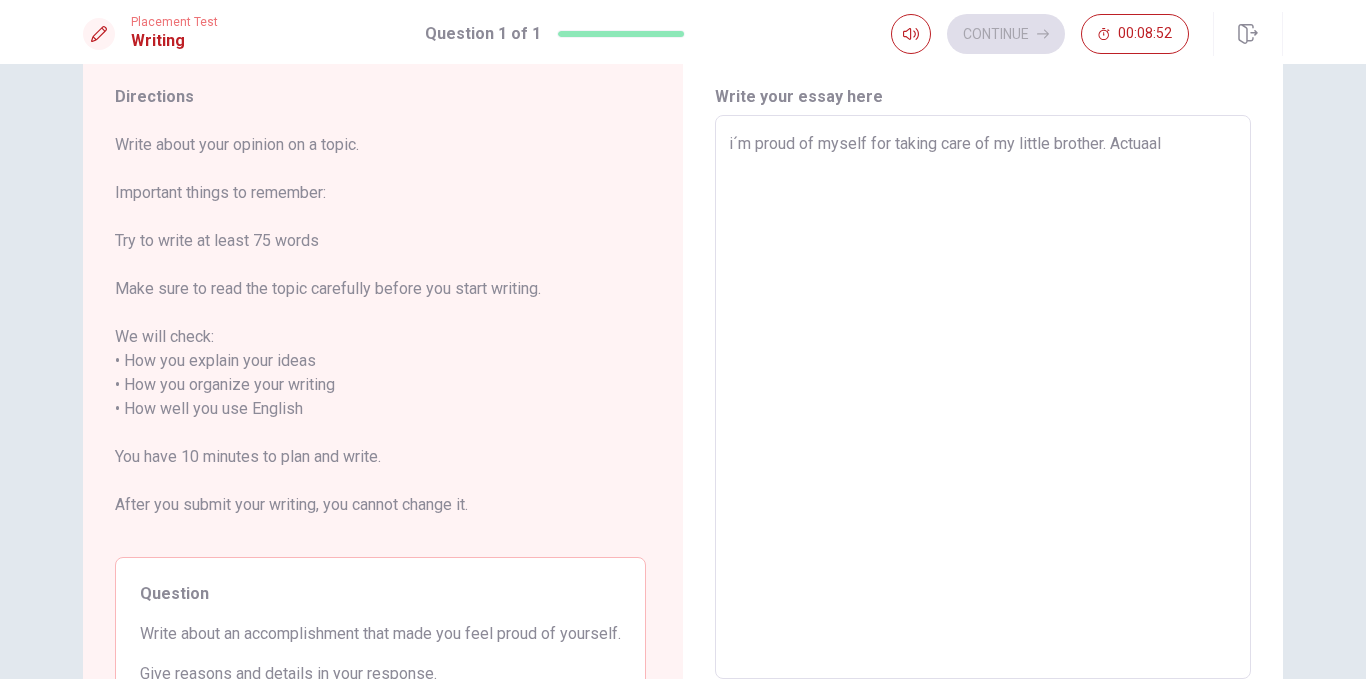 type on "x" 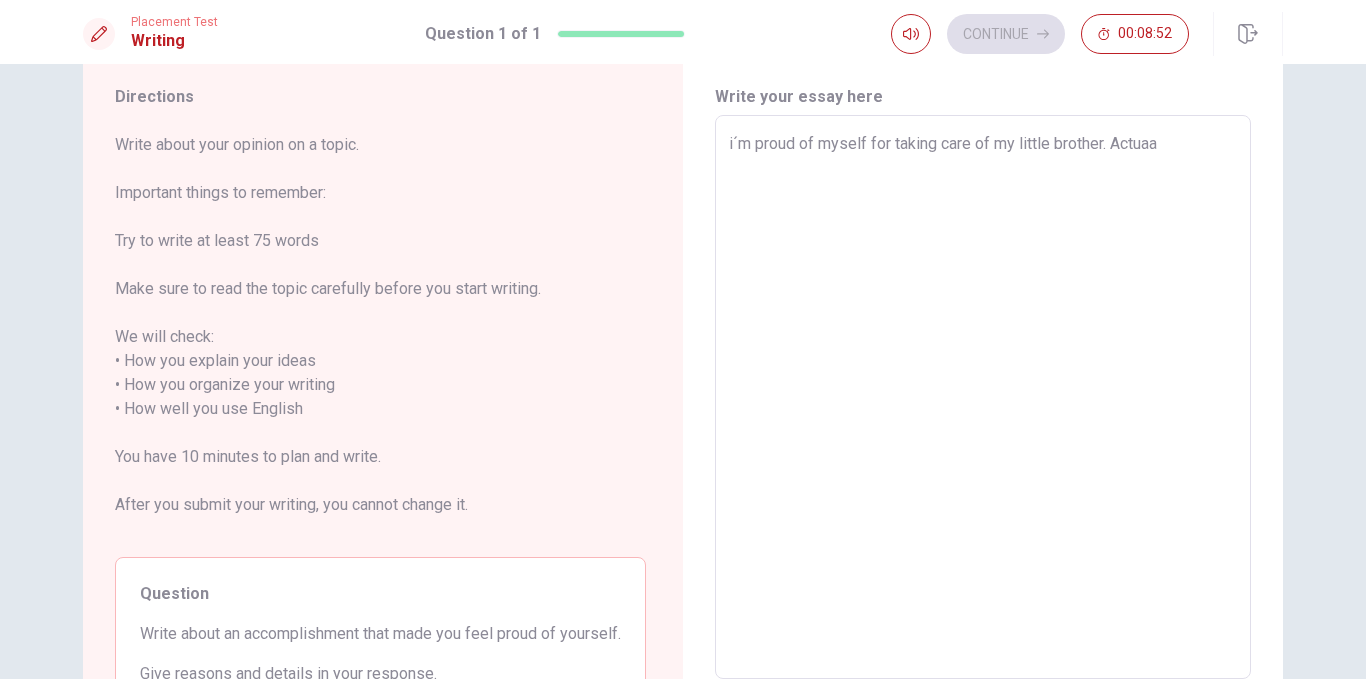 type on "x" 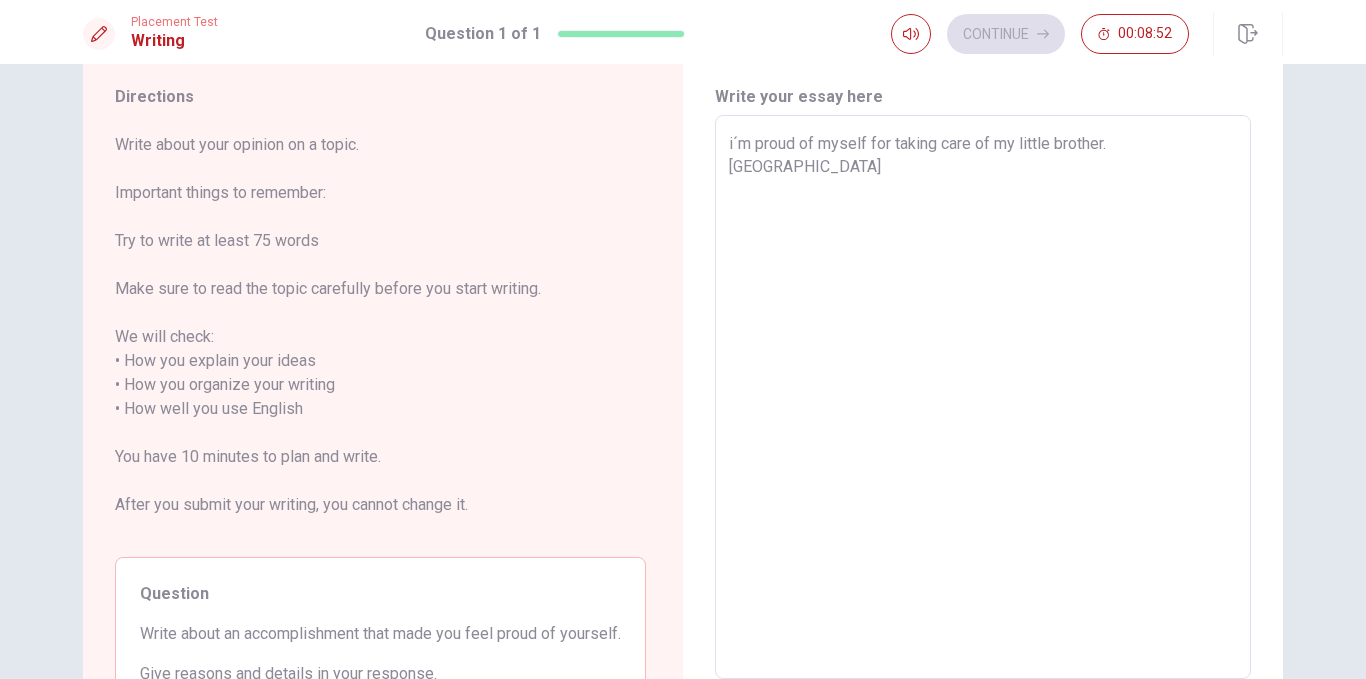 type on "x" 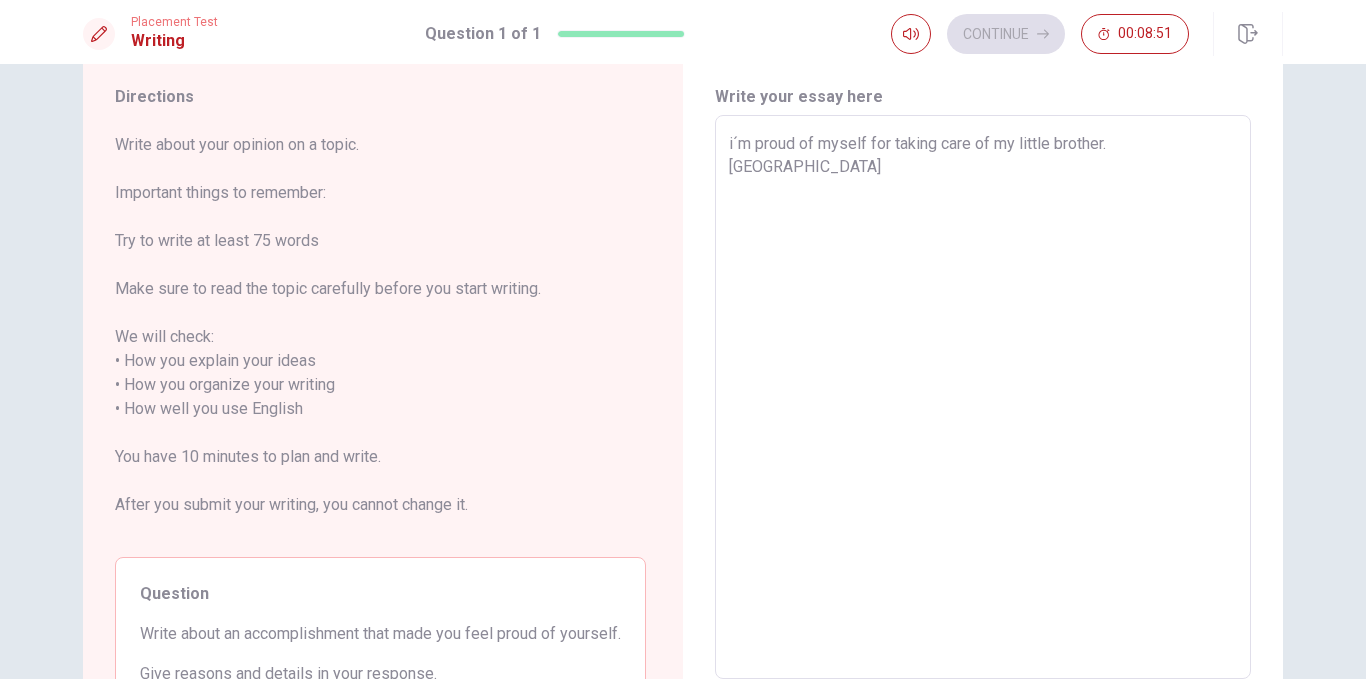 type 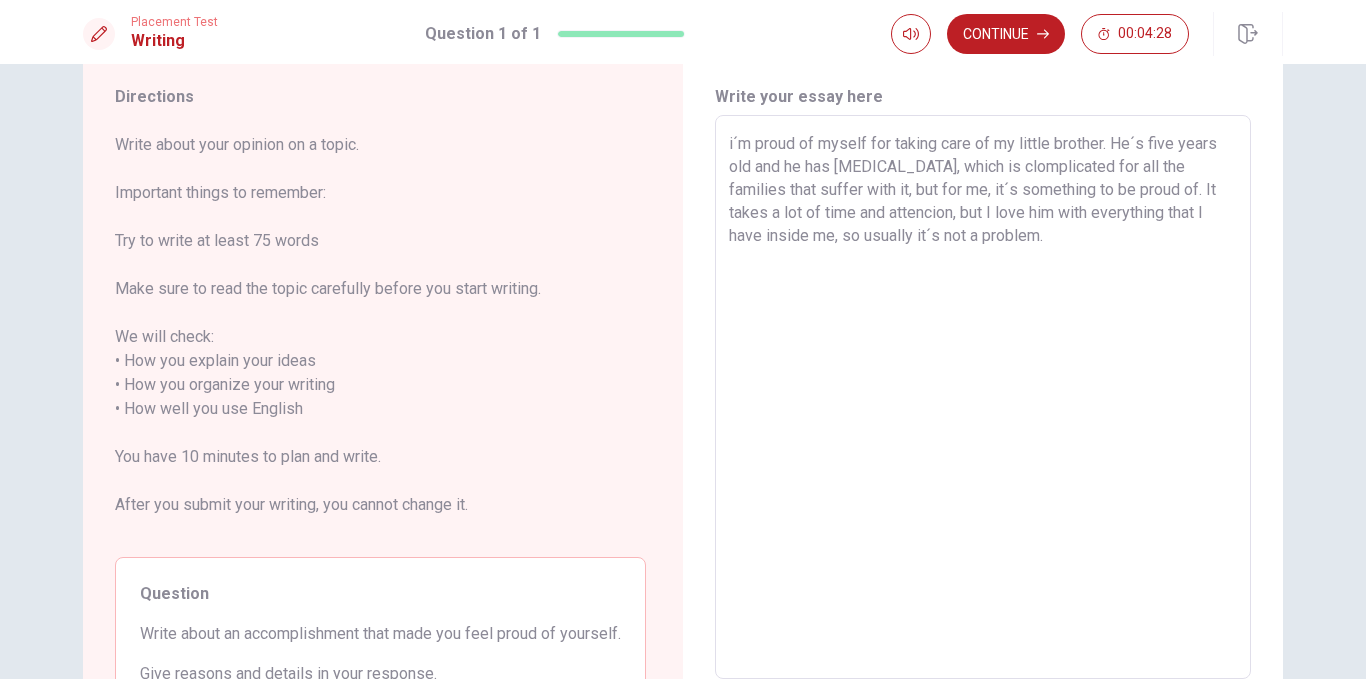click on "i´m proud of myself for taking care of my little brother. He´s five years old and he has [MEDICAL_DATA], which is clomplicated for all the families that suffer with it, but for me, it´s something to be proud of. It takes a lot of time and attencion, but I love him with everything that I have inside me, so usually it´s not a problem." at bounding box center (983, 397) 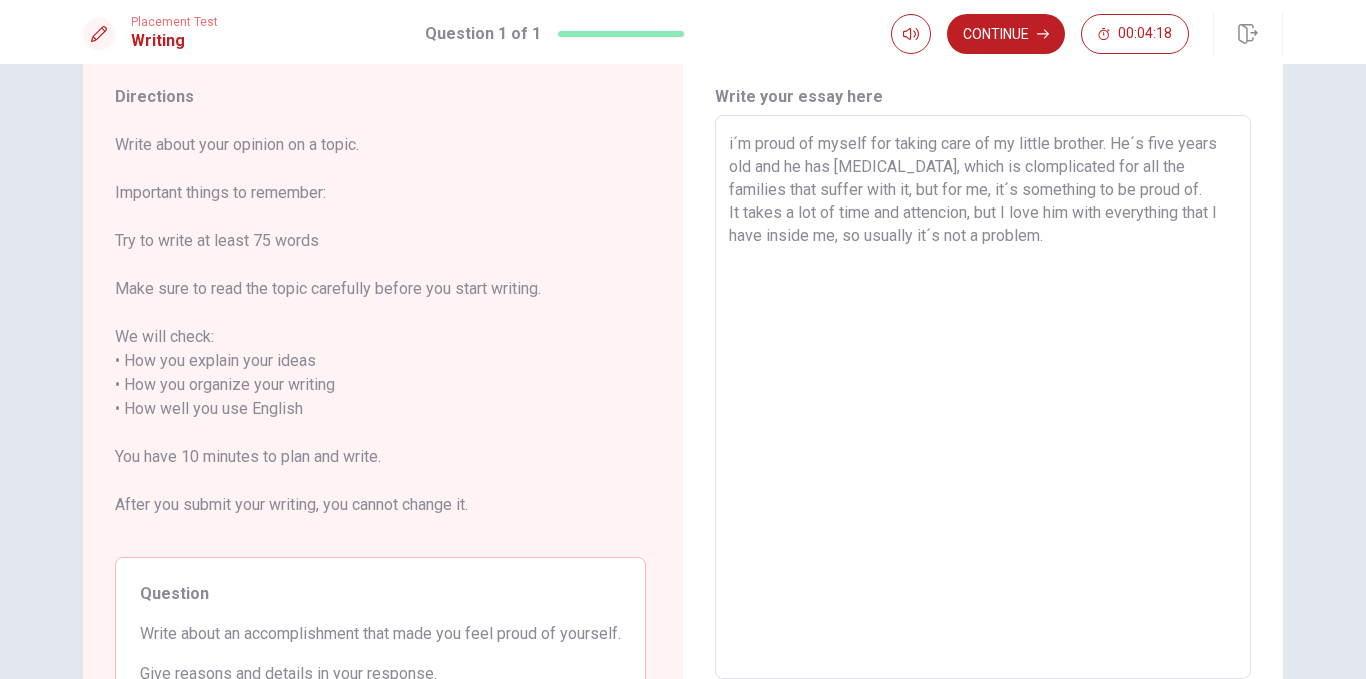 click on "i´m proud of myself for taking care of my little brother. He´s five years old and he has [MEDICAL_DATA], which is clomplicated for all the families that suffer with it, but for me, it´s something to be proud of.
It takes a lot of time and attencion, but I love him with everything that I have inside me, so usually it´s not a problem." at bounding box center [983, 397] 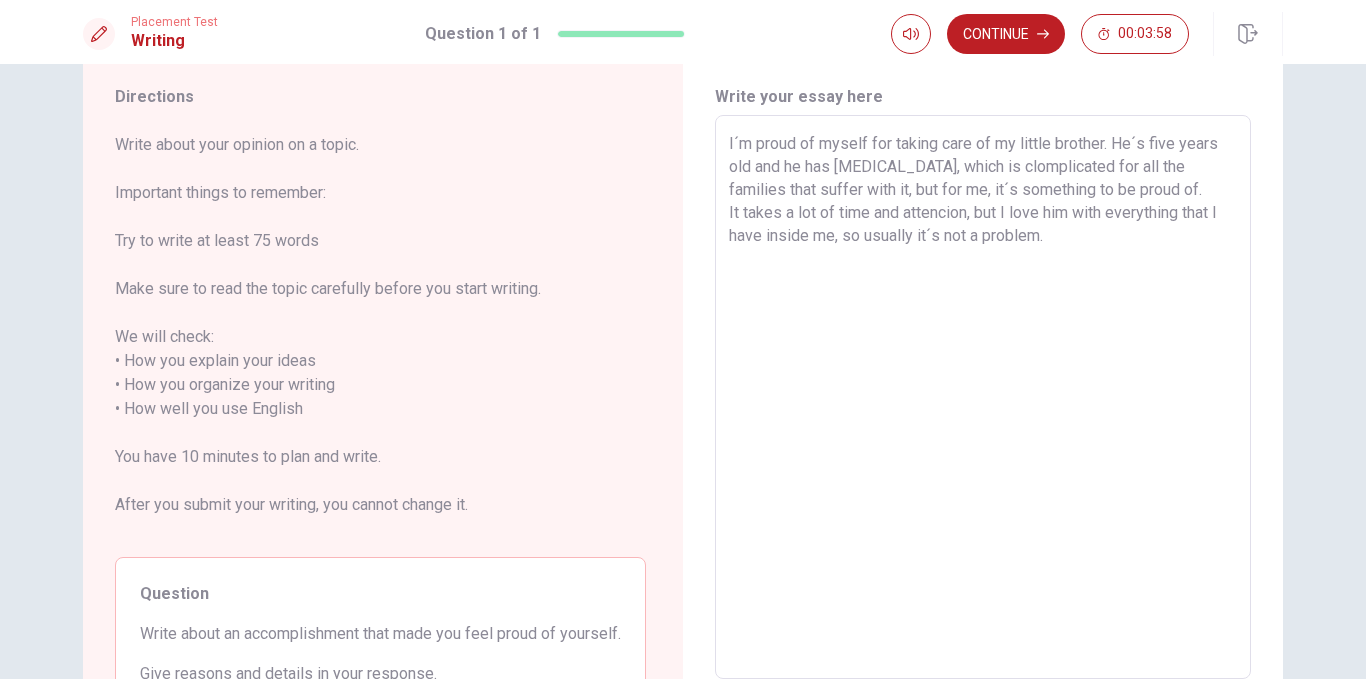 click on "I´m proud of myself for taking care of my little brother. He´s five years old and he has [MEDICAL_DATA], which is clomplicated for all the families that suffer with it, but for me, it´s something to be proud of.
It takes a lot of time and attencion, but I love him with everything that I have inside me, so usually it´s not a problem." at bounding box center (983, 397) 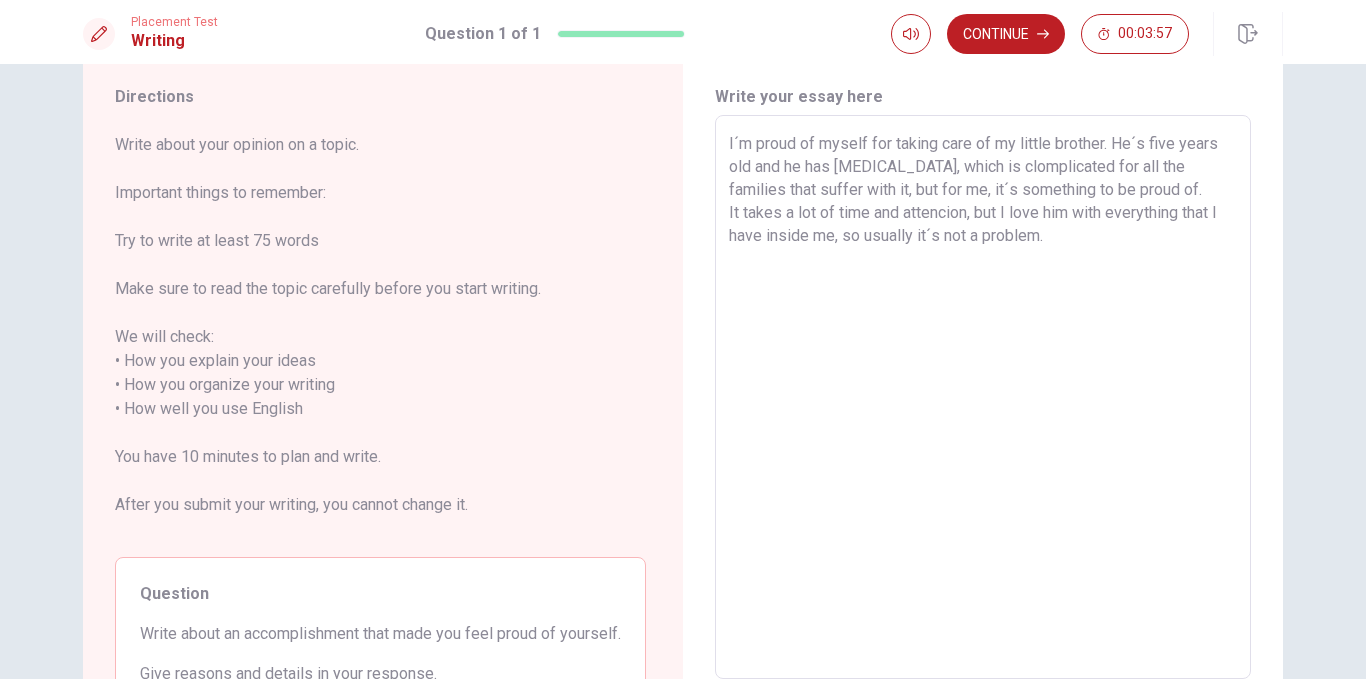 drag, startPoint x: 929, startPoint y: 188, endPoint x: 1097, endPoint y: 223, distance: 171.60712 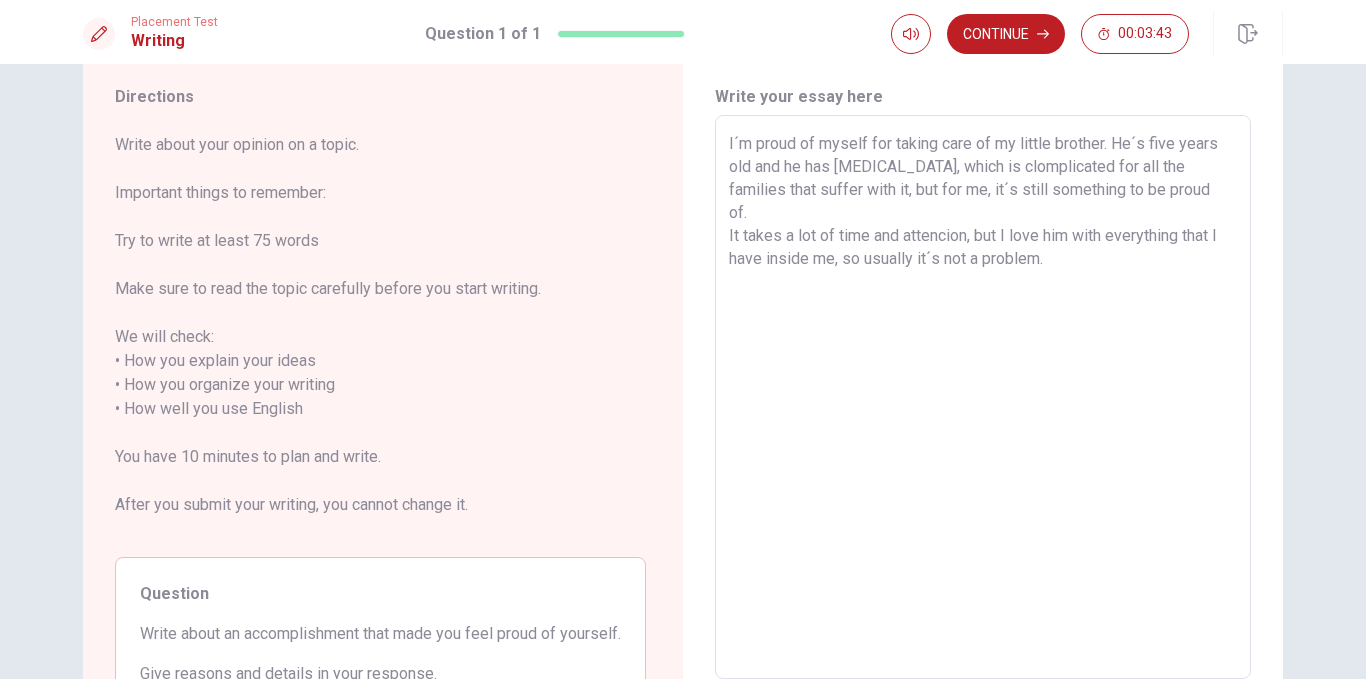 click on "I´m proud of myself for taking care of my little brother. He´s five years old and he has [MEDICAL_DATA], which is clomplicated for all the families that suffer with it, but for me, it´s still something to be proud of.
It takes a lot of time and attencion, but I love him with everything that I have inside me, so usually it´s not a problem." at bounding box center (983, 397) 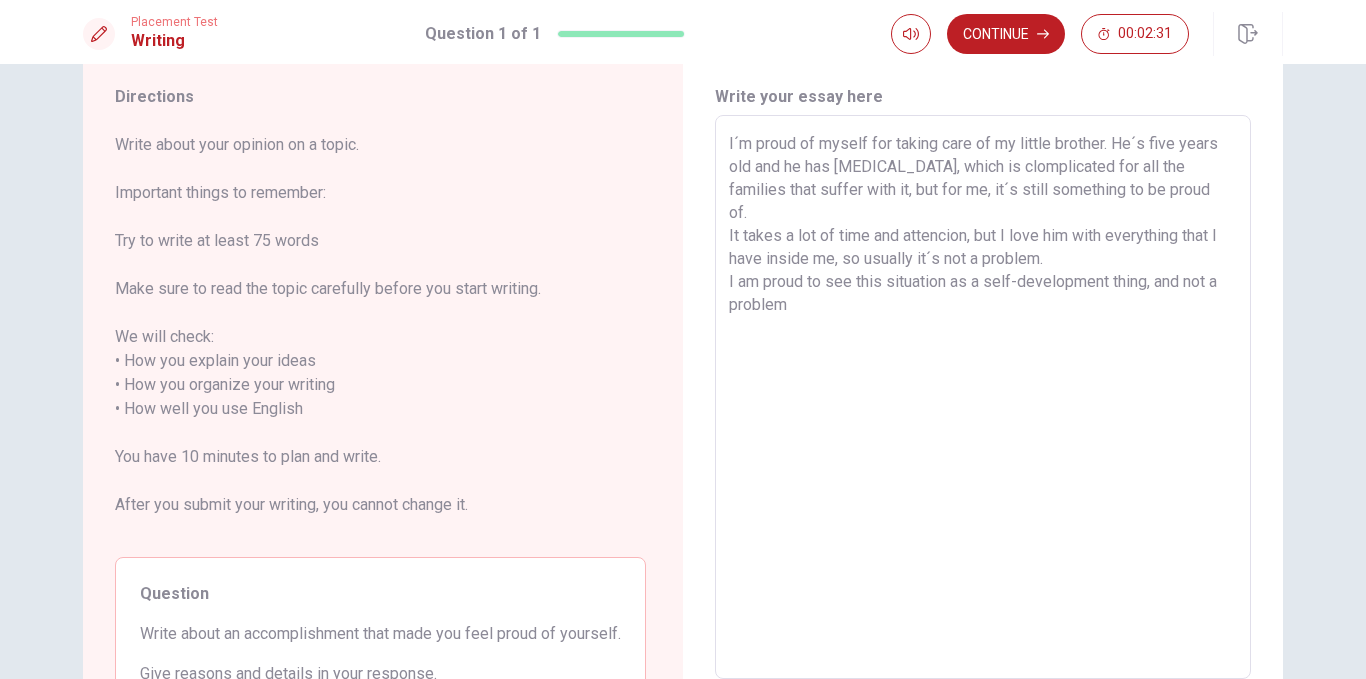 drag, startPoint x: 812, startPoint y: 312, endPoint x: 1145, endPoint y: 267, distance: 336.0268 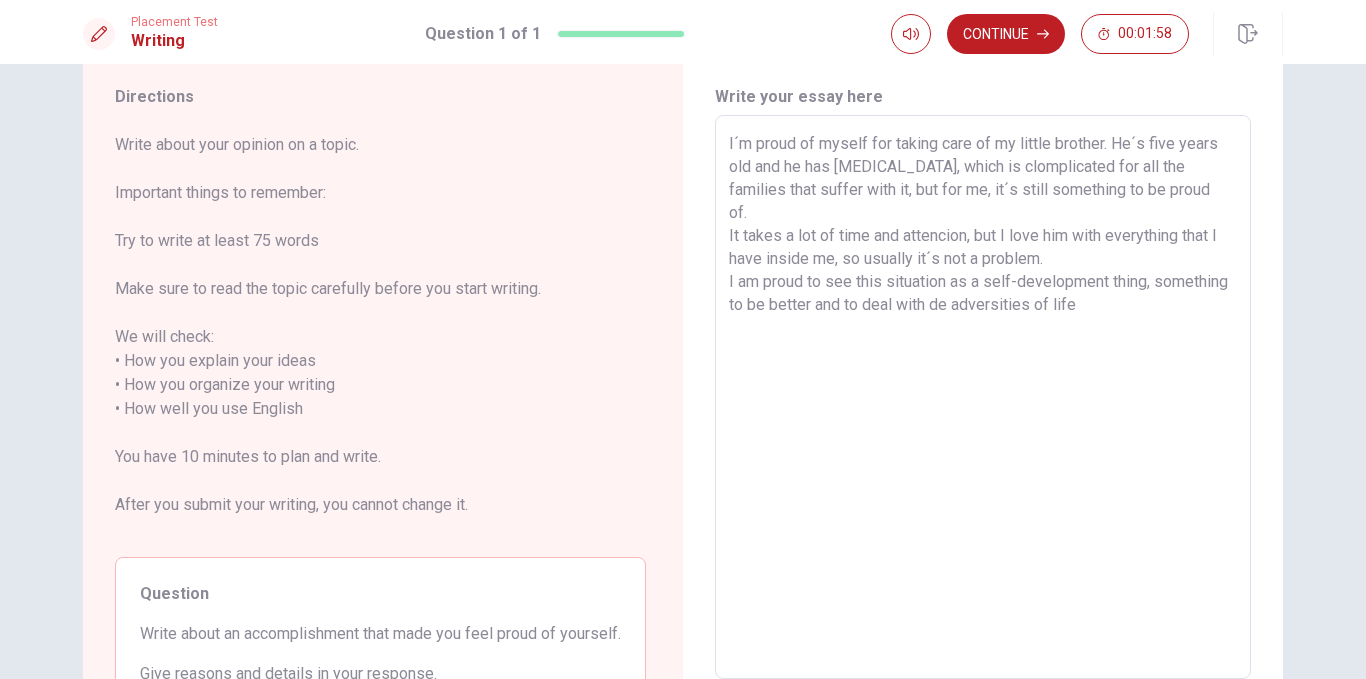 click on "I´m proud of myself for taking care of my little brother. He´s five years old and he has [MEDICAL_DATA], which is clomplicated for all the families that suffer with it, but for me, it´s still something to be proud of.
It takes a lot of time and attencion, but I love him with everything that I have inside me, so usually it´s not a problem.
I am proud to see this situation as a self-development thing, something to be better and to deal with de adversities of life" at bounding box center [983, 397] 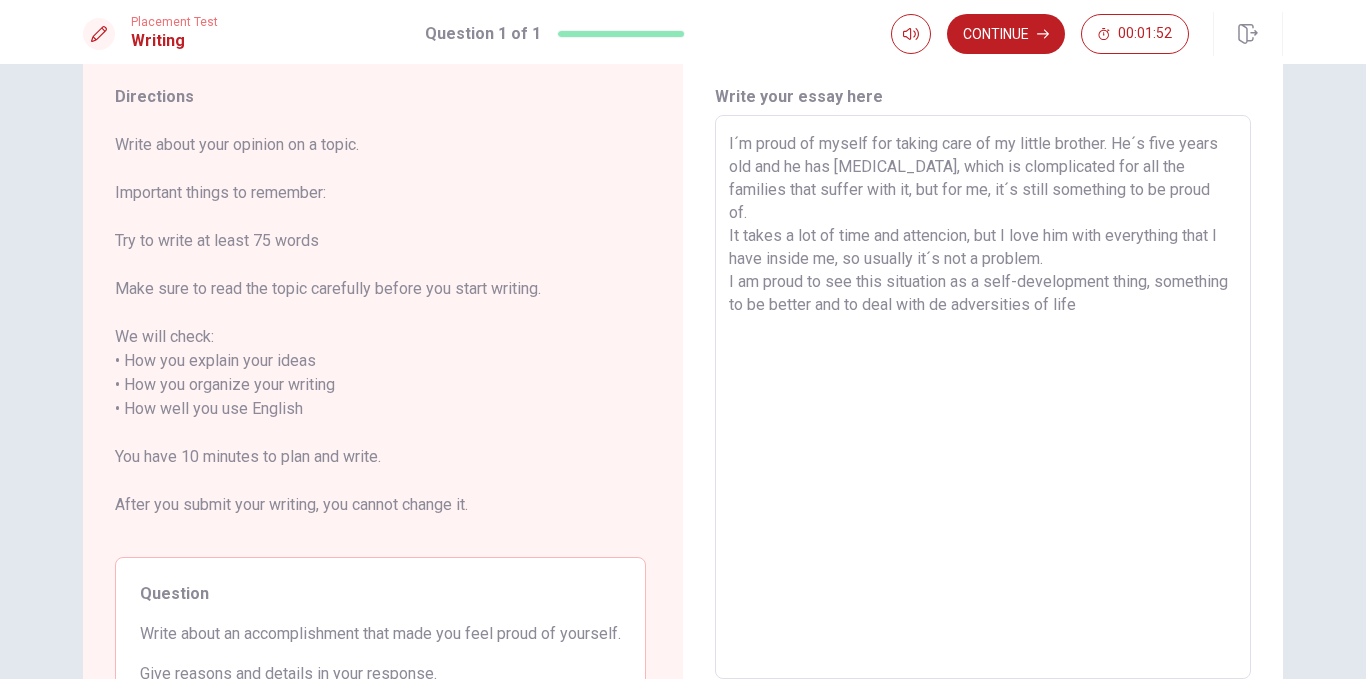 click on "I´m proud of myself for taking care of my little brother. He´s five years old and he has [MEDICAL_DATA], which is clomplicated for all the families that suffer with it, but for me, it´s still something to be proud of.
It takes a lot of time and attencion, but I love him with everything that I have inside me, so usually it´s not a problem.
I am proud to see this situation as a self-development thing, something to be better and to deal with de adversities of life" at bounding box center [983, 397] 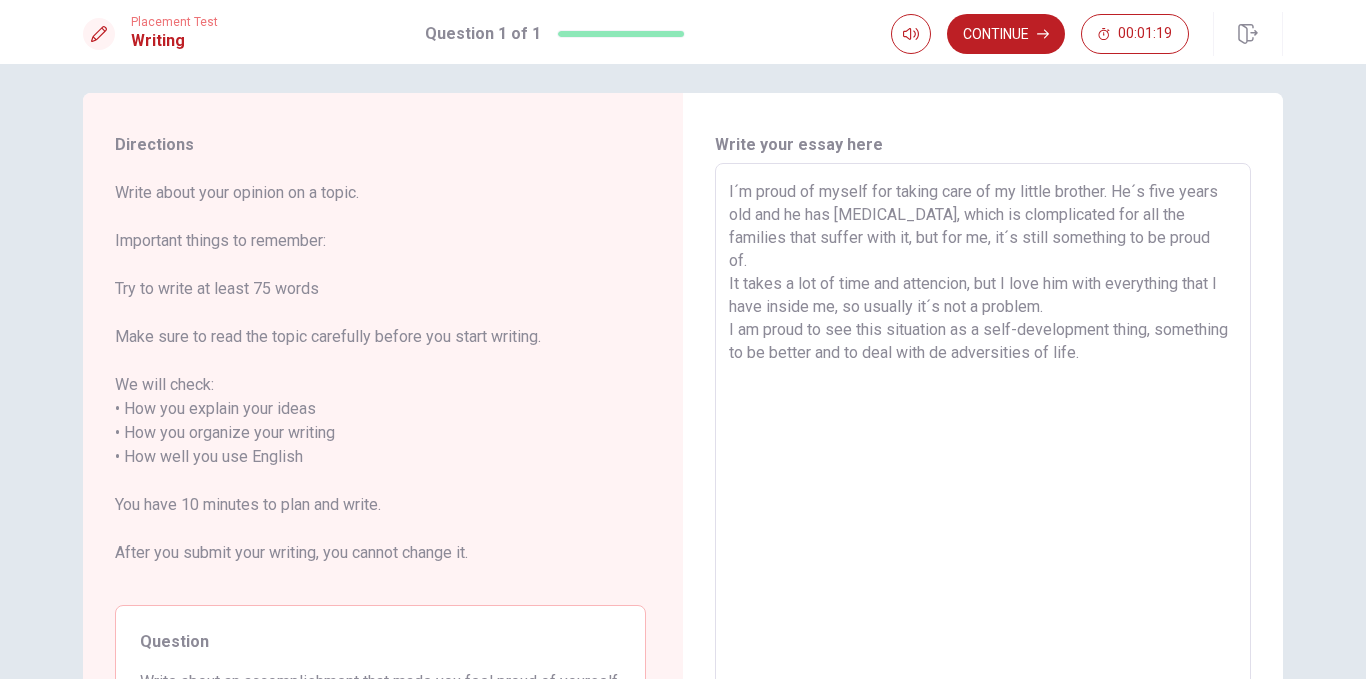 scroll, scrollTop: 0, scrollLeft: 0, axis: both 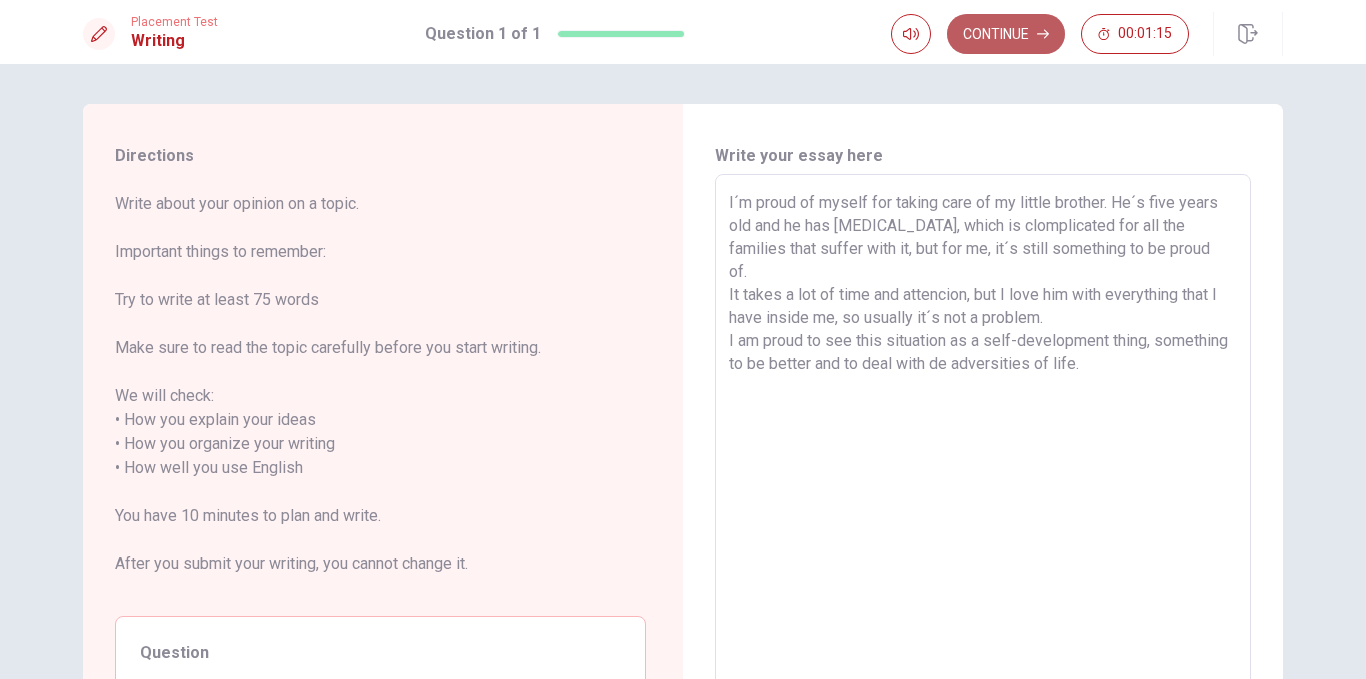click on "Continue" at bounding box center [1006, 34] 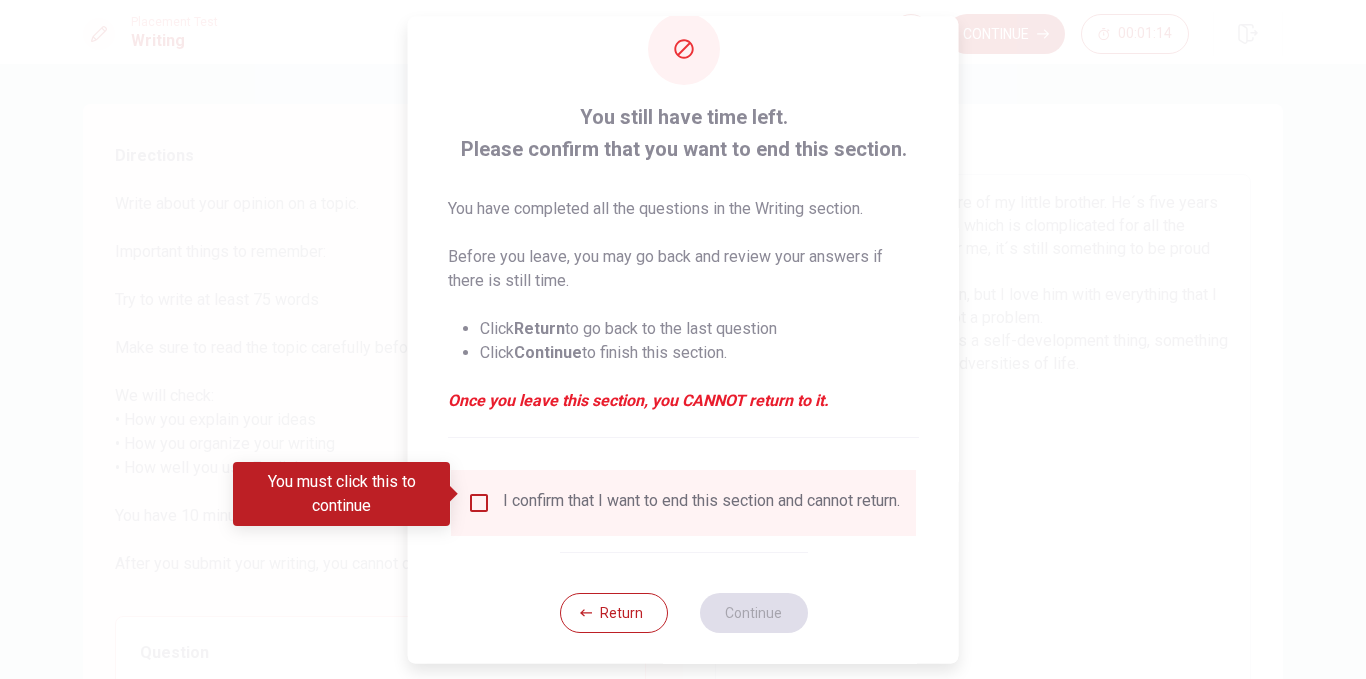 scroll, scrollTop: 67, scrollLeft: 0, axis: vertical 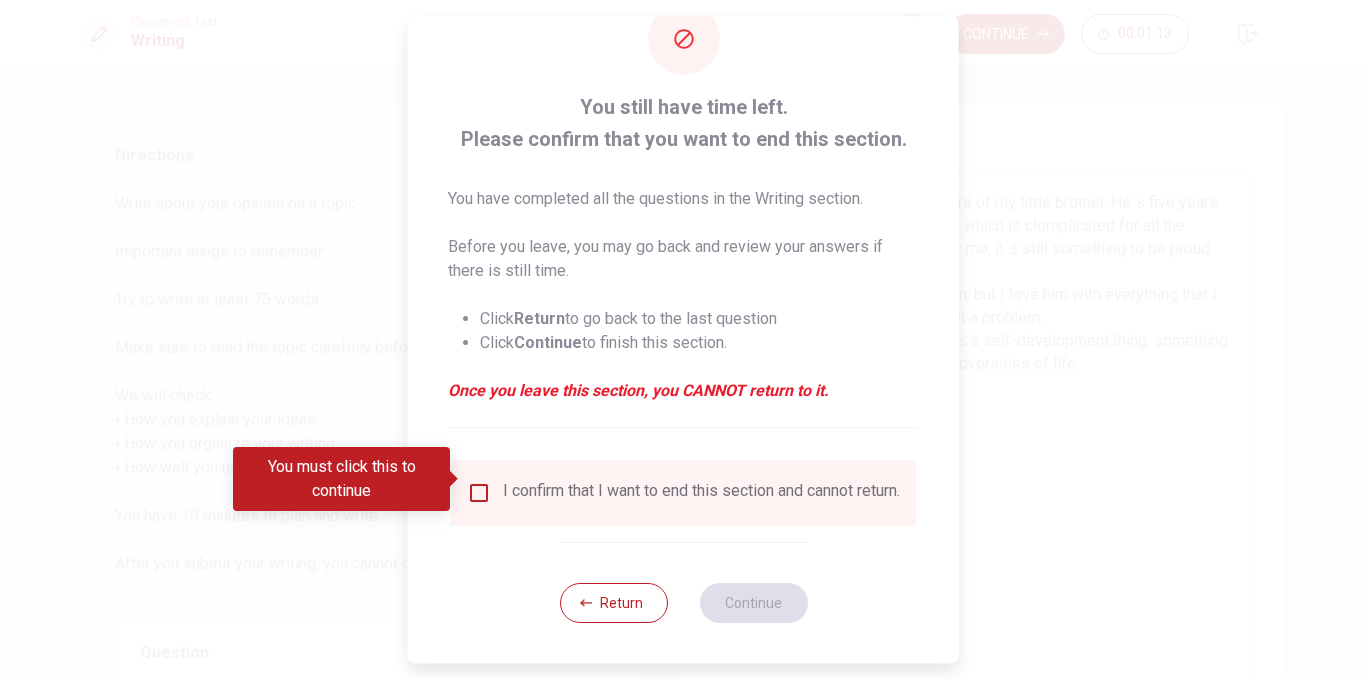 click at bounding box center [479, 493] 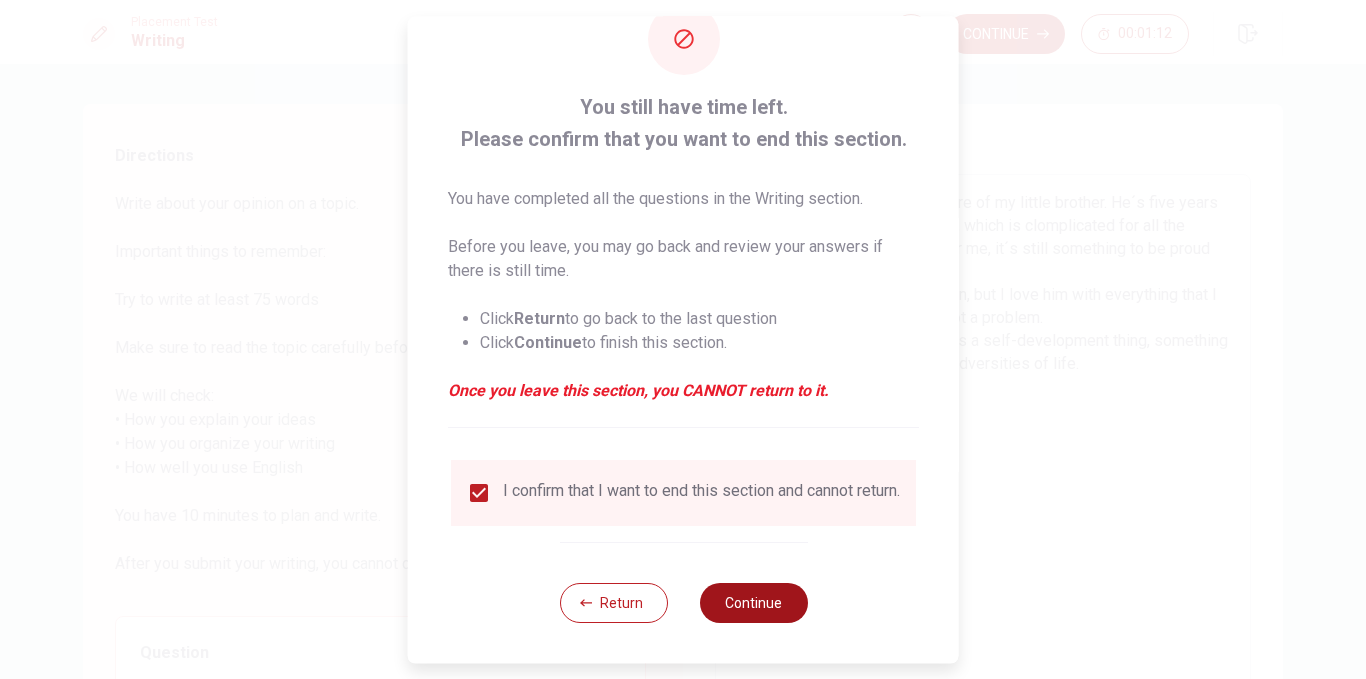 click on "Continue" at bounding box center (753, 603) 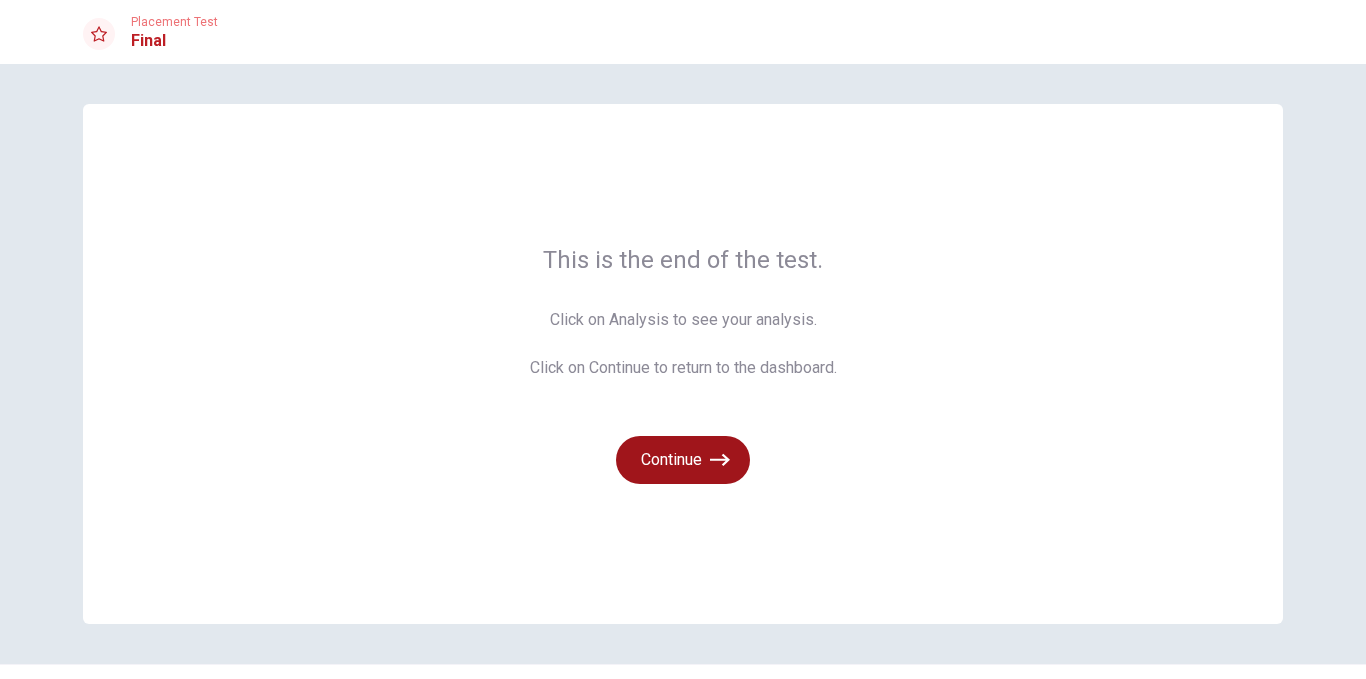 click on "Continue" at bounding box center (683, 460) 